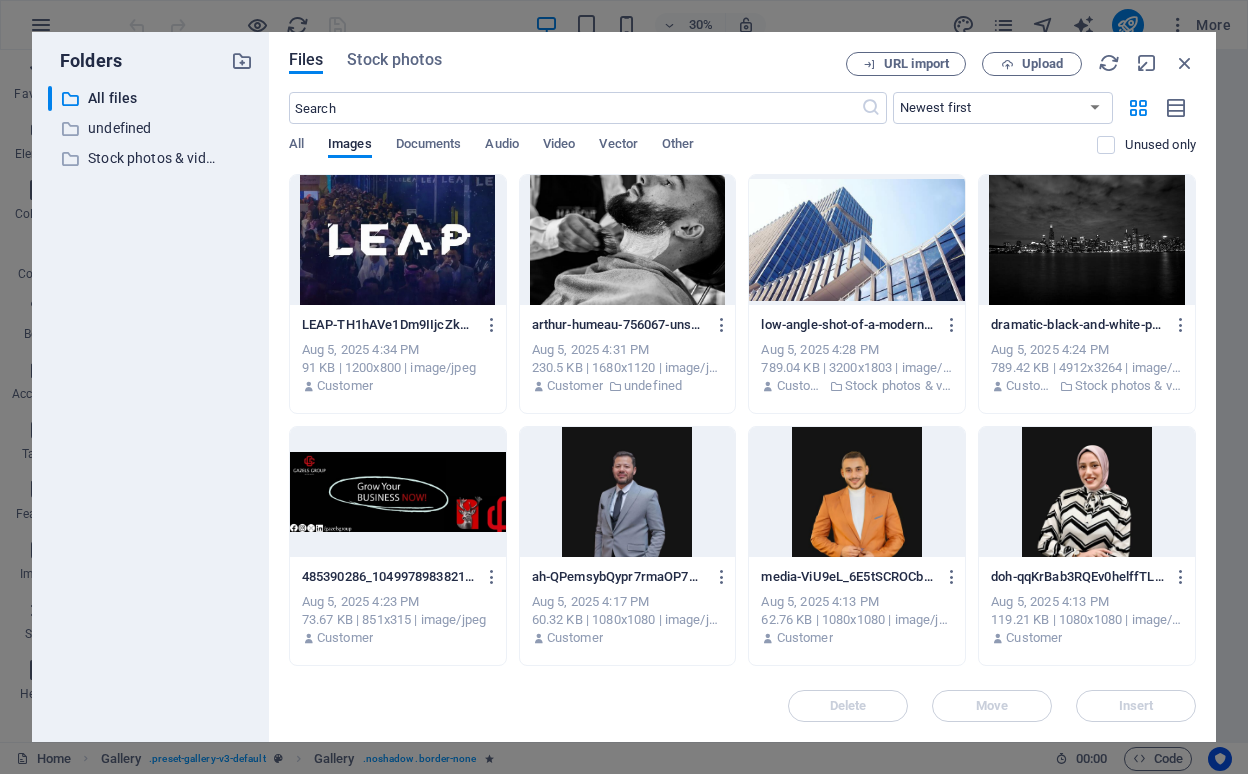 scroll, scrollTop: 0, scrollLeft: 0, axis: both 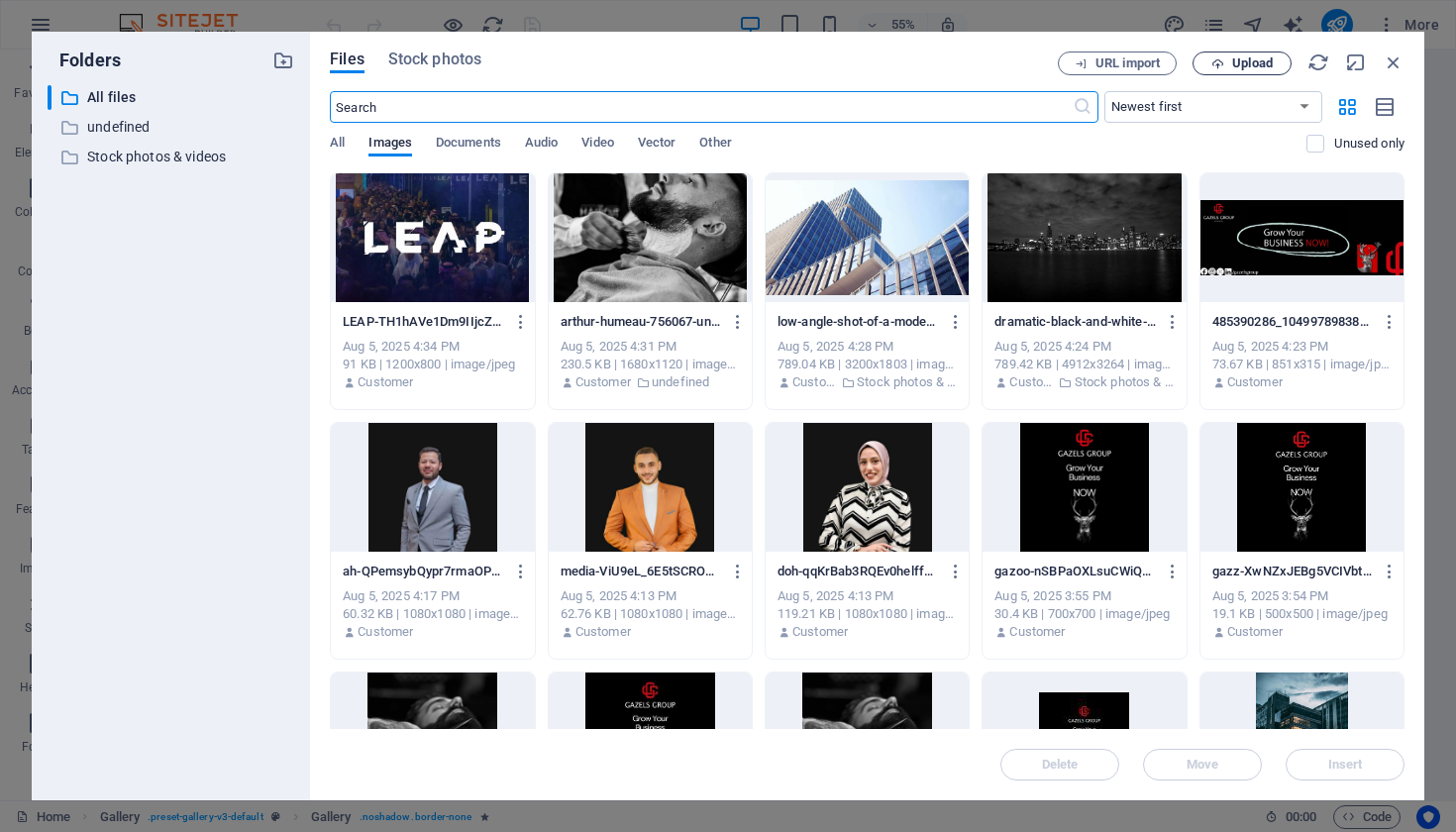 click at bounding box center [1217, 63] 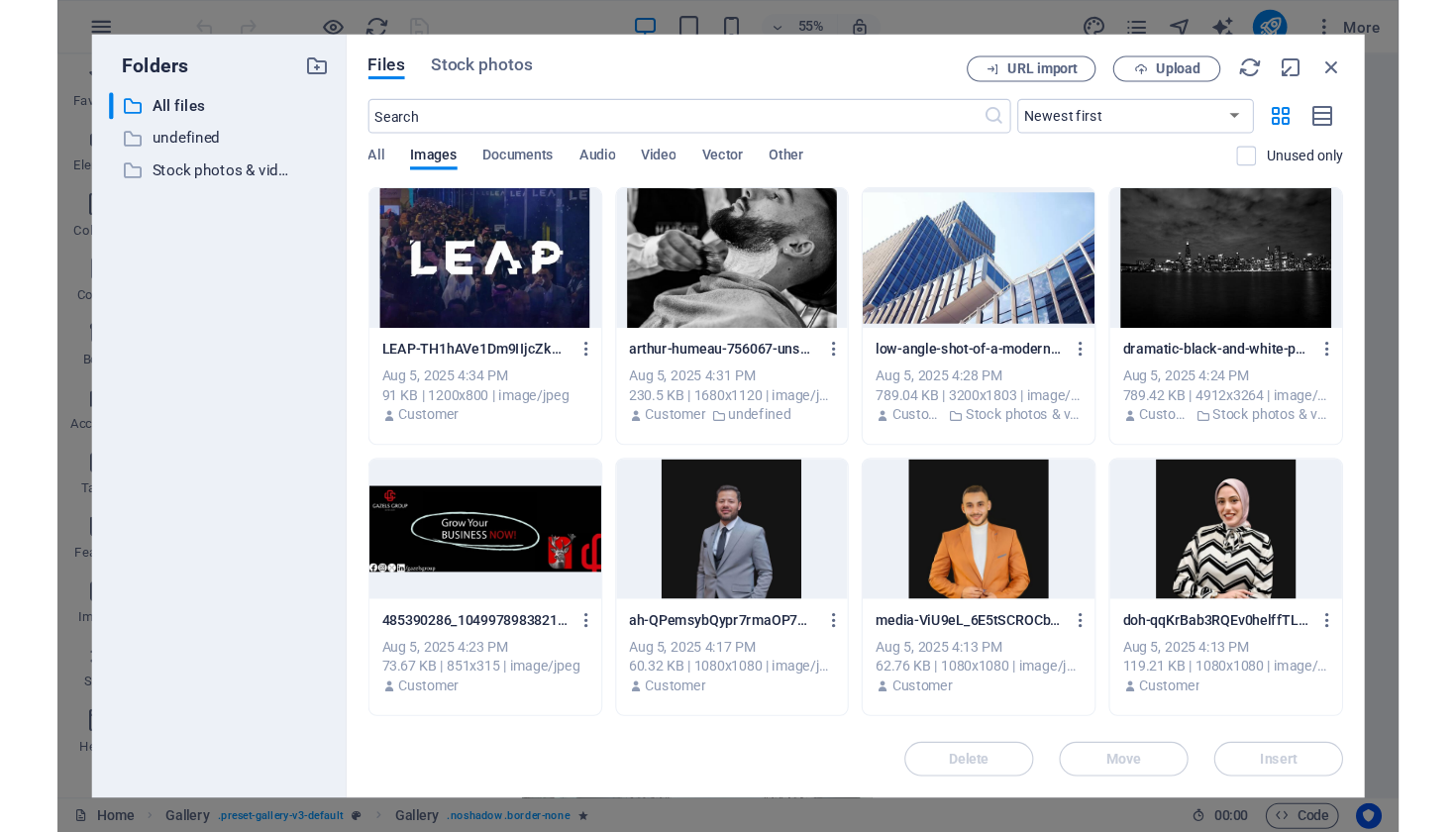 scroll, scrollTop: 2772, scrollLeft: 0, axis: vertical 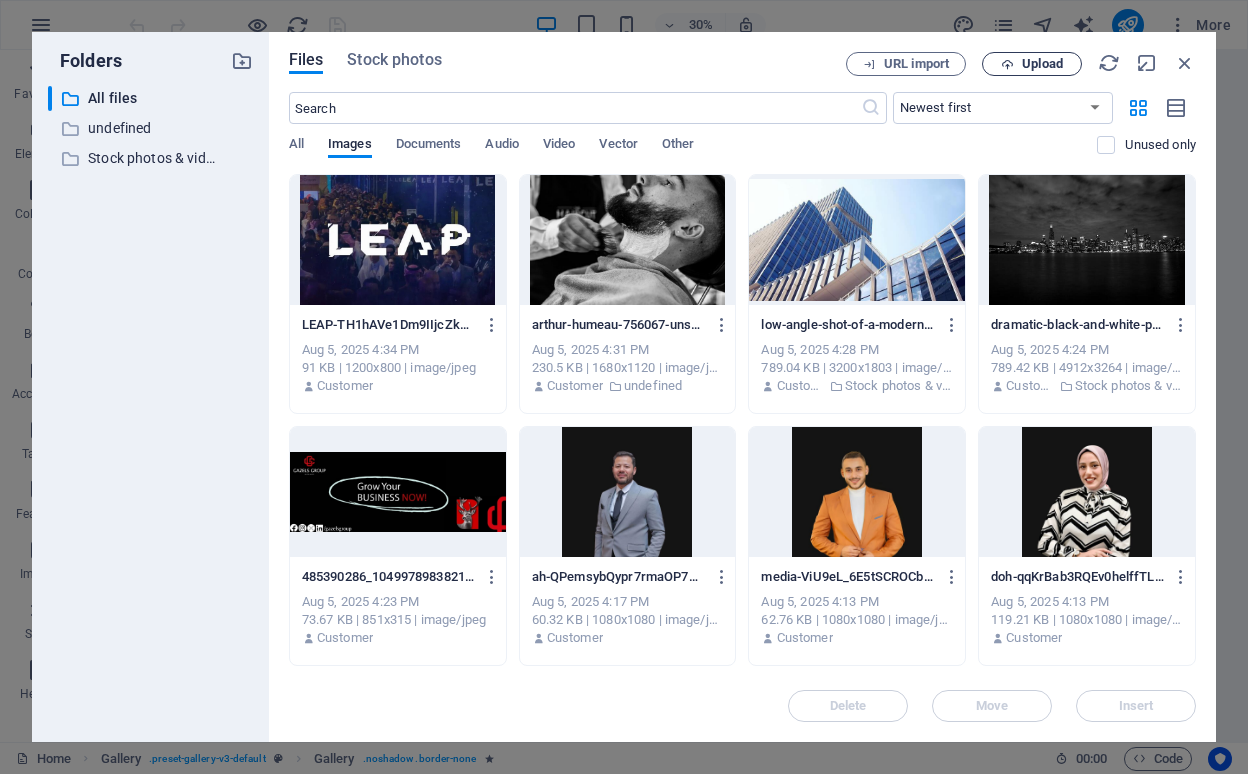click on "Upload" at bounding box center (1042, 64) 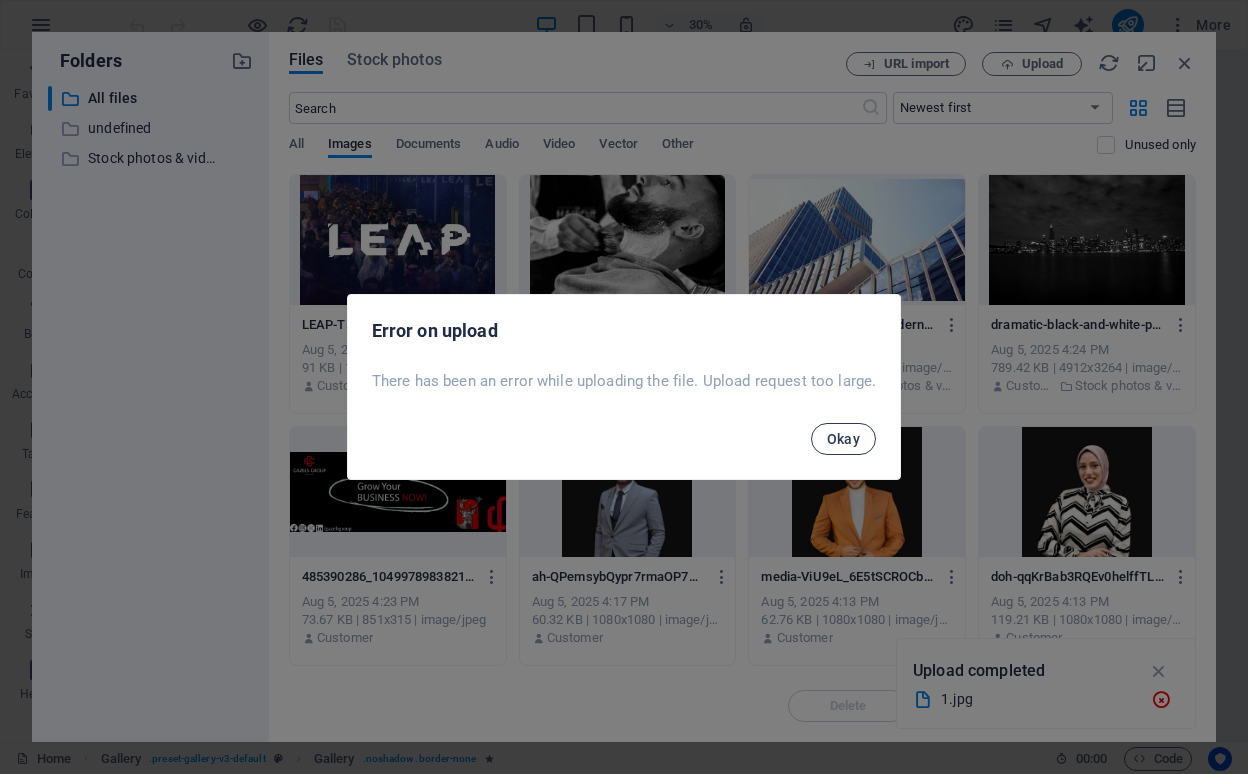 click on "Okay" at bounding box center (844, 439) 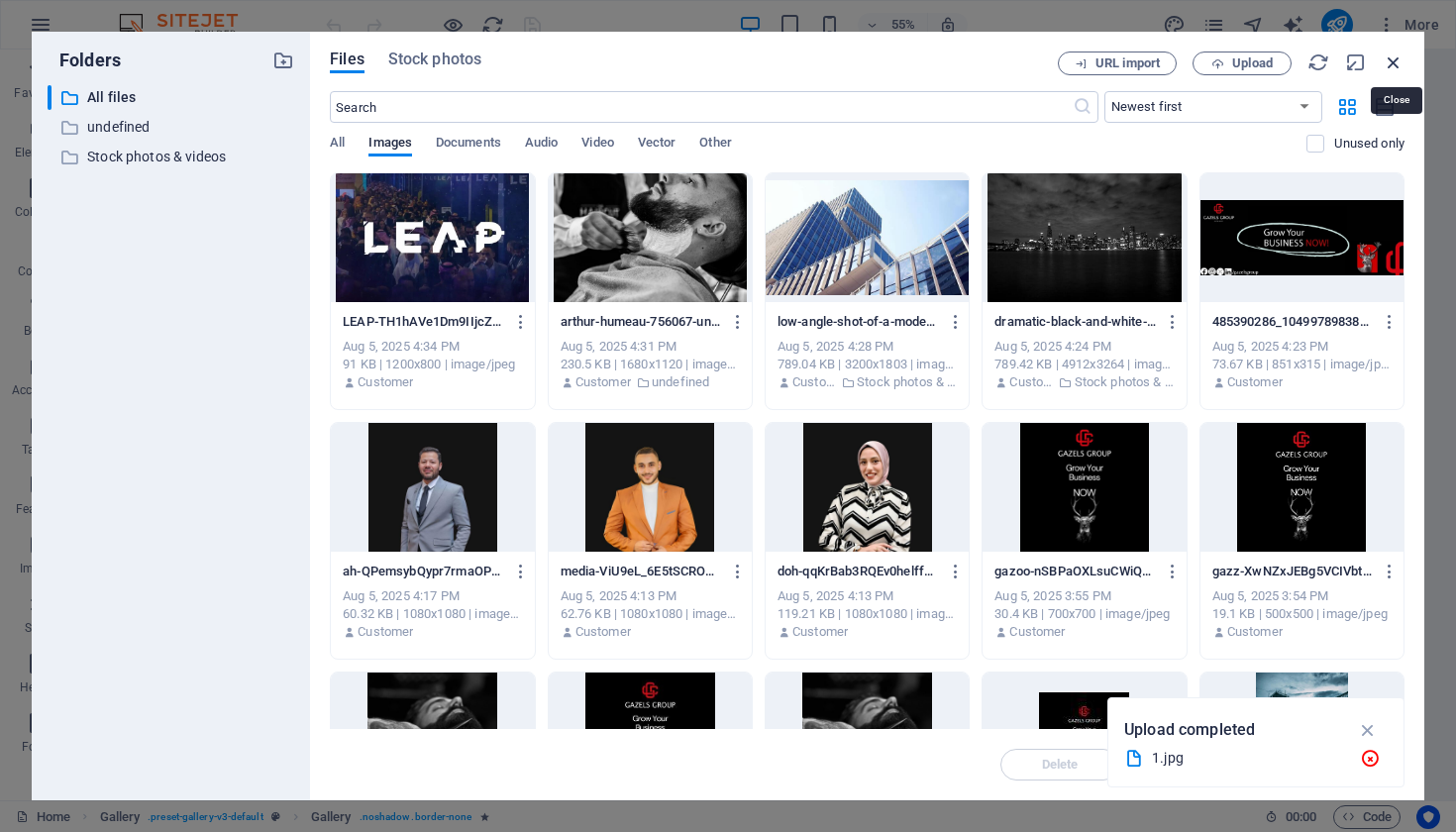 click at bounding box center (1394, 62) 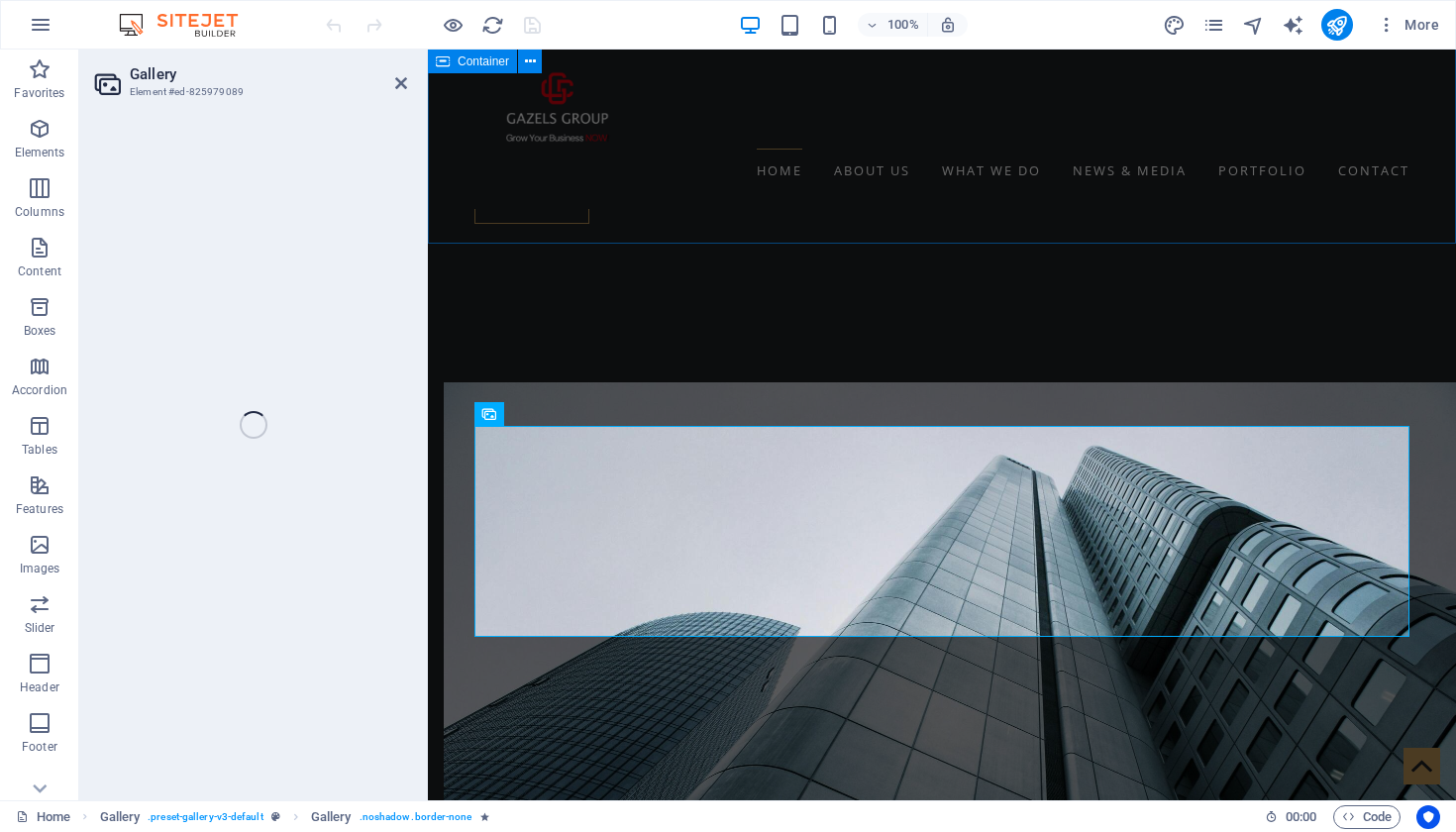 click on "Our Team Nuha gazel Founder & CEO  Mohamed eLshahat Director of student activities & PR Ali Atef Operation Manager More about us" at bounding box center [942, 6905] 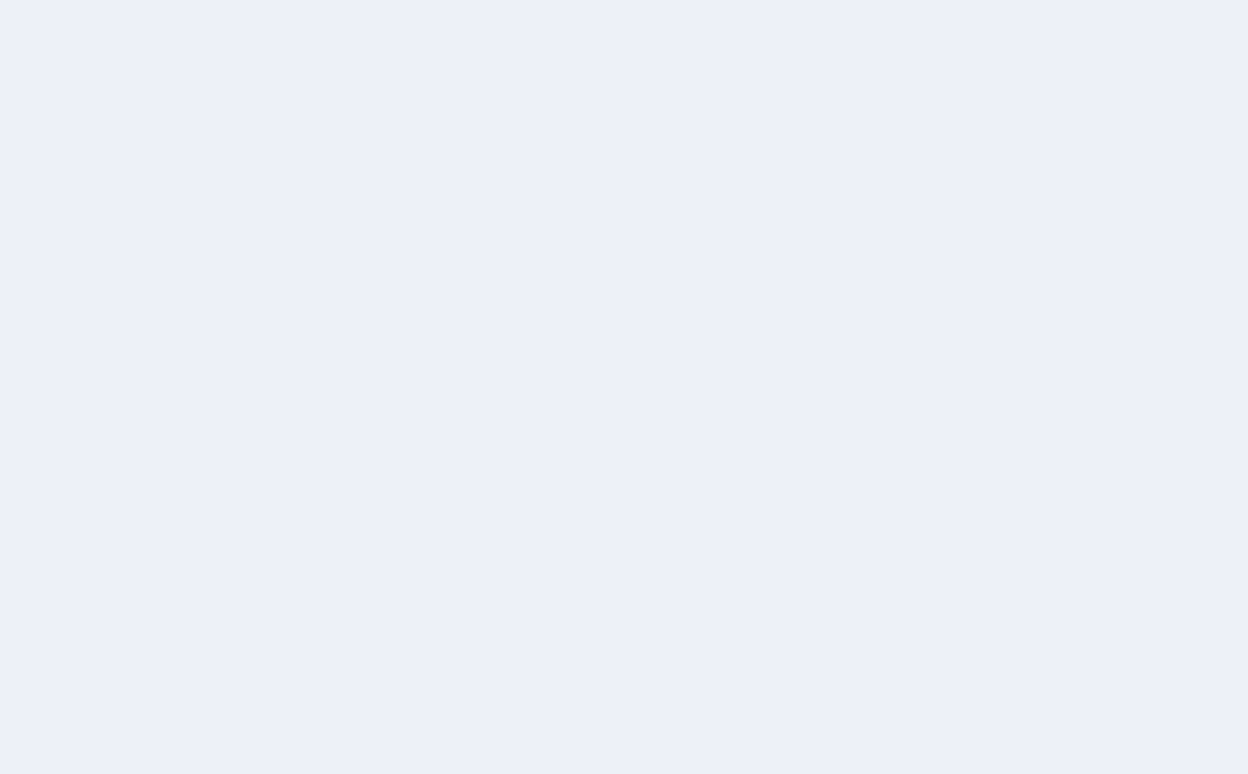 scroll, scrollTop: 0, scrollLeft: 0, axis: both 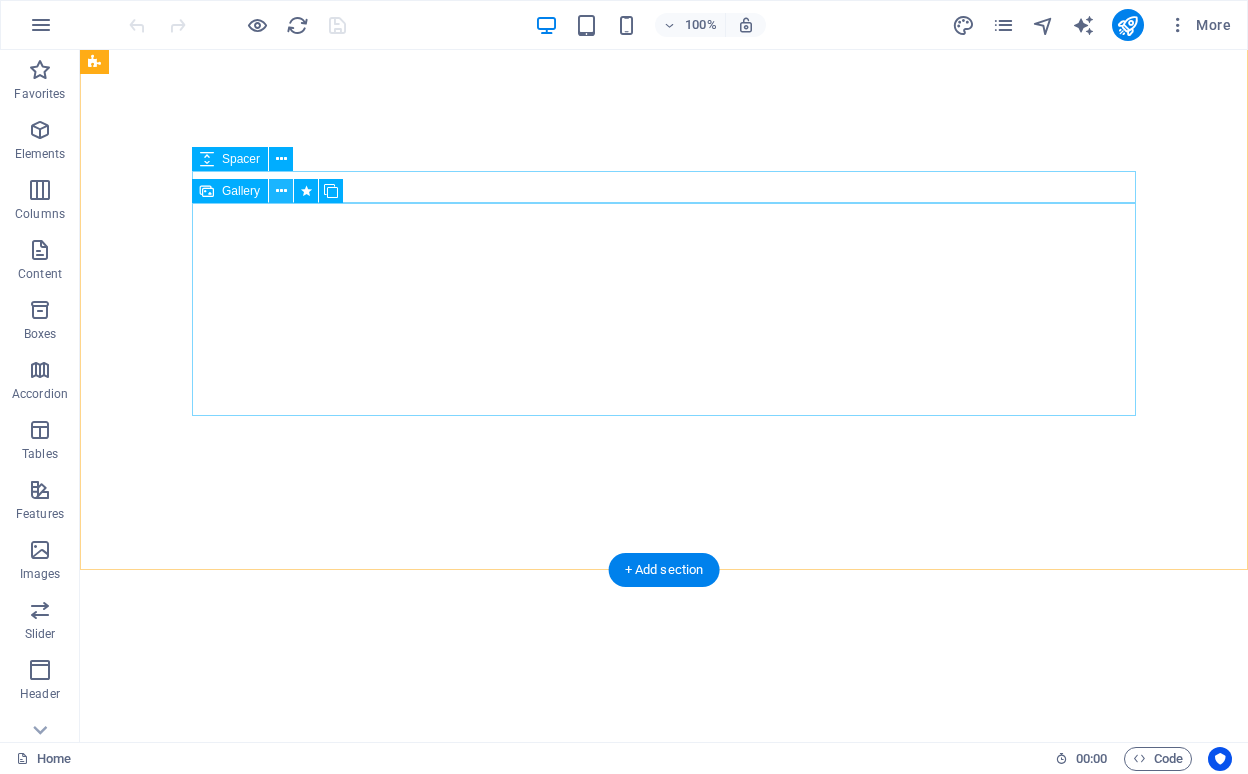 click at bounding box center (281, 191) 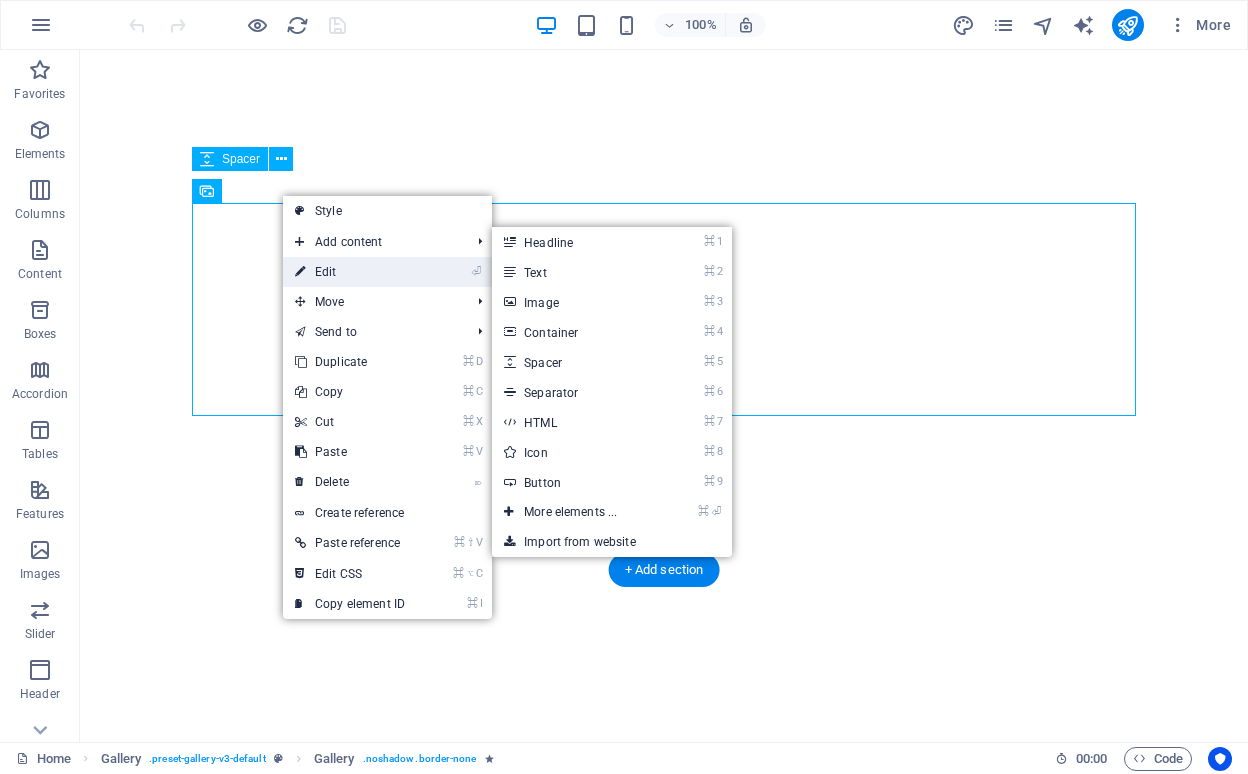 click on "⏎  Edit" at bounding box center (350, 272) 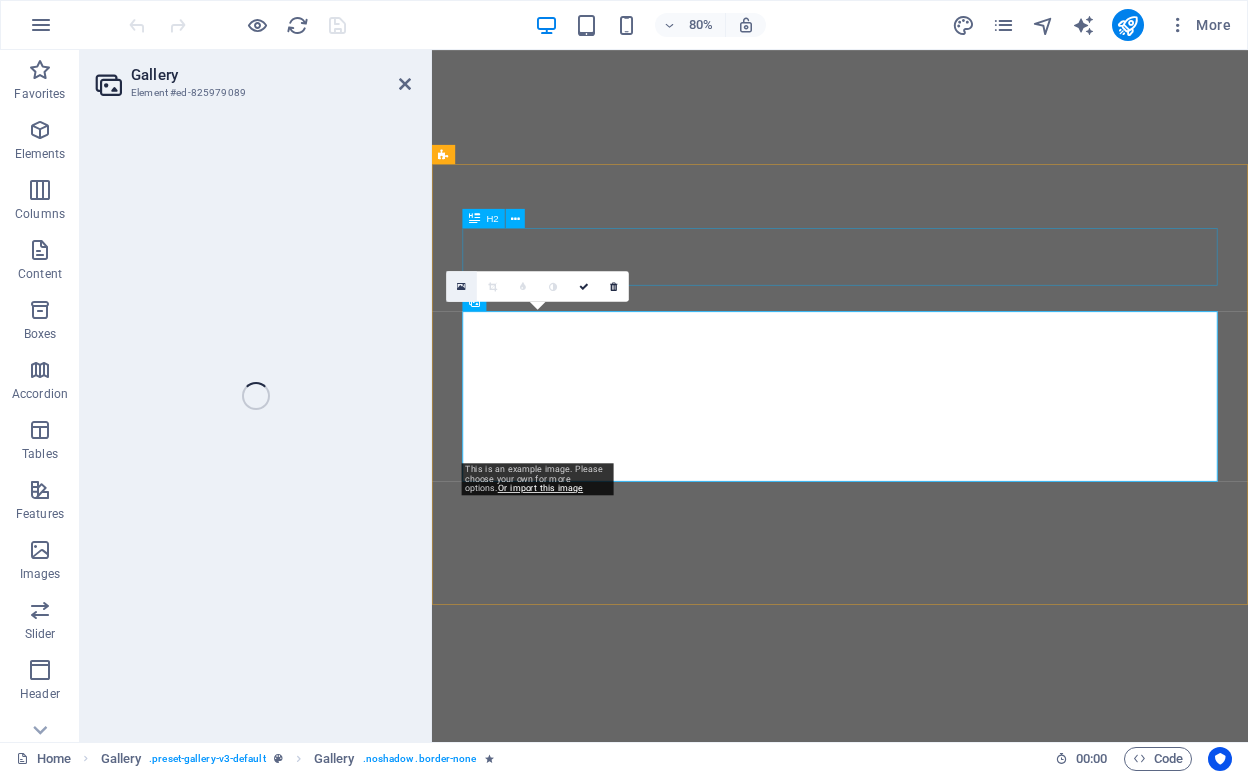 click at bounding box center [461, 286] 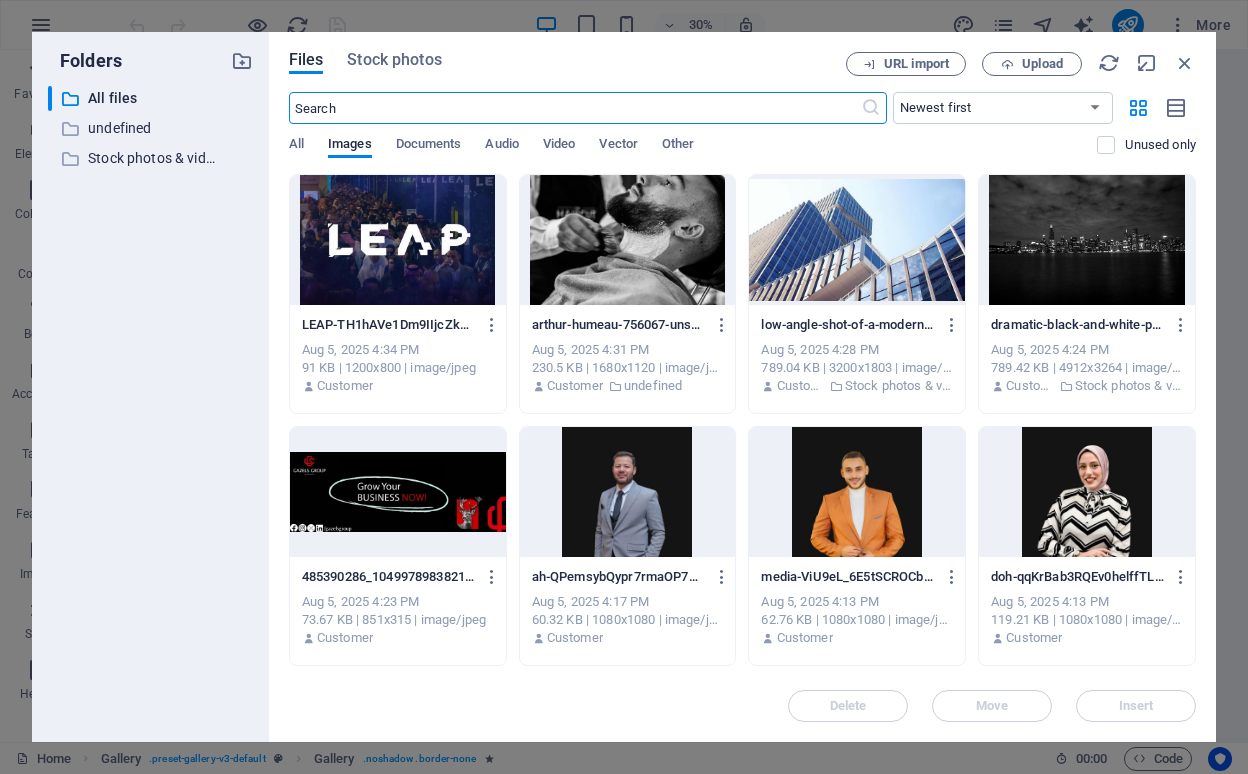 click on "Files Stock photos URL import Upload ​ Newest first Oldest first Name (A-Z) Name (Z-A) Size (0-9) Size (9-0) Resolution (0-9) Resolution (9-0) All Images Documents Audio Video Vector Other Unused only Drop files here to upload them instantly LEAP-TH1hAVe1Dm9IIjcZkLg5cg.jpg LEAP-TH1hAVe1Dm9IIjcZkLg5cg.jpg Aug 5, 2025 4:34 PM 91 KB | 1200x800 | image/jpeg Customer arthur-humeau-756067-unsplash-WQ2r1qaOrjpIL_tKUTZGOw.jpg arthur-humeau-756067-unsplash-WQ2r1qaOrjpIL_tKUTZGOw.jpg Aug 5, 2025 4:31 PM 230.5 KB | 1680x1120 | image/jpeg Customer undefined low-angle-shot-of-a-modern-skyscraper-with-reflective-glass-design-under-a-clear-blue-sky-2Gzu7EIst4aD9FA63s-4Hw.jpeg low-angle-shot-of-a-modern-skyscraper-with-reflective-glass-design-under-a-clear-blue-sky-2Gzu7EIst4aD9FA63s-4Hw.jpeg Aug 5, 2025 4:28 PM 789.04 KB | 3200x1803 | image/jpeg Customer Stock photos & videos dramatic-black-and-white-photo-of-chicago-skyline-at-night-across-the-water-yObly6XZuJxav_t2lKggnA.jpeg Aug 5, 2025 4:24 PM Customer Customer Delete" at bounding box center (742, 387) 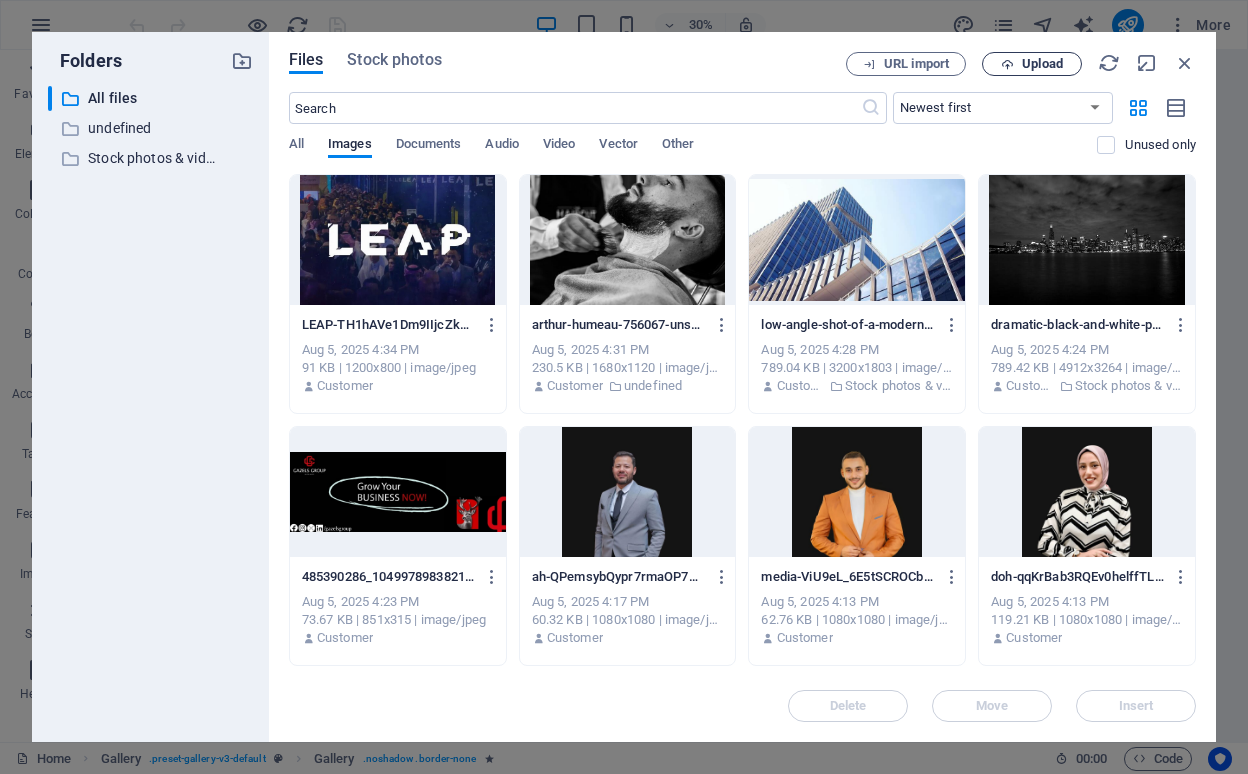 click at bounding box center [1007, 64] 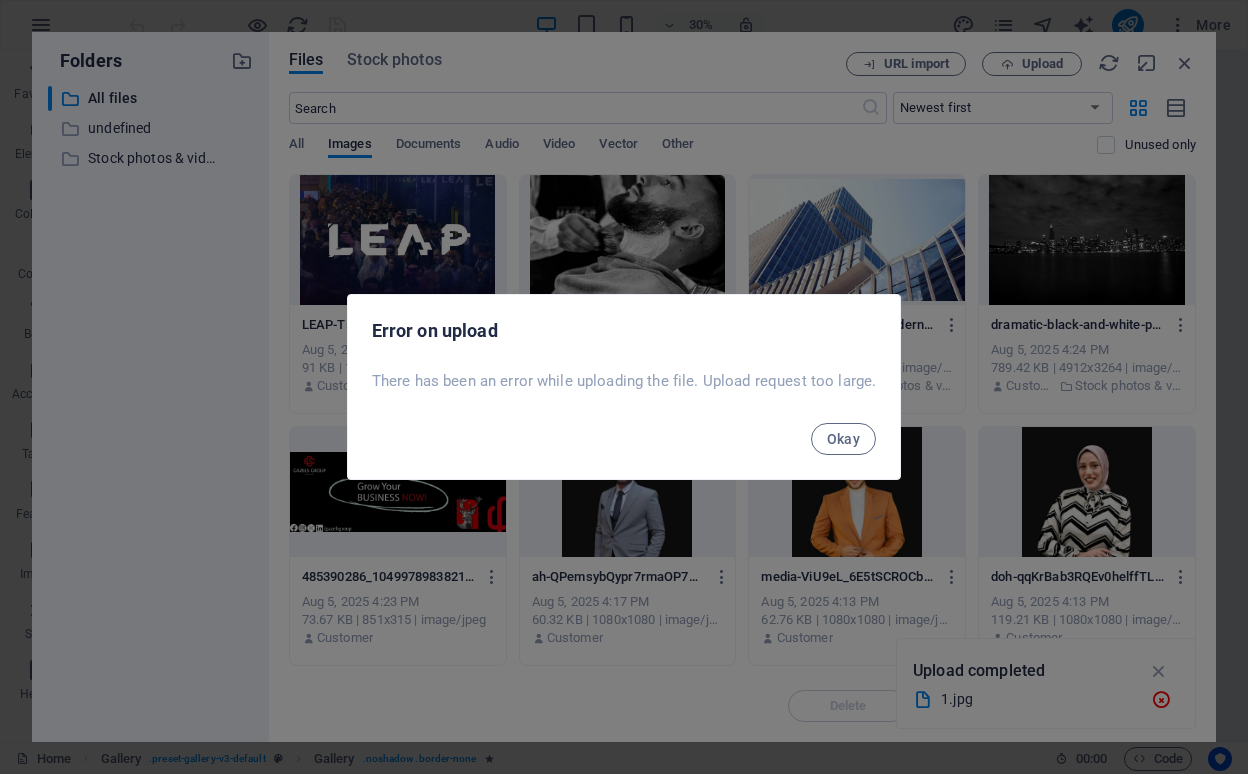 scroll, scrollTop: 0, scrollLeft: 0, axis: both 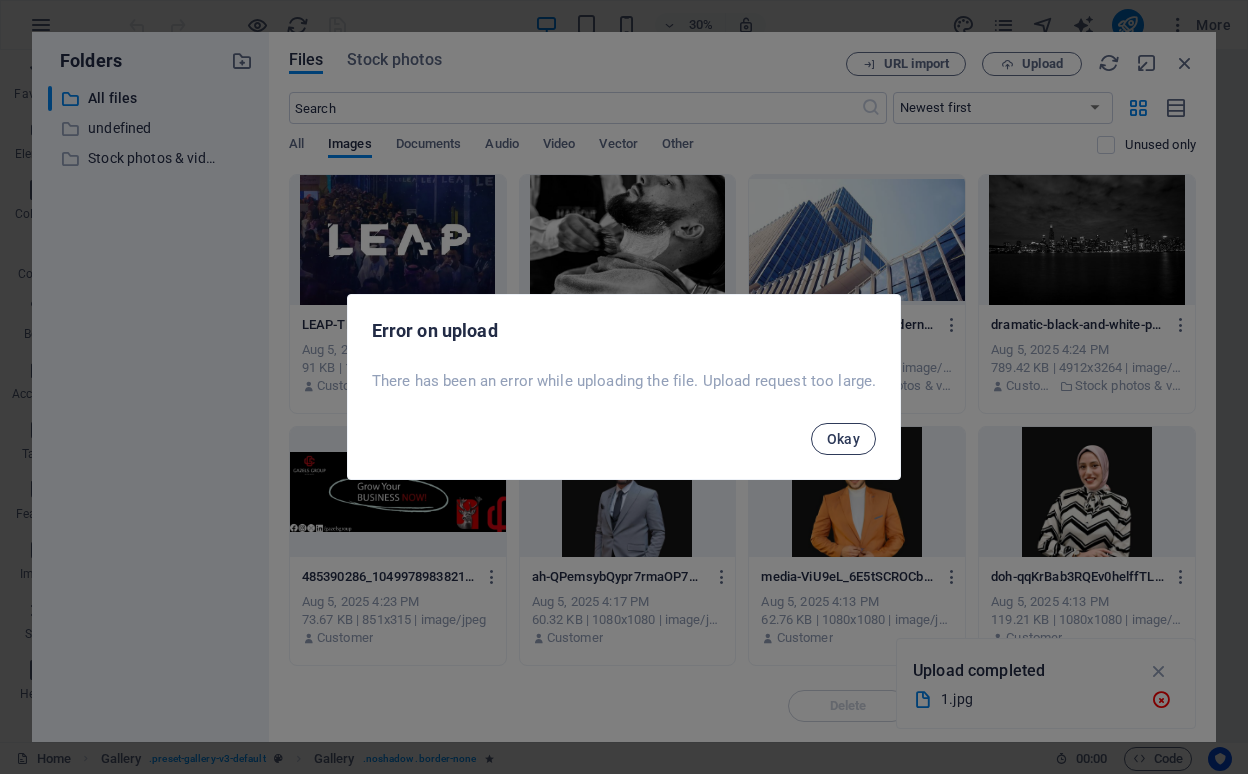 click on "Okay" at bounding box center [844, 439] 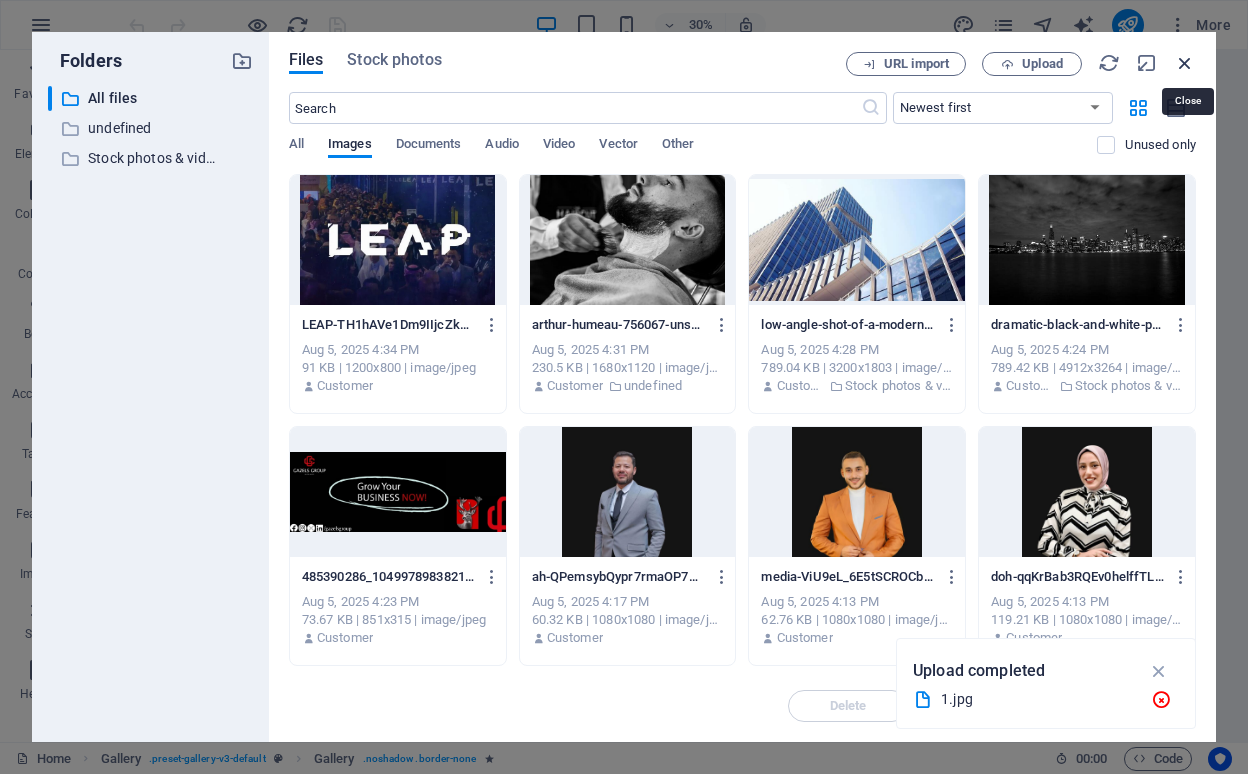 click at bounding box center (1185, 63) 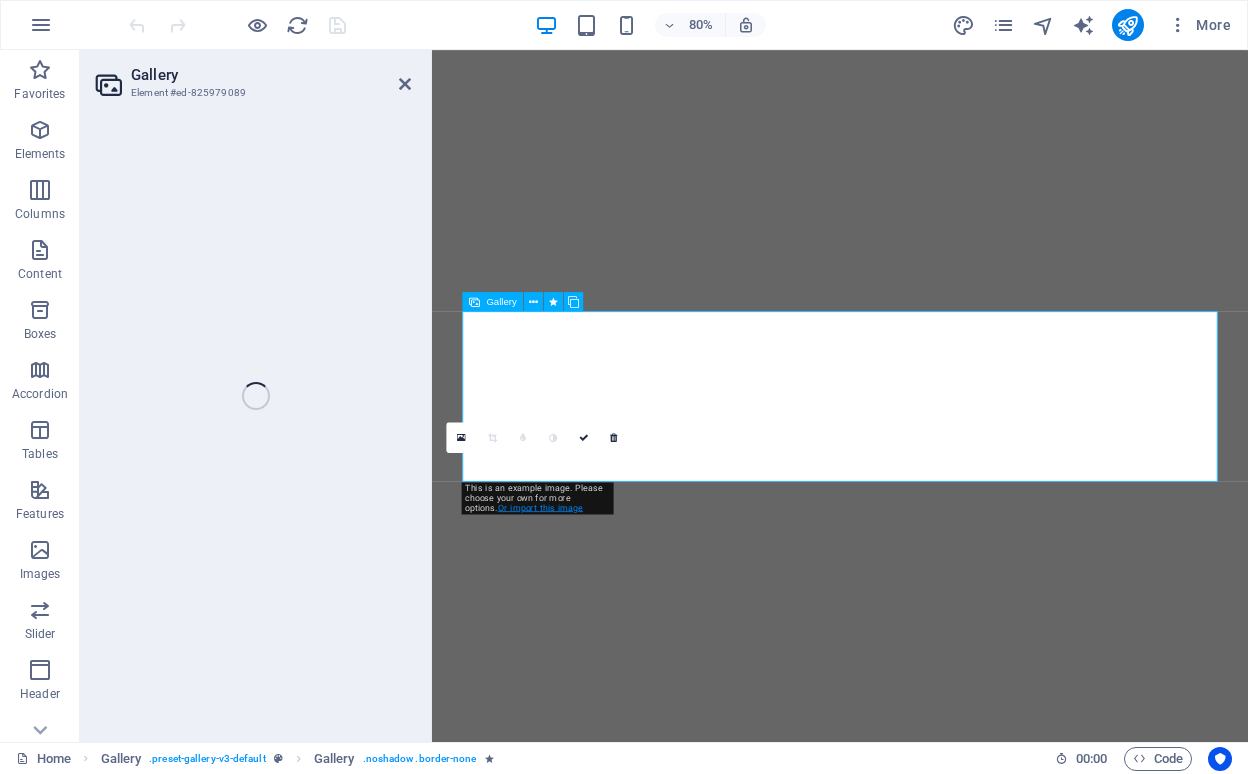 click on "Or import this image" at bounding box center [540, 507] 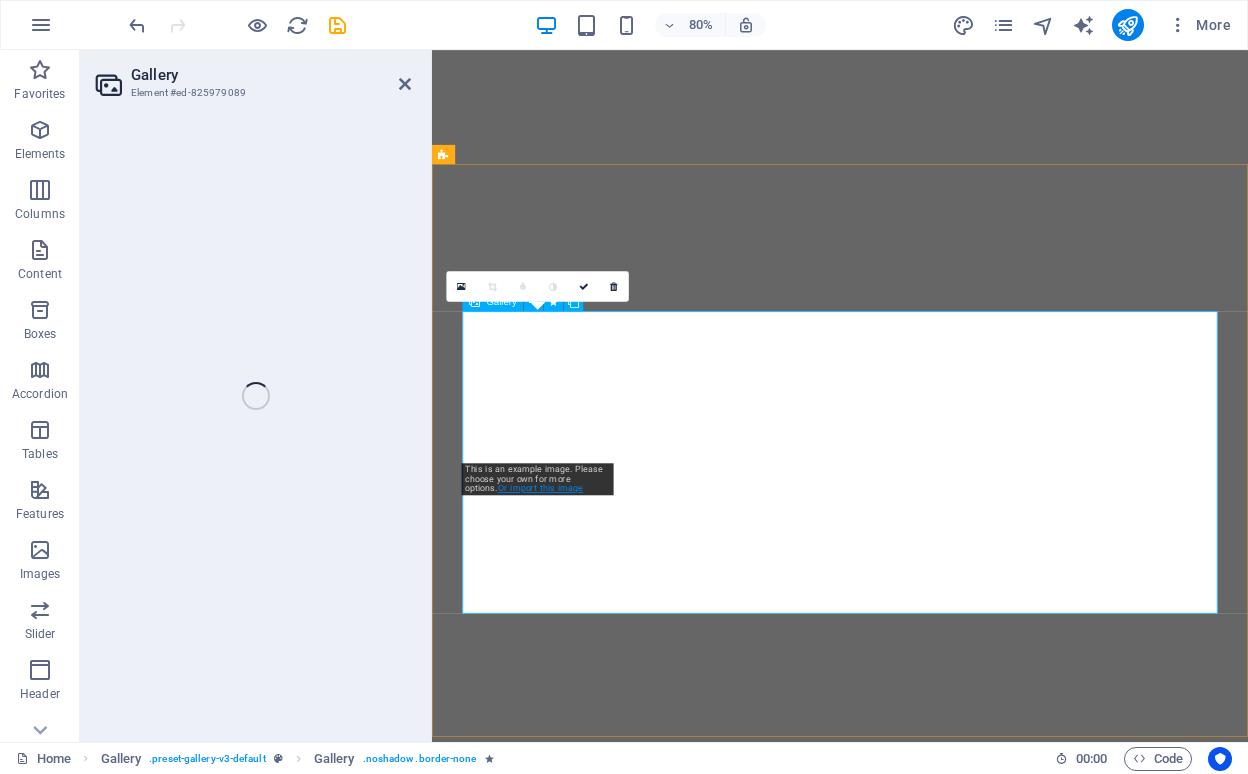 click on "Or import this image" at bounding box center (540, 488) 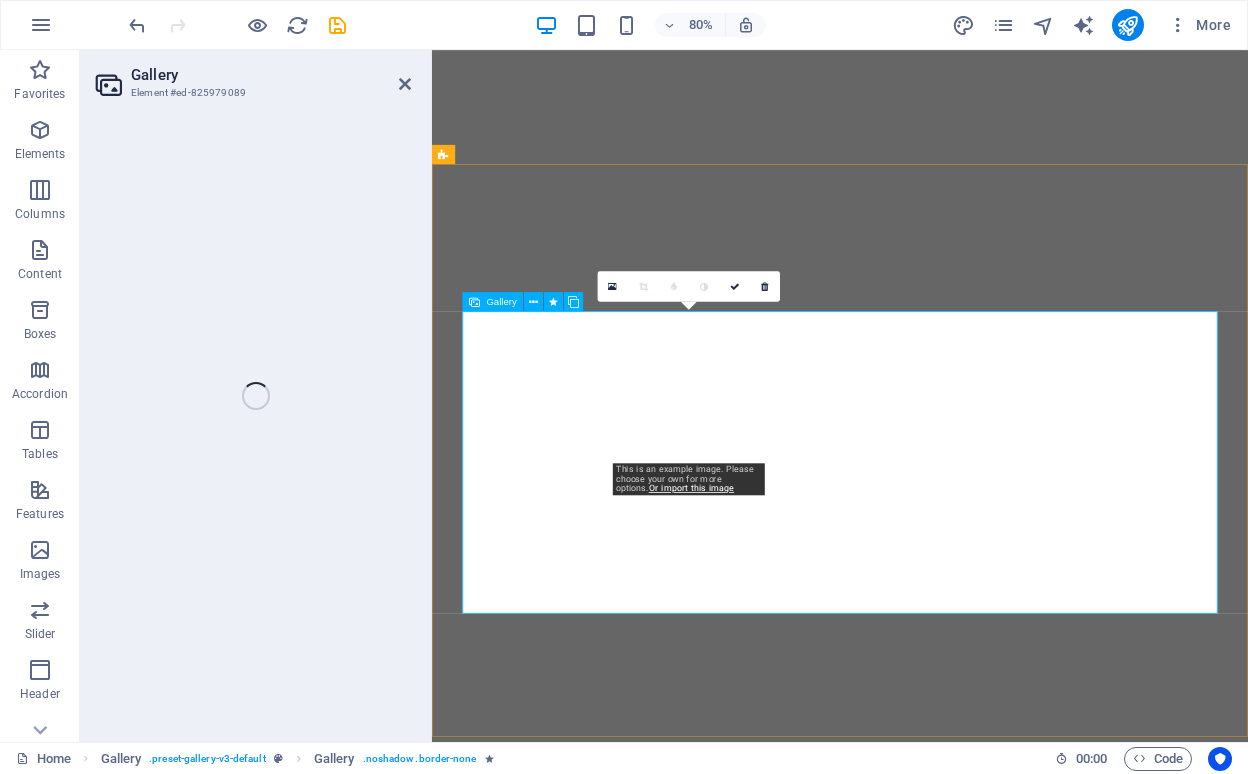 click on "This is an example image. Please choose your own for more options.  Or import this image" at bounding box center [689, 479] 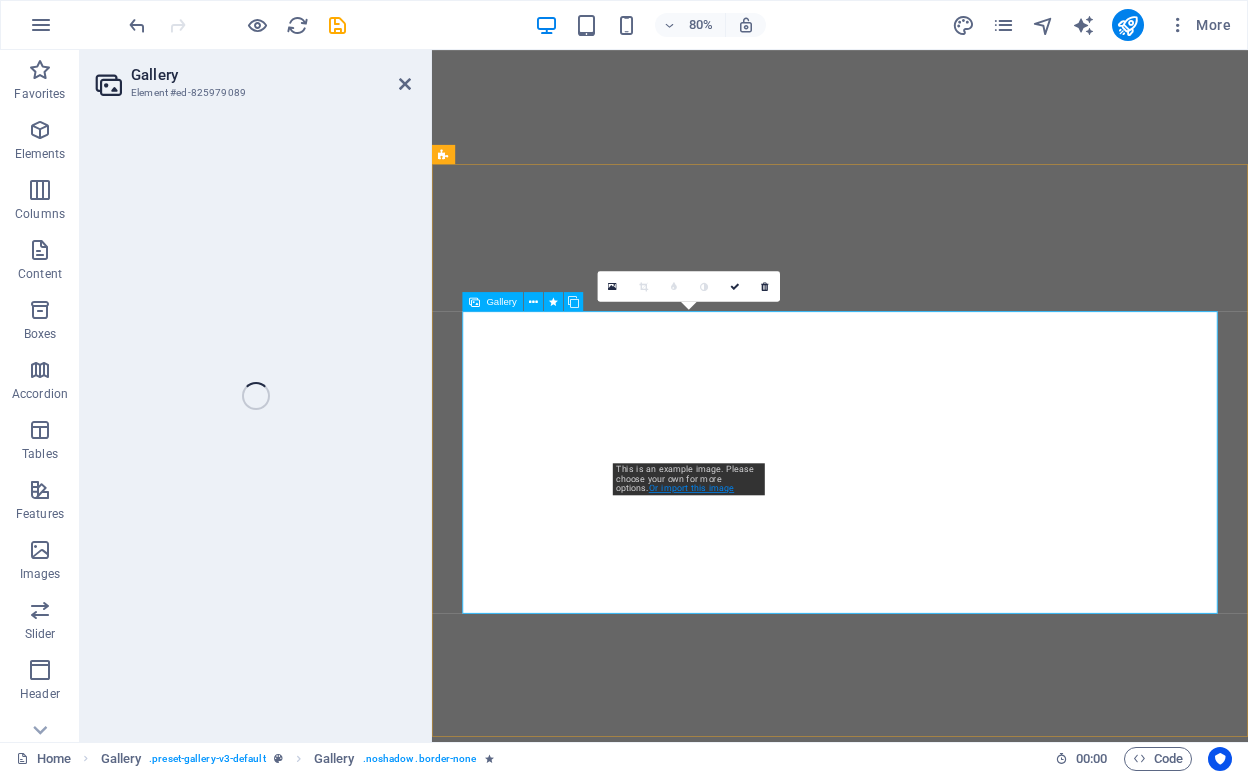 click on "Or import this image" at bounding box center (691, 488) 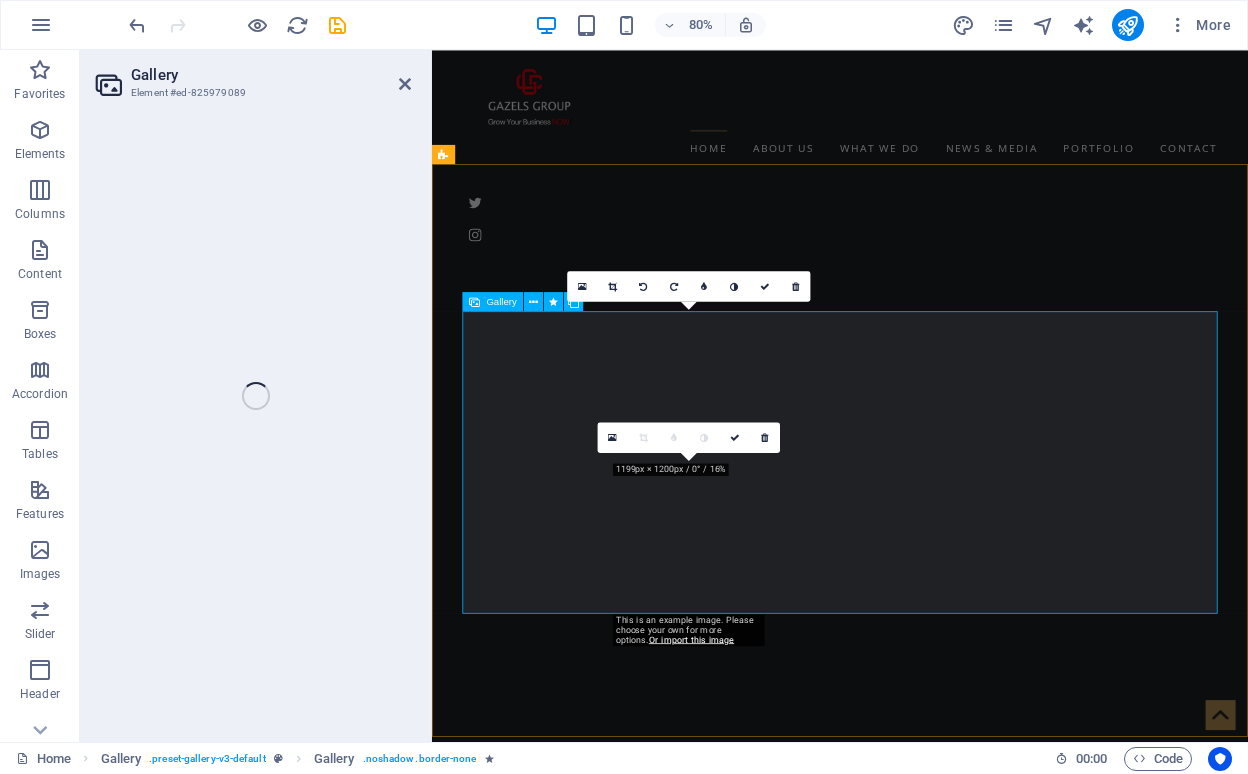 scroll, scrollTop: 2960, scrollLeft: 0, axis: vertical 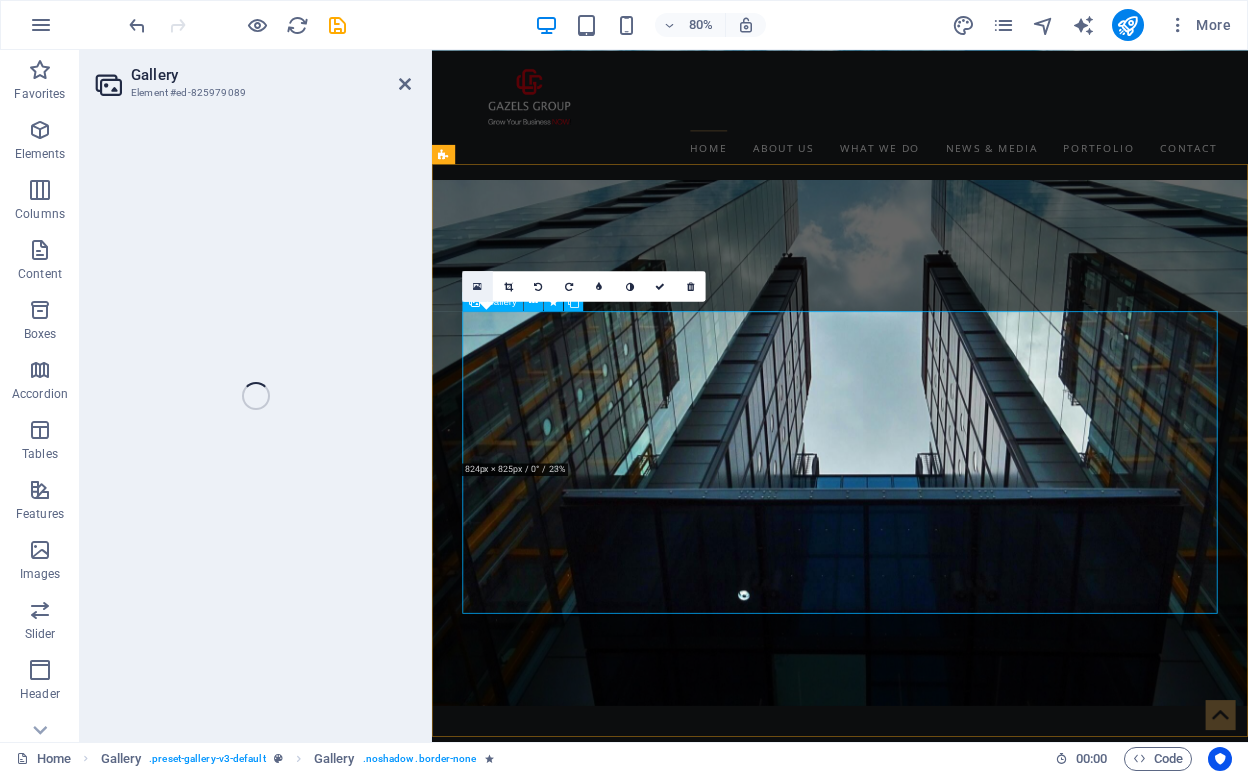 click at bounding box center [477, 286] 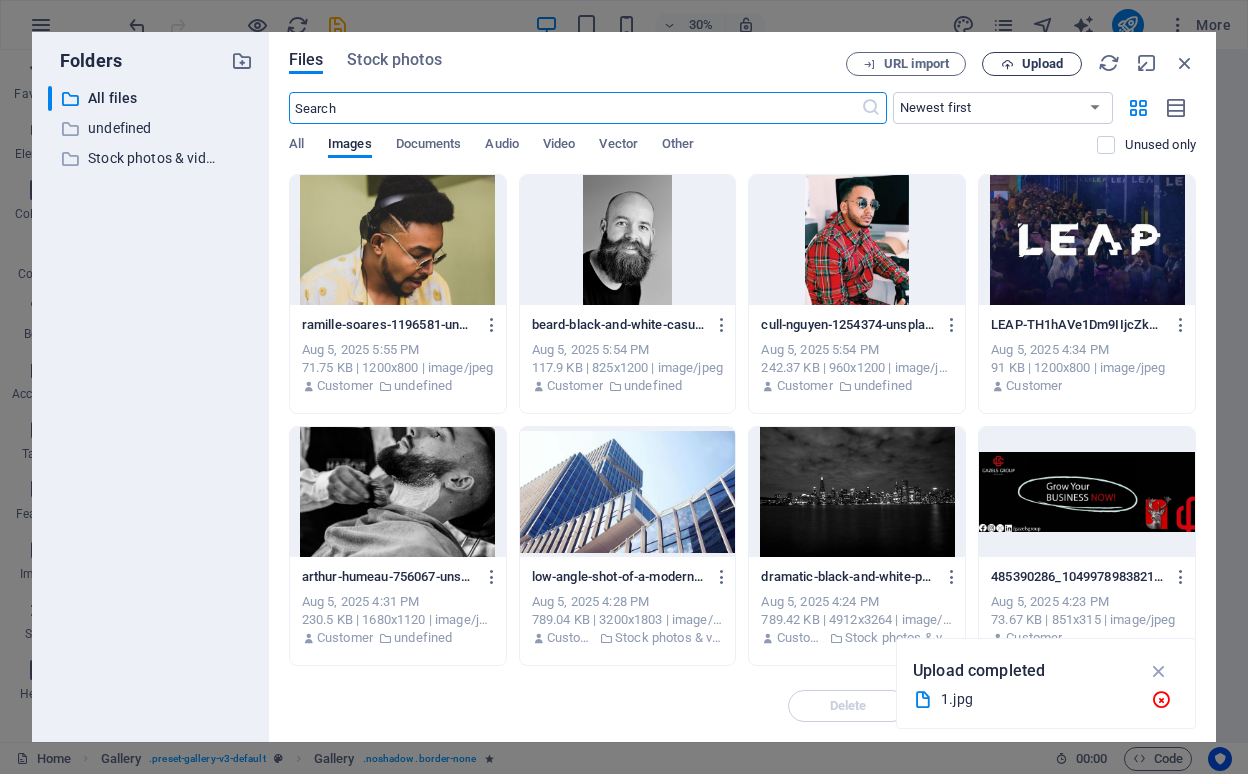 click on "Upload" at bounding box center [1042, 64] 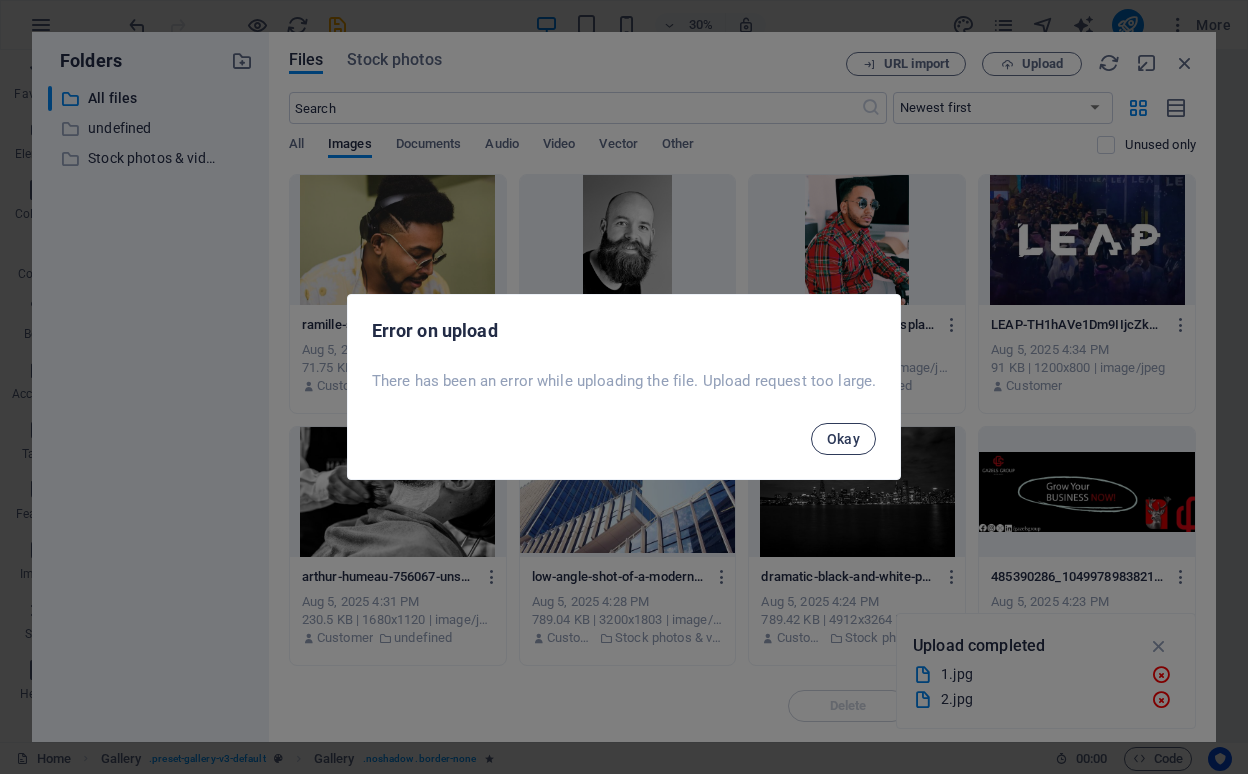 click on "Okay" at bounding box center (844, 439) 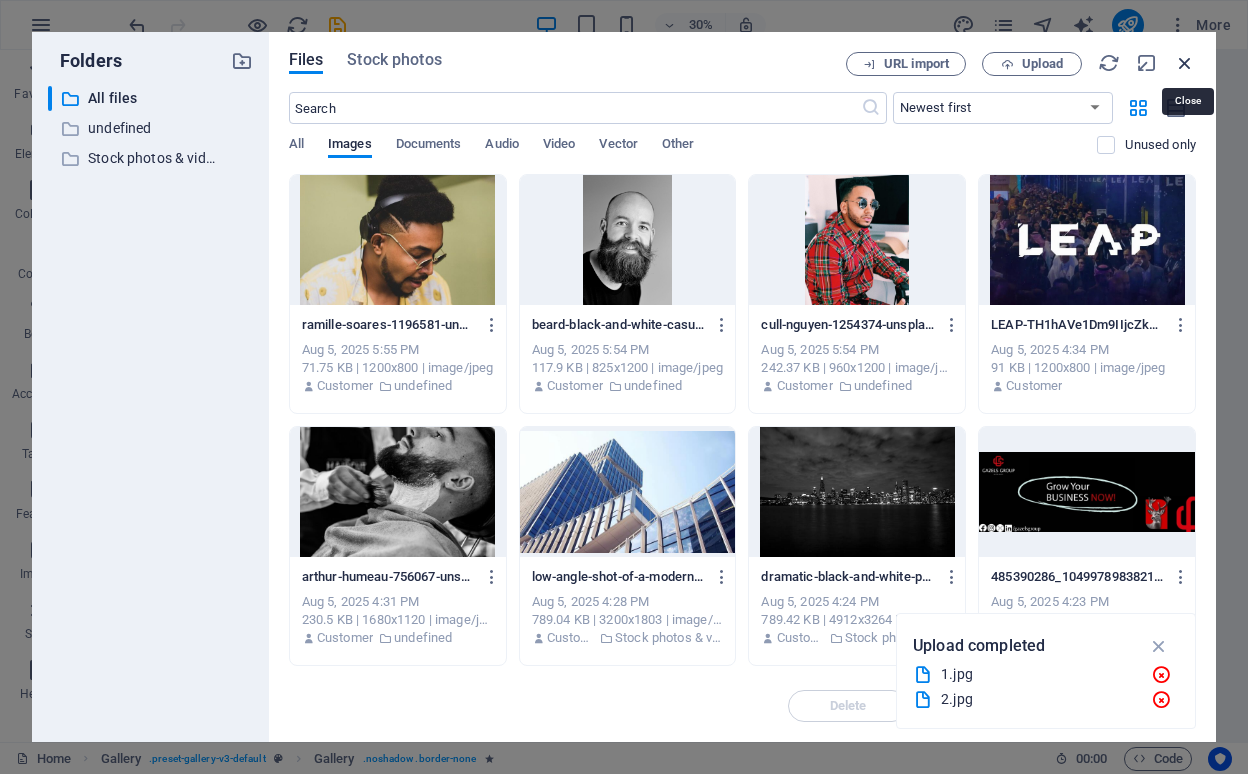 click at bounding box center (1185, 63) 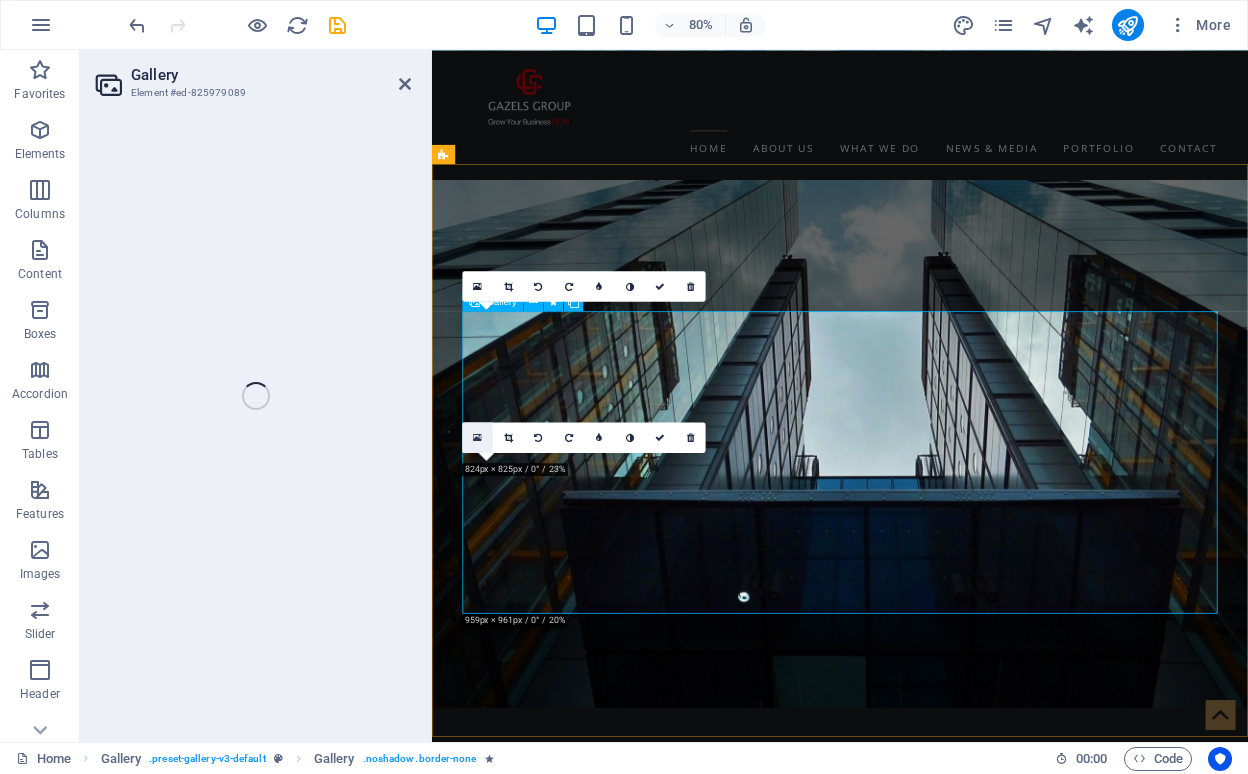 click at bounding box center [477, 437] 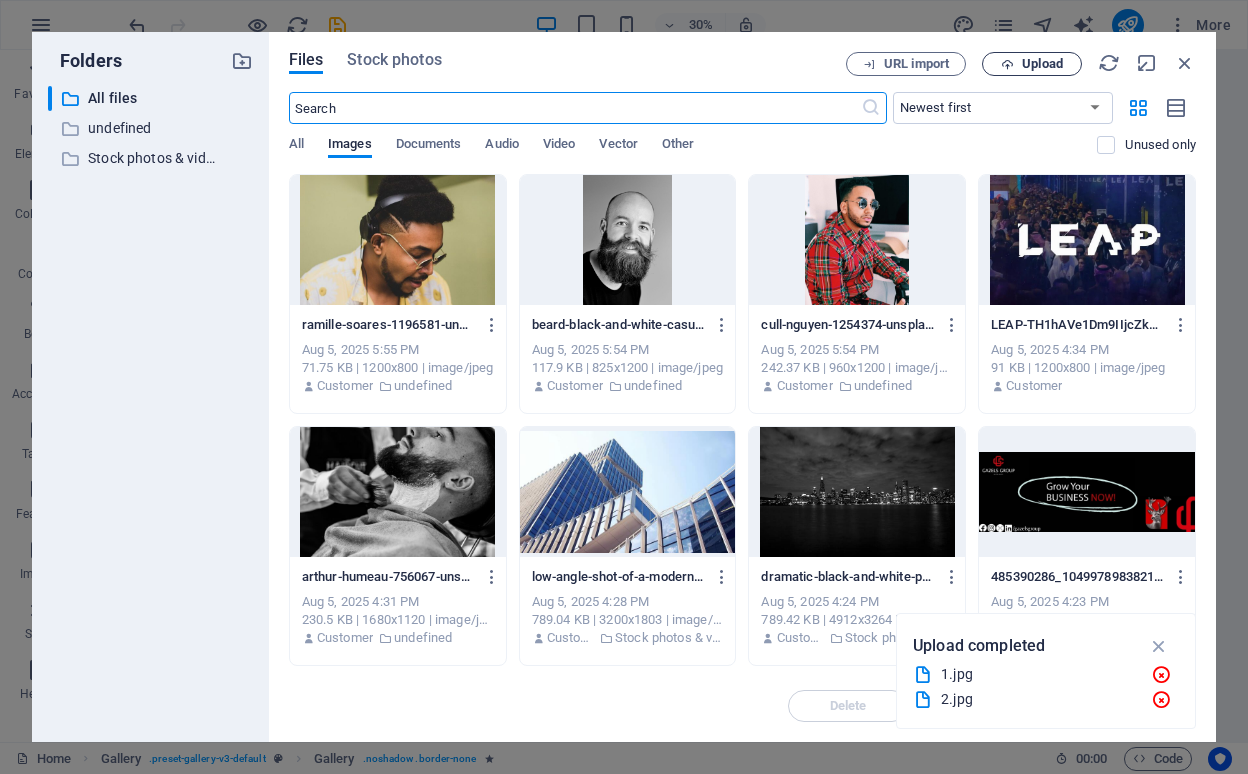click at bounding box center (1007, 64) 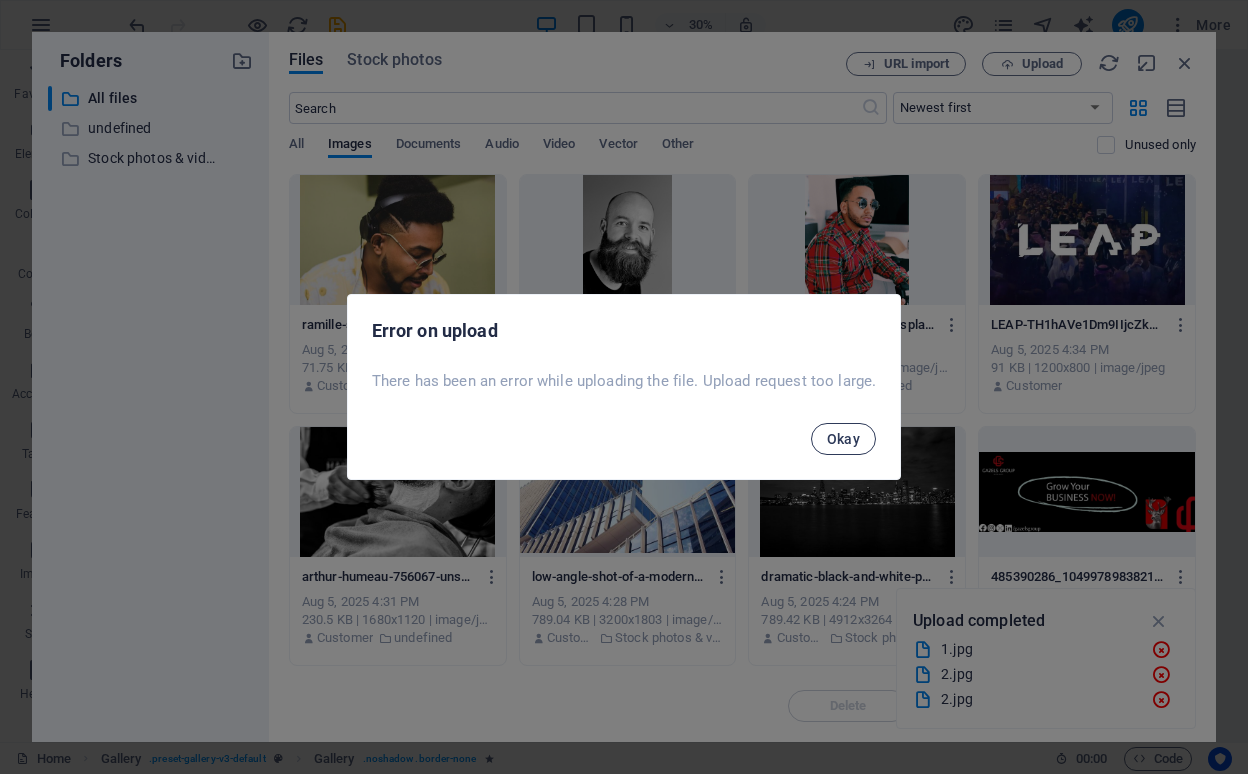 click on "Okay" at bounding box center [844, 439] 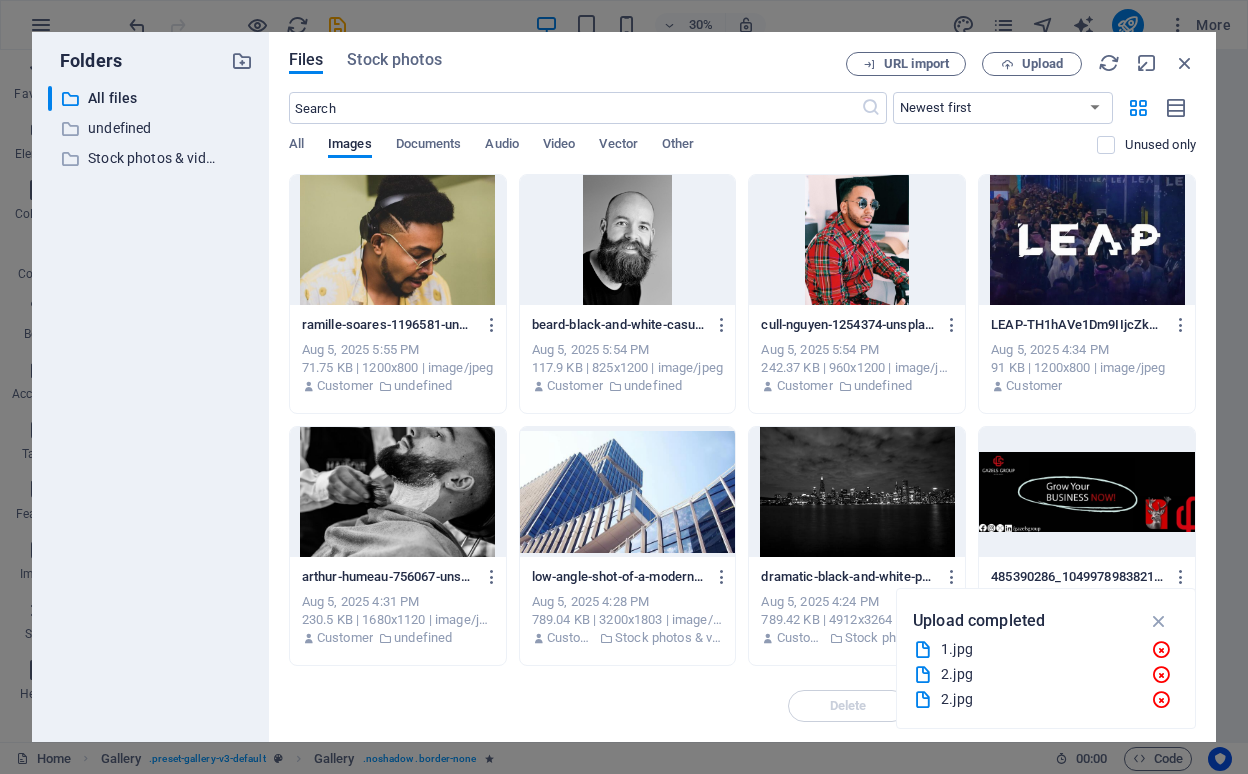 click on "Files Stock photos URL import Upload ​ Newest first Oldest first Name (A-Z) Name (Z-A) Size (0-9) Size (9-0) Resolution (0-9) Resolution (9-0) All Images Documents Audio Video Vector Other Unused only Drop files here to upload them instantly ramille-soares-1196581-unsplash-Uyj5zm7fktsq0T7NcdBRuA.jpg ramille-soares-1196581-unsplash-Uyj5zm7fktsq0T7NcdBRuA.jpg Aug 5, 2025 5:55 PM 71.75 KB | 1200x800 | image/jpeg Customer undefined beard-black-and-white-casual-842980-DzY9T0nT2TRwZxKCAQ9JQg.jpg beard-black-and-white-casual-842980-DzY9T0nT2TRwZxKCAQ9JQg.jpg Aug 5, 2025 5:54 PM 117.9 KB | 825x1200 | image/jpeg Customer undefined cull-nguyen-1254374-unsplash-vc7fYU_XA_iJWIpXComIZg.jpg cull-nguyen-1254374-unsplash-vc7fYU_XA_iJWIpXComIZg.jpg Aug 5, 2025 5:54 PM 242.37 KB | 960x1200 | image/jpeg Customer undefined LEAP-TH1hAVe1Dm9IIjcZkLg5cg.jpg LEAP-TH1hAVe1Dm9IIjcZkLg5cg.jpg Aug 5, 2025 4:34 PM 91 KB | 1200x800 | image/jpeg Customer arthur-humeau-756067-unsplash-WQ2r1qaOrjpIL_tKUTZGOw.jpg Aug 5, 2025 4:31 PM Delete" at bounding box center [742, 387] 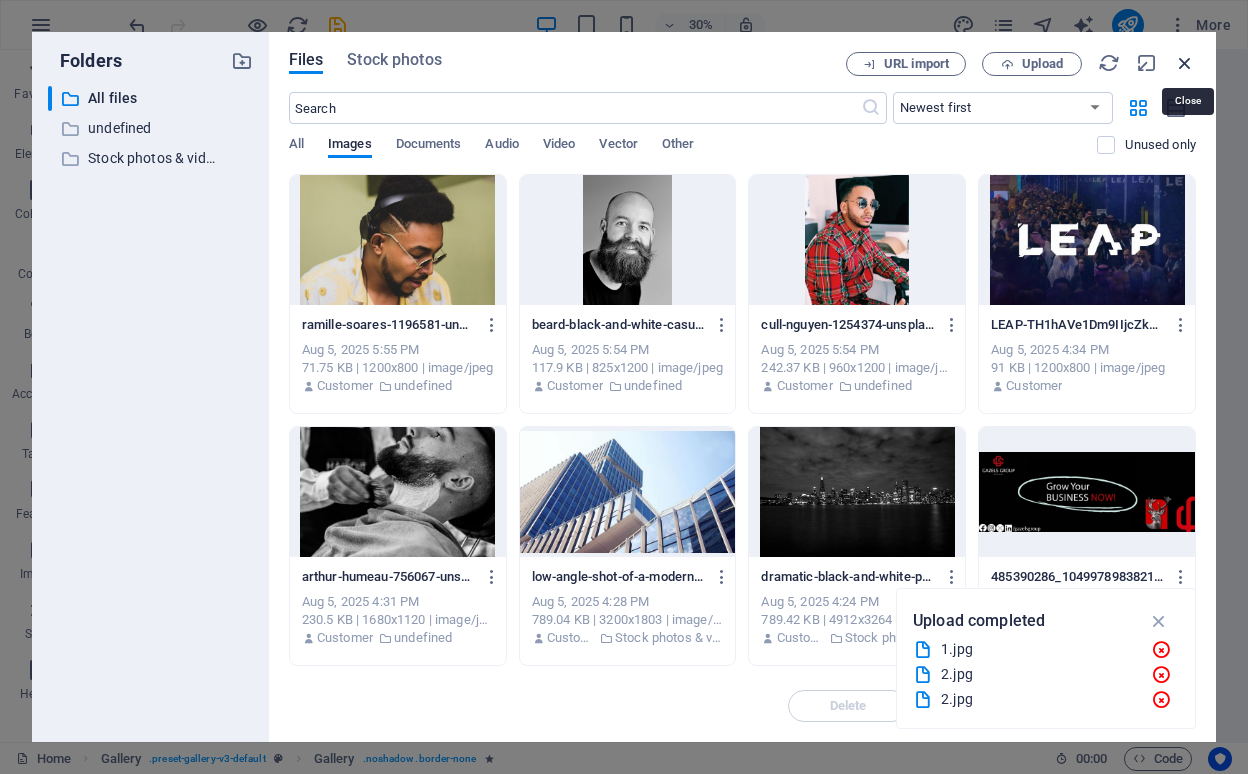 click at bounding box center [1185, 63] 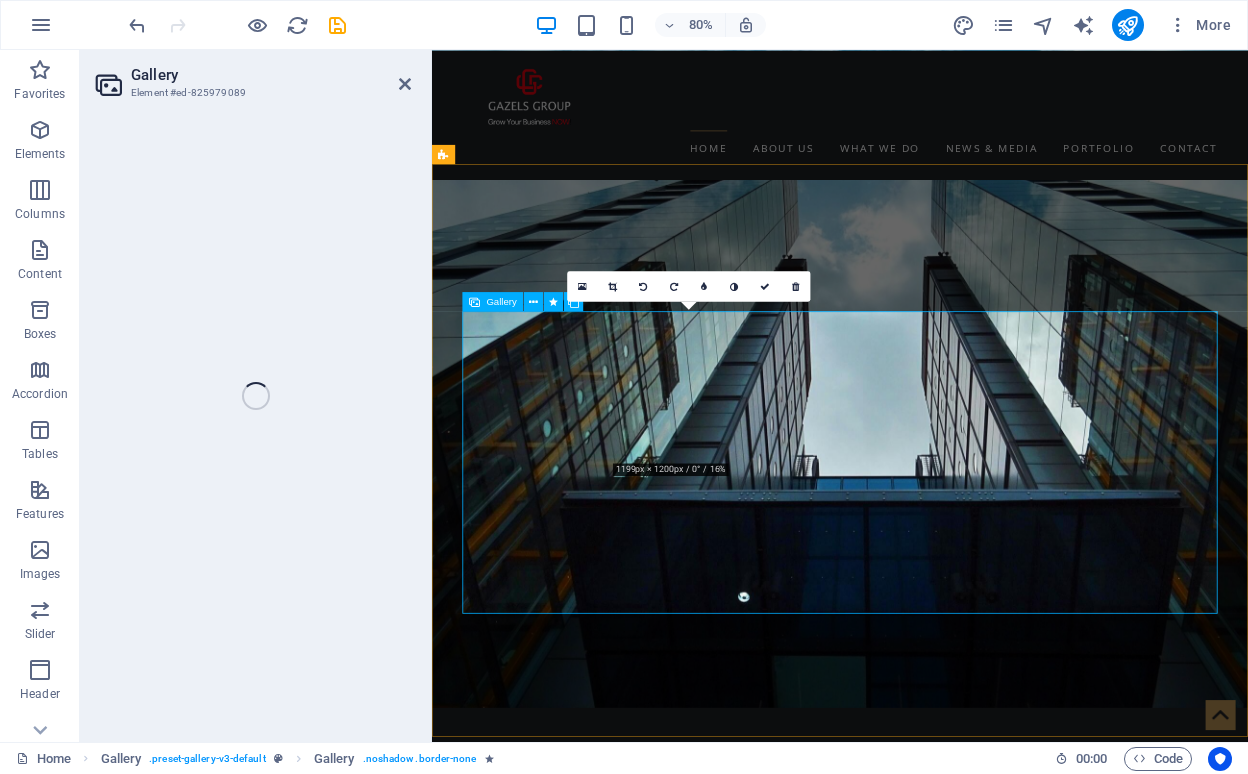 click at bounding box center (731, 6833) 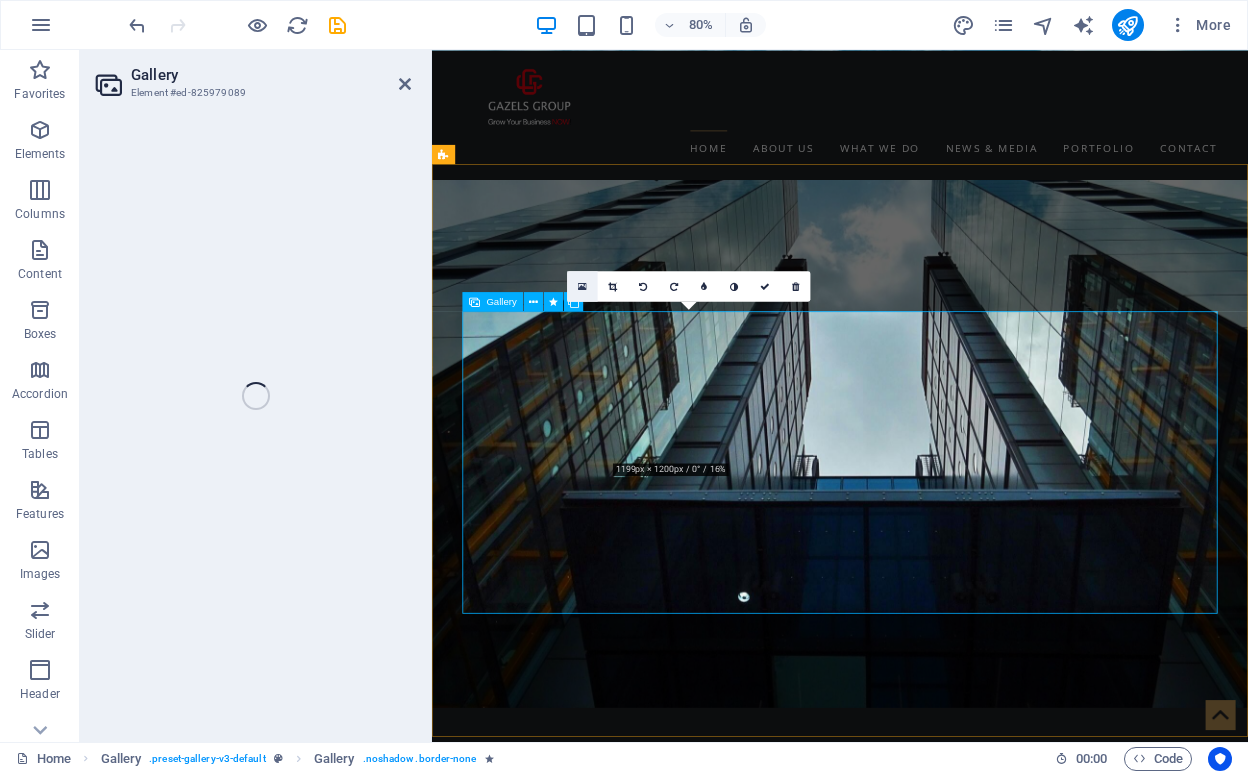 click at bounding box center (582, 286) 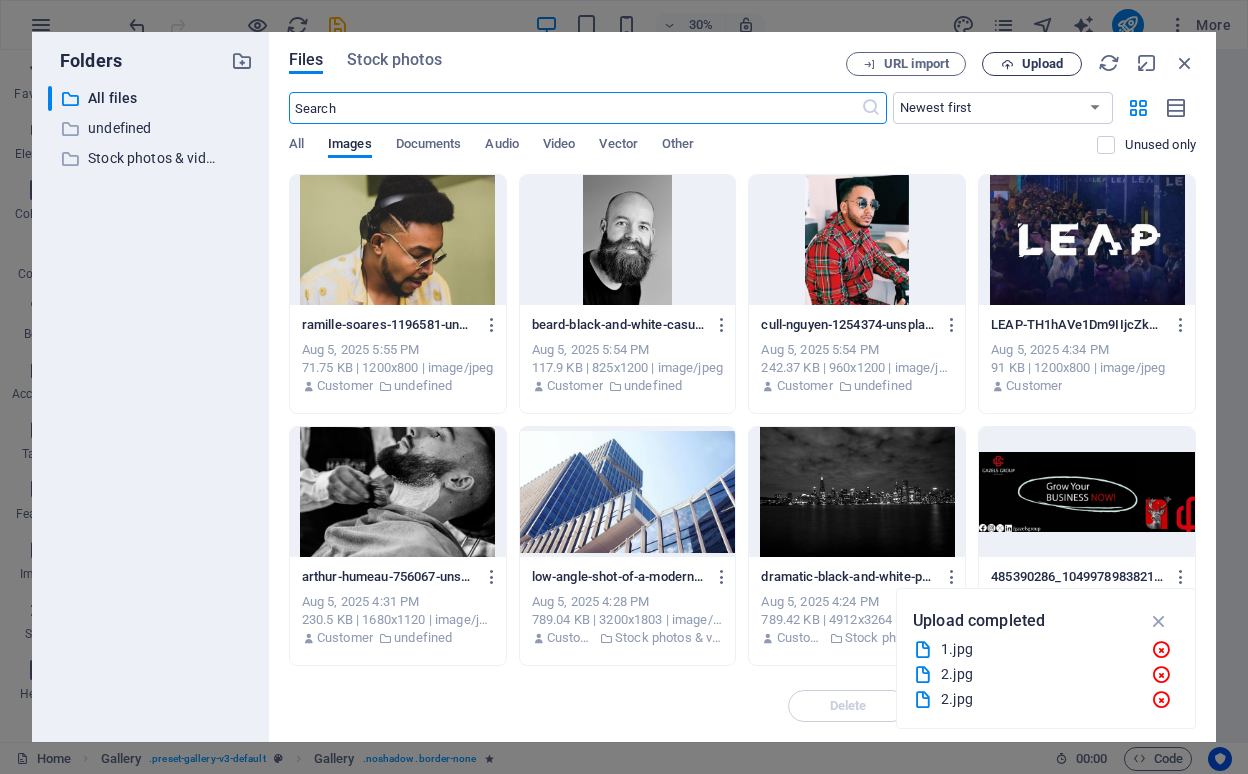 click on "Upload" at bounding box center [1042, 64] 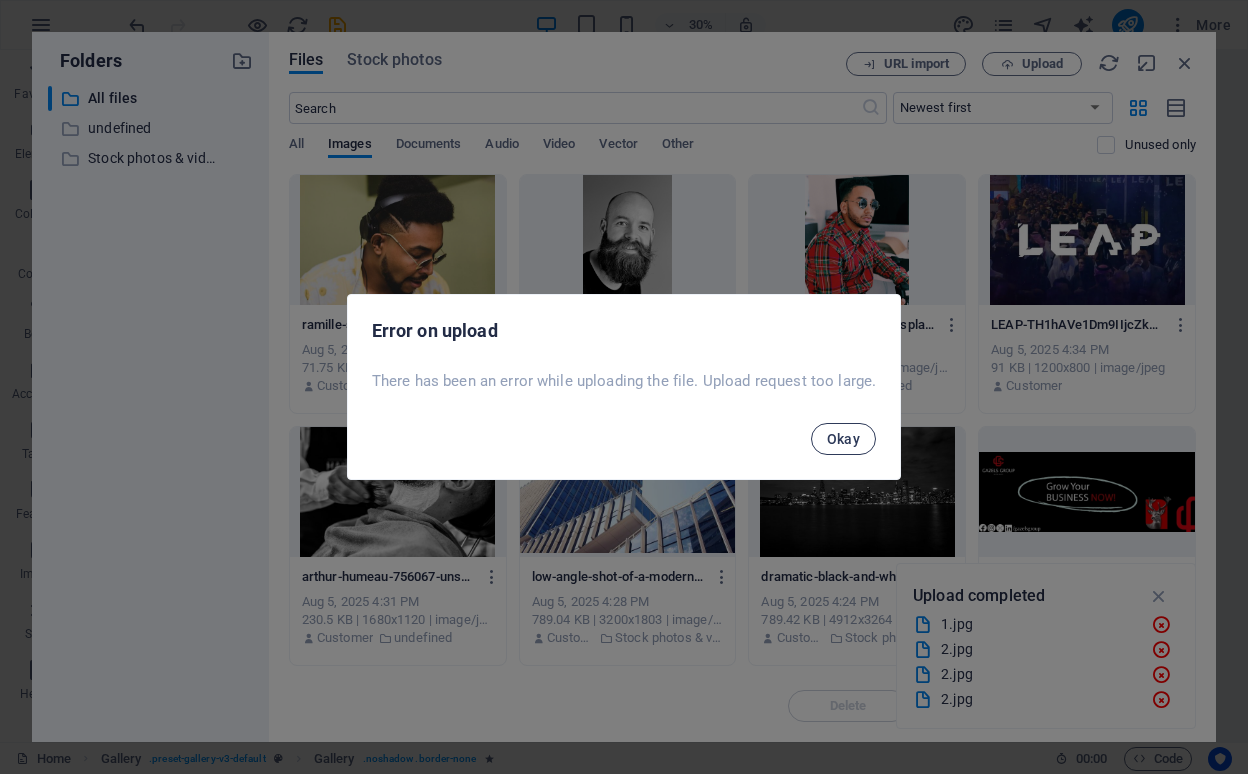 click on "Okay" at bounding box center [844, 439] 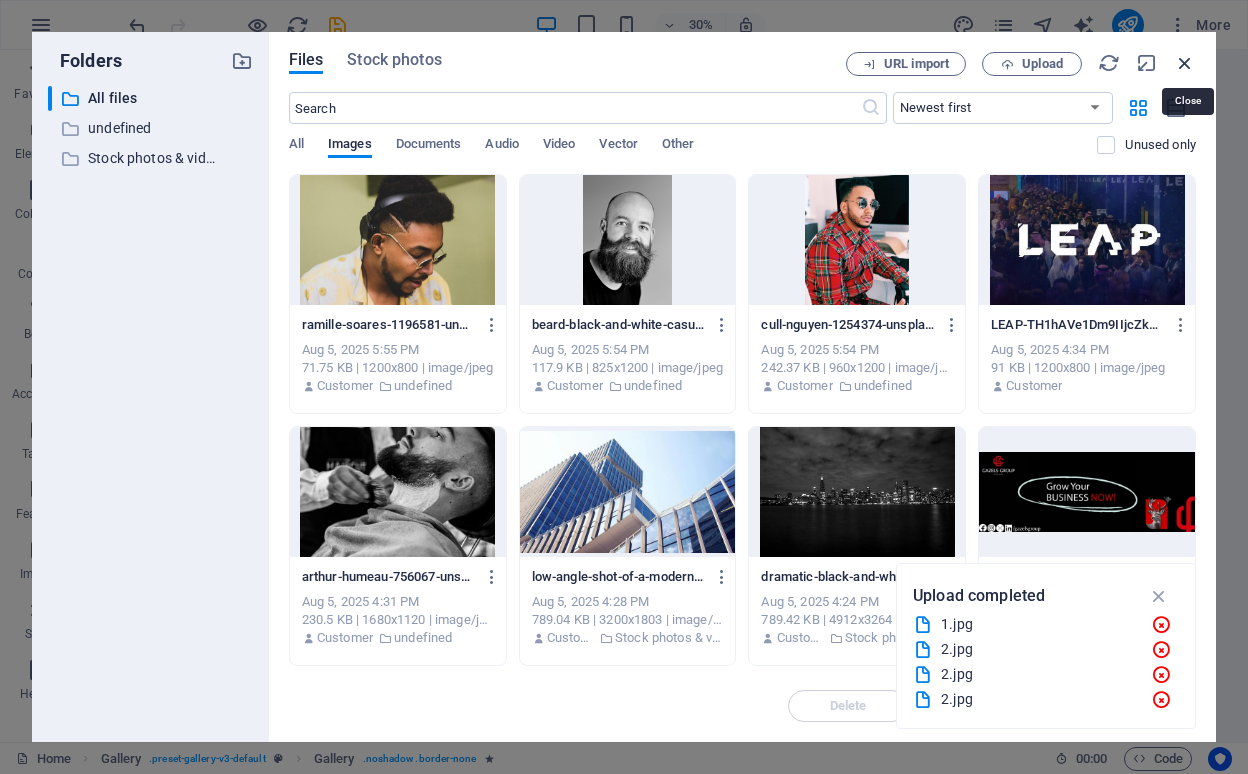 click at bounding box center (1185, 63) 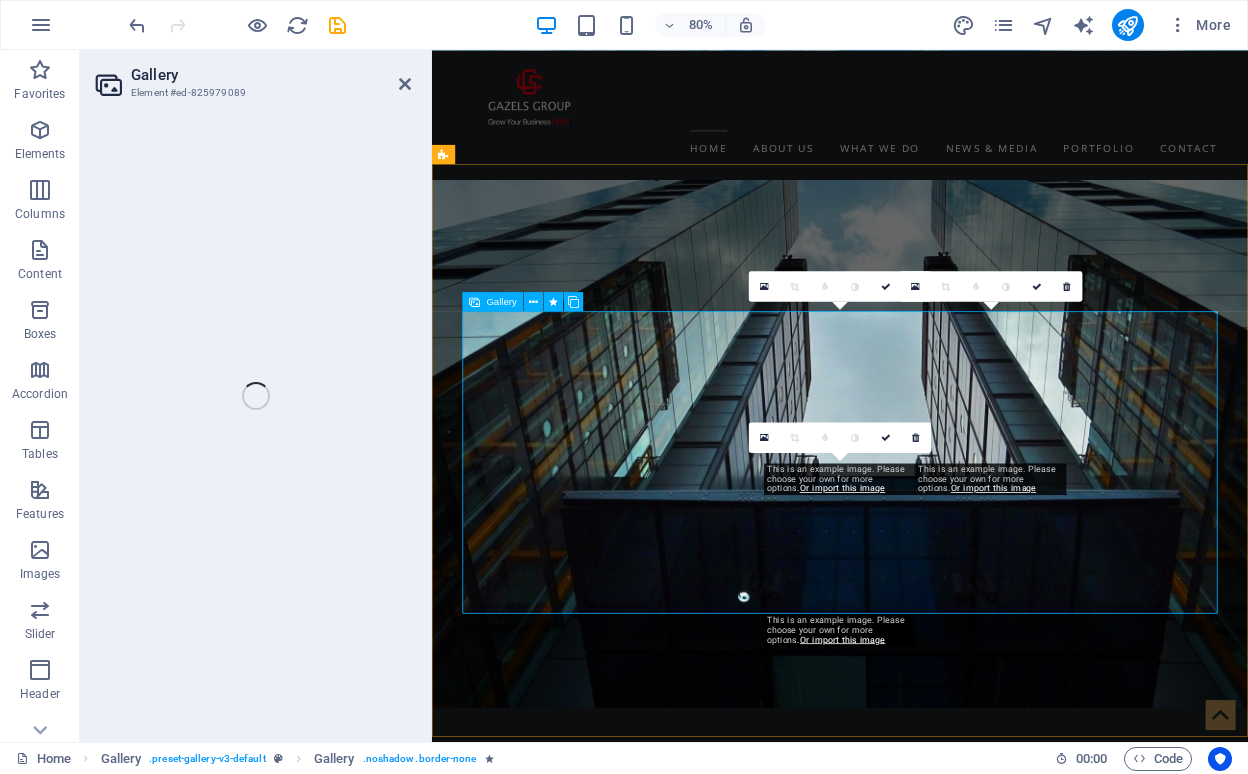 click on "0" at bounding box center (840, 437) 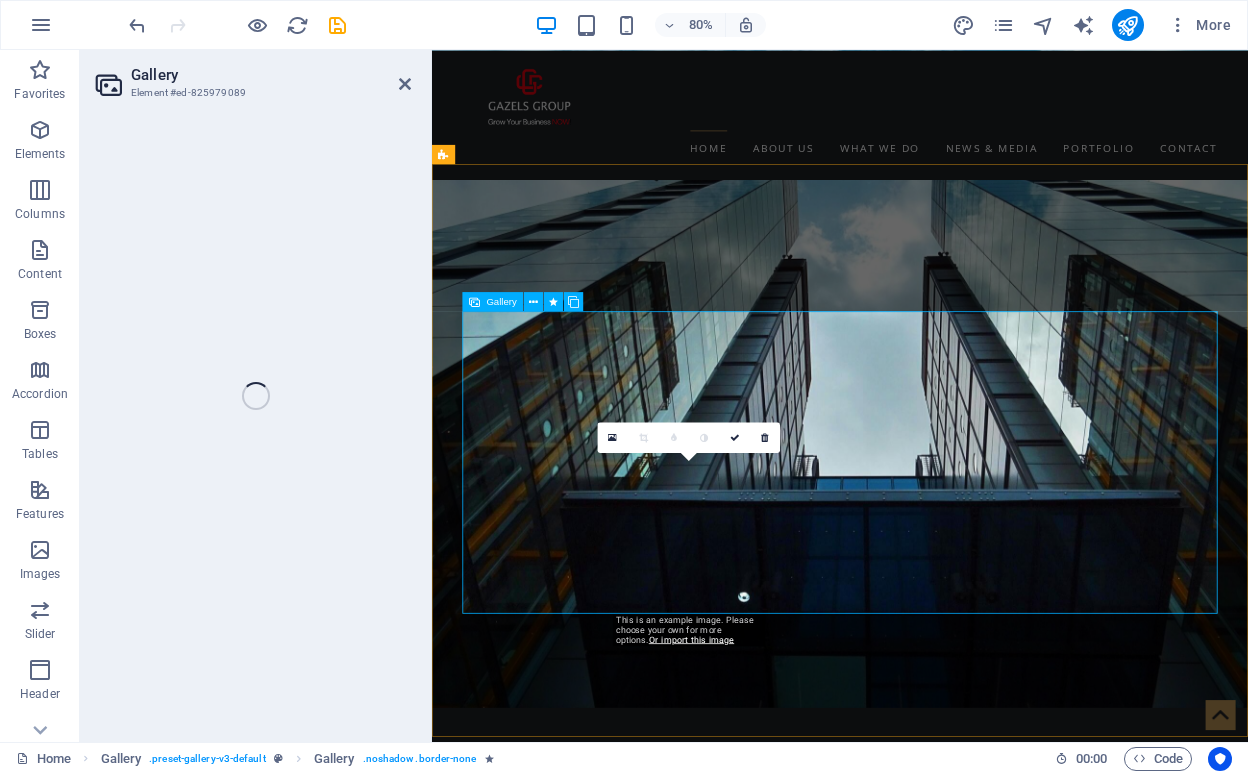 click on "0" at bounding box center [689, 437] 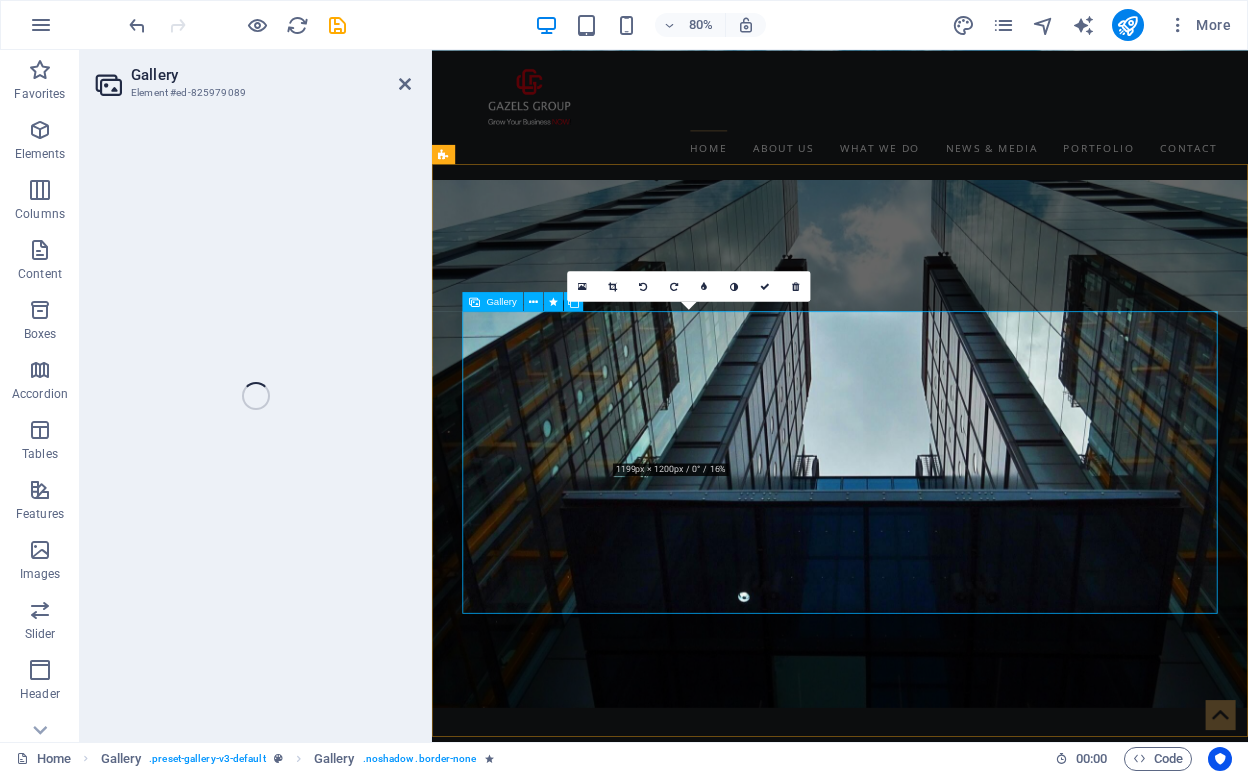 click at bounding box center [731, 6833] 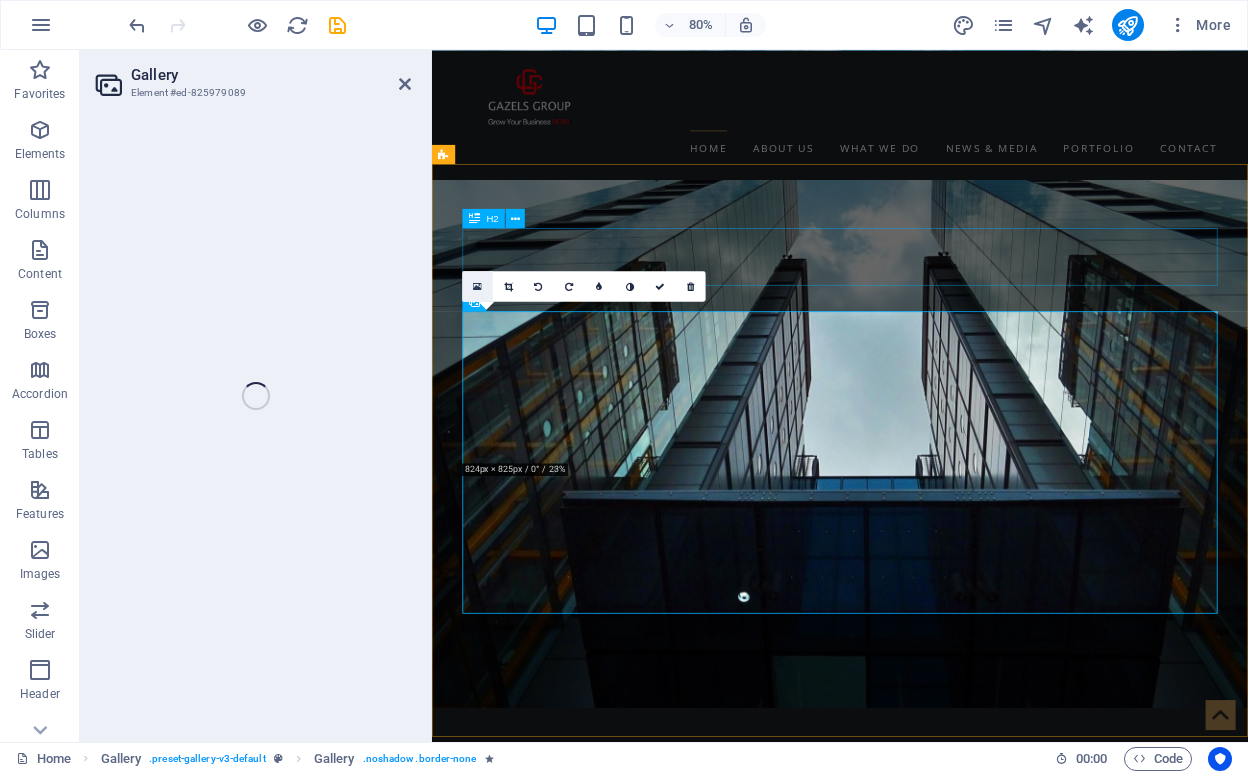 click at bounding box center [477, 286] 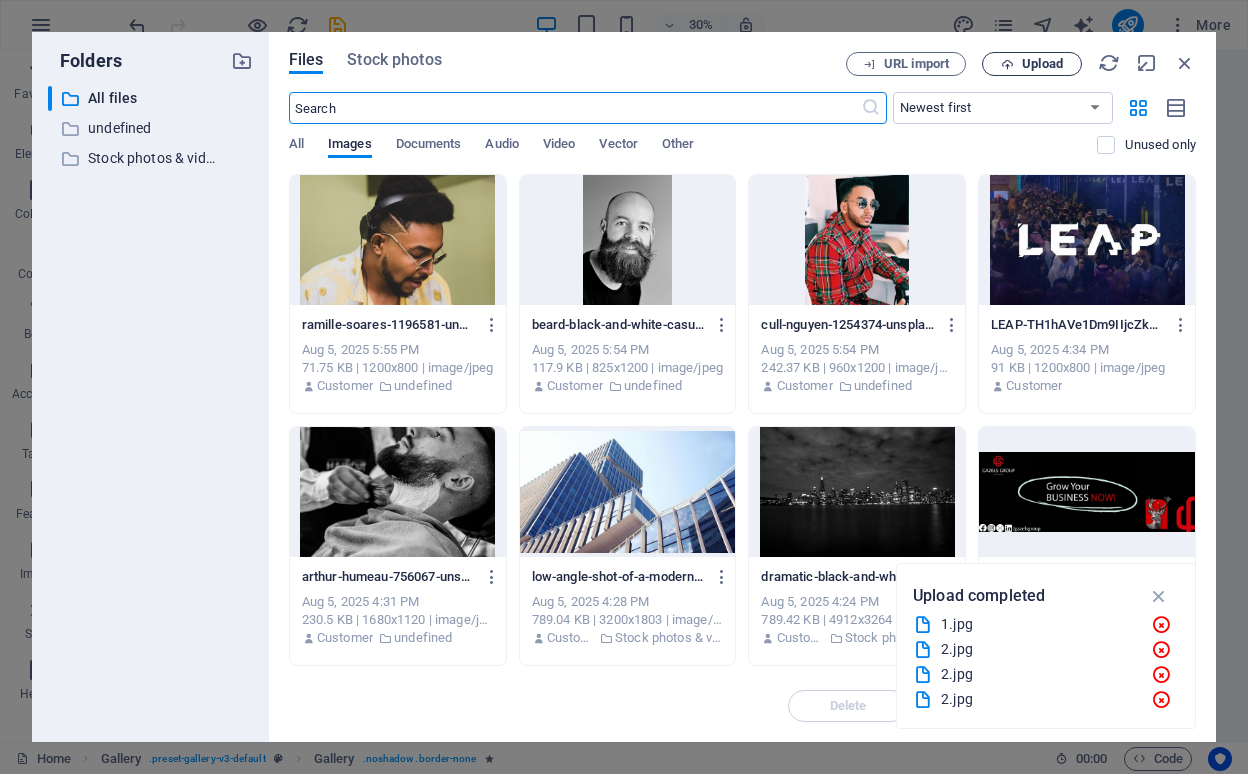 click on "Upload" at bounding box center (1042, 64) 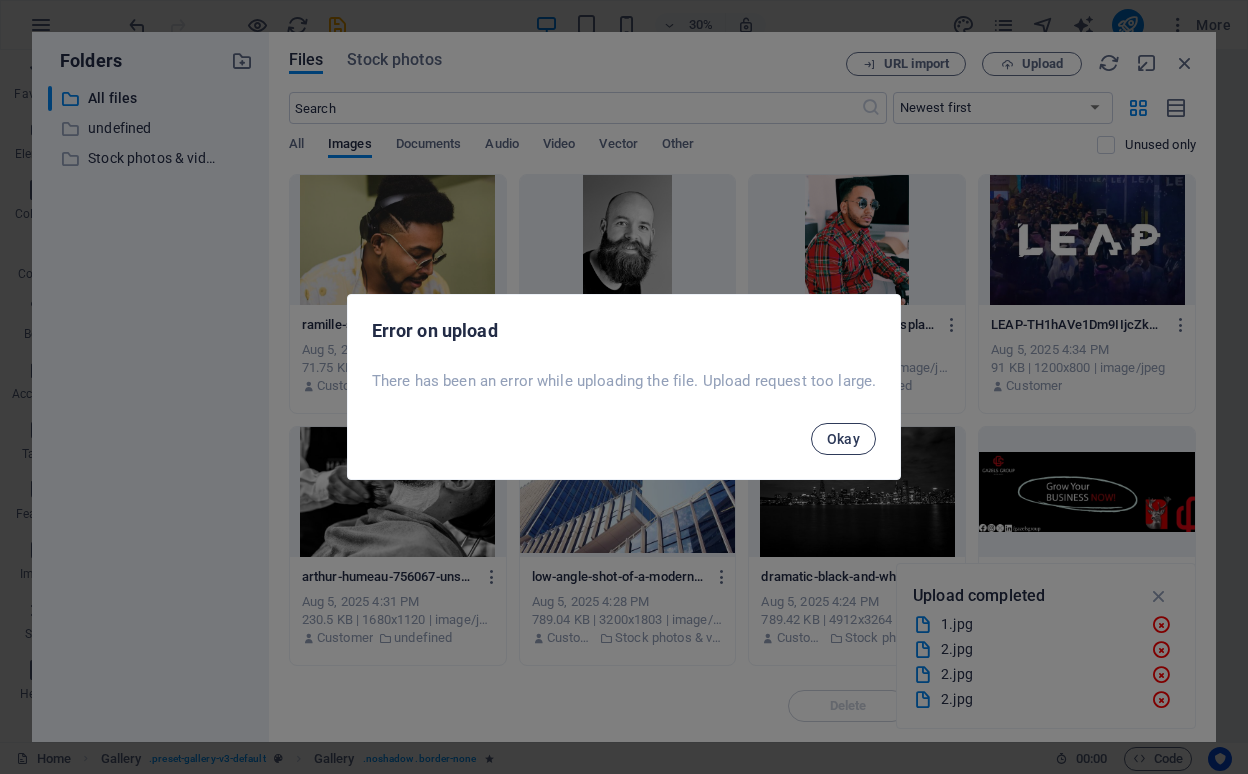 click on "Okay" at bounding box center (844, 439) 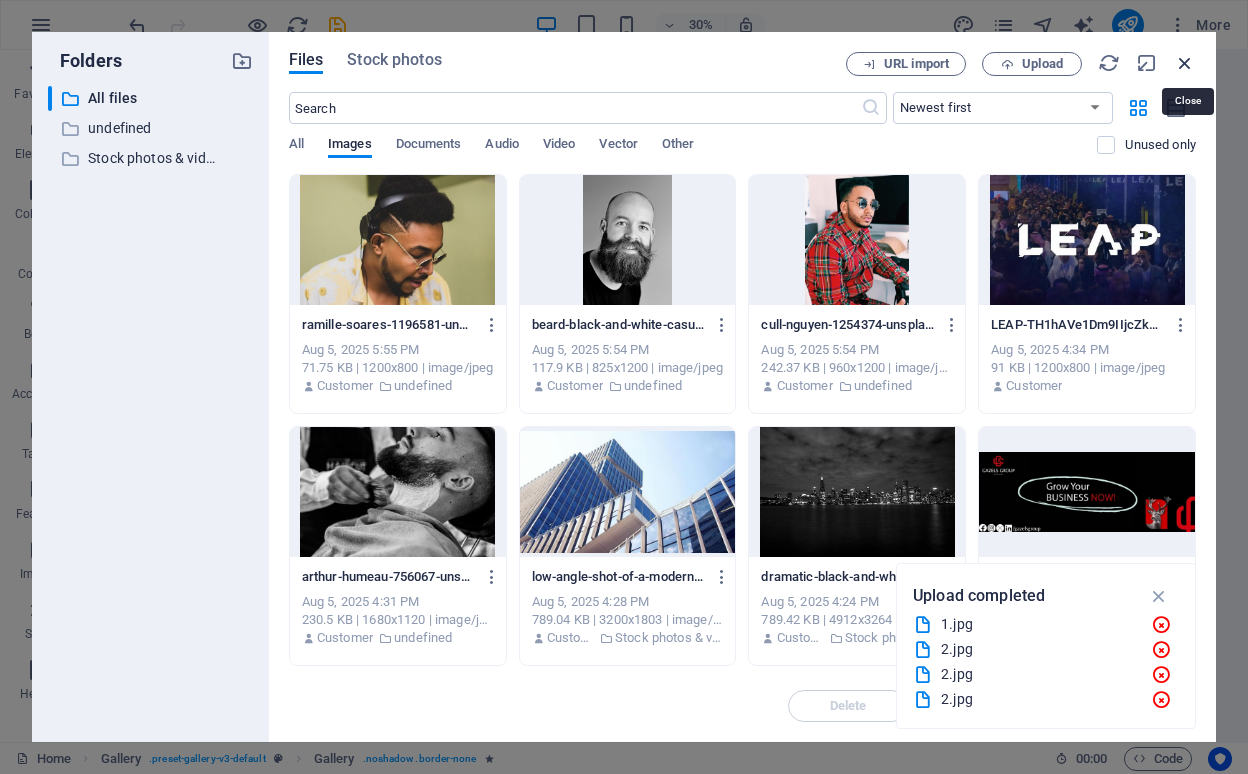 click at bounding box center [1185, 63] 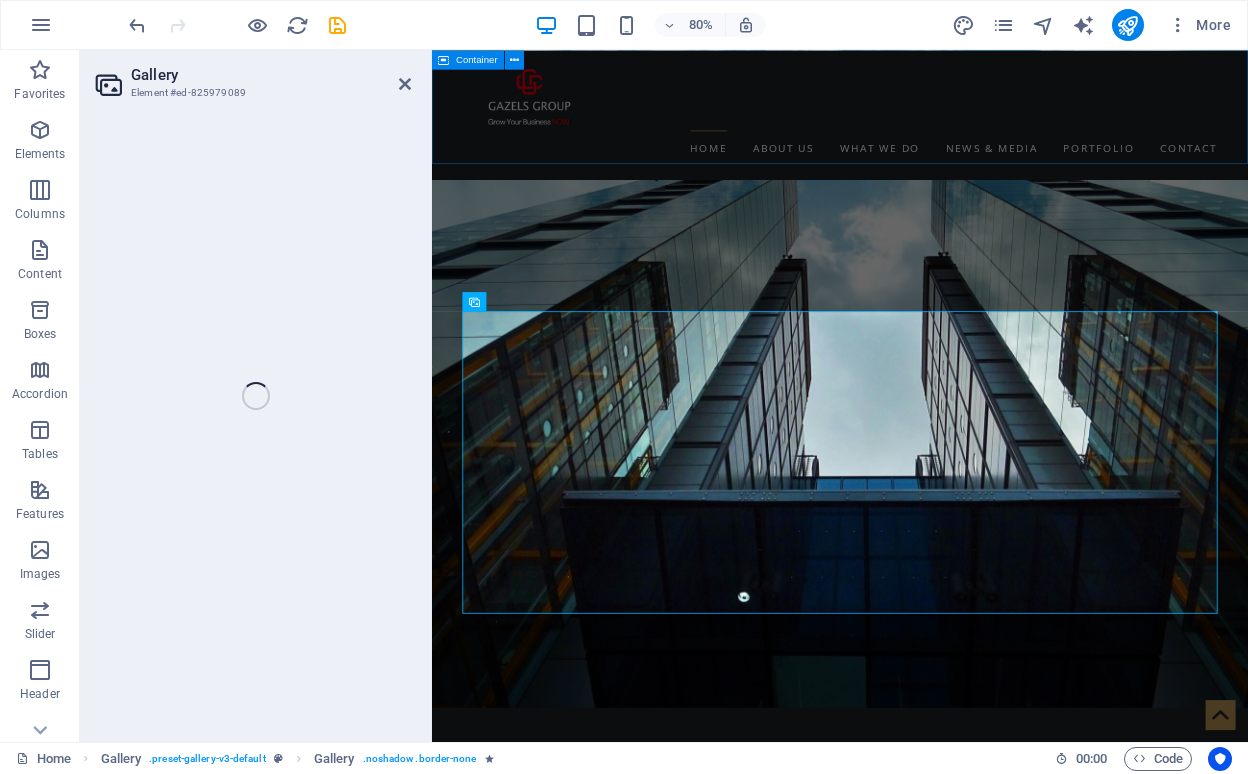 click on "Our Team Nuha gazel Founder & CEO  Mohamed eLshahat Director of student activities & PR Ali Atef Operation Manager More about us" at bounding box center [942, 4638] 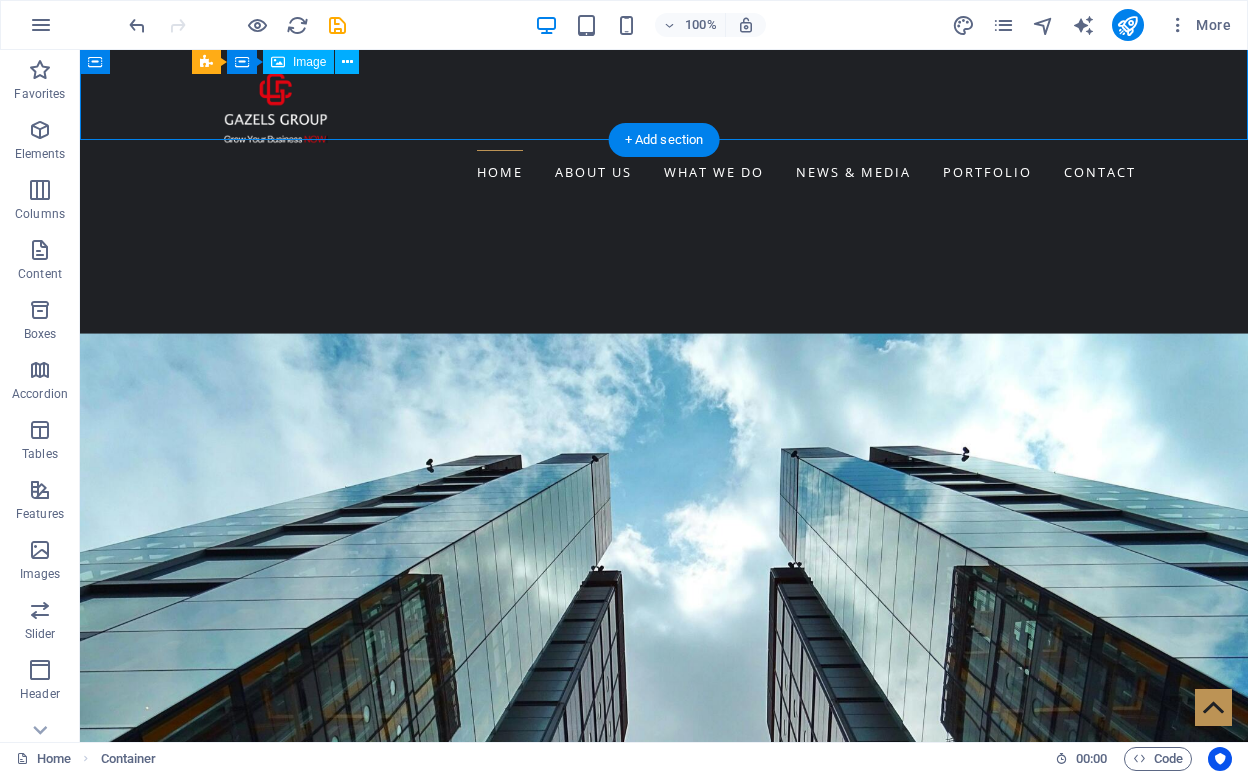 scroll, scrollTop: 2863, scrollLeft: 0, axis: vertical 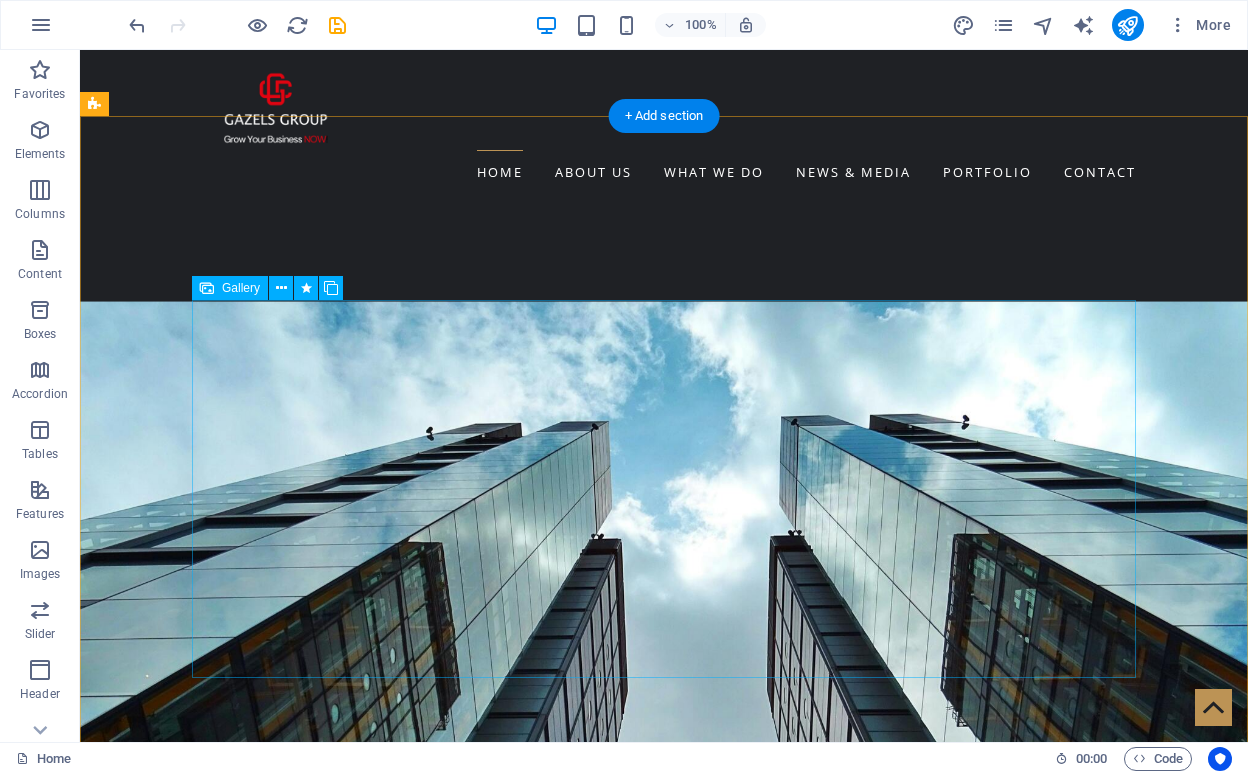 click at bounding box center (190, 6819) 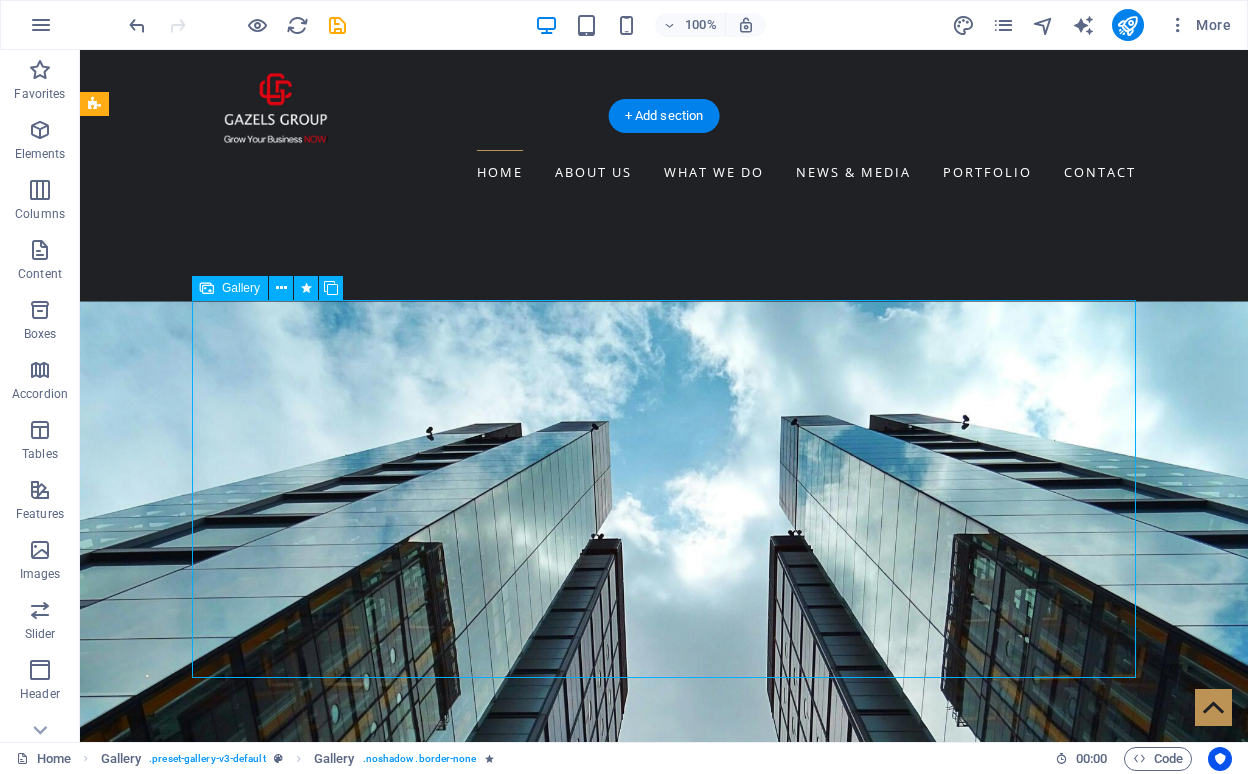 click at bounding box center (379, 6819) 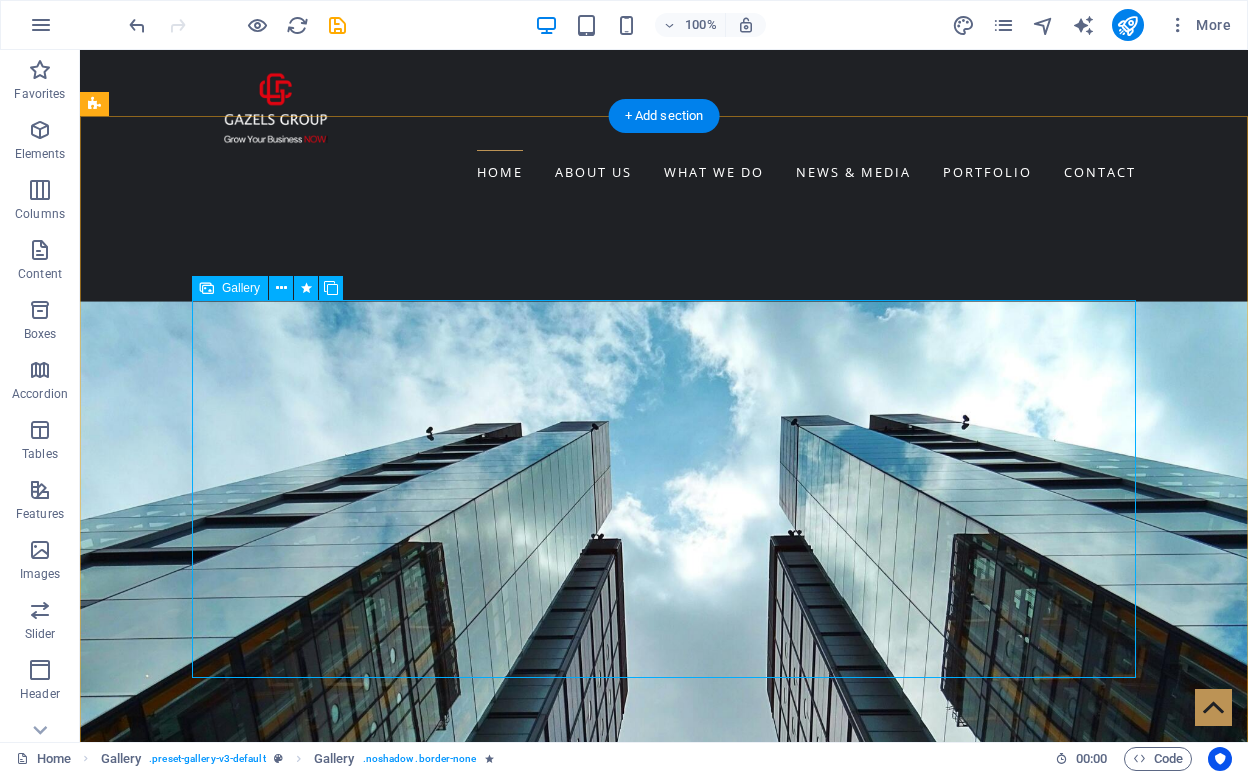 click on "Gallery" at bounding box center (241, 288) 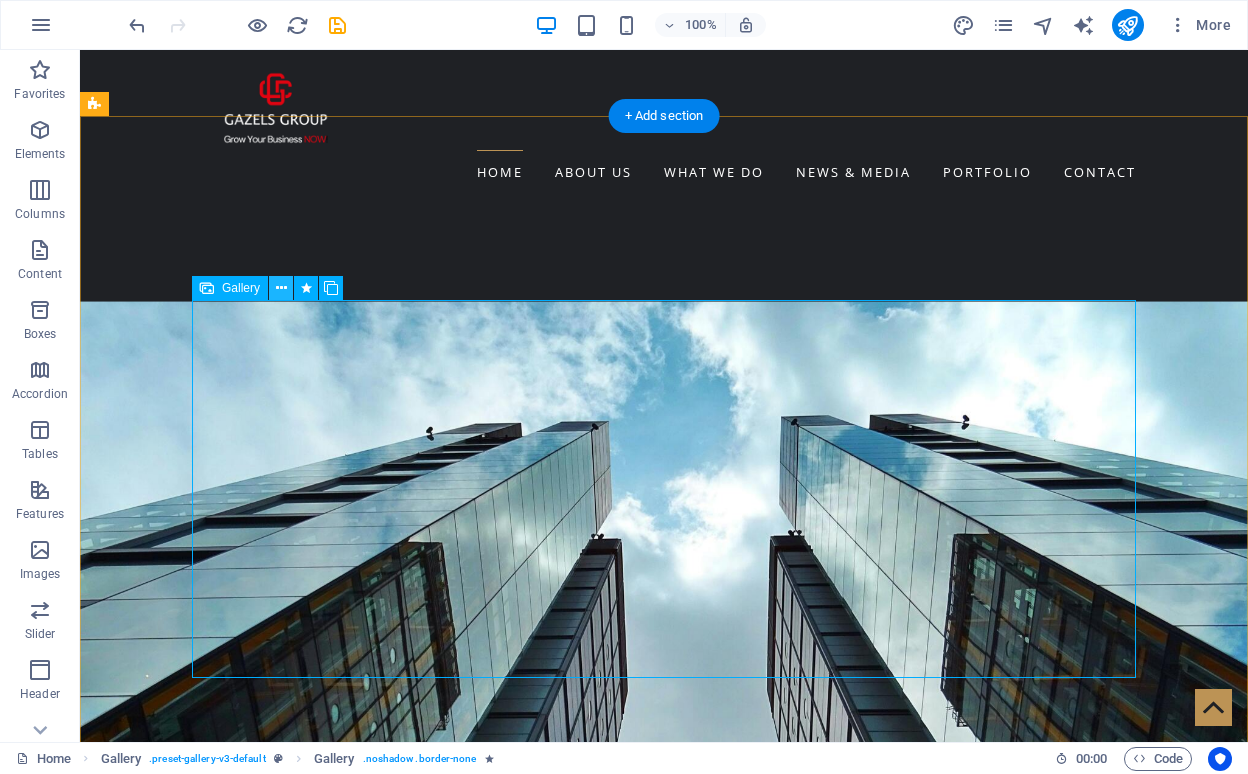 click at bounding box center (281, 288) 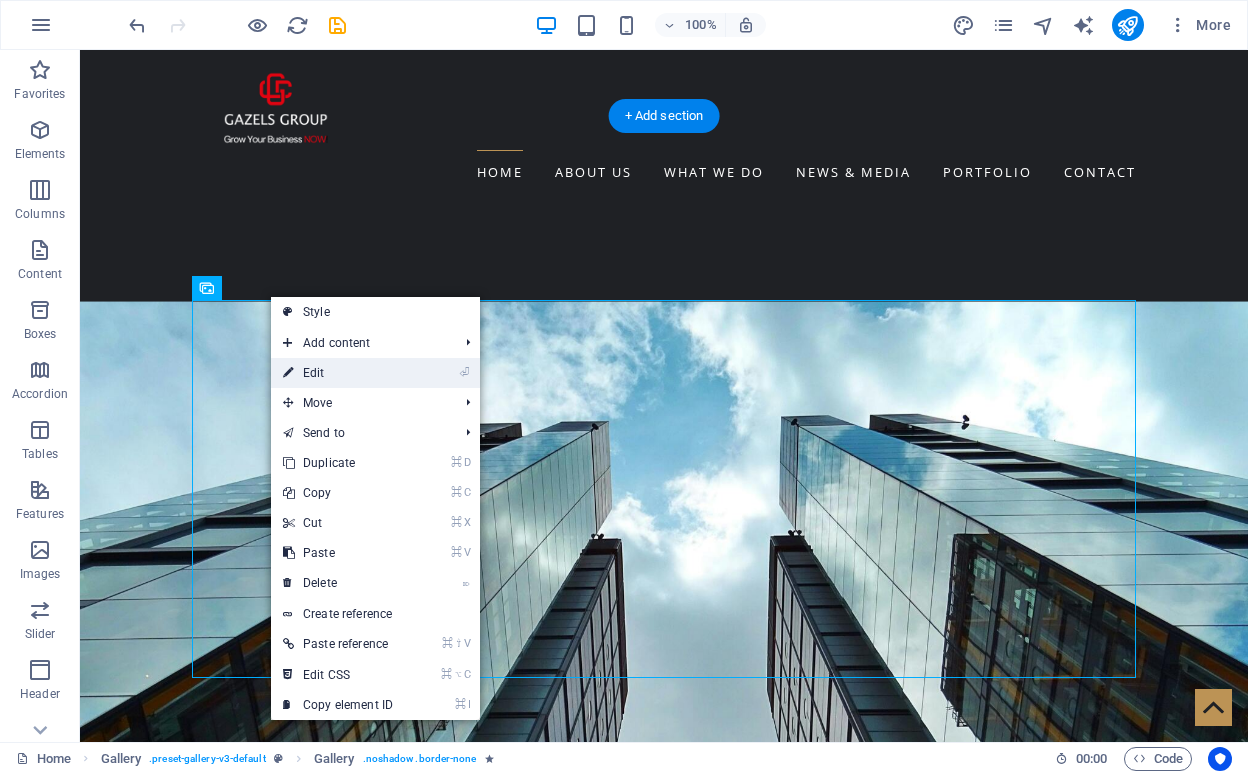 click on "⏎  Edit" at bounding box center (338, 373) 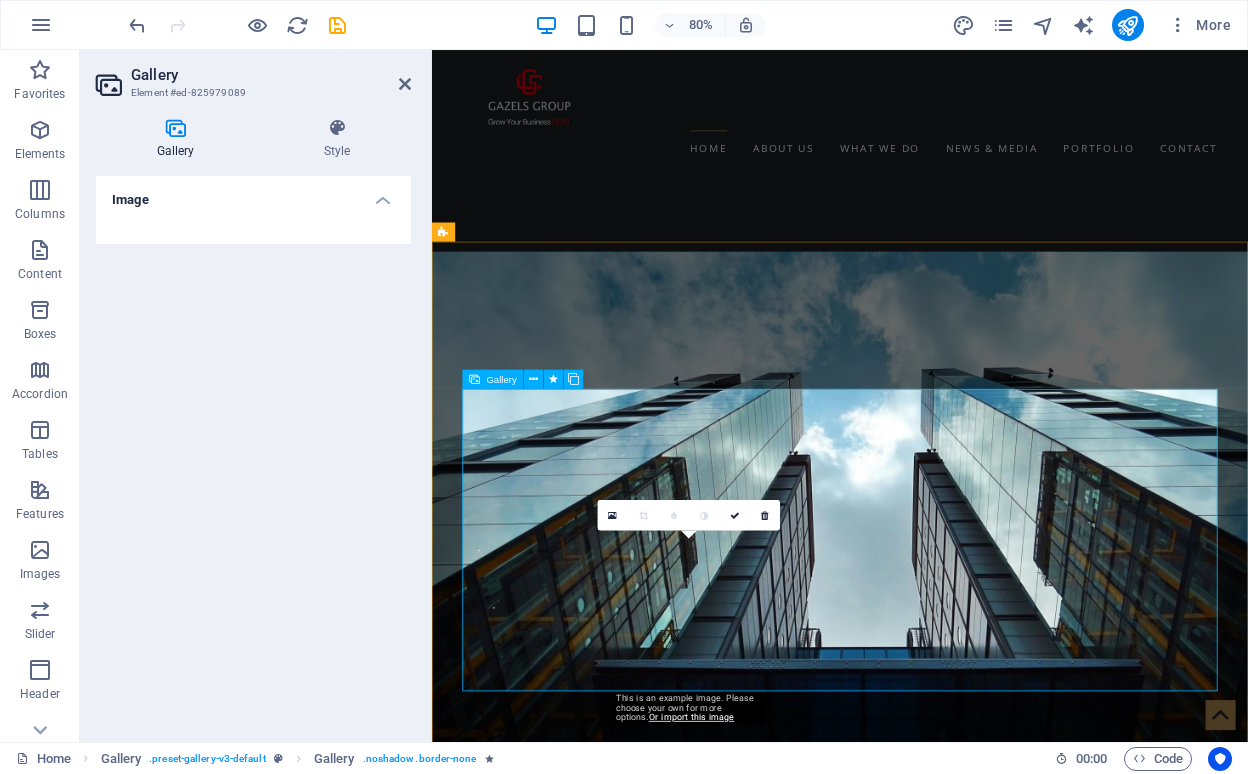 click at bounding box center [731, 6860] 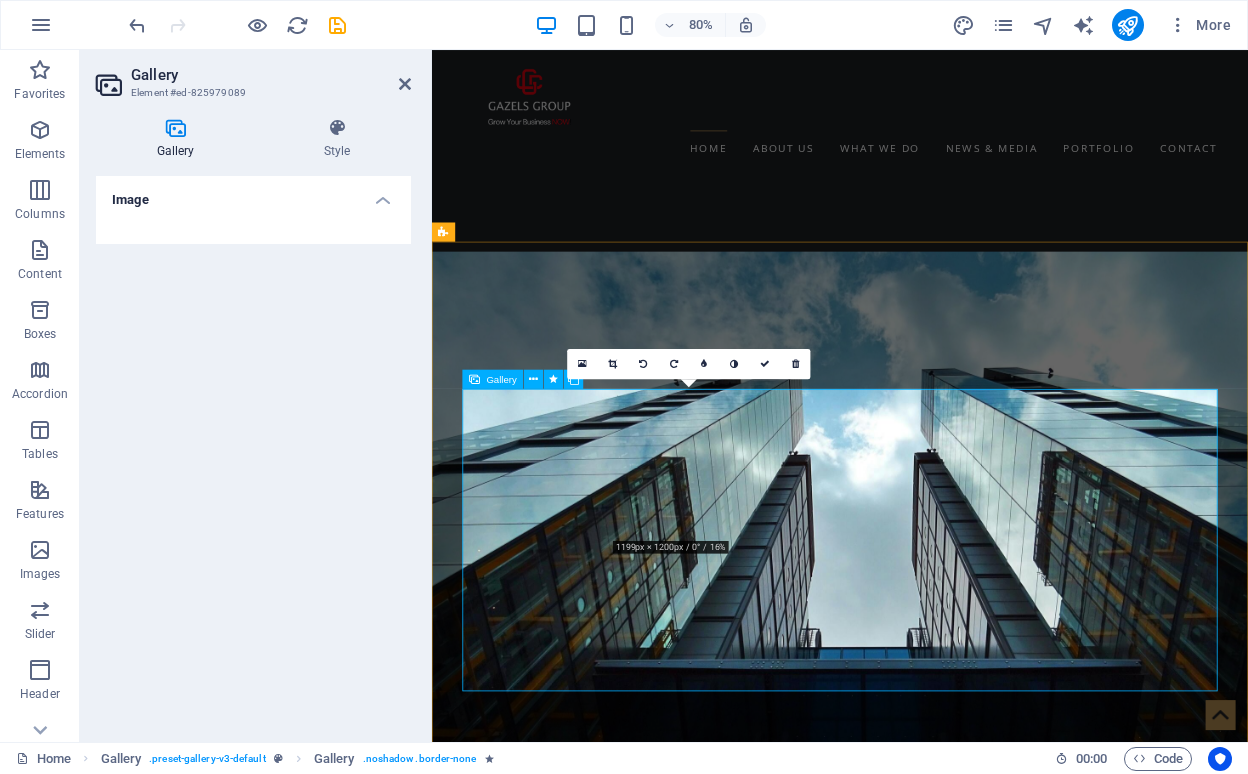 click at bounding box center [731, 6671] 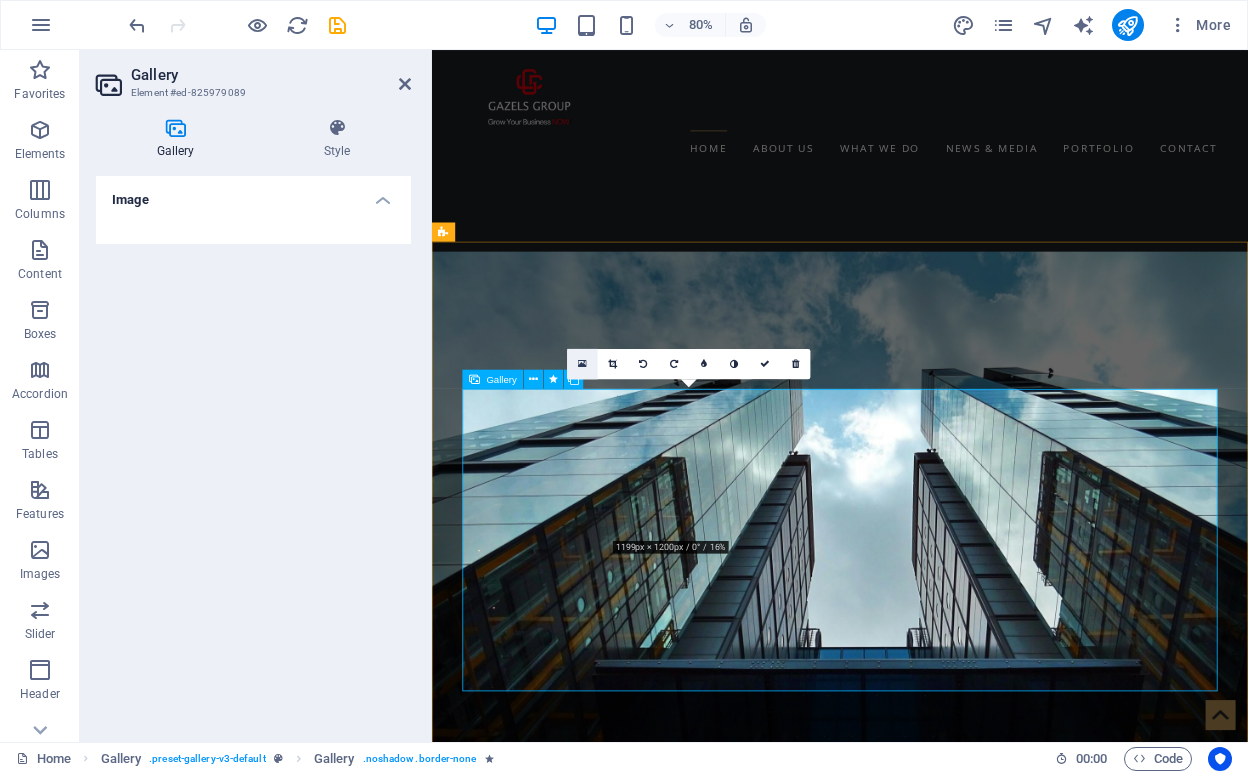 click at bounding box center (582, 363) 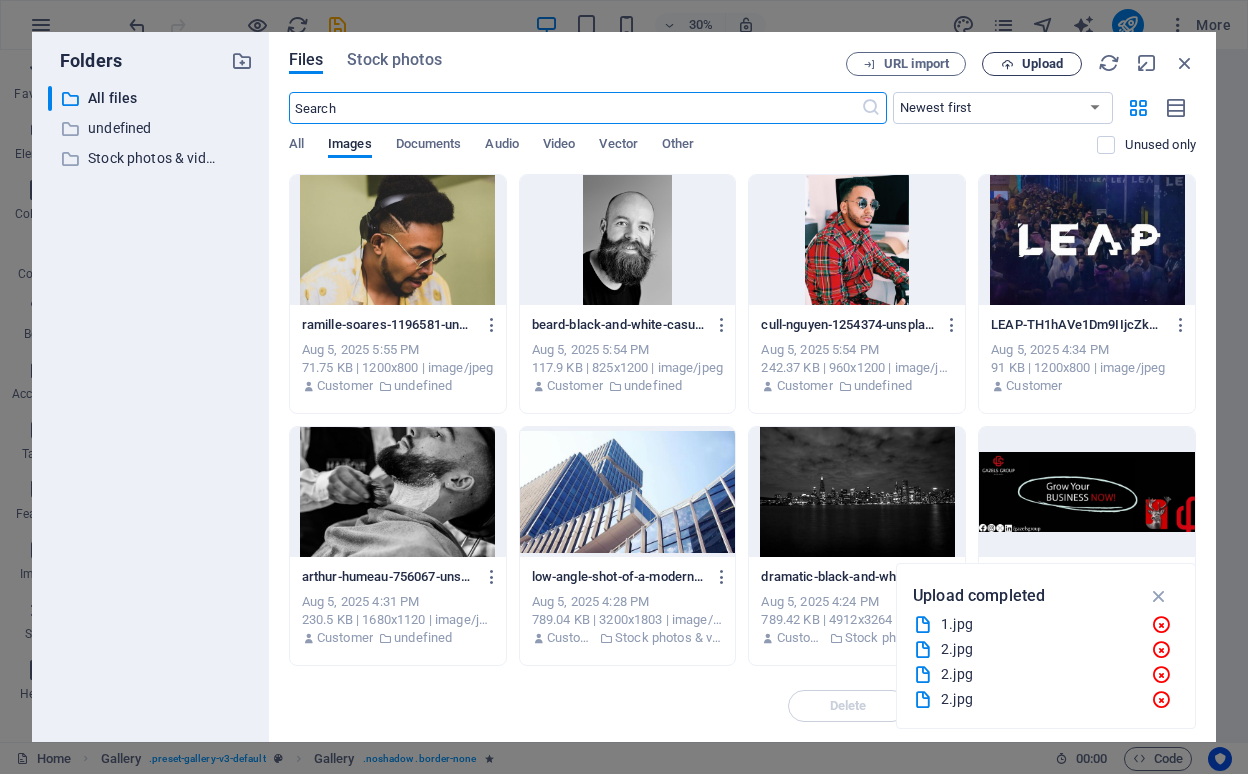 click on "Upload" at bounding box center (1042, 64) 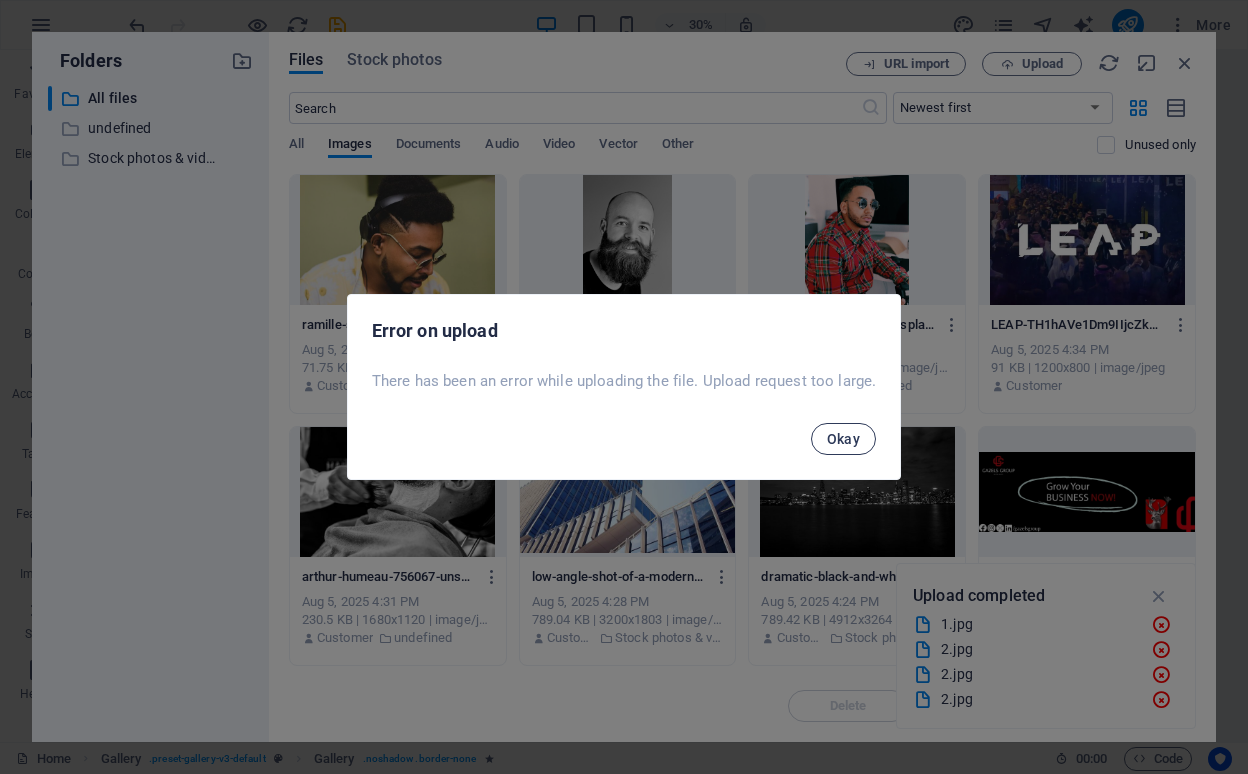 click on "Okay" at bounding box center (844, 439) 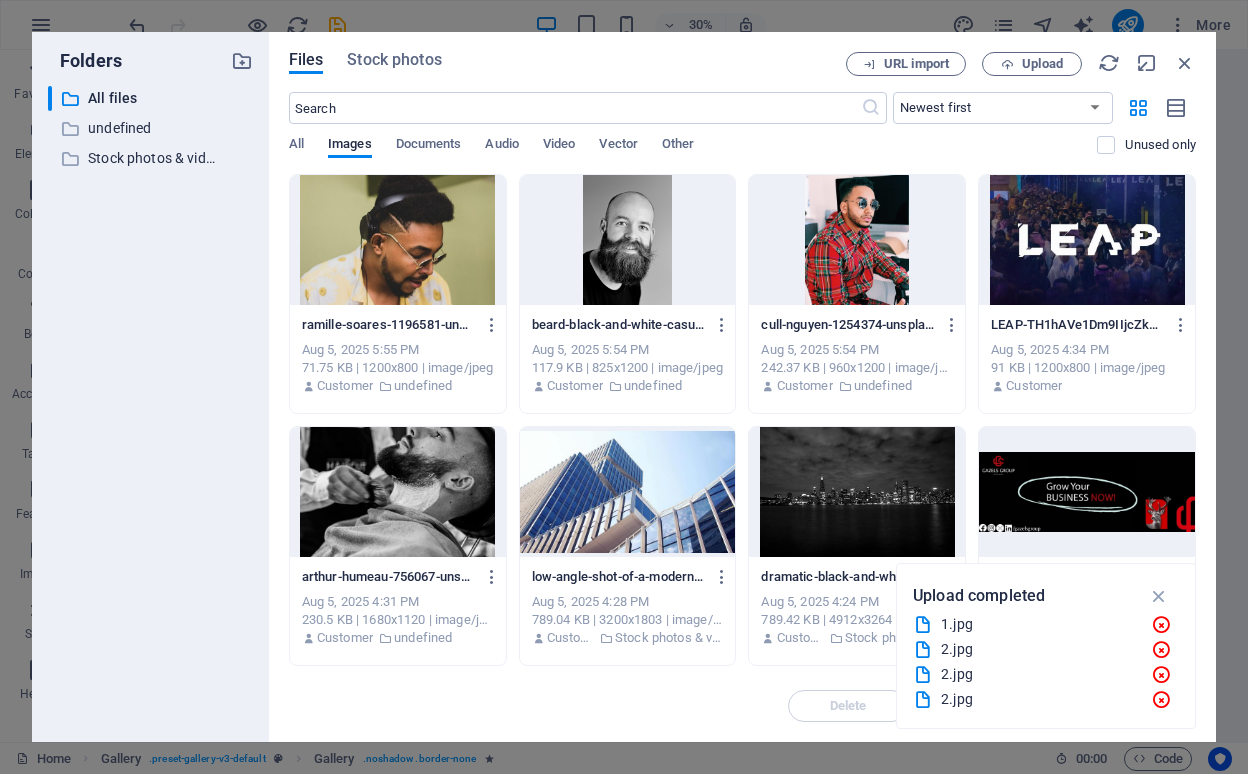 click on "Files Stock photos URL import Upload ​ Newest first Oldest first Name (A-Z) Name (Z-A) Size (0-9) Size (9-0) Resolution (0-9) Resolution (9-0) All Images Documents Audio Video Vector Other Unused only Drop files here to upload them instantly ramille-soares-1196581-unsplash-Uyj5zm7fktsq0T7NcdBRuA.jpg ramille-soares-1196581-unsplash-Uyj5zm7fktsq0T7NcdBRuA.jpg Aug 5, 2025 5:55 PM 71.75 KB | 1200x800 | image/jpeg Customer undefined beard-black-and-white-casual-842980-DzY9T0nT2TRwZxKCAQ9JQg.jpg beard-black-and-white-casual-842980-DzY9T0nT2TRwZxKCAQ9JQg.jpg Aug 5, 2025 5:54 PM 117.9 KB | 825x1200 | image/jpeg Customer undefined cull-nguyen-1254374-unsplash-vc7fYU_XA_iJWIpXComIZg.jpg cull-nguyen-1254374-unsplash-vc7fYU_XA_iJWIpXComIZg.jpg Aug 5, 2025 5:54 PM 242.37 KB | 960x1200 | image/jpeg Customer undefined LEAP-TH1hAVe1Dm9IIjcZkLg5cg.jpg LEAP-TH1hAVe1Dm9IIjcZkLg5cg.jpg Aug 5, 2025 4:34 PM 91 KB | 1200x800 | image/jpeg Customer arthur-humeau-756067-unsplash-WQ2r1qaOrjpIL_tKUTZGOw.jpg Aug 5, 2025 4:31 PM Delete" at bounding box center [742, 387] 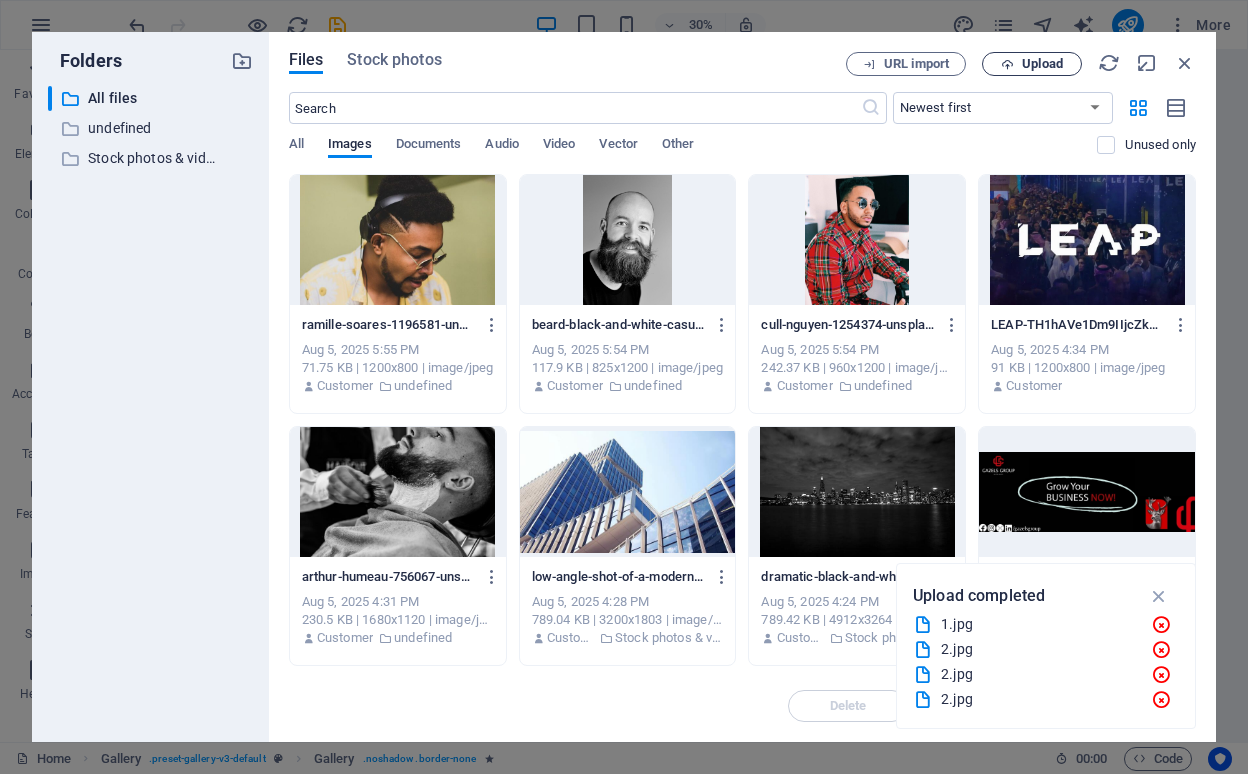 click on "Upload" at bounding box center [1042, 64] 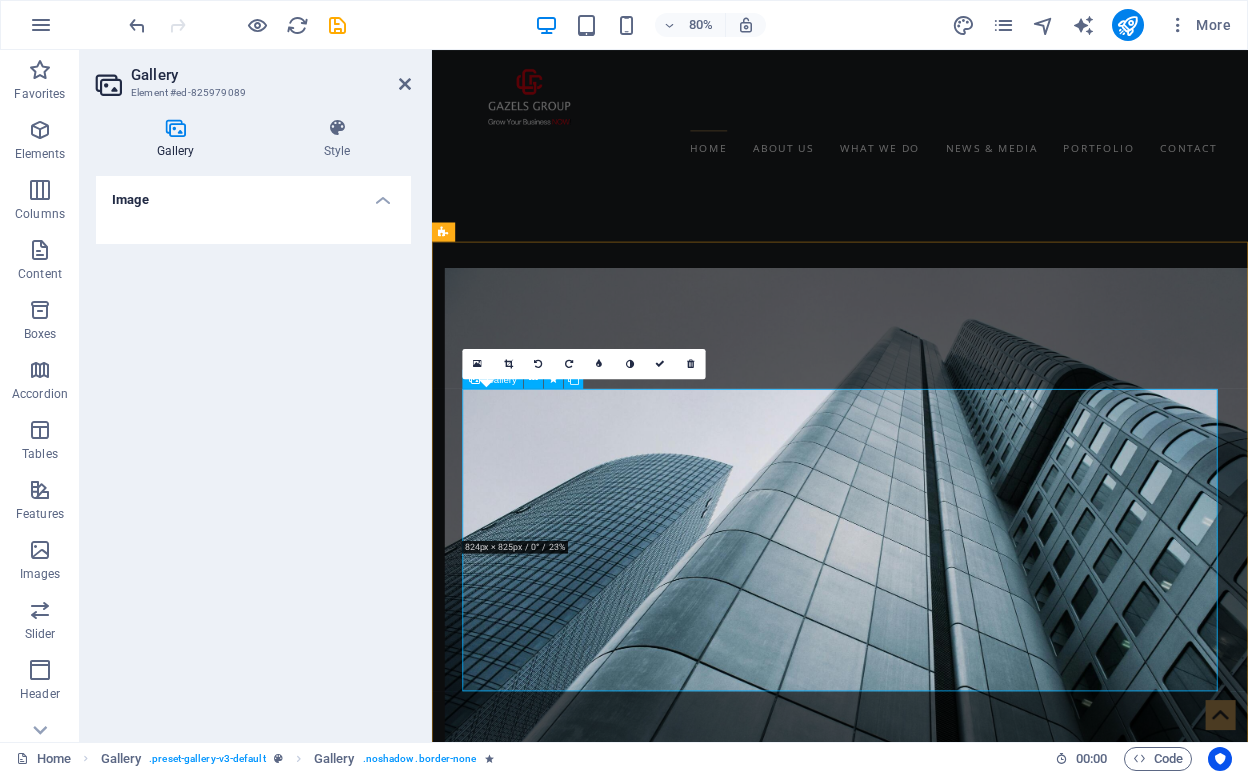 click at bounding box center (542, 9093) 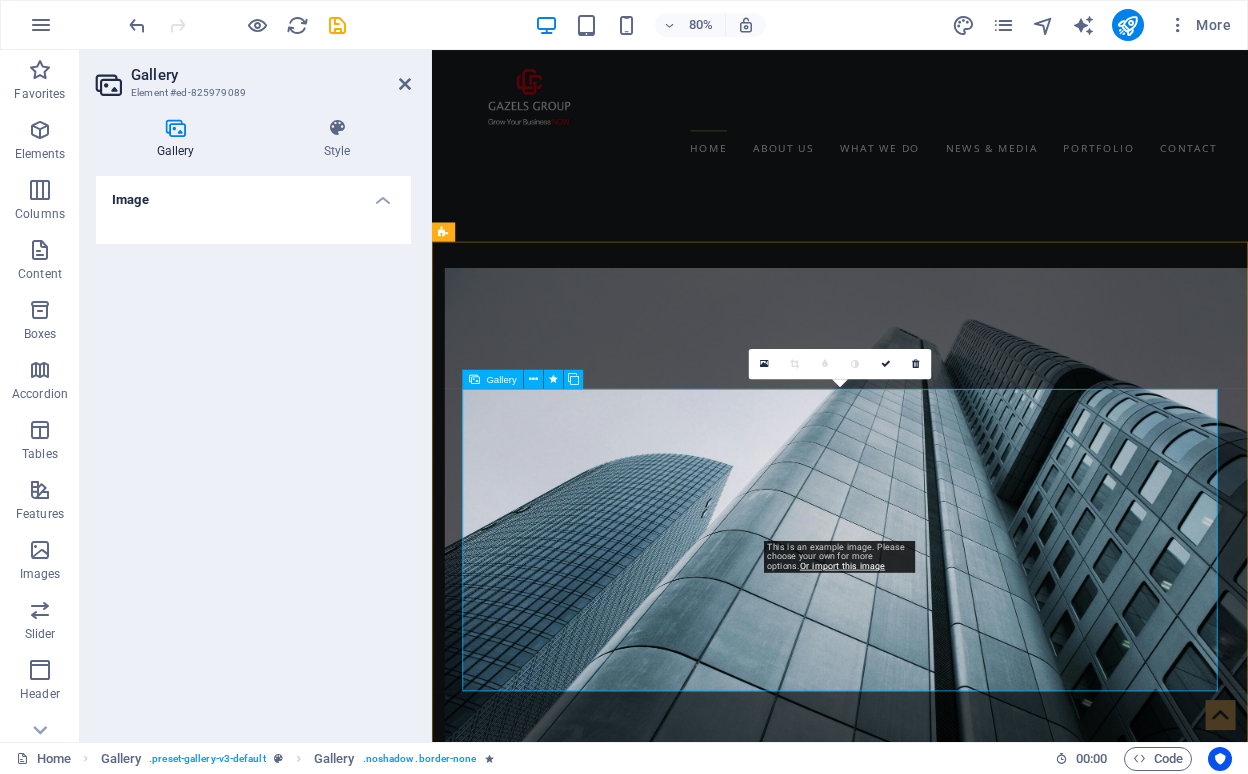 click at bounding box center [920, 9093] 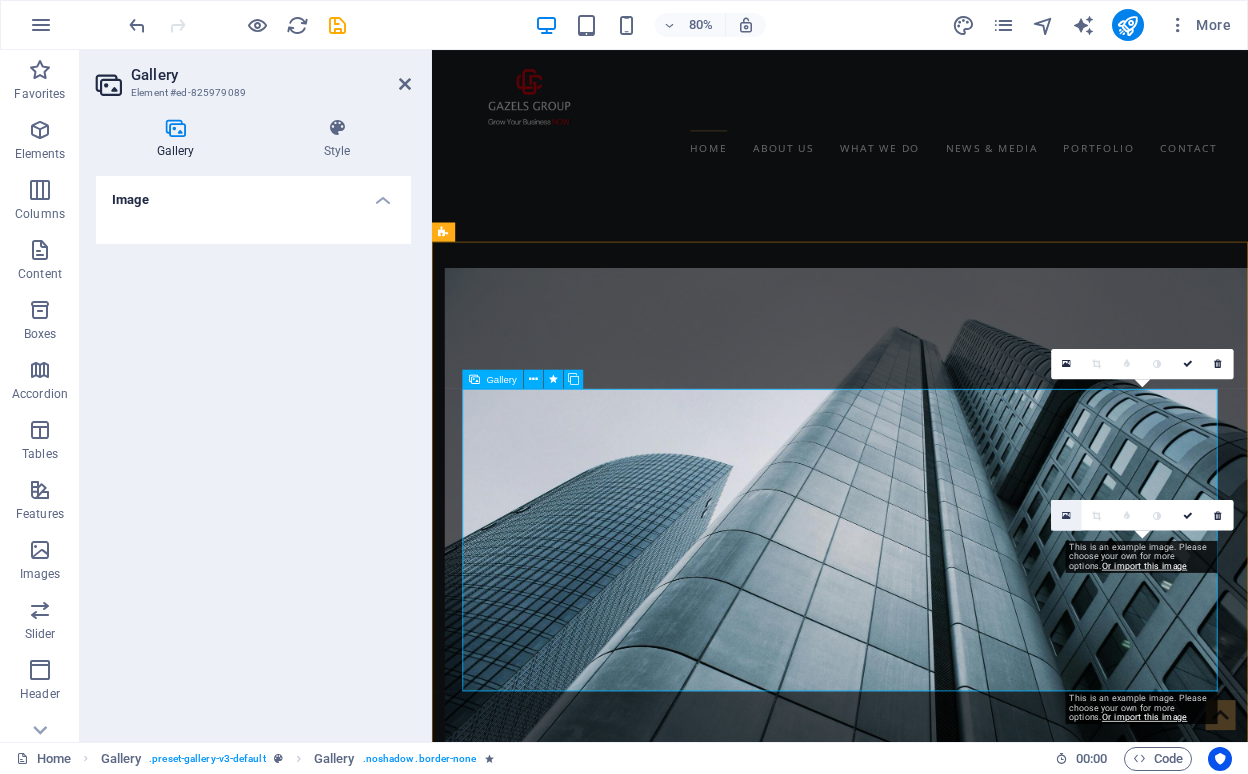 click at bounding box center [1066, 515] 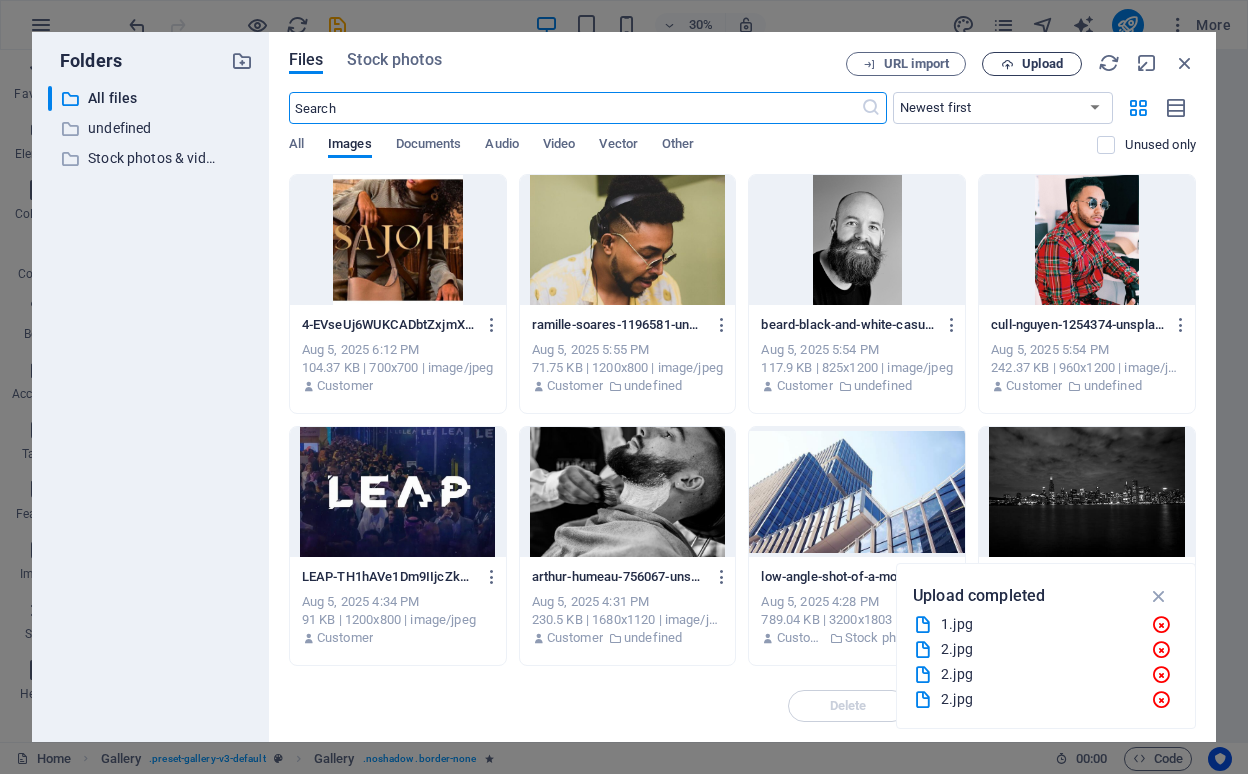 click on "Upload" at bounding box center [1032, 64] 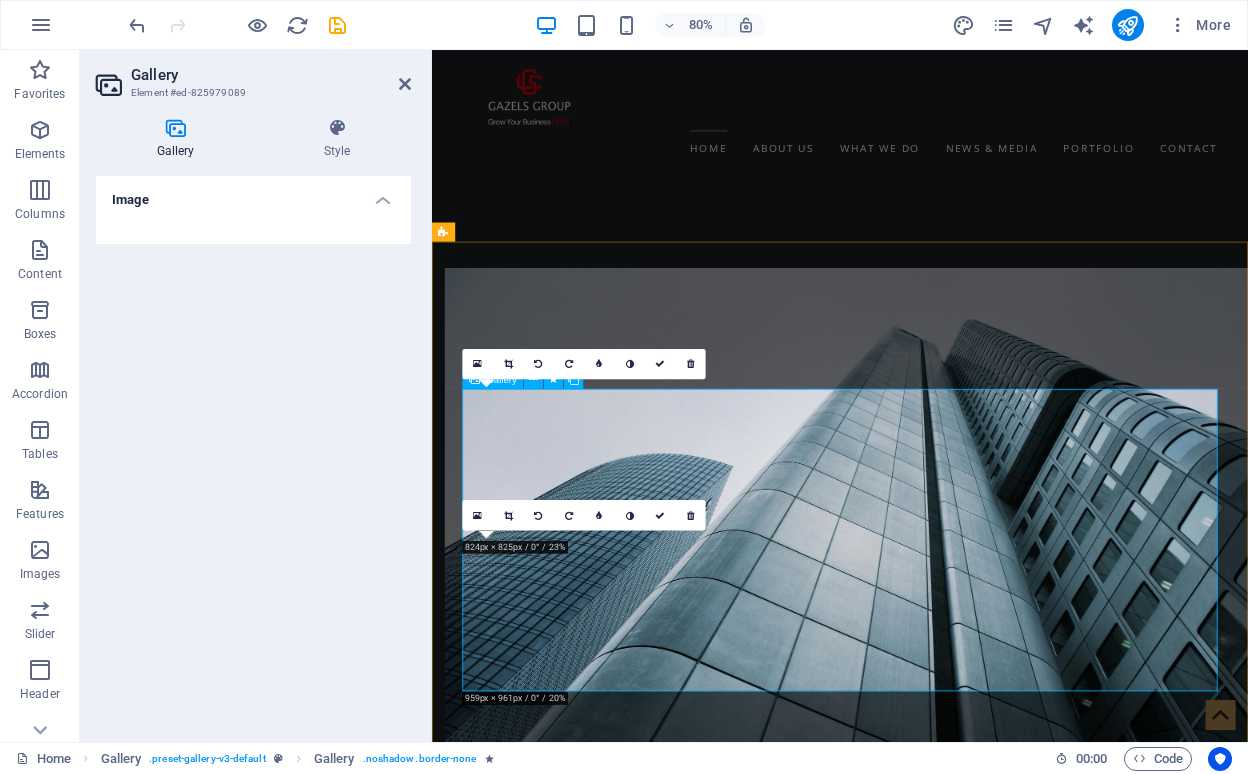 click at bounding box center (542, 9093) 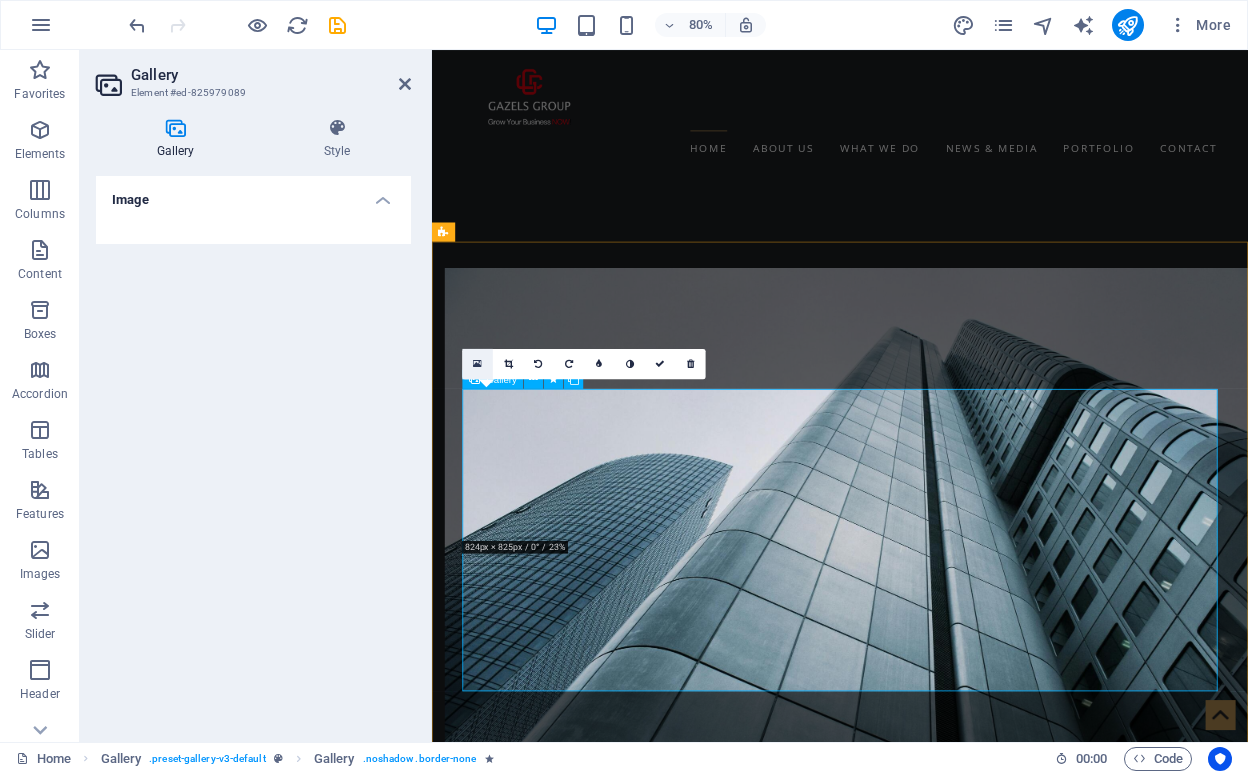 click at bounding box center (477, 363) 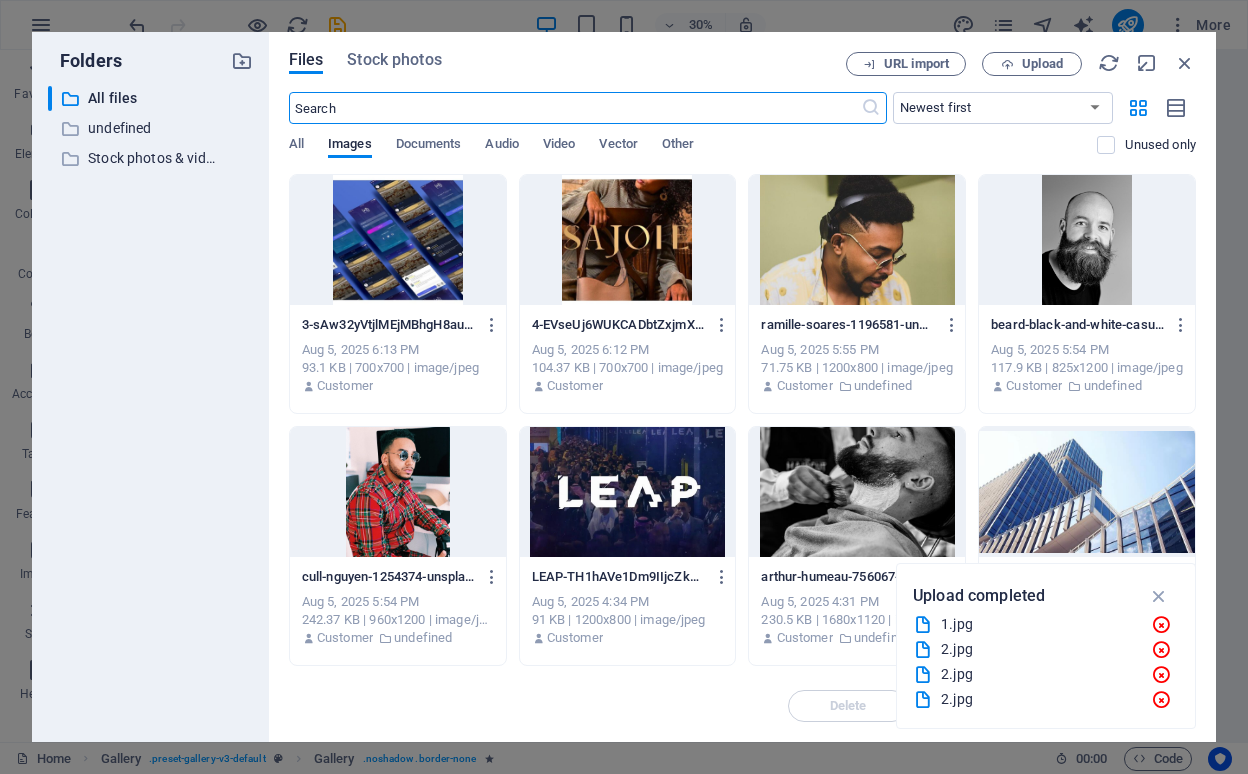 click at bounding box center [628, 240] 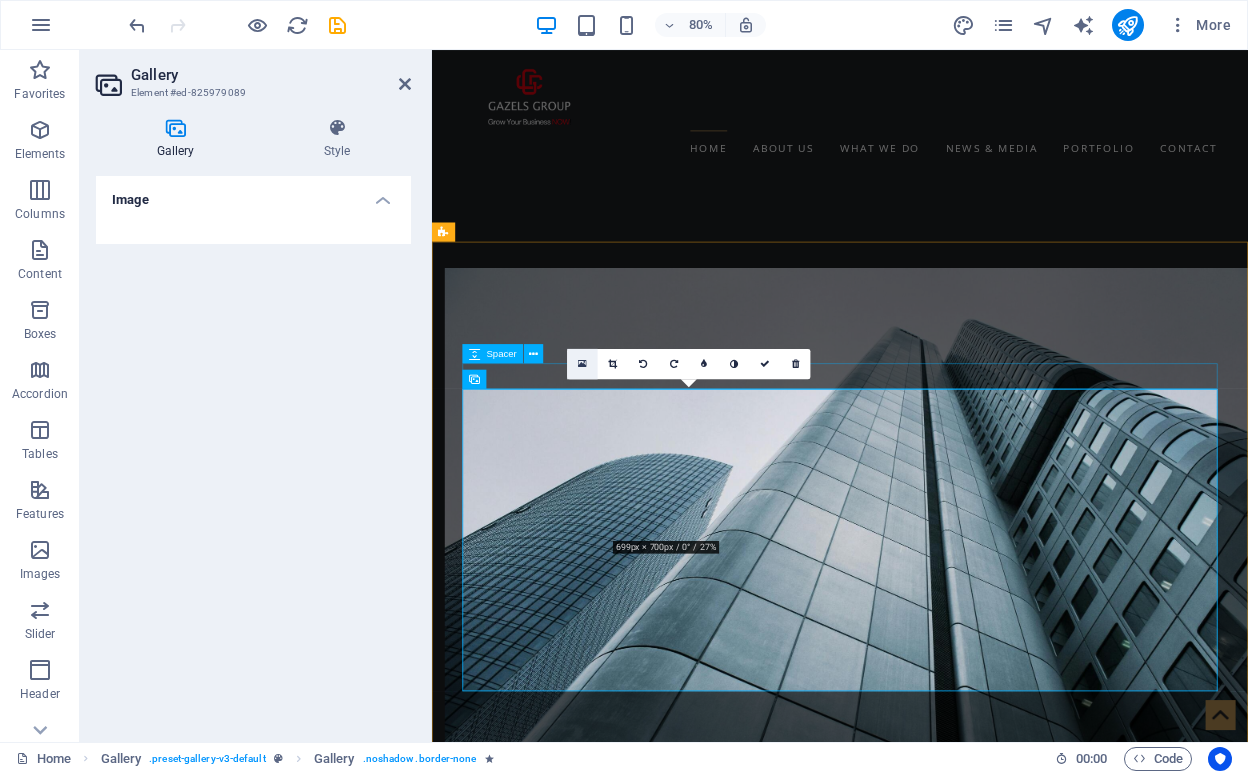 click at bounding box center (582, 364) 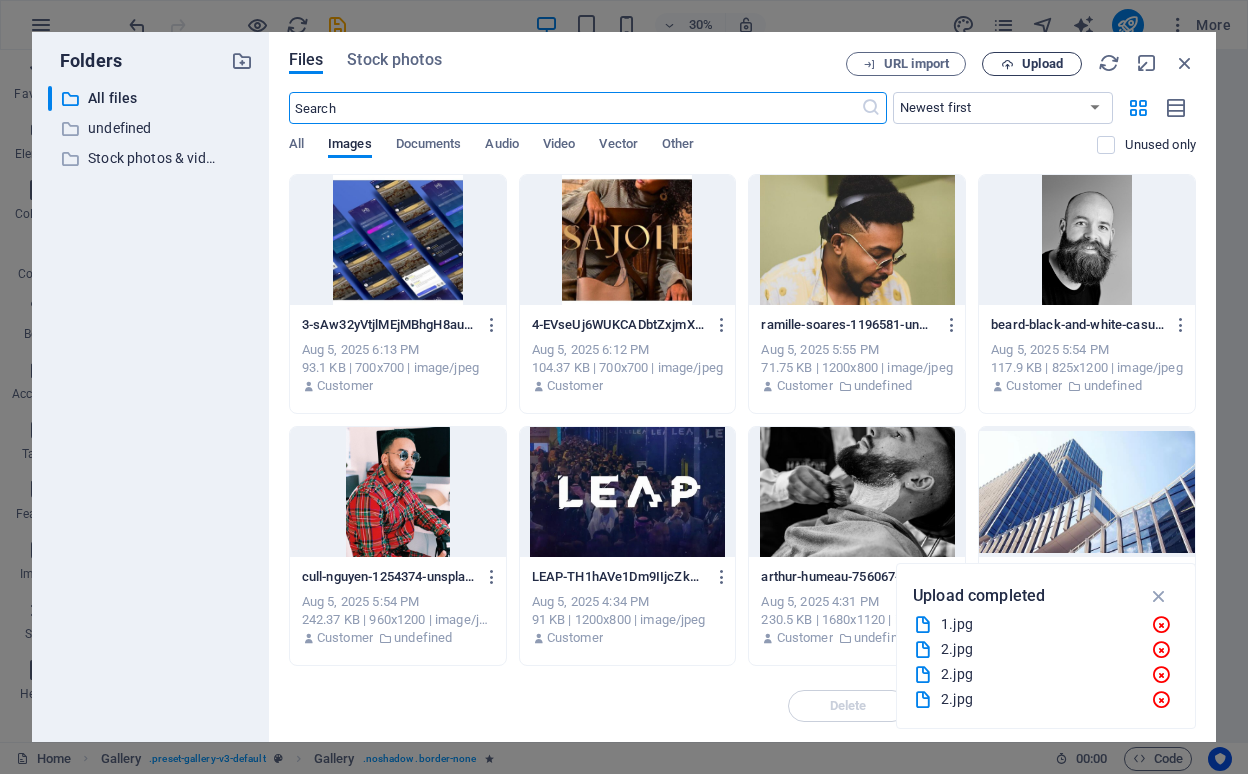 click on "Upload" at bounding box center [1042, 64] 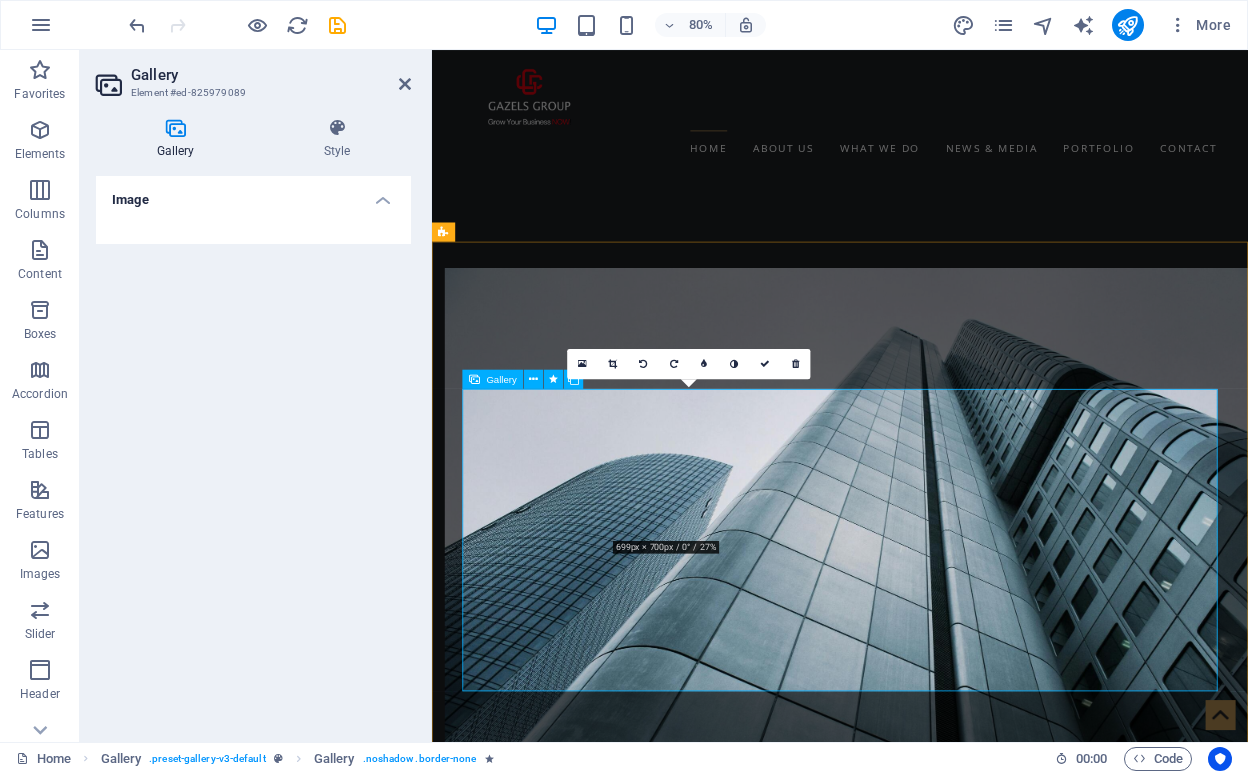 click at bounding box center (731, 9093) 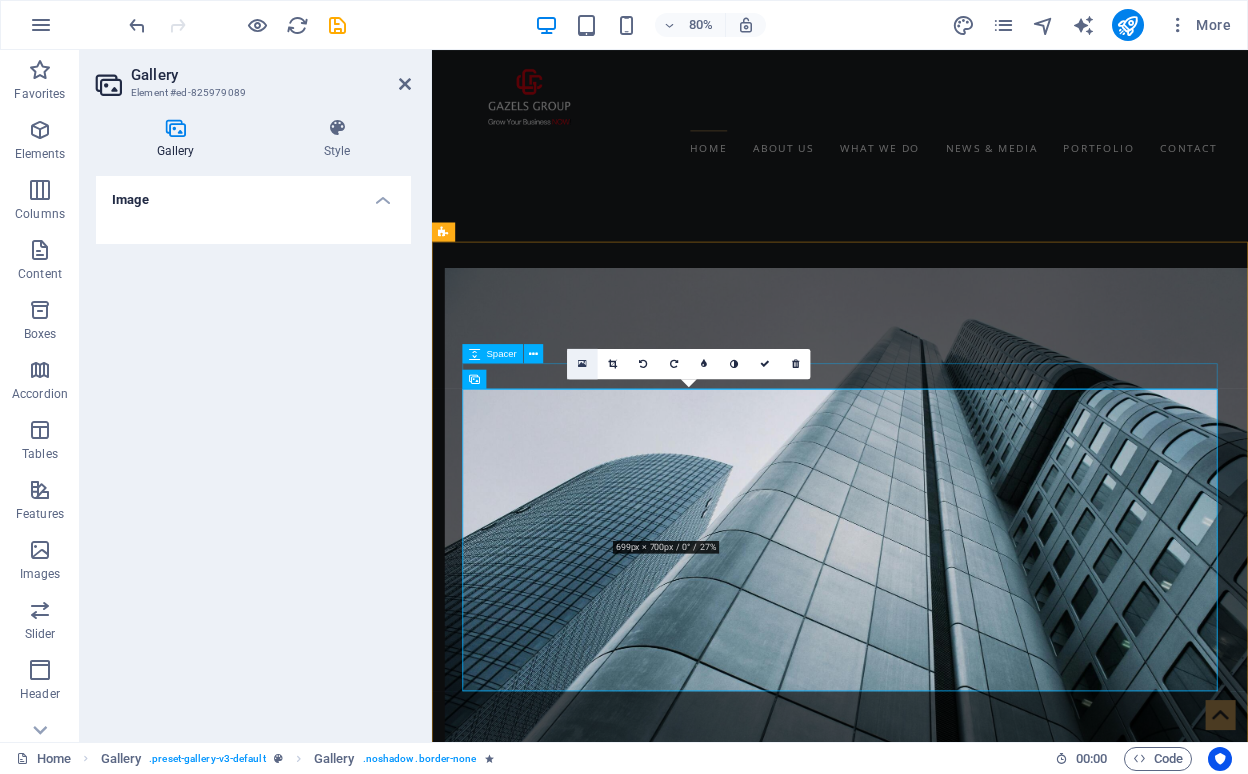 click at bounding box center [582, 364] 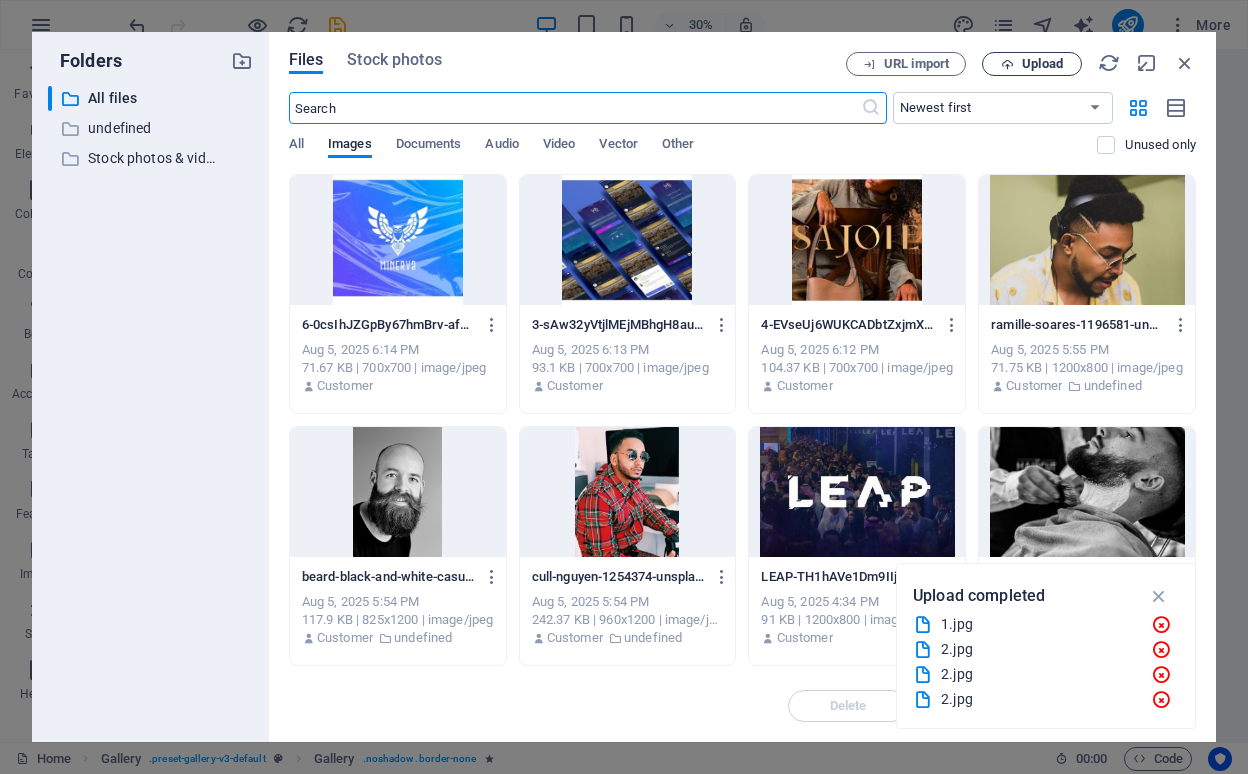 click on "Upload" at bounding box center (1042, 64) 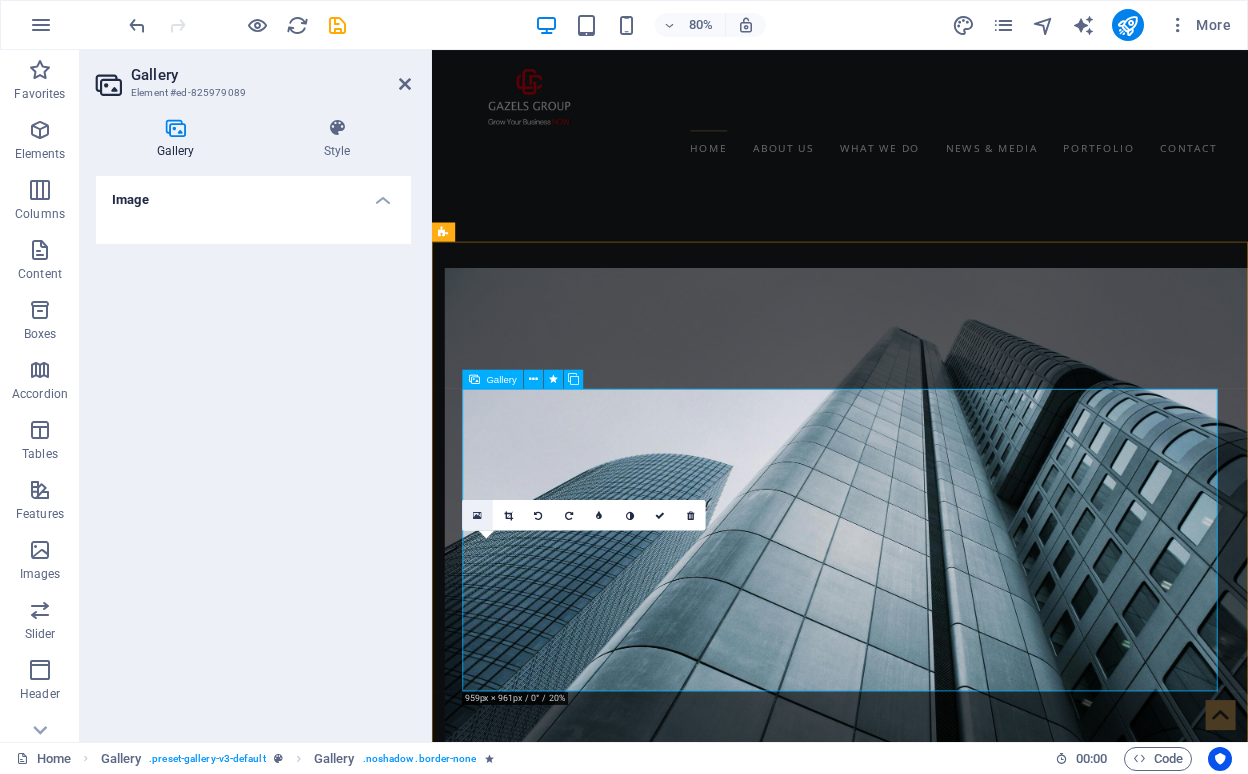 click at bounding box center (477, 515) 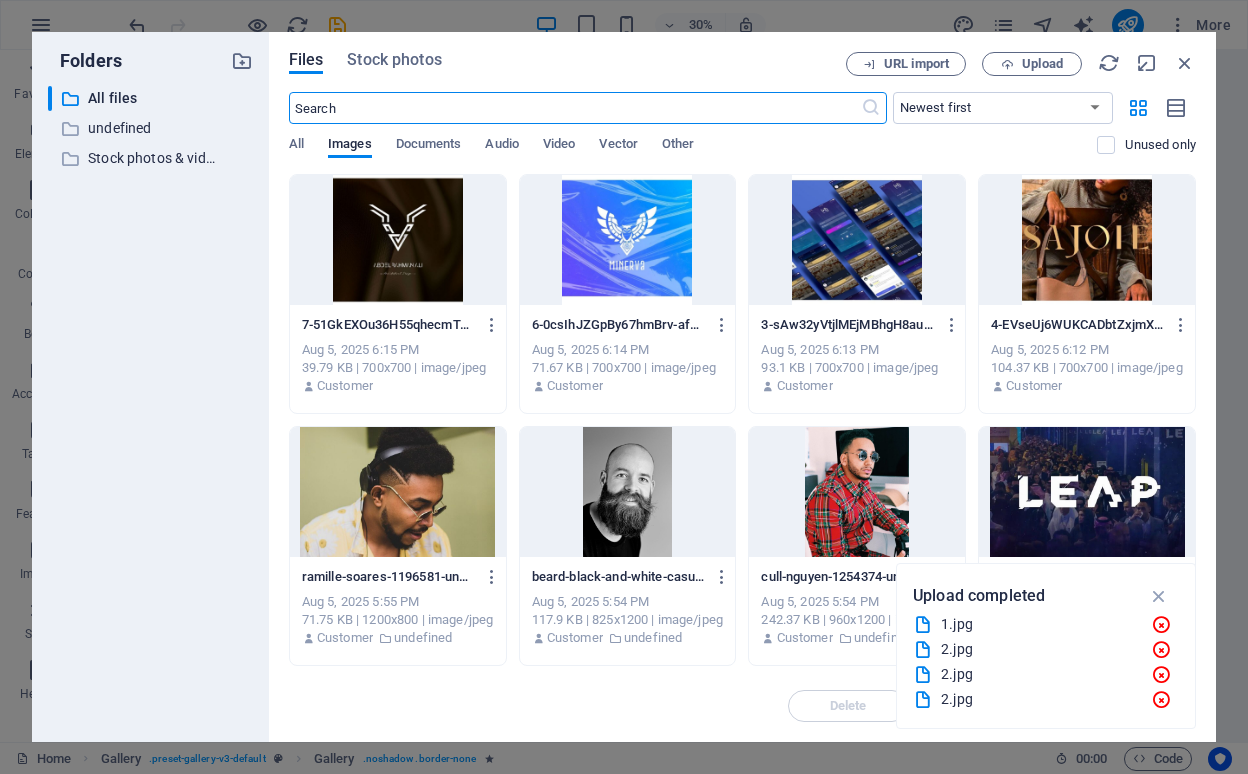 click at bounding box center (628, 240) 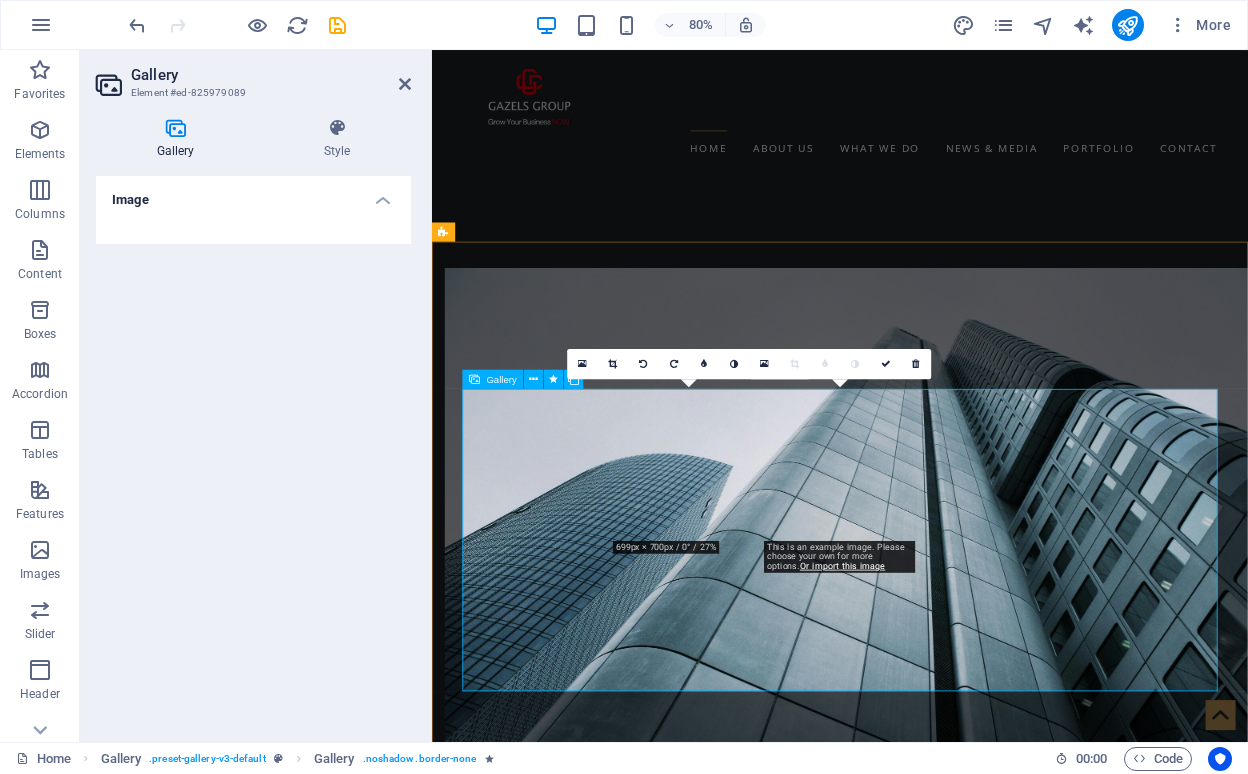 click at bounding box center (920, 9093) 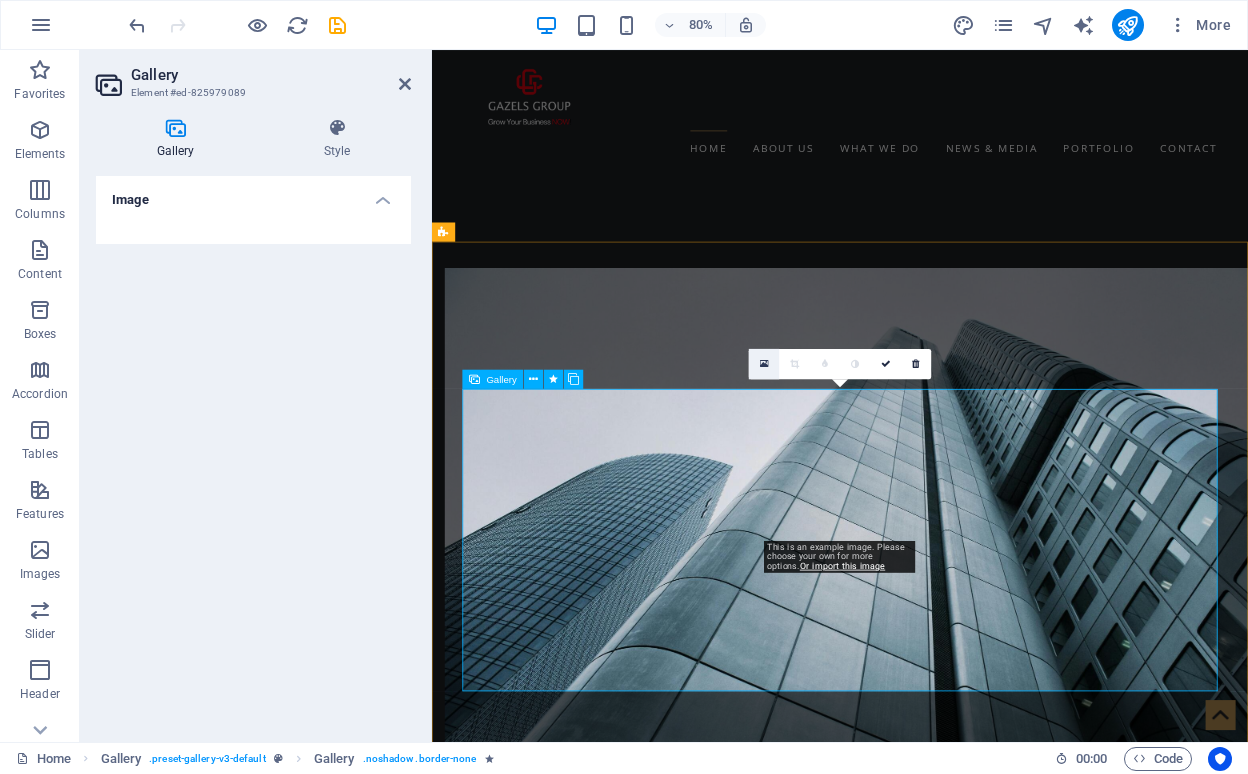 click at bounding box center [764, 364] 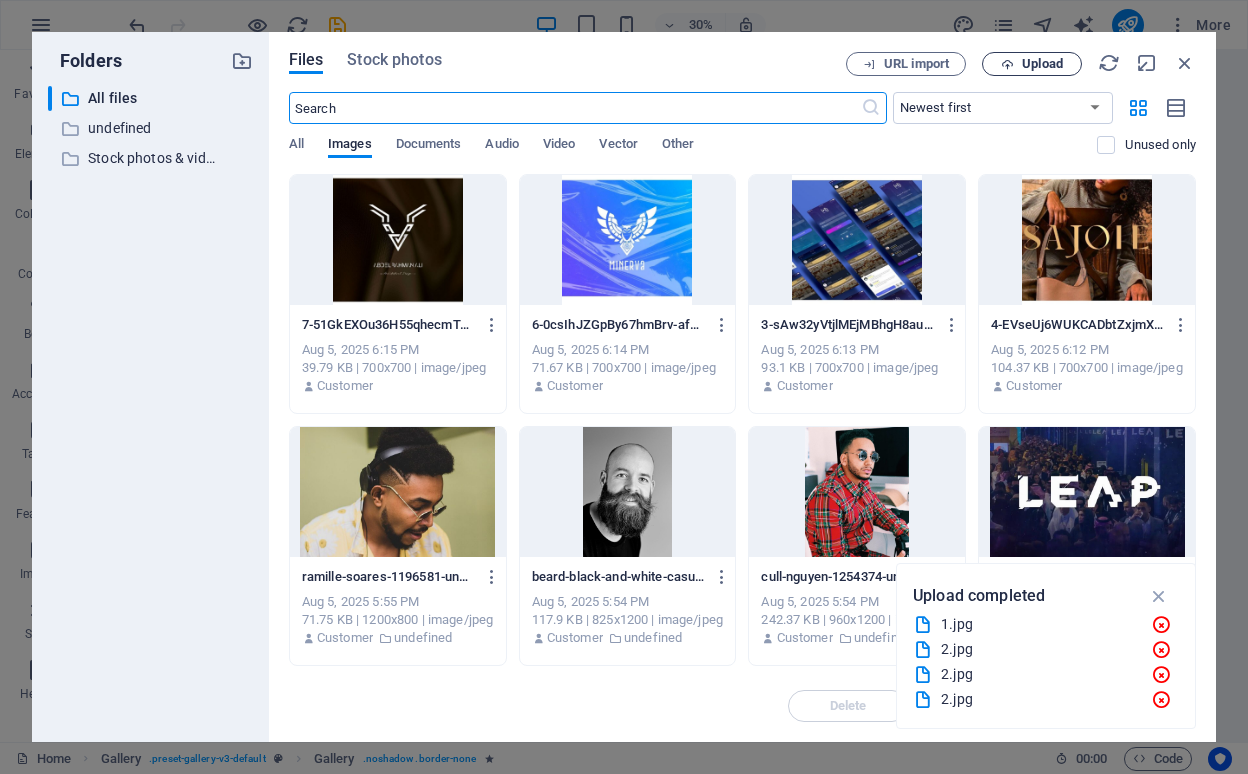 click on "Upload" at bounding box center [1042, 64] 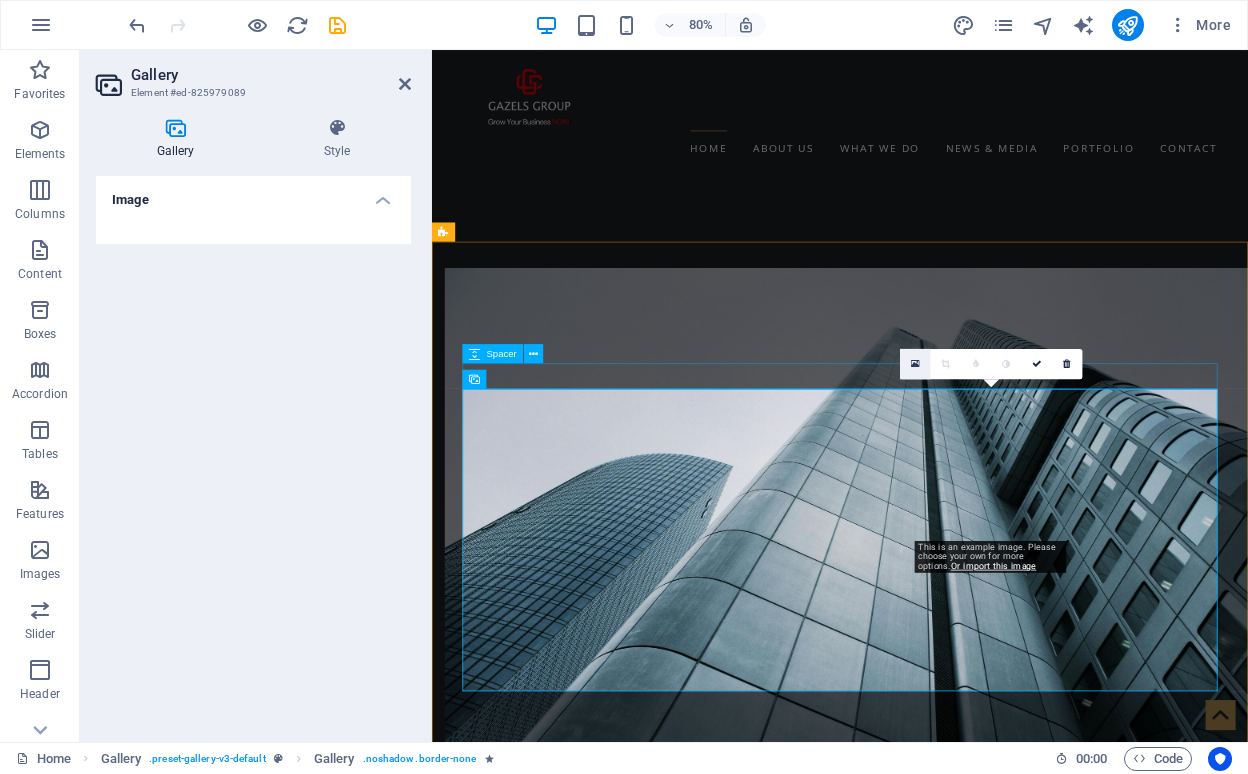 click at bounding box center [915, 363] 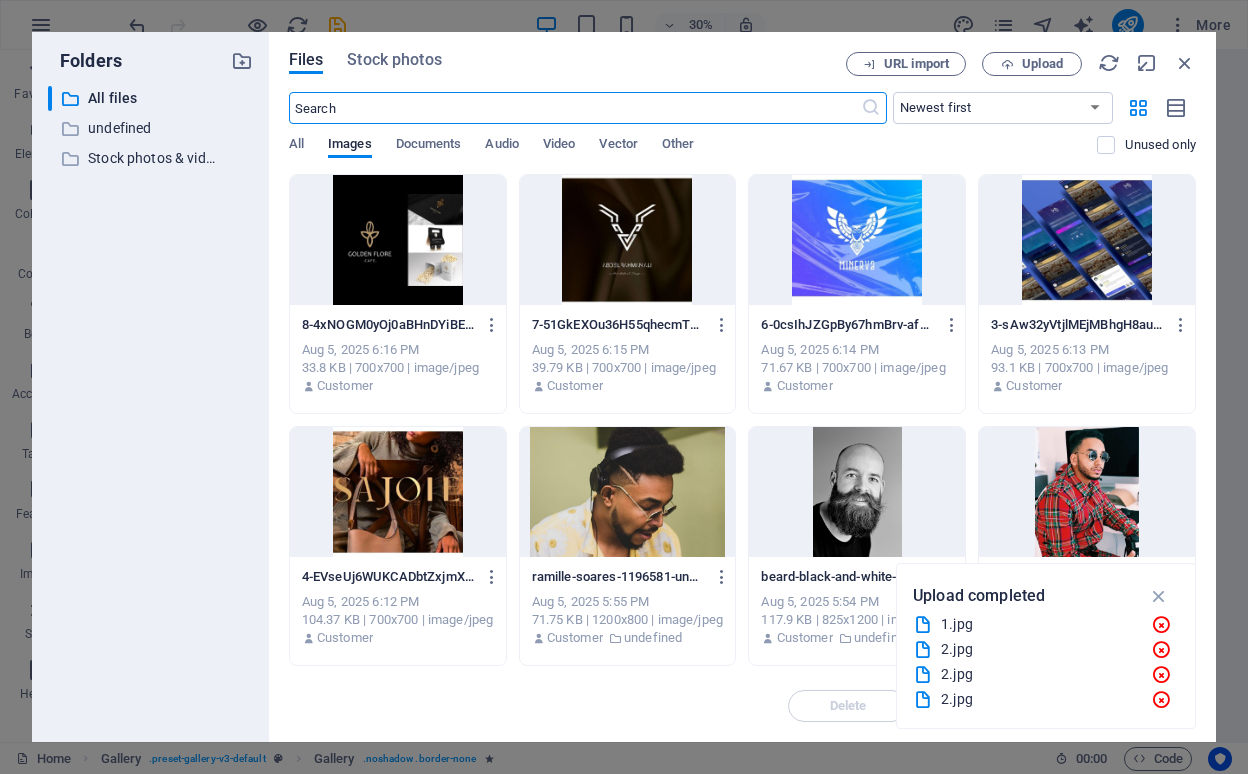 click at bounding box center (398, 240) 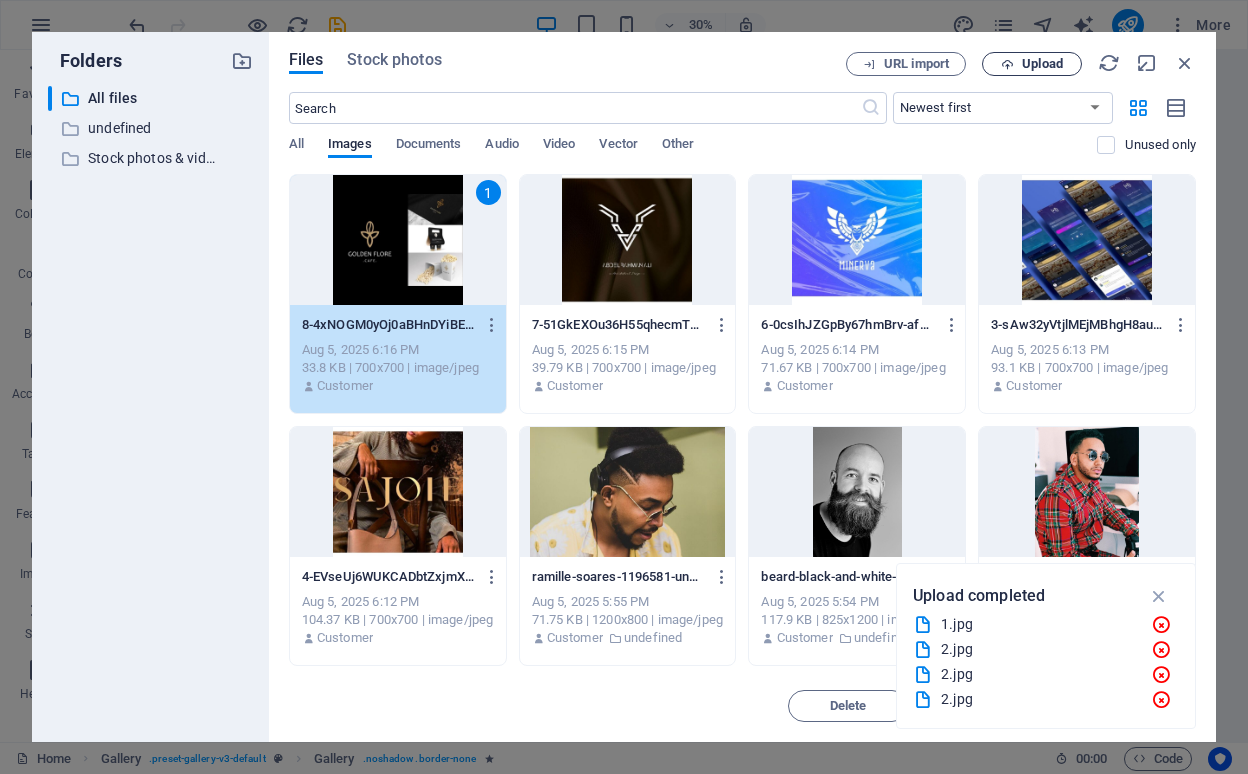 click on "Upload" at bounding box center [1042, 64] 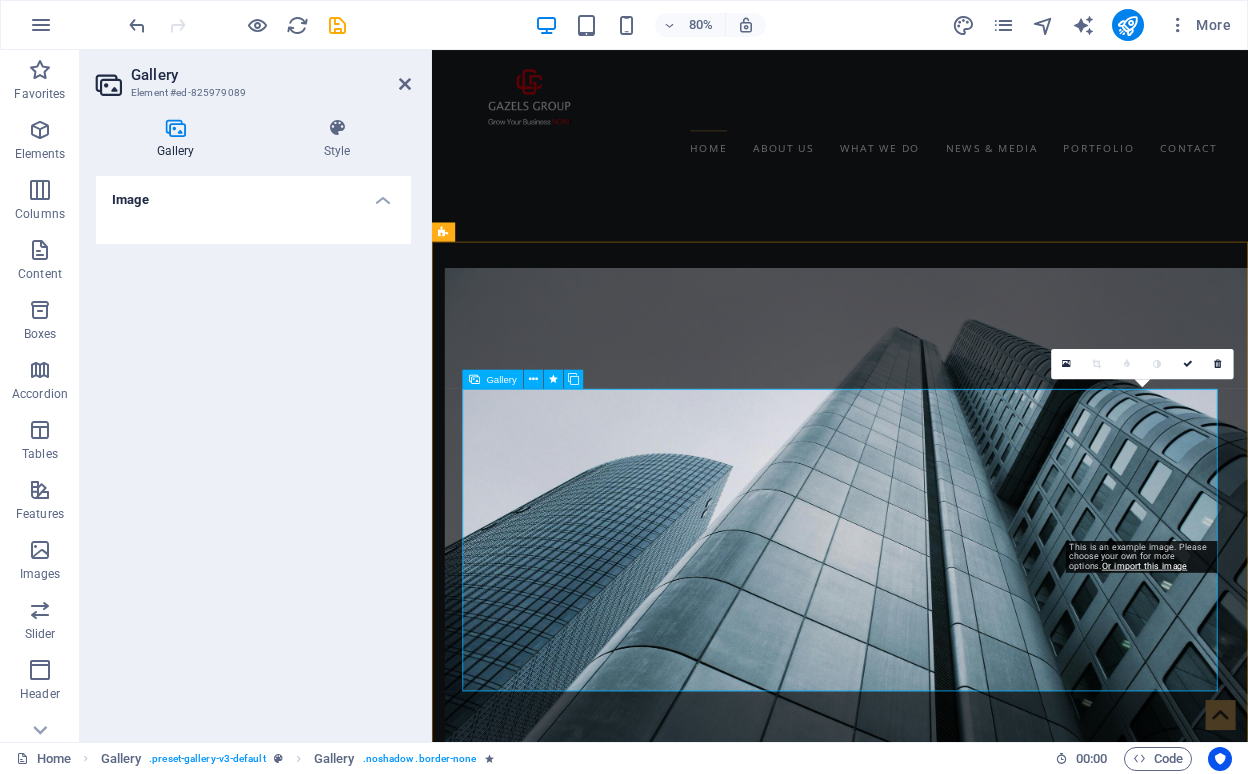 click at bounding box center (1297, 9093) 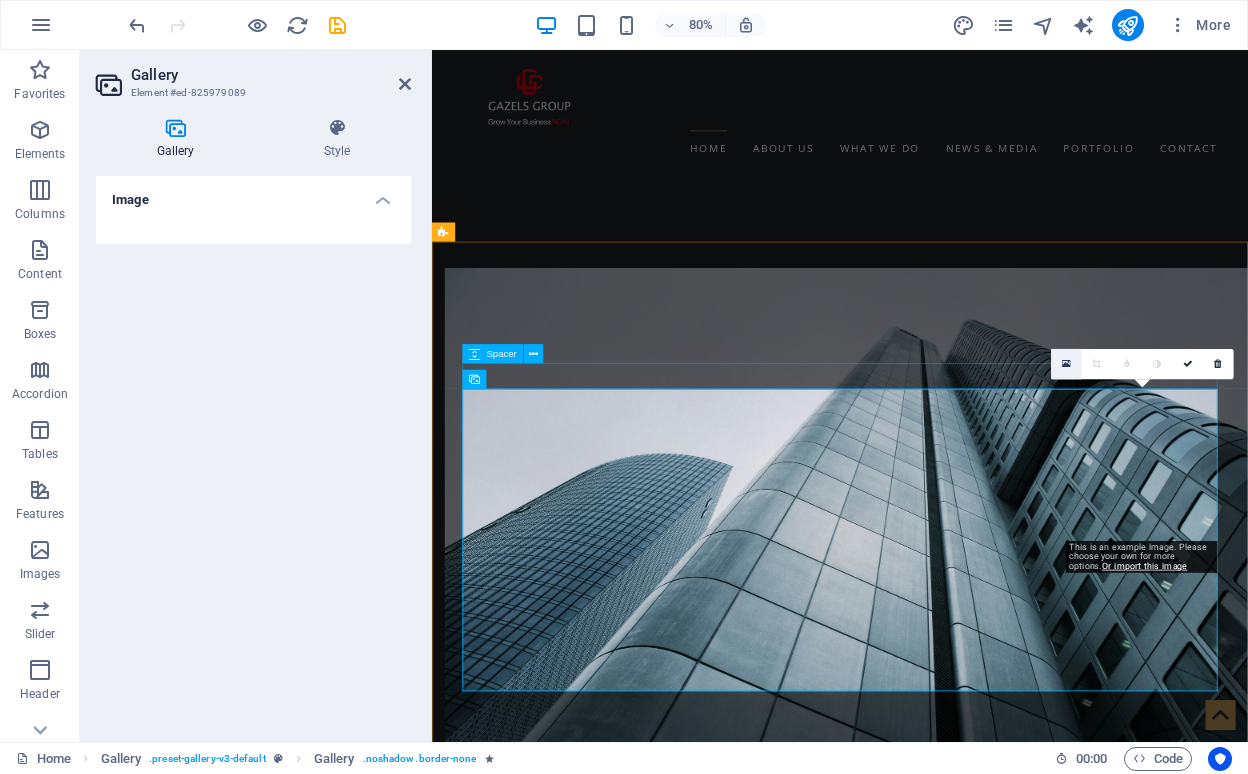 click at bounding box center [1066, 363] 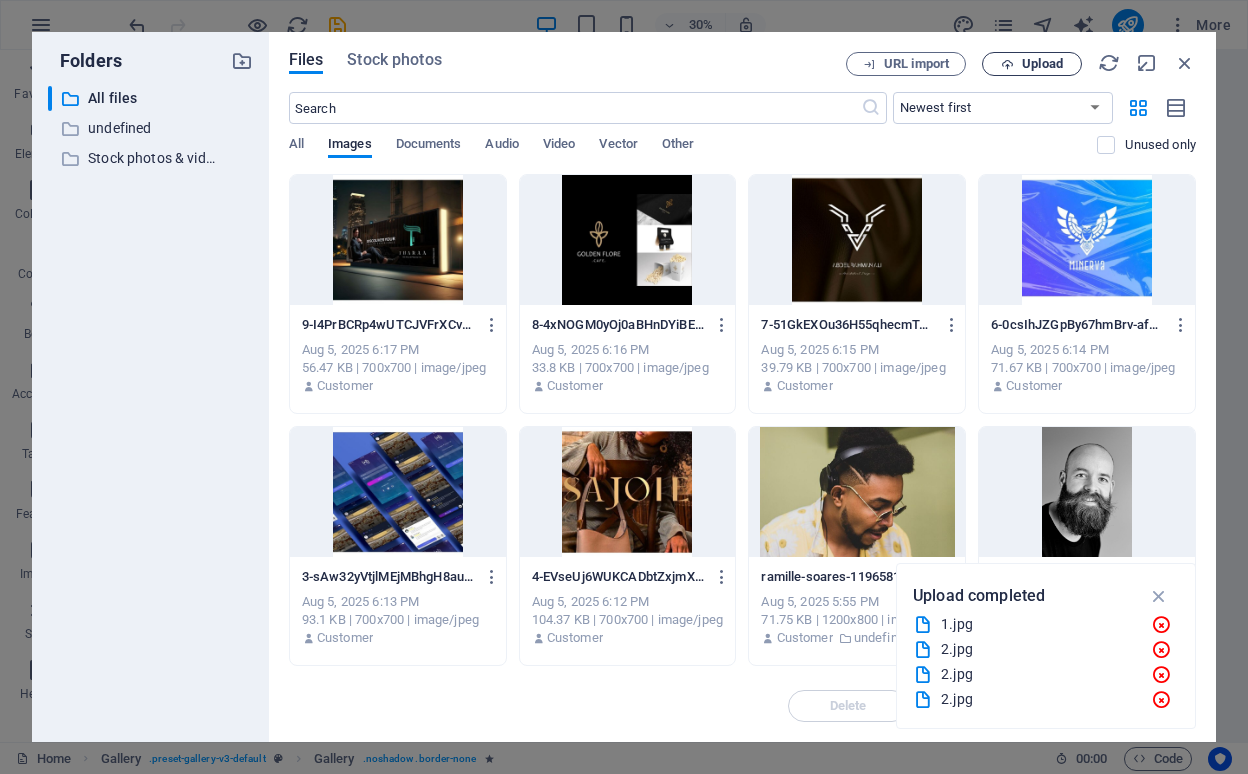 click on "Upload" at bounding box center (1042, 64) 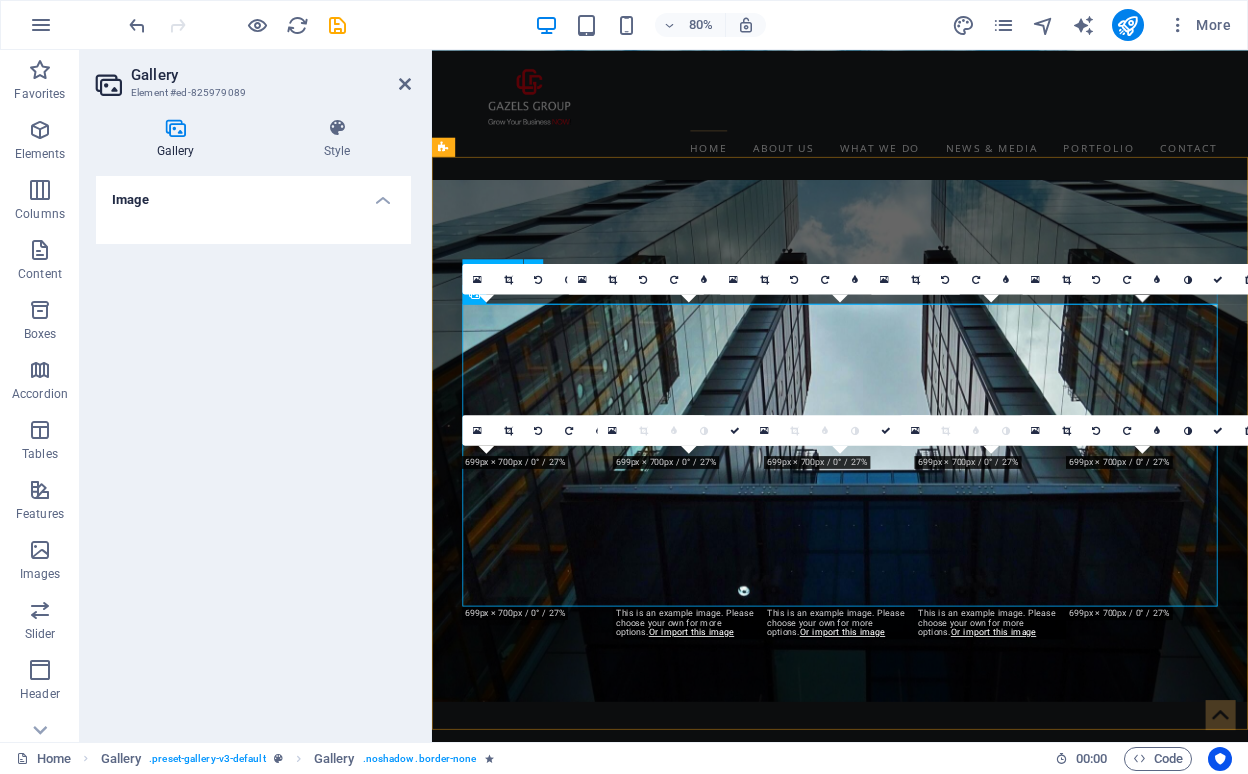 scroll, scrollTop: 2969, scrollLeft: 0, axis: vertical 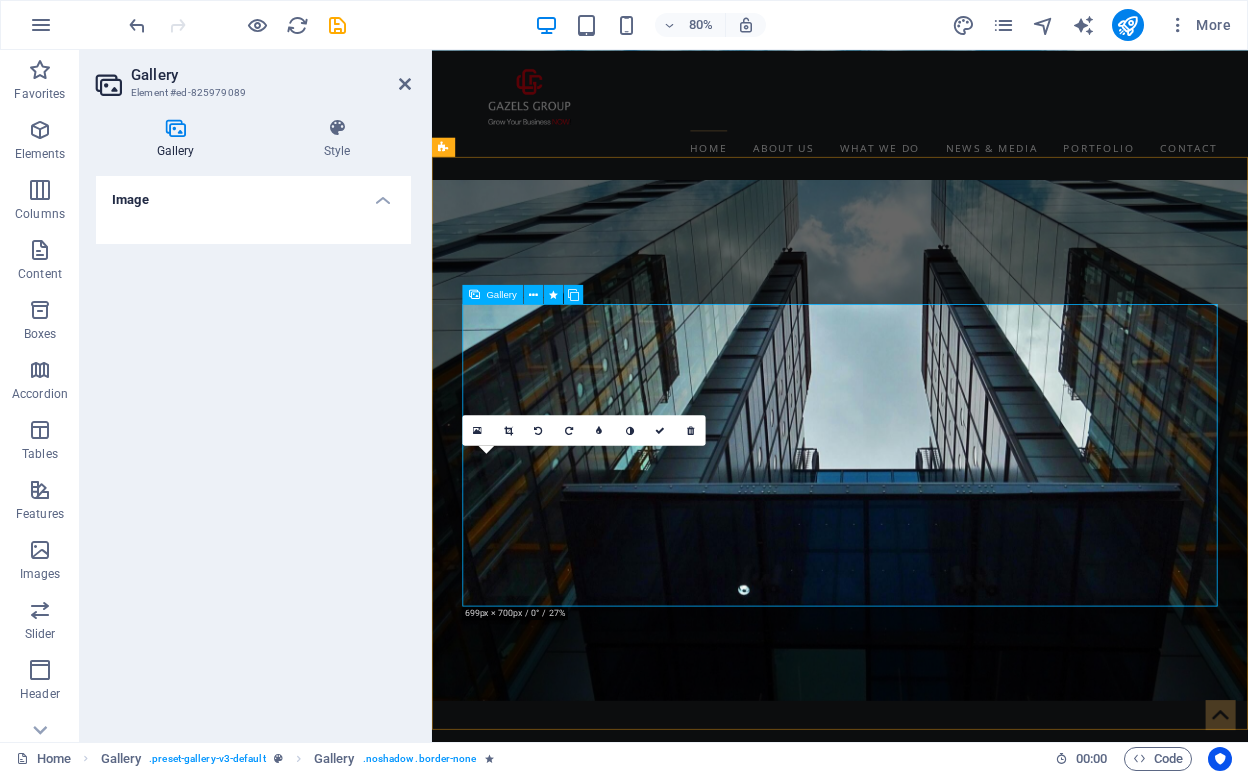 click at bounding box center (542, 7013) 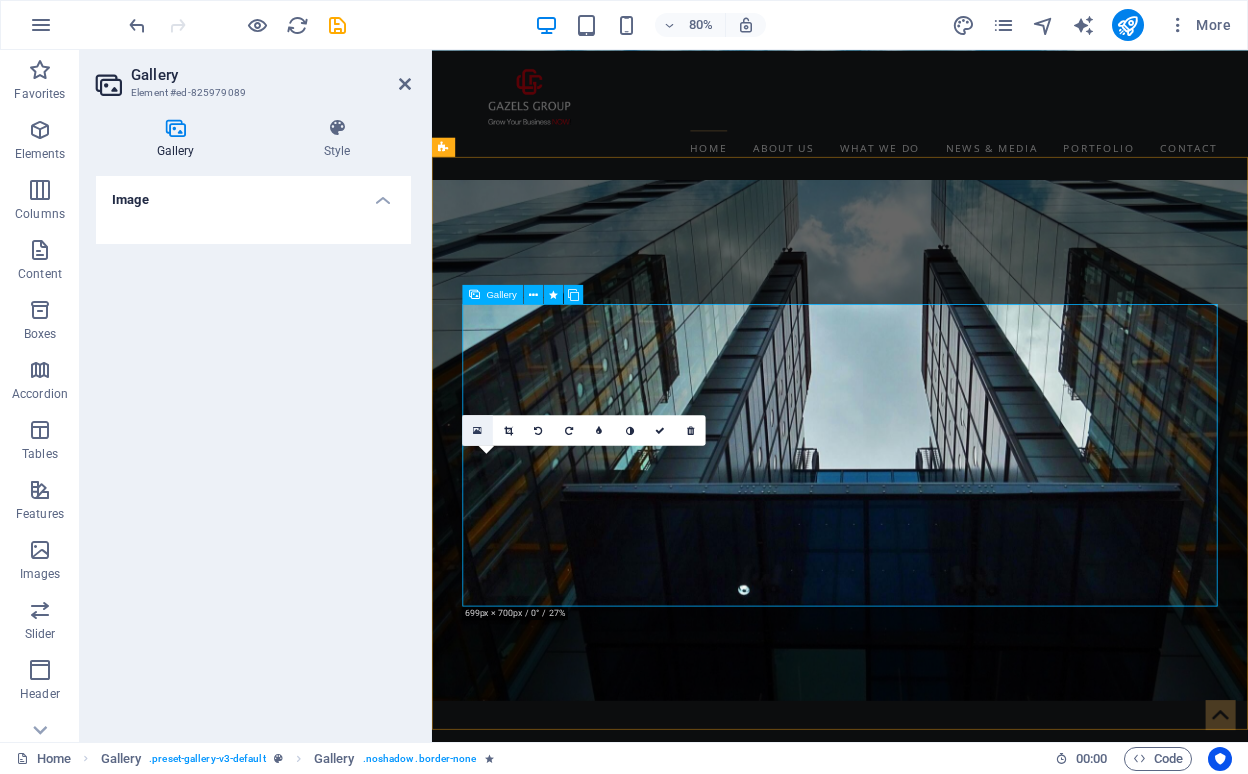 click at bounding box center (477, 429) 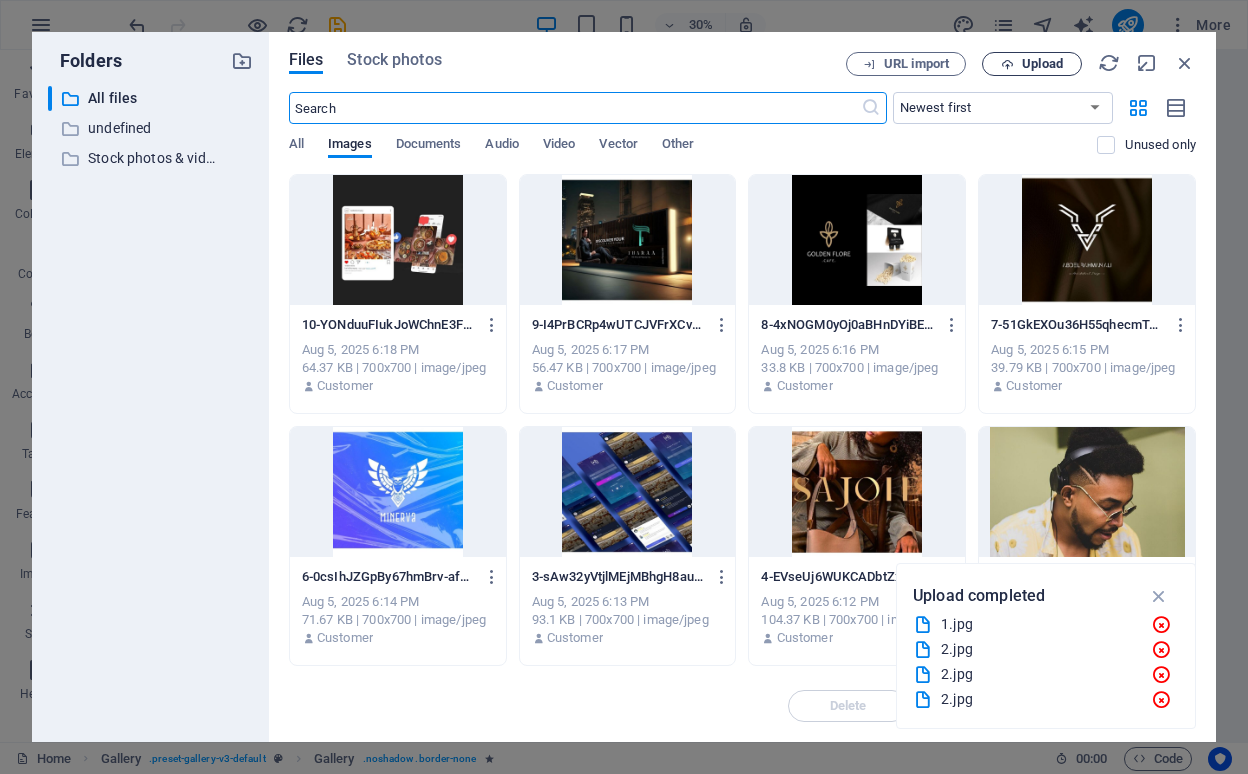click on "Upload" at bounding box center (1042, 64) 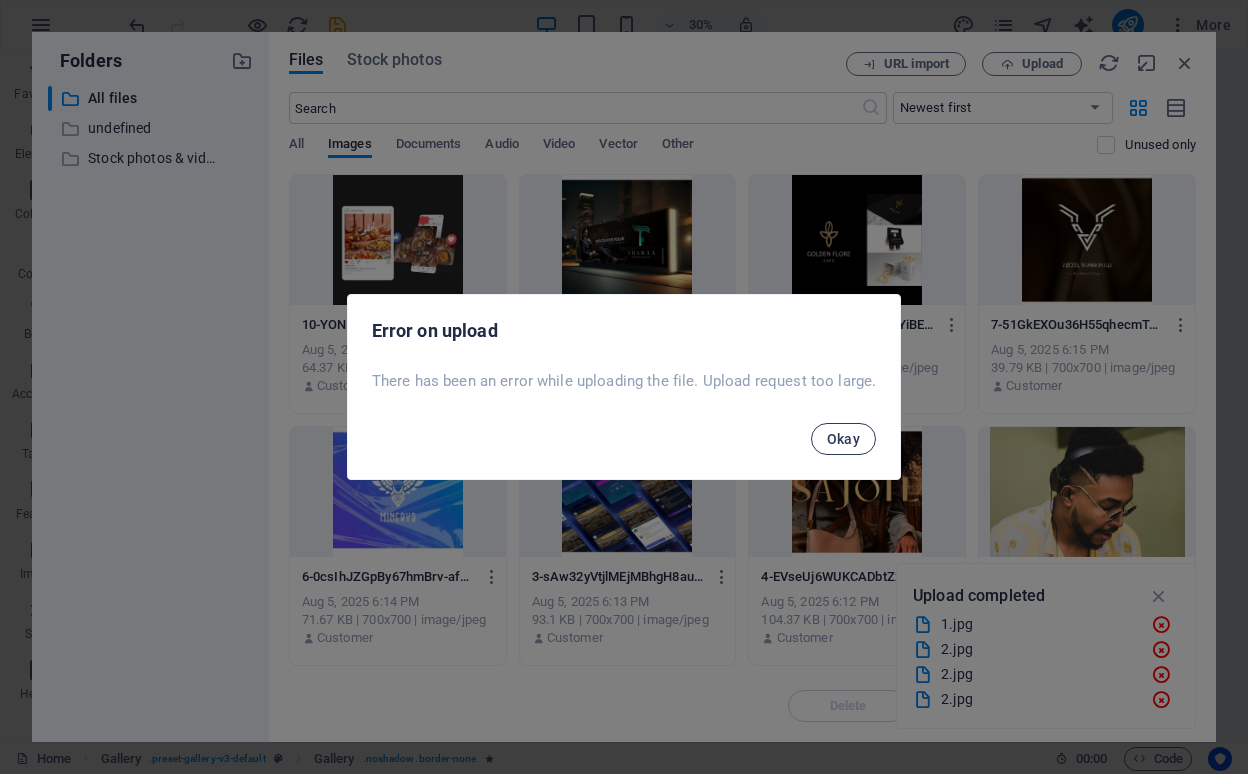 click on "Okay" at bounding box center (844, 439) 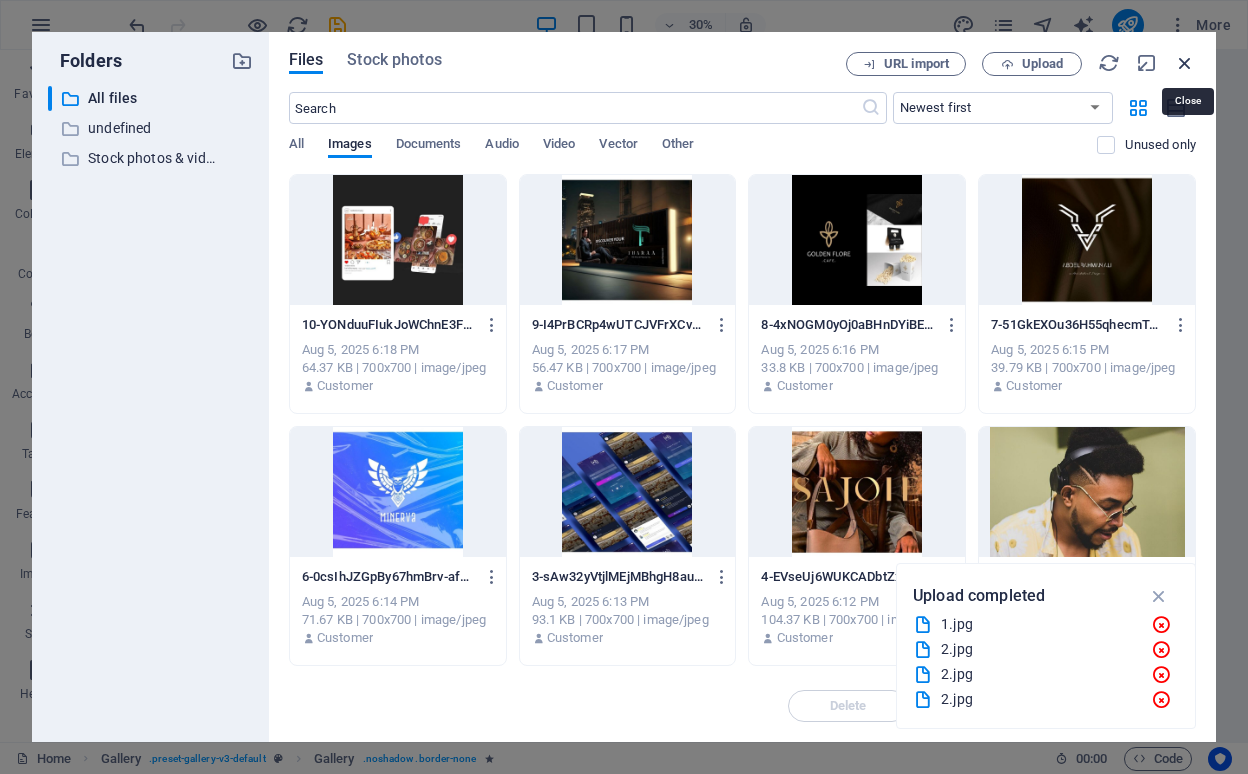 click at bounding box center (1185, 63) 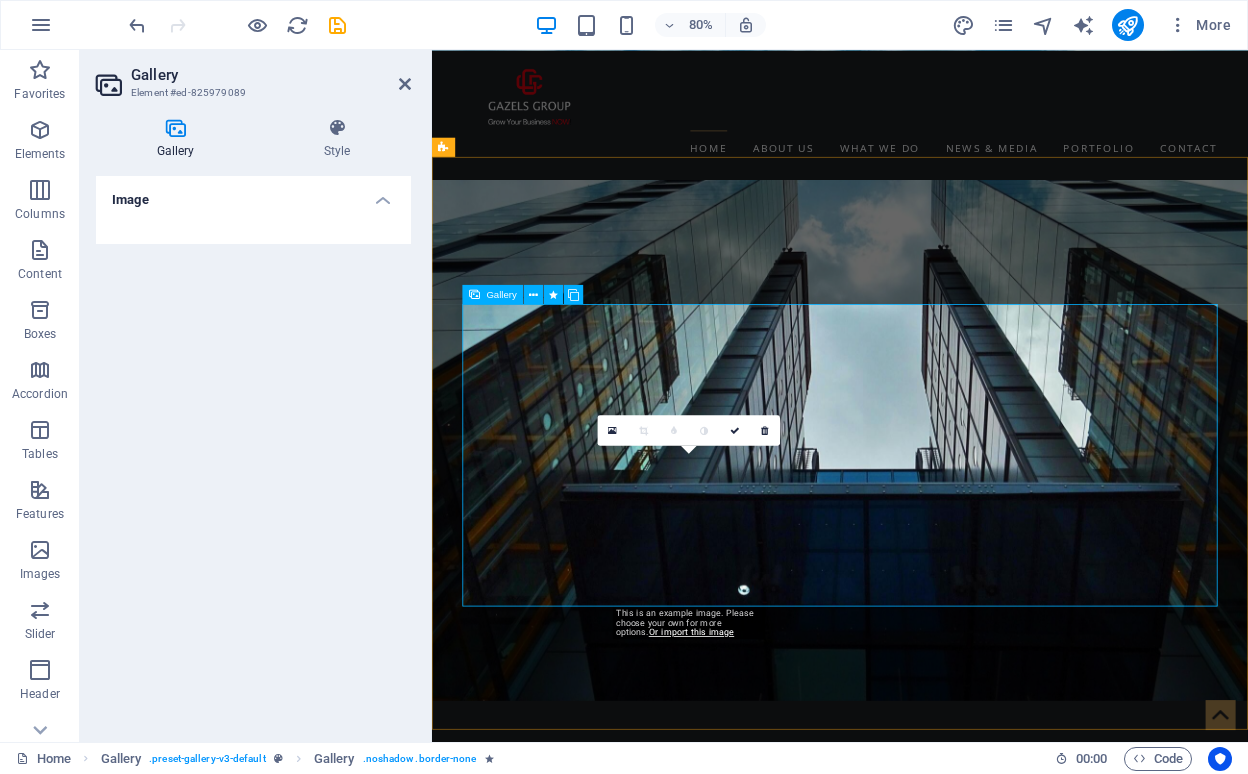 click at bounding box center (731, 7013) 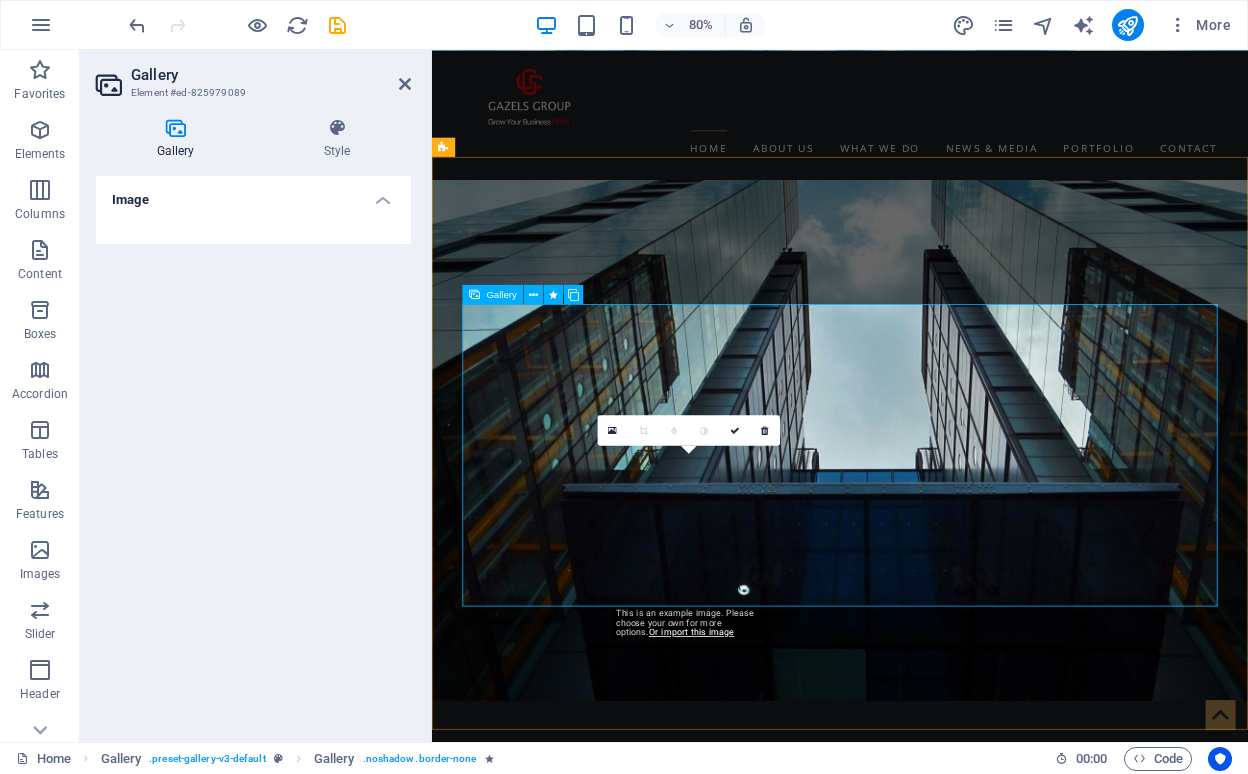 click at bounding box center [731, 7013] 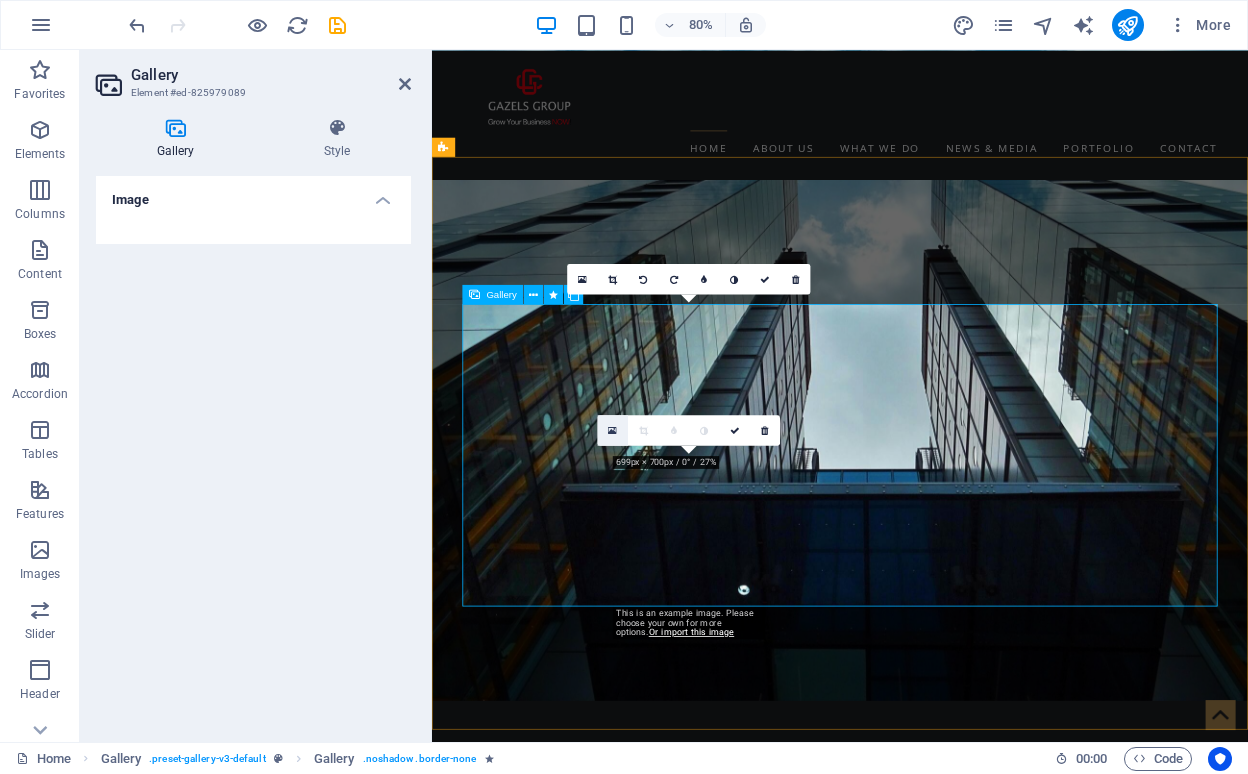 click at bounding box center (612, 429) 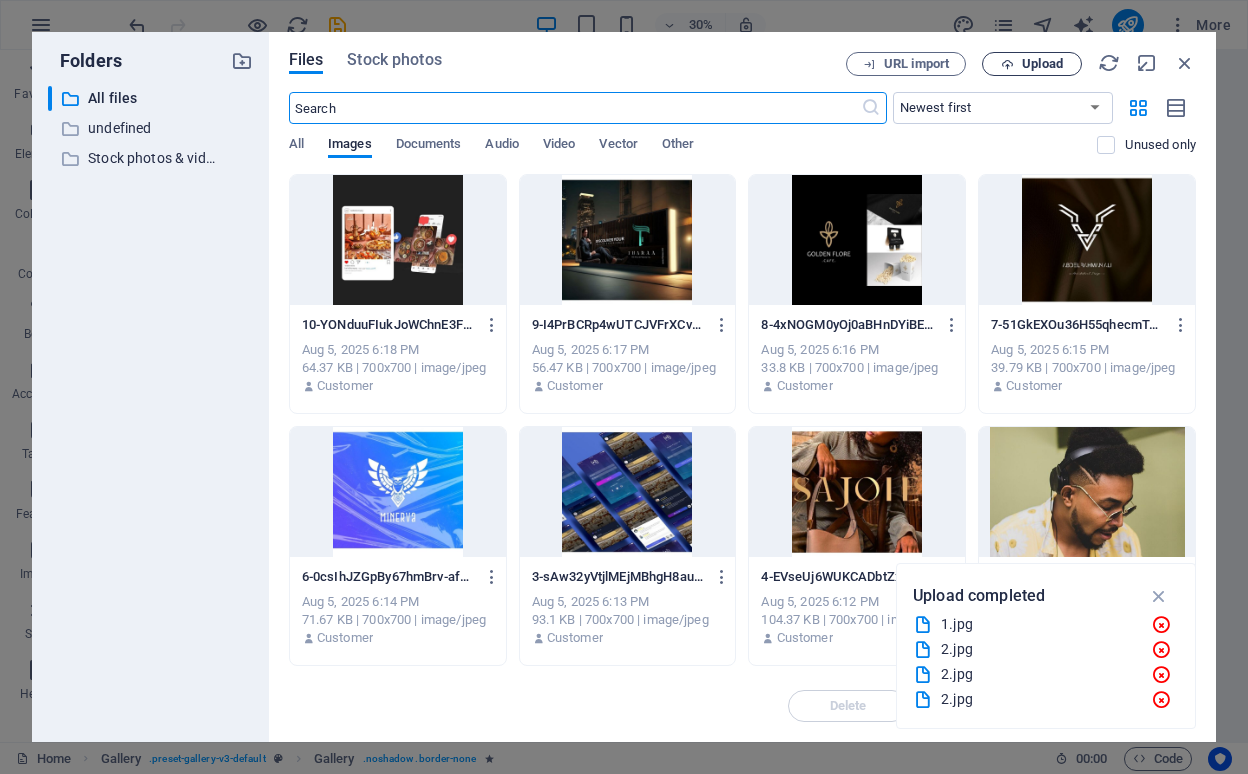 click on "Upload" at bounding box center [1042, 64] 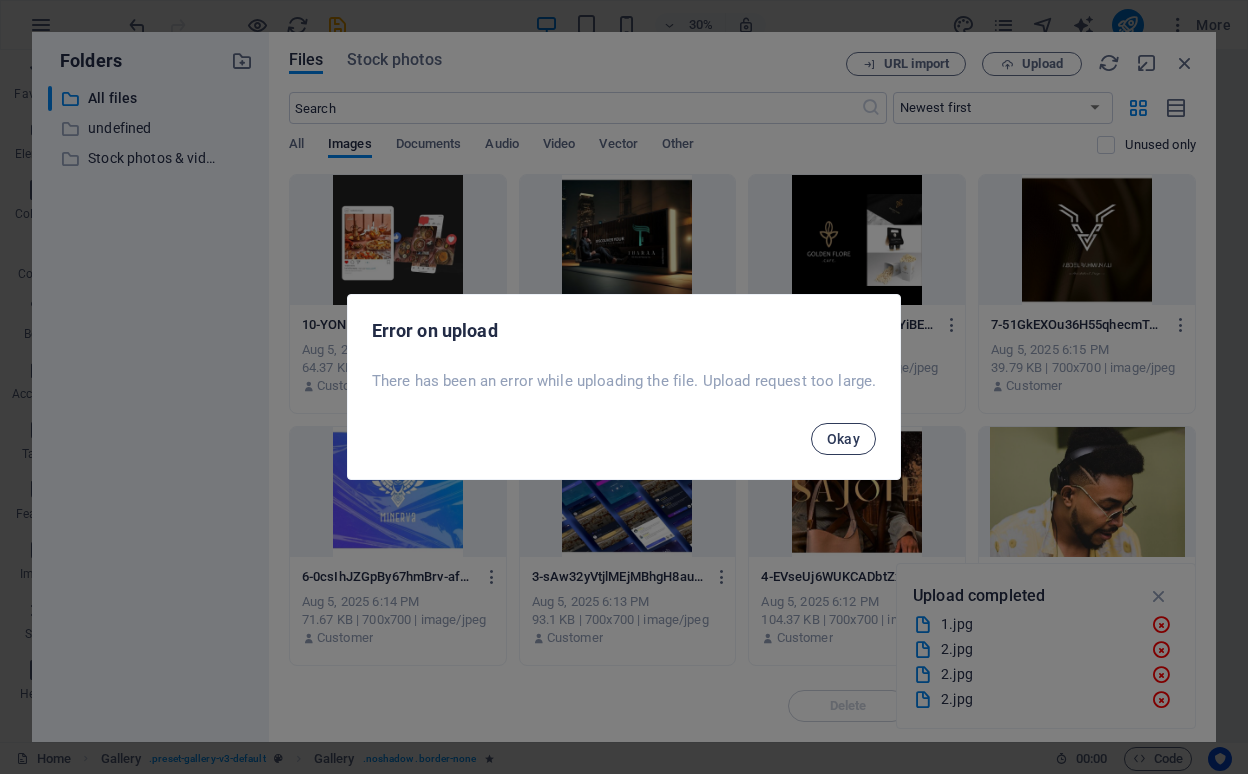 click on "Okay" at bounding box center [844, 439] 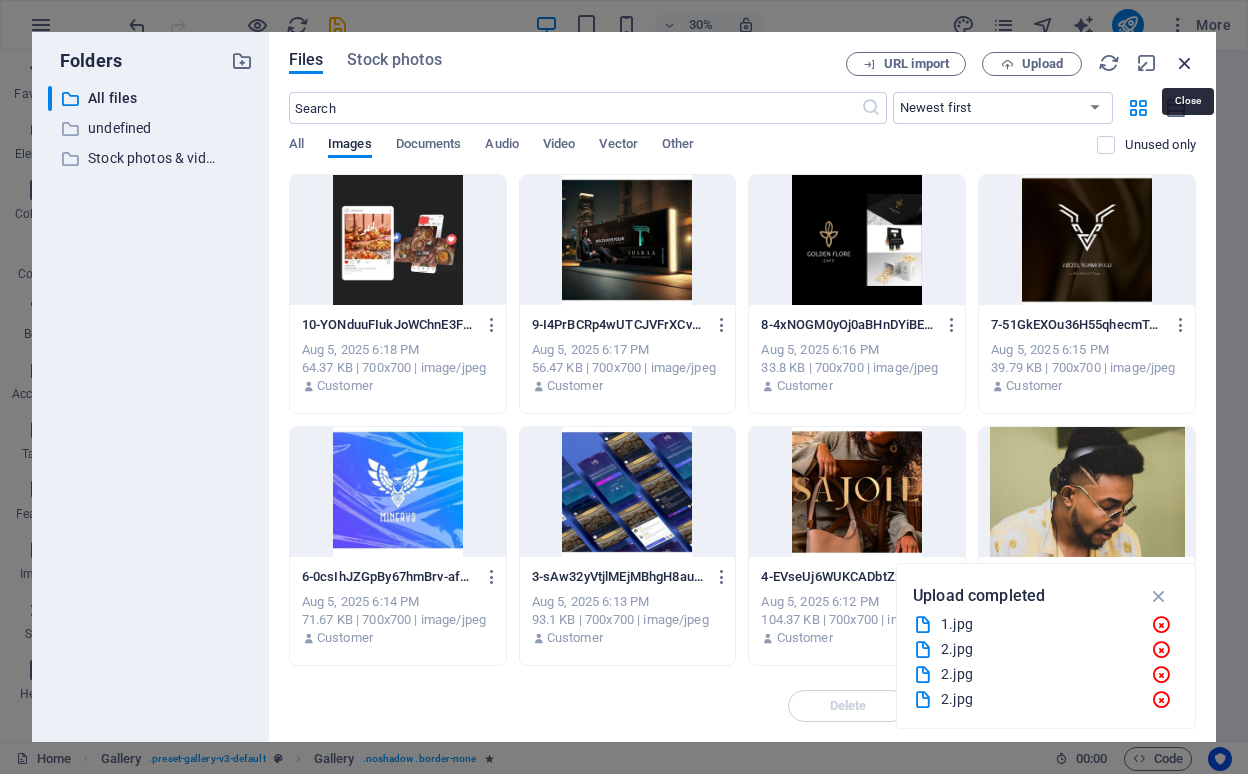click at bounding box center (1185, 63) 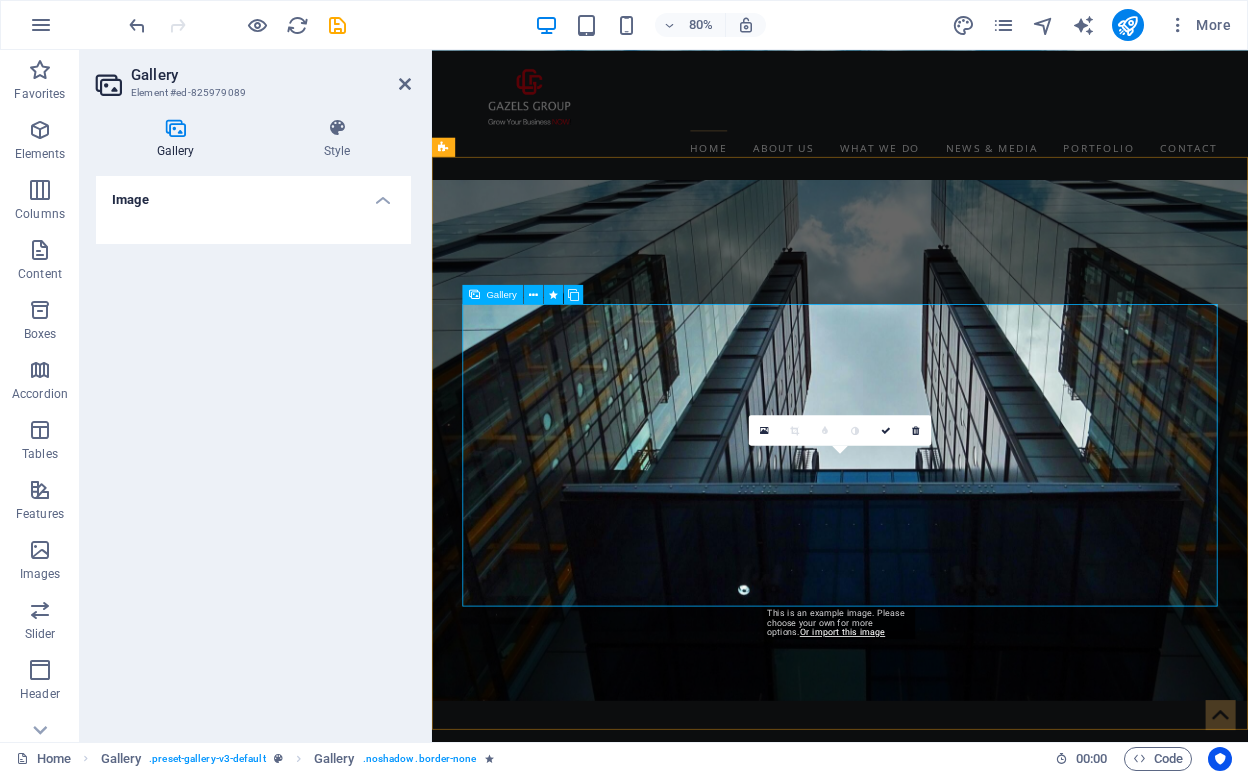click at bounding box center [920, 7013] 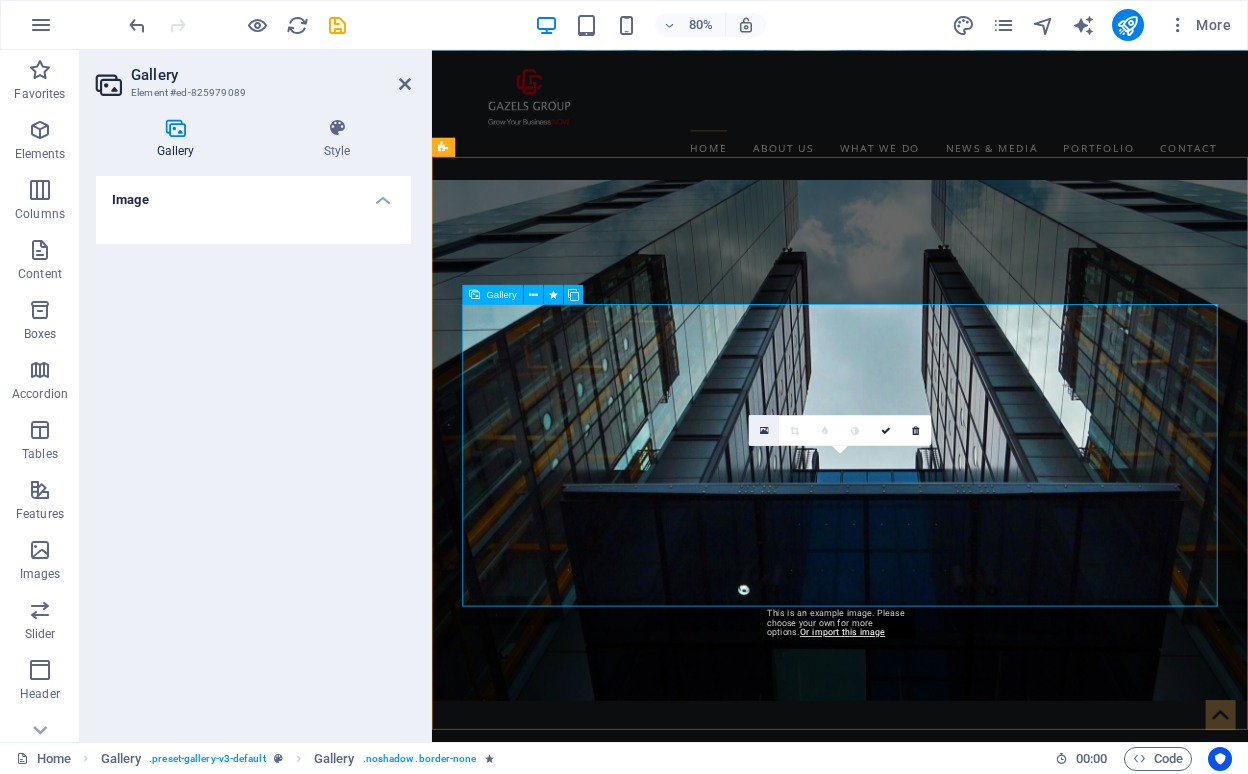 click at bounding box center [764, 429] 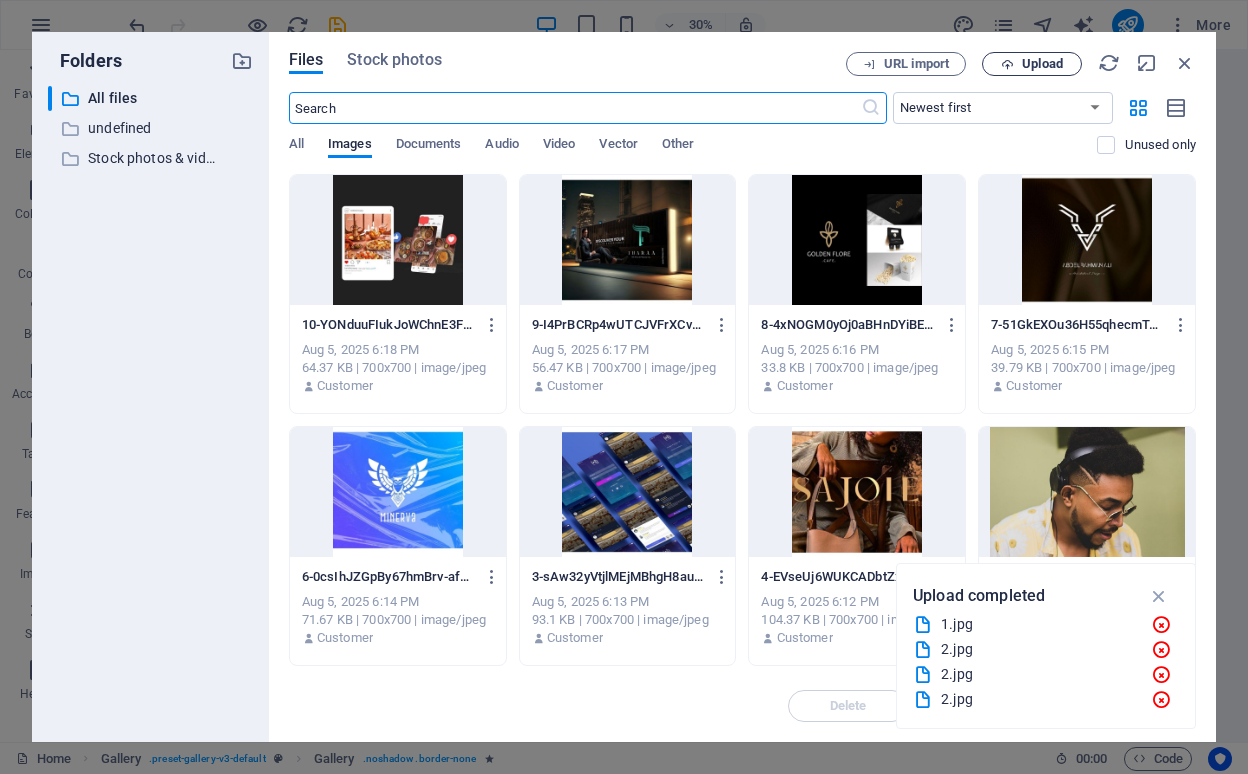 click on "Upload" at bounding box center (1032, 64) 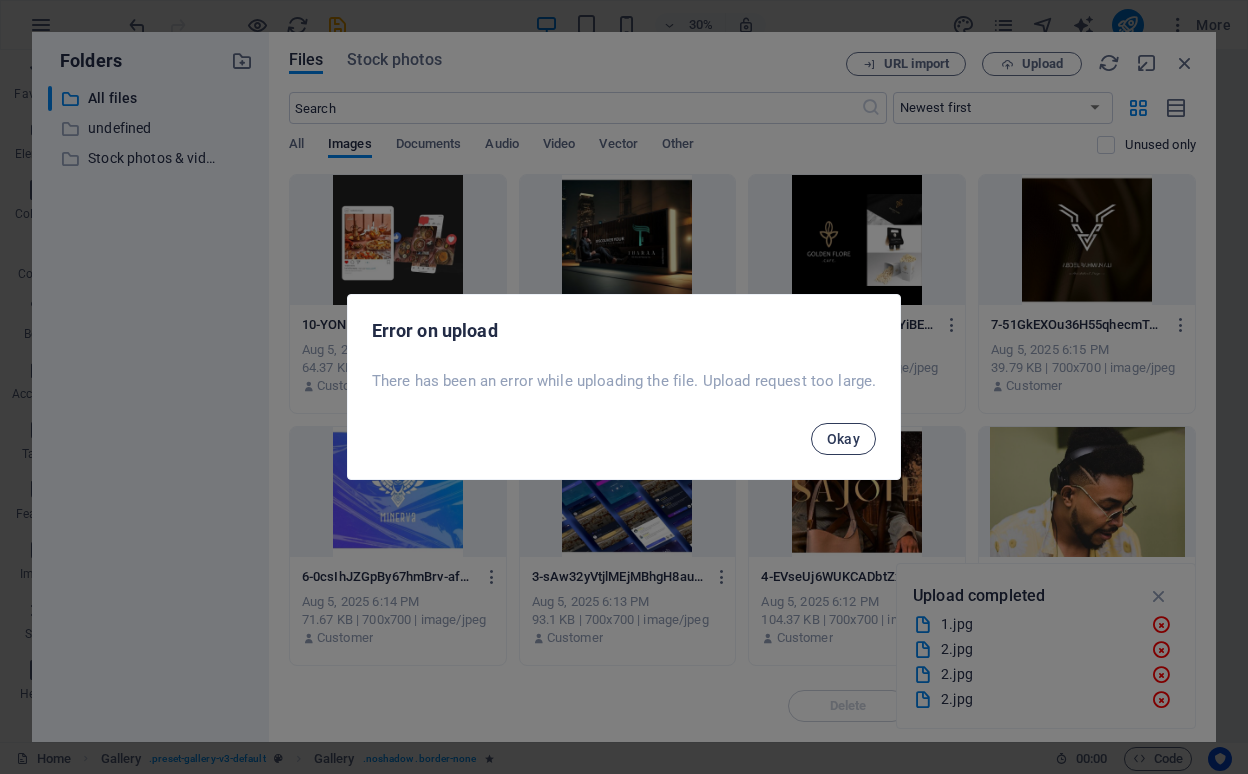 click on "Okay" at bounding box center (844, 439) 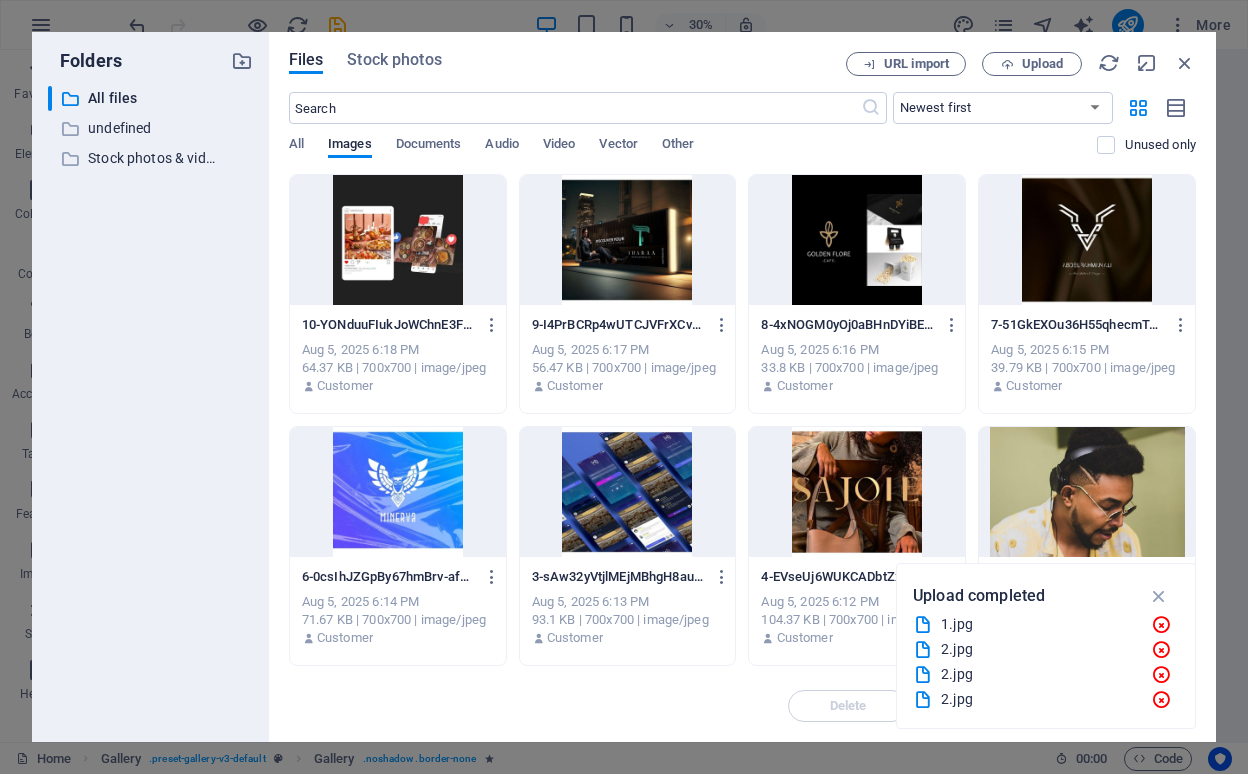 click on "Files Stock photos URL import Upload ​ Newest first Oldest first Name (A-Z) Name (Z-A) Size (0-9) Size (9-0) Resolution (0-9) Resolution (9-0) All Images Documents Audio Video Vector Other Unused only Drop files here to upload them instantly 10-YONduuFIukJoWChnE3FWgQ.jpg 10-YONduuFIukJoWChnE3FWgQ.jpg Aug 5, 2025 6:18 PM 64.37 KB | 700x700 | image/jpeg Customer 9-I4PrBCRp4wUTCJVFrXCvGA.jpg 9-I4PrBCRp4wUTCJVFrXCvGA.jpg Aug 5, 2025 6:17 PM 56.47 KB | 700x700 | image/jpeg Customer 8-4xNOGM0yOj0aBHnDYiBErw.jpg 8-4xNOGM0yOj0aBHnDYiBErw.jpg Aug 5, 2025 6:16 PM 33.8 KB | 700x700 | image/jpeg Customer 7-51GkEXOu36H55qhecmTgKQ.jpg 7-51GkEXOu36H55qhecmTgKQ.jpg Aug 5, 2025 6:15 PM 39.79 KB | 700x700 | image/jpeg Customer 6-0csIhJZGpBy67hmBrv-afQ.jpg 6-0csIhJZGpBy67hmBrv-afQ.jpg Aug 5, 2025 6:14 PM 71.67 KB | 700x700 | image/jpeg Customer 3-sAw32yVtjlMEjMBhgH8auA.jpg 3-sAw32yVtjlMEjMBhgH8auA.jpg Aug 5, 2025 6:13 PM 93.1 KB | 700x700 | image/jpeg Customer 4-EVseUj6WUKCADbtZxjmXIw.jpg 4-EVseUj6WUKCADbtZxjmXIw.jpg Customer" at bounding box center (742, 387) 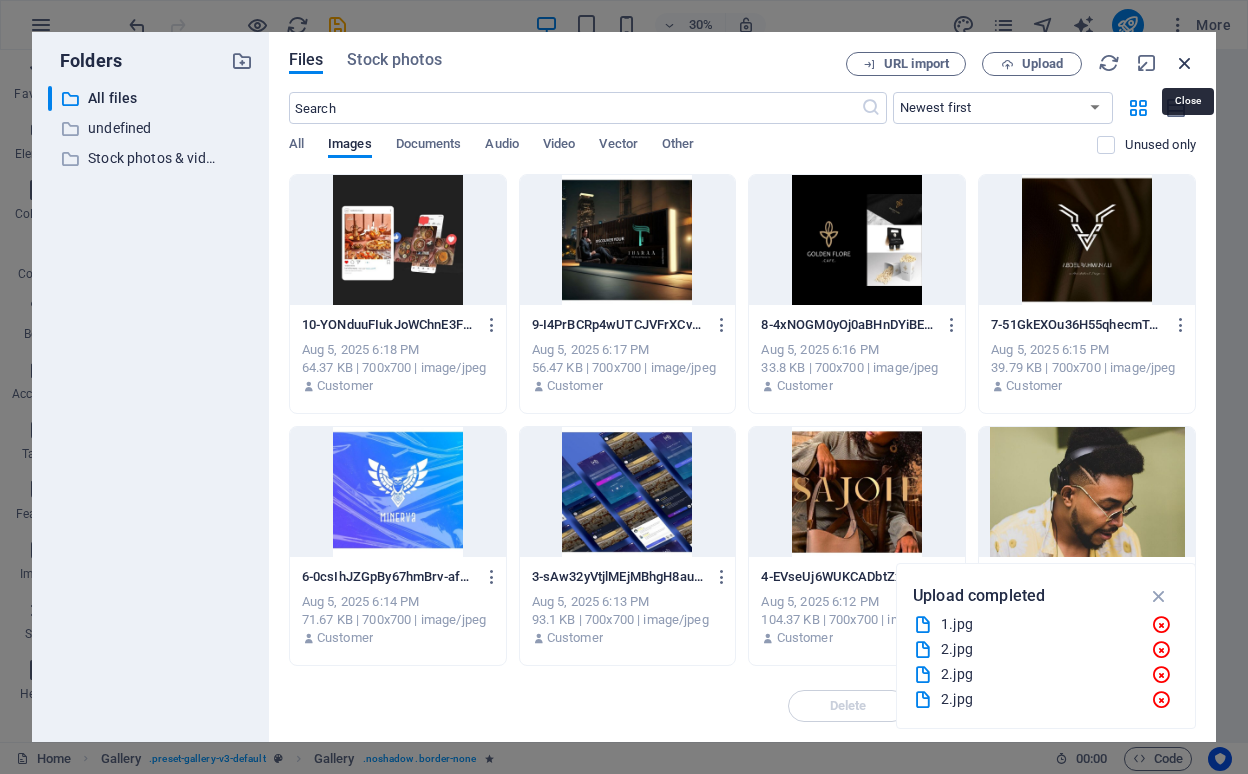click at bounding box center (1185, 63) 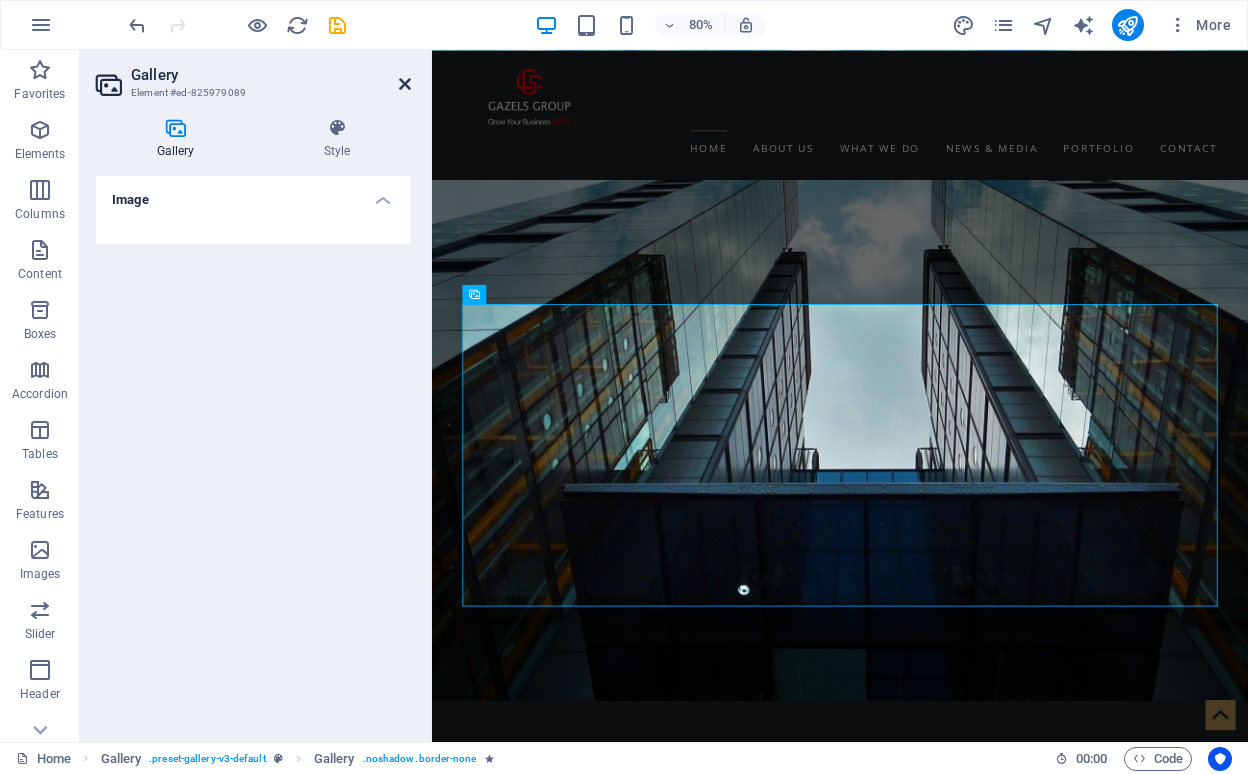 click at bounding box center (405, 84) 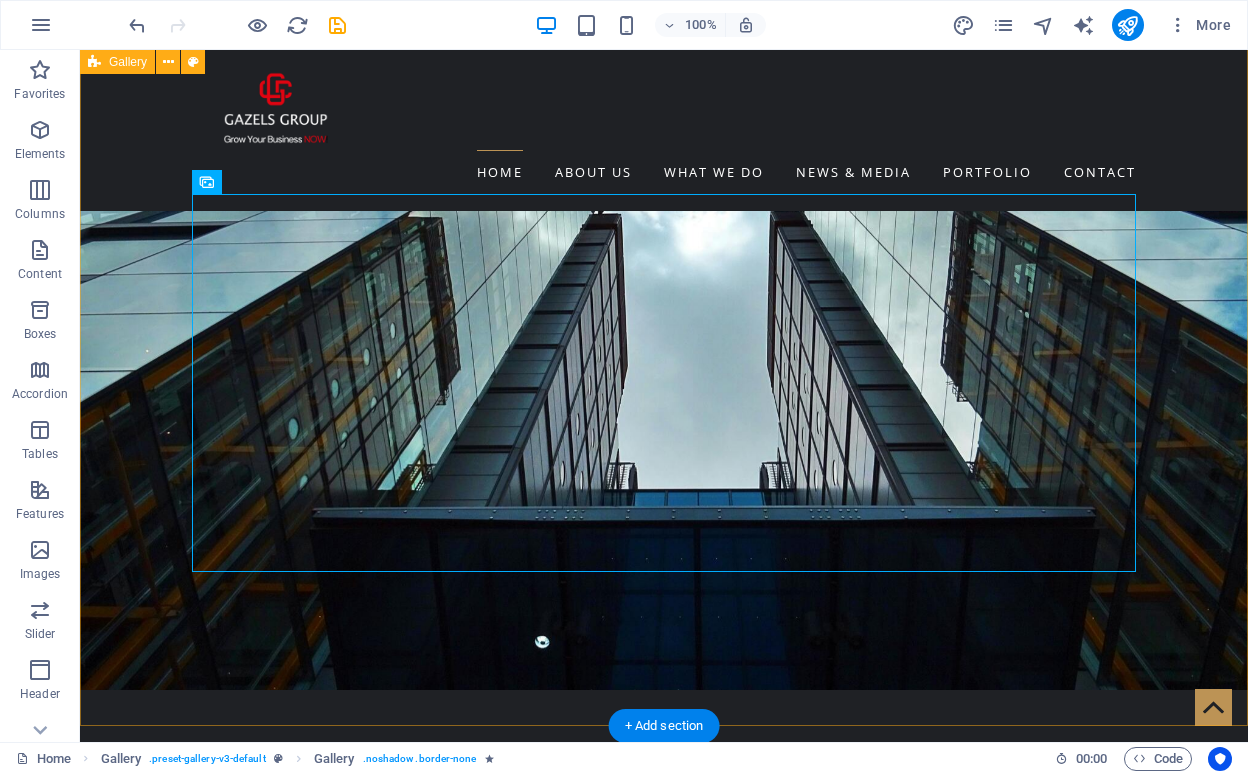 click on "Latest Work See all works" at bounding box center [664, 7052] 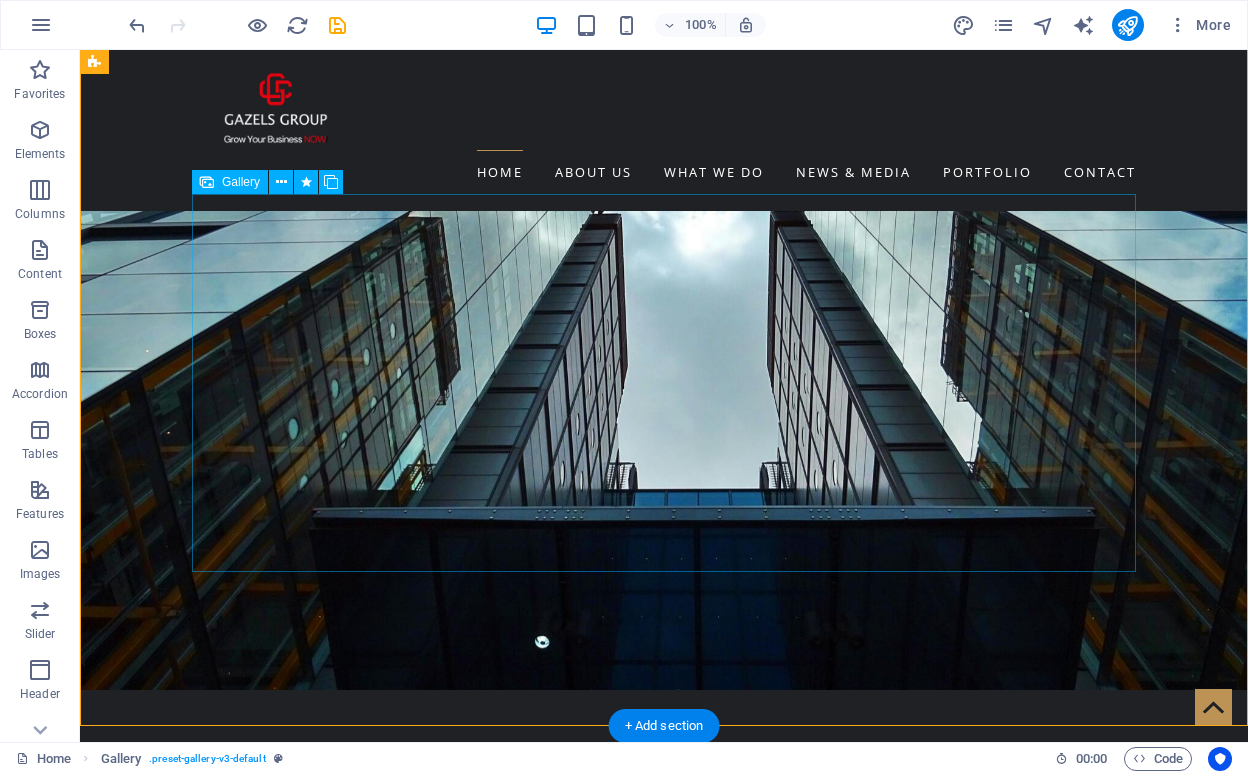 click at bounding box center [756, 7161] 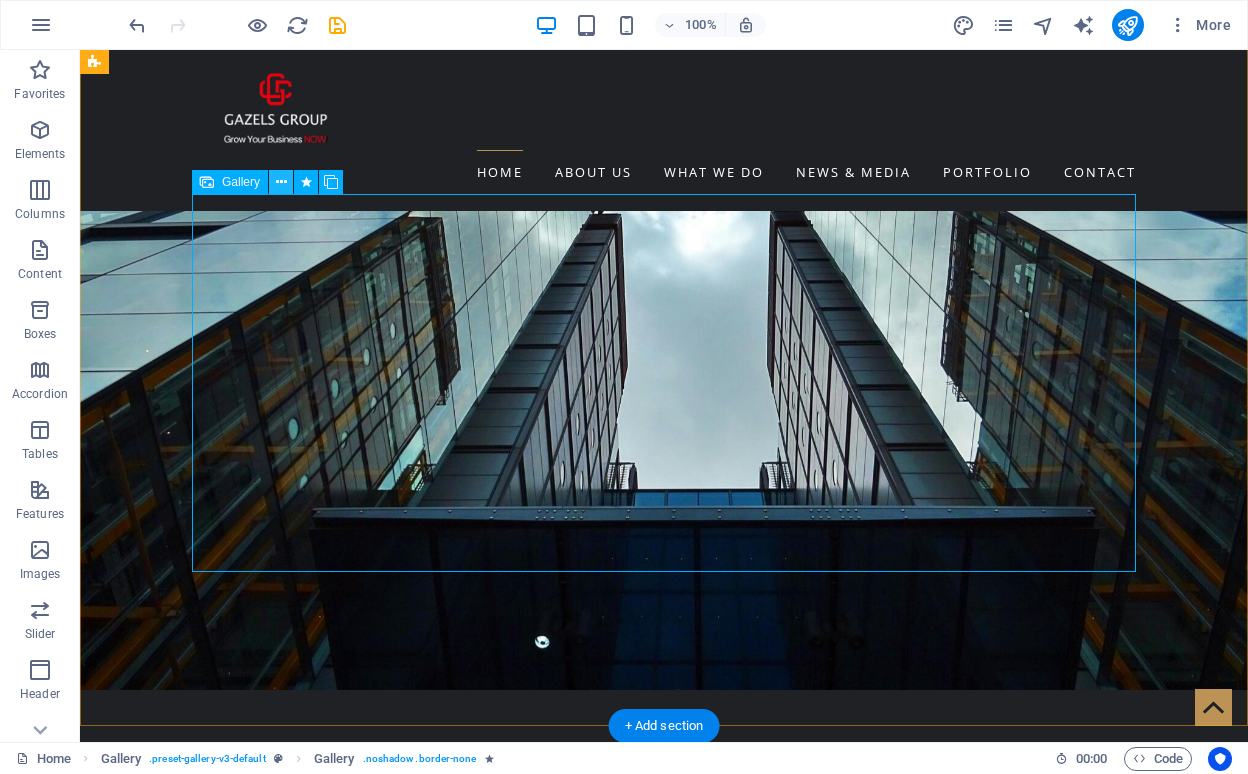click at bounding box center [281, 182] 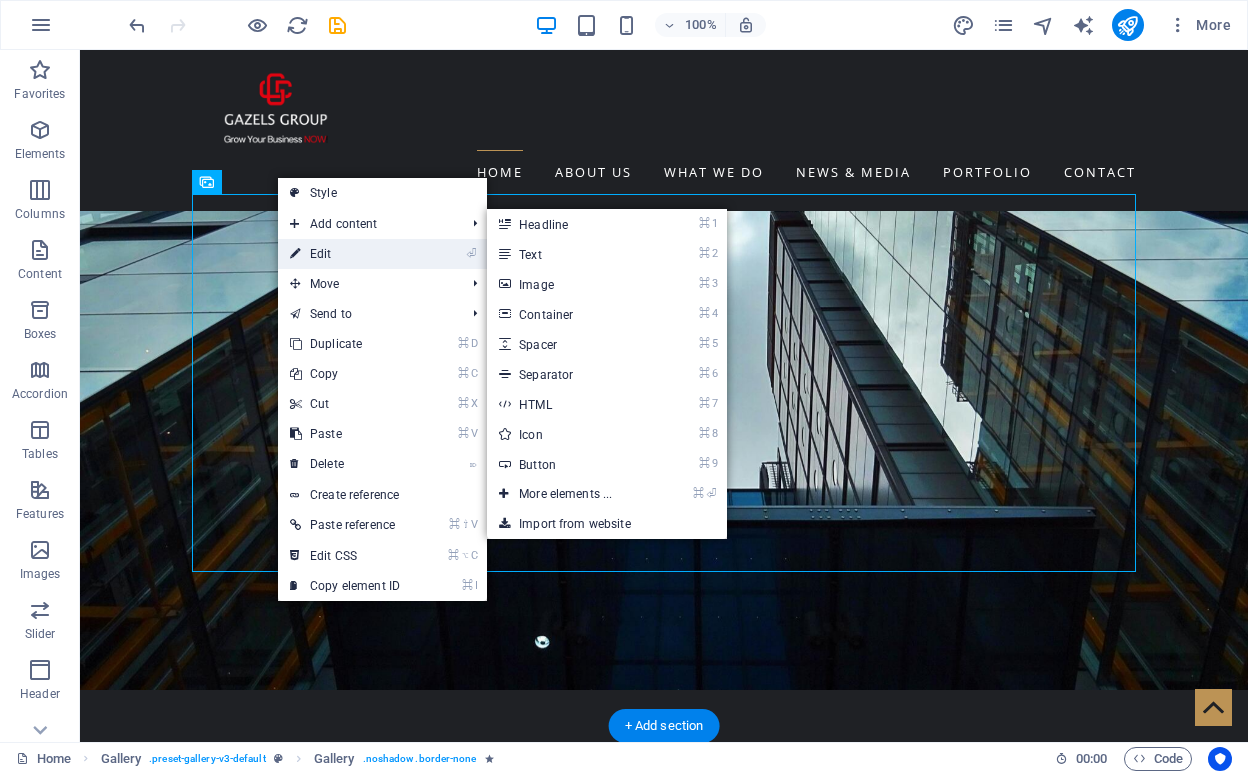 click on "⏎  Edit" at bounding box center (345, 254) 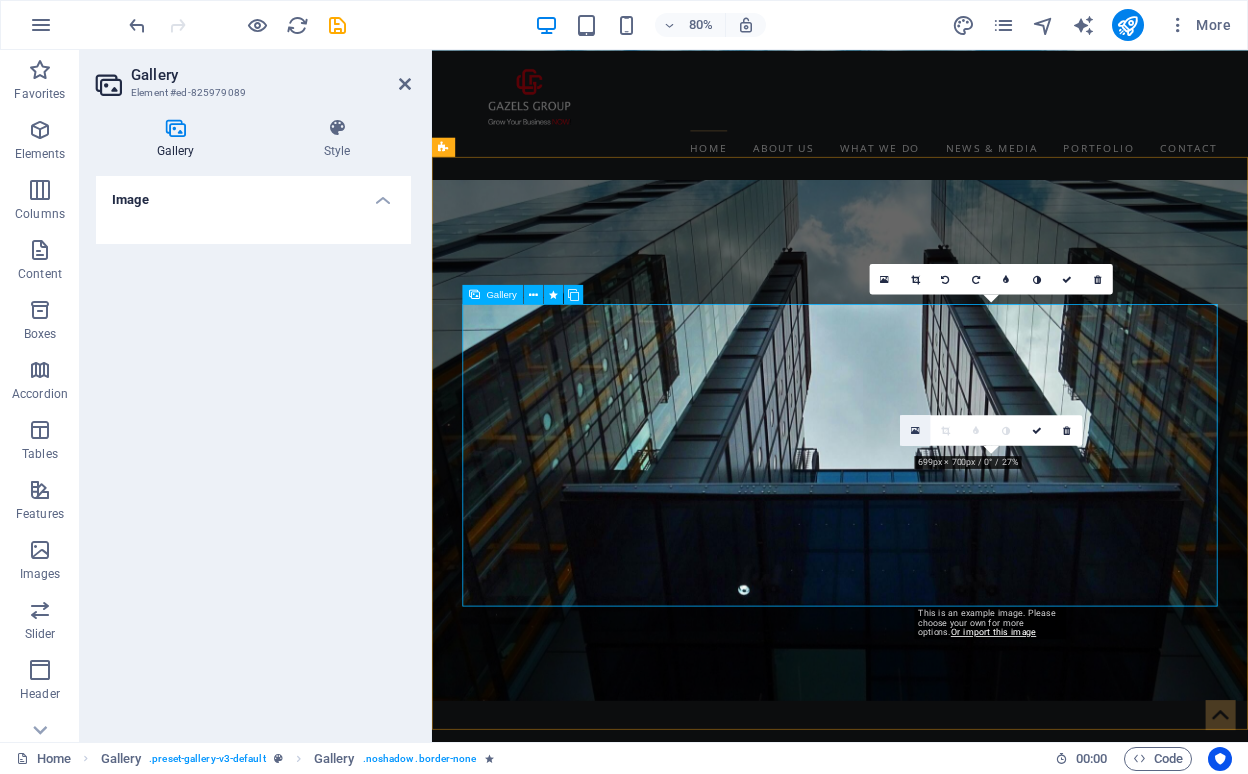 click at bounding box center [915, 429] 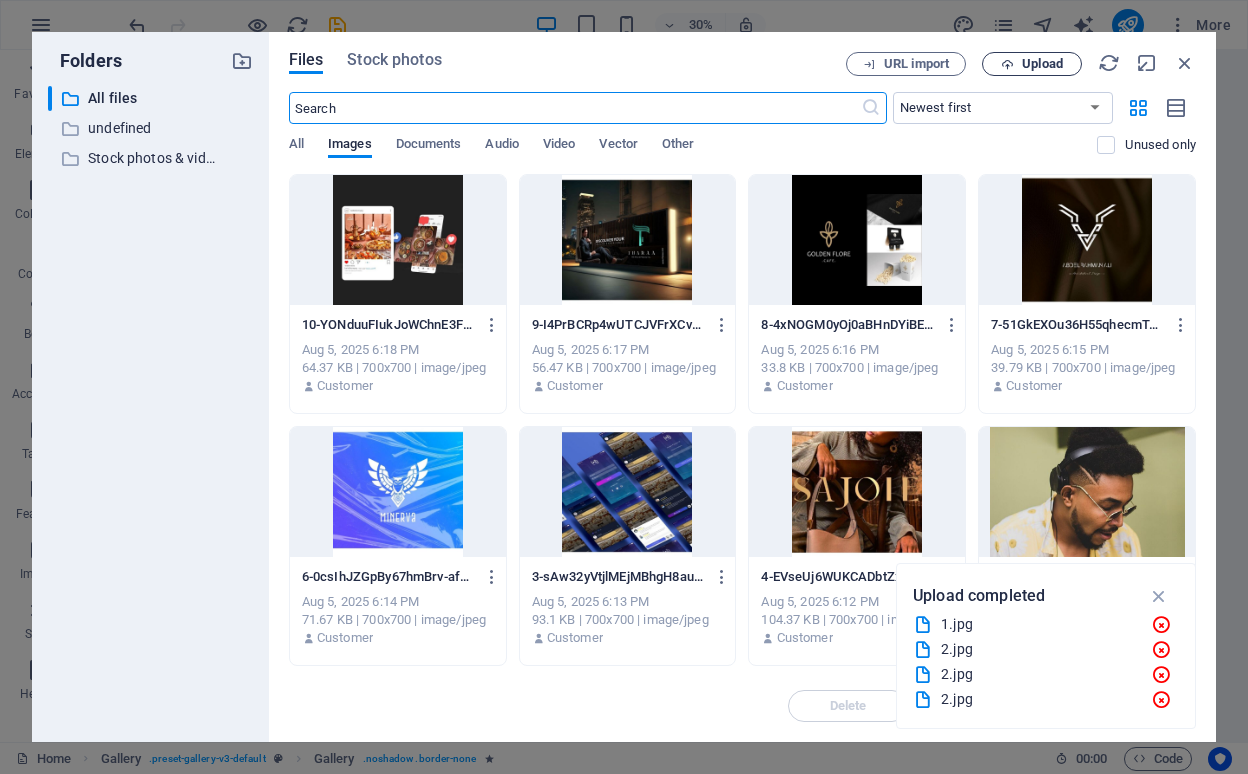click on "Upload" at bounding box center [1042, 64] 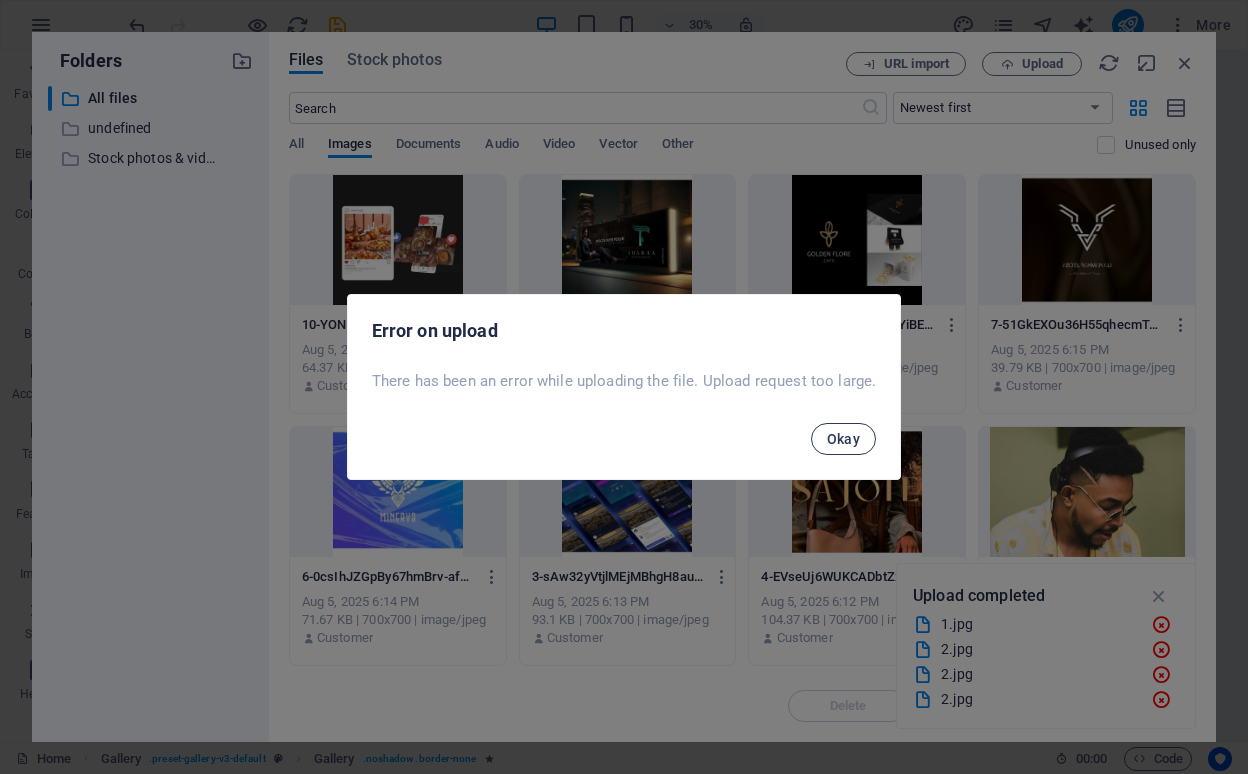 click on "Okay" at bounding box center (844, 439) 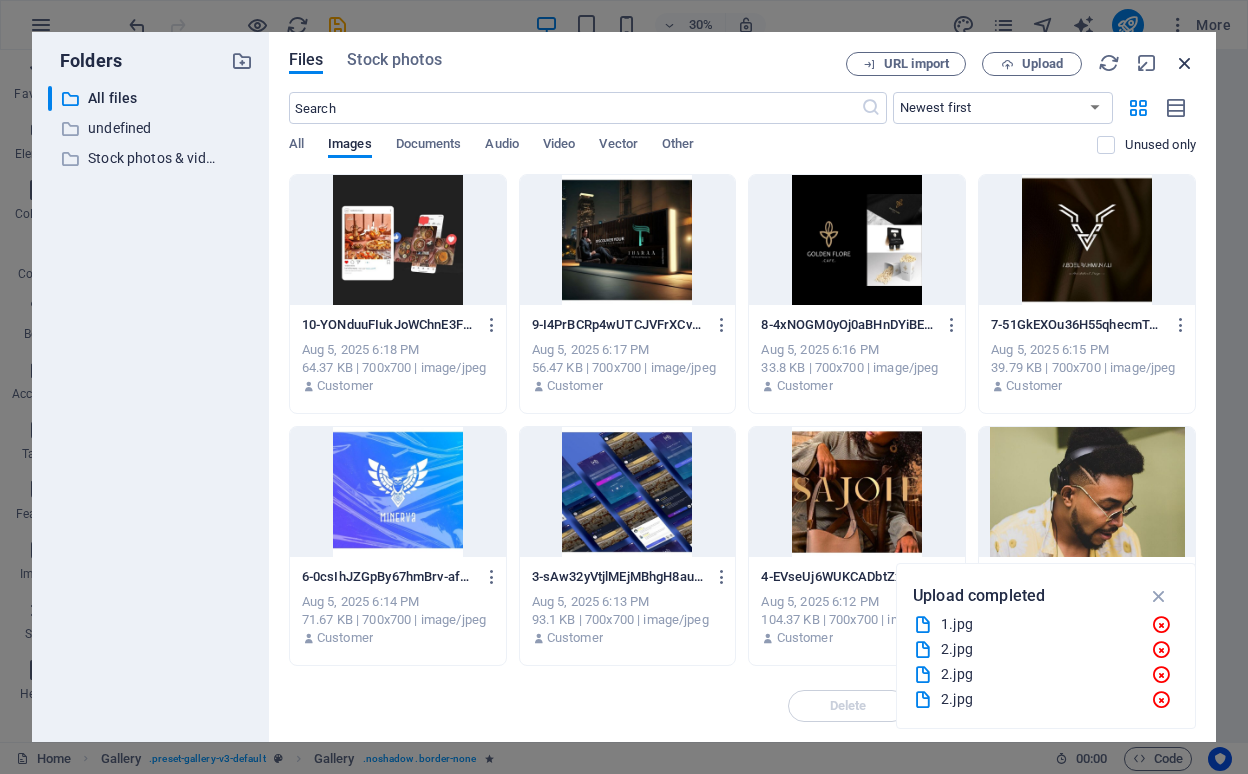 click at bounding box center [1185, 63] 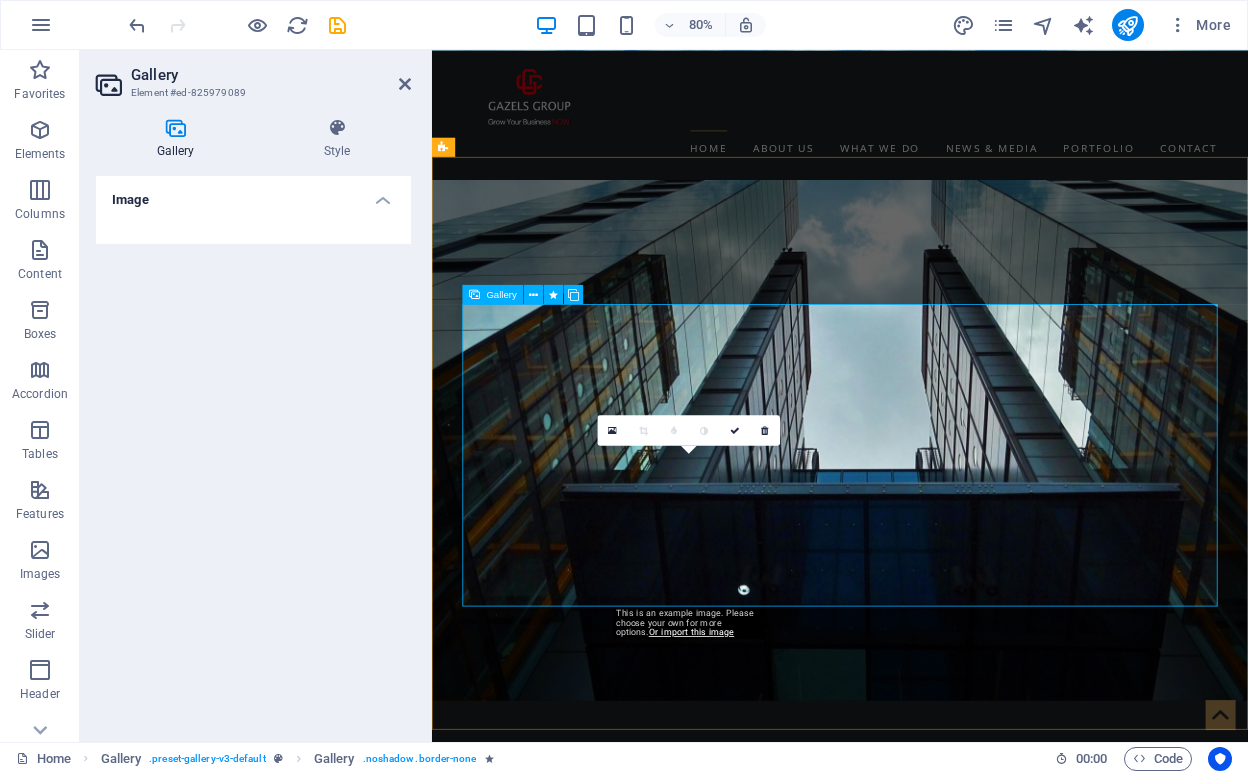 click at bounding box center (731, 7013) 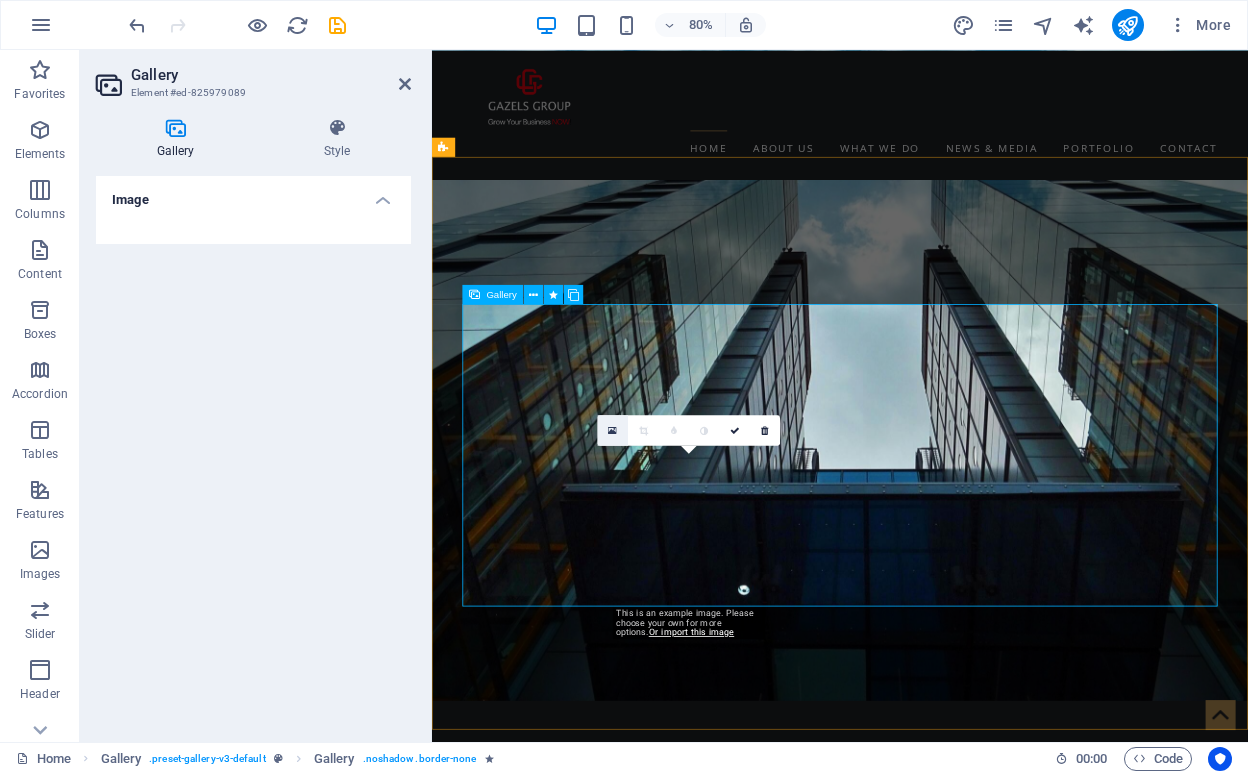click at bounding box center [613, 430] 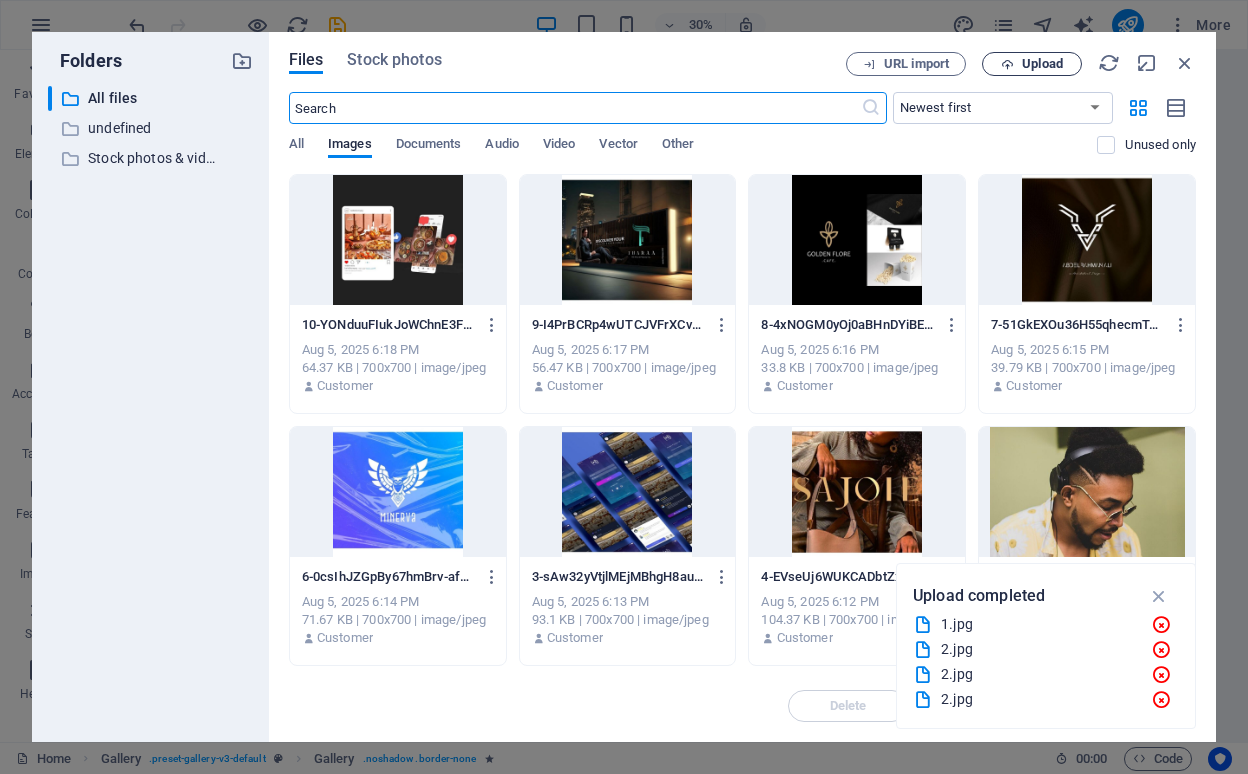 click on "Upload" at bounding box center (1042, 64) 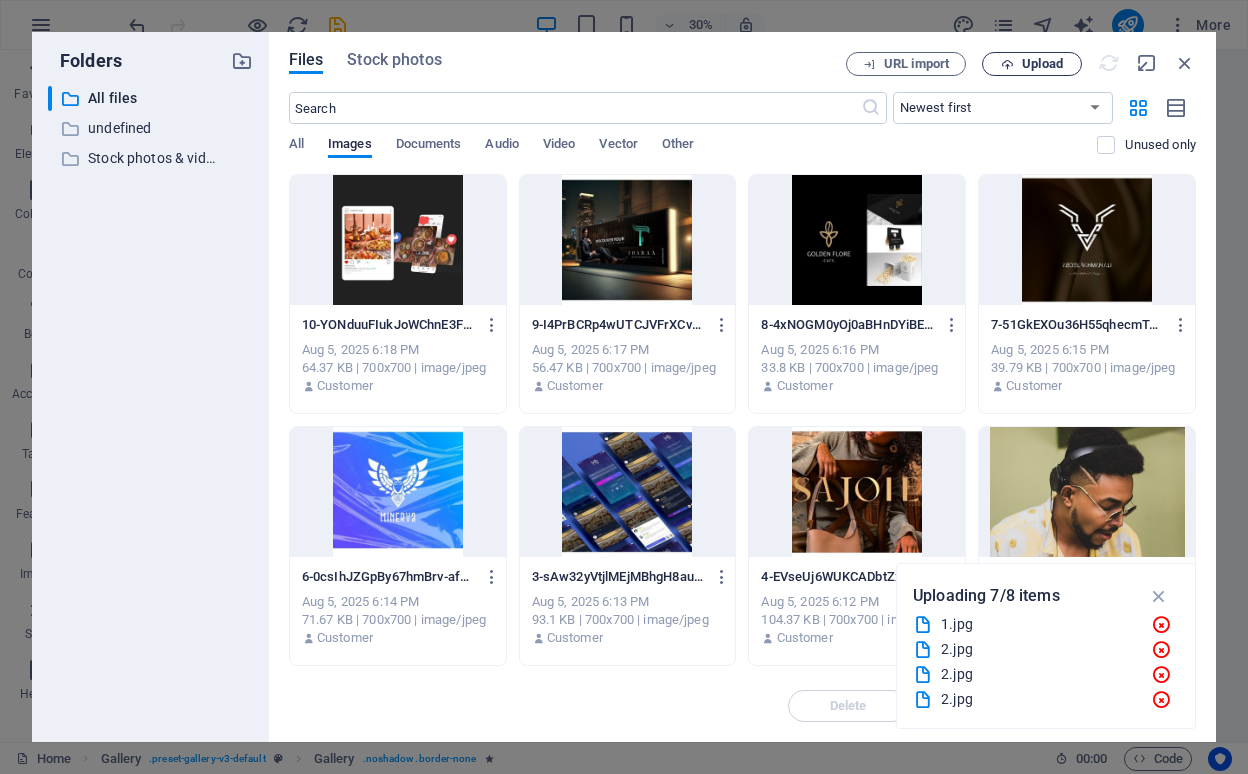 click on "Upload" at bounding box center (1042, 64) 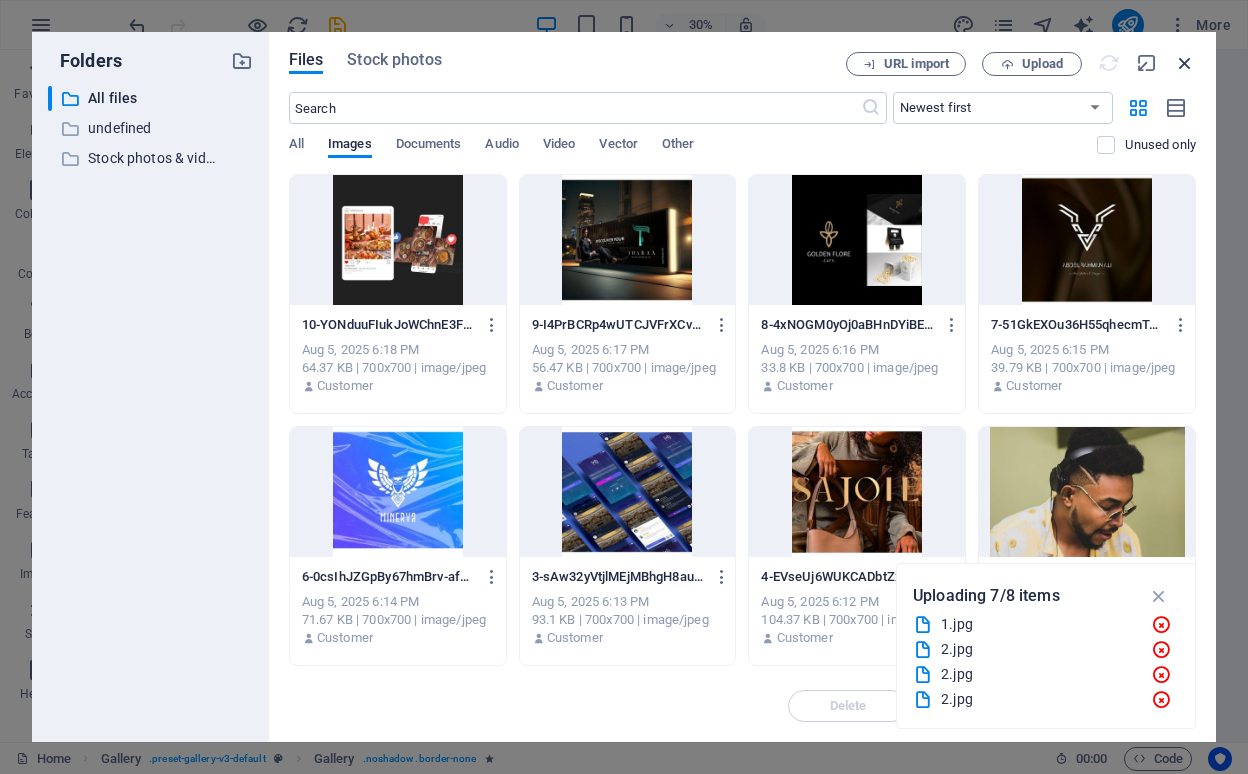 click at bounding box center (1185, 63) 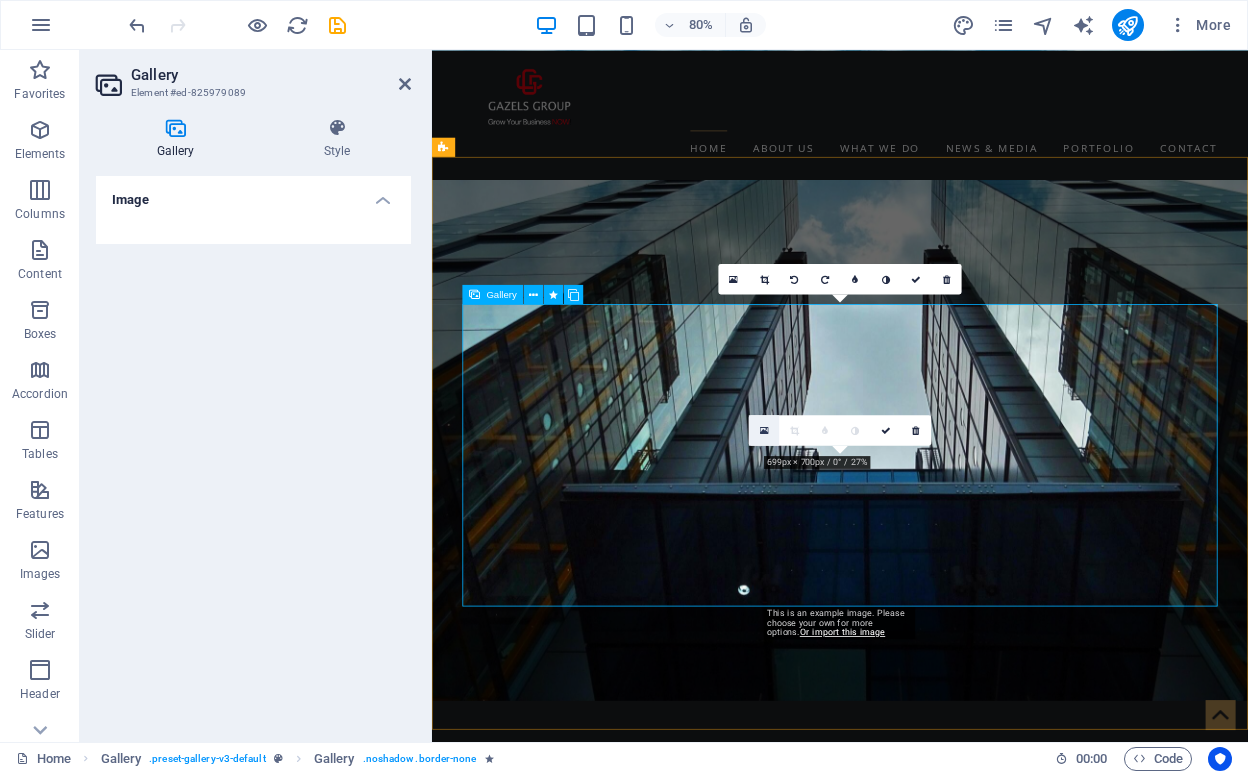 click at bounding box center [764, 429] 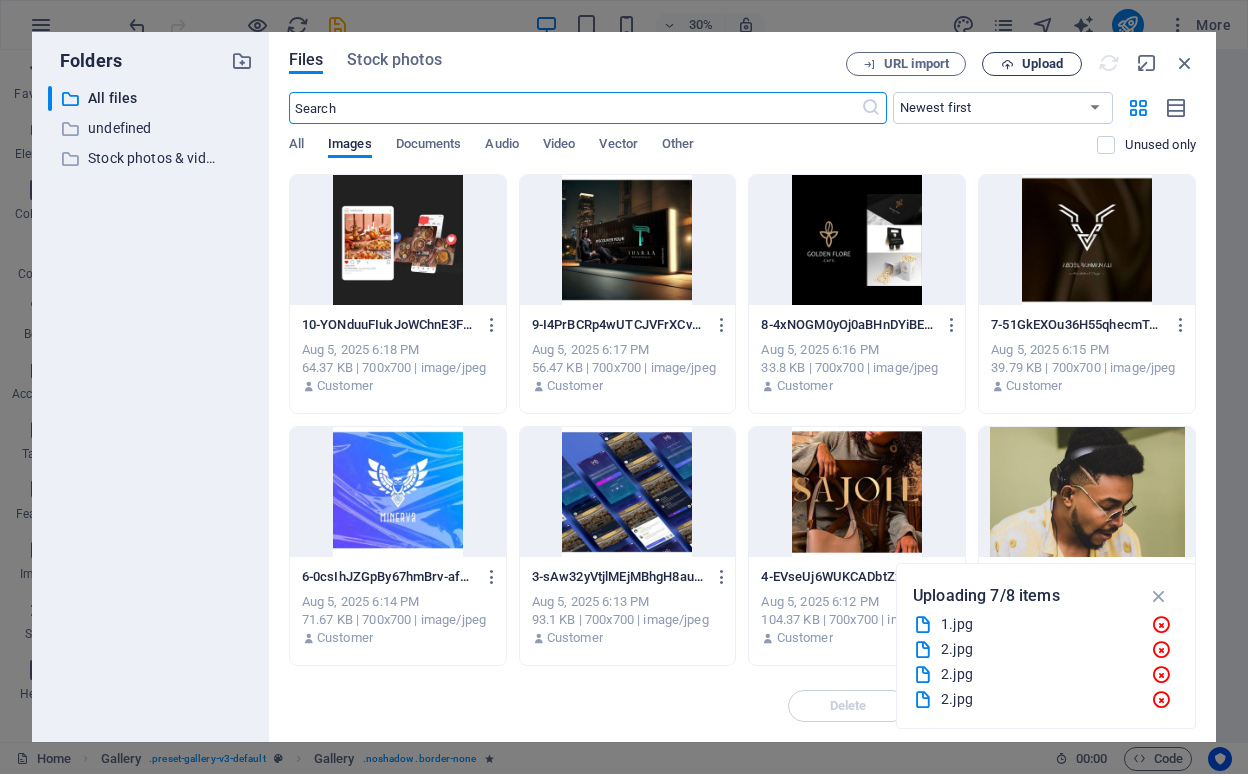 click on "Upload" at bounding box center [1042, 64] 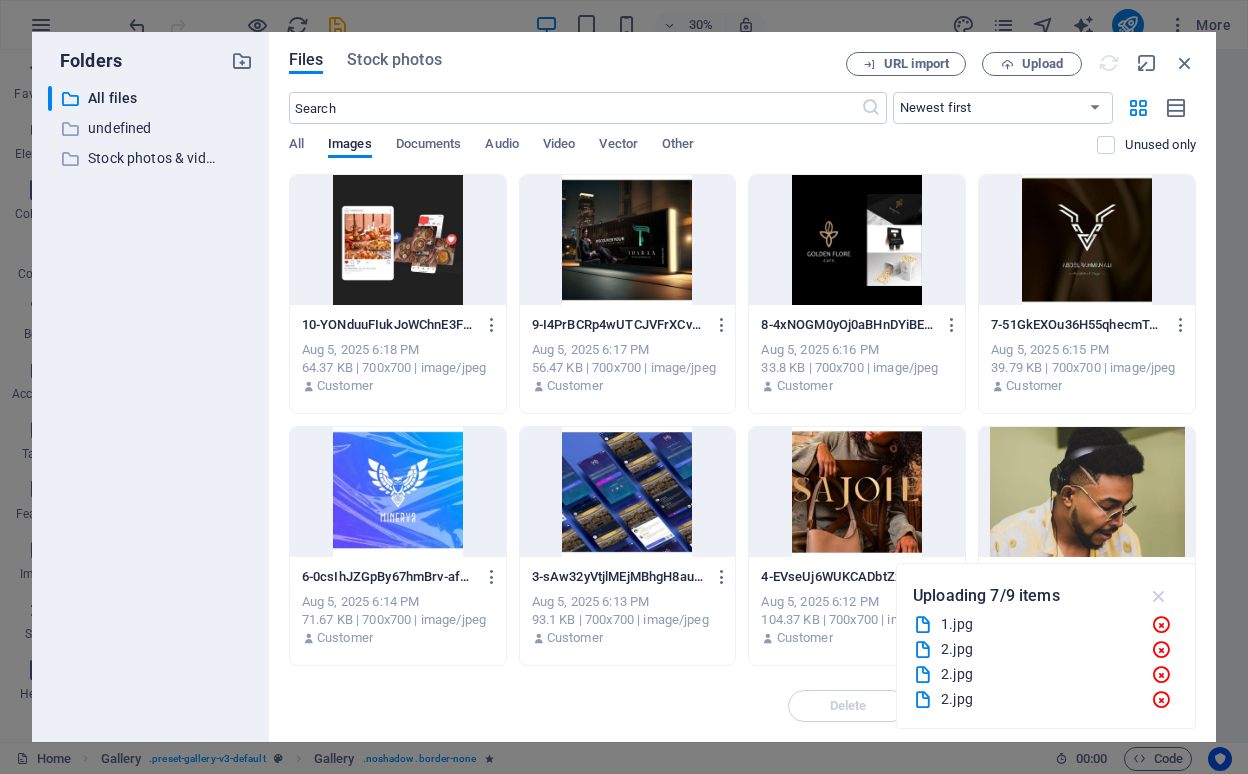 click at bounding box center (1159, 596) 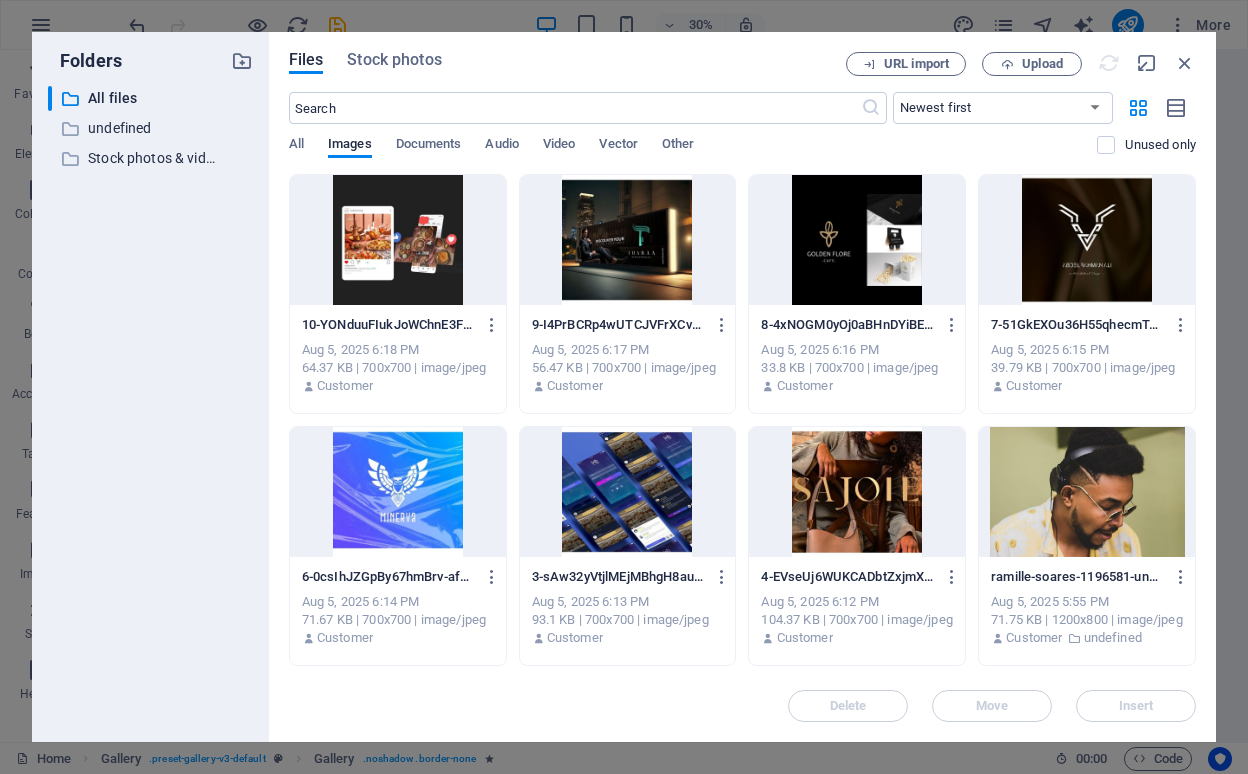 click on "Files Stock photos URL import Upload ​ Newest first Oldest first Name (A-Z) Name (Z-A) Size (0-9) Size (9-0) Resolution (0-9) Resolution (9-0) All Images Documents Audio Video Vector Other Unused only Drop files here to upload them instantly 10-YONduuFIukJoWChnE3FWgQ.jpg 10-YONduuFIukJoWChnE3FWgQ.jpg Aug 5, 2025 6:18 PM 64.37 KB | 700x700 | image/jpeg Customer 9-I4PrBCRp4wUTCJVFrXCvGA.jpg 9-I4PrBCRp4wUTCJVFrXCvGA.jpg Aug 5, 2025 6:17 PM 56.47 KB | 700x700 | image/jpeg Customer 8-4xNOGM0yOj0aBHnDYiBErw.jpg 8-4xNOGM0yOj0aBHnDYiBErw.jpg Aug 5, 2025 6:16 PM 33.8 KB | 700x700 | image/jpeg Customer 7-51GkEXOu36H55qhecmTgKQ.jpg 7-51GkEXOu36H55qhecmTgKQ.jpg Aug 5, 2025 6:15 PM 39.79 KB | 700x700 | image/jpeg Customer 6-0csIhJZGpBy67hmBrv-afQ.jpg 6-0csIhJZGpBy67hmBrv-afQ.jpg Aug 5, 2025 6:14 PM 71.67 KB | 700x700 | image/jpeg Customer 3-sAw32yVtjlMEjMBhgH8auA.jpg 3-sAw32yVtjlMEjMBhgH8auA.jpg Aug 5, 2025 6:13 PM 93.1 KB | 700x700 | image/jpeg Customer 4-EVseUj6WUKCADbtZxjmXIw.jpg 4-EVseUj6WUKCADbtZxjmXIw.jpg Customer" at bounding box center [742, 387] 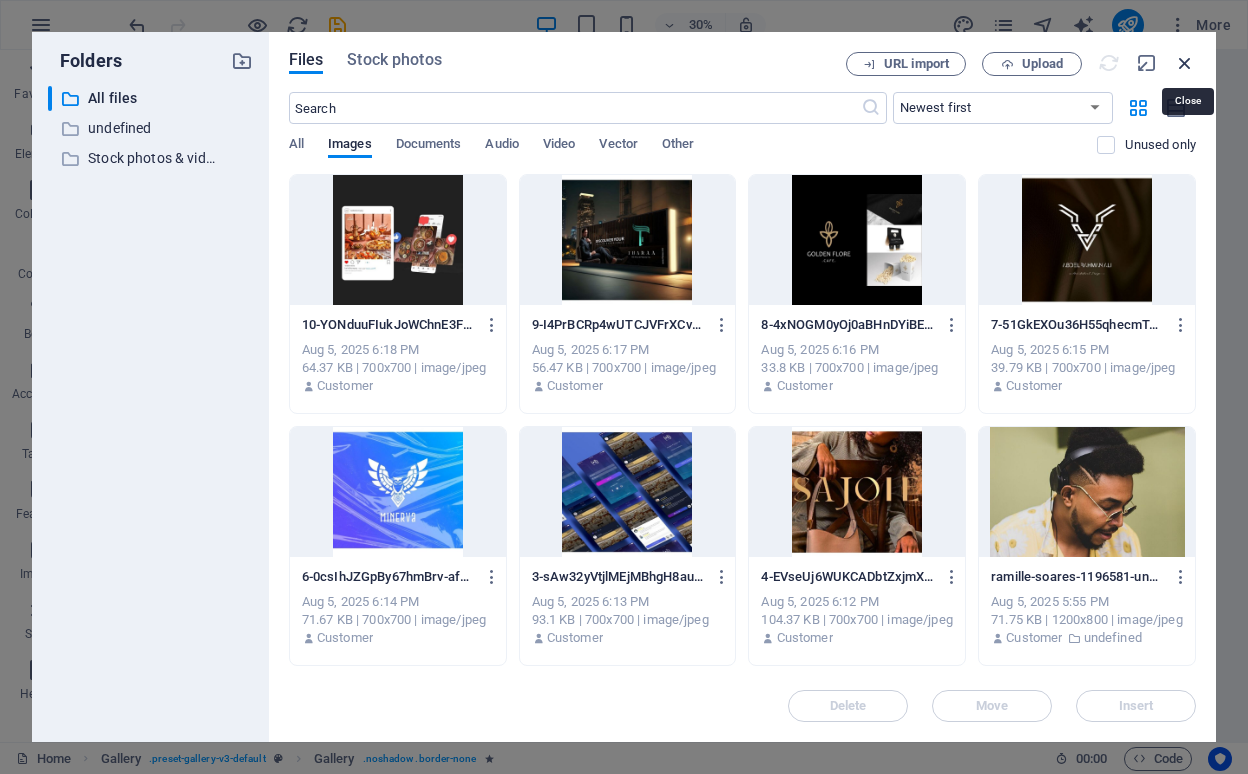 click at bounding box center [1185, 63] 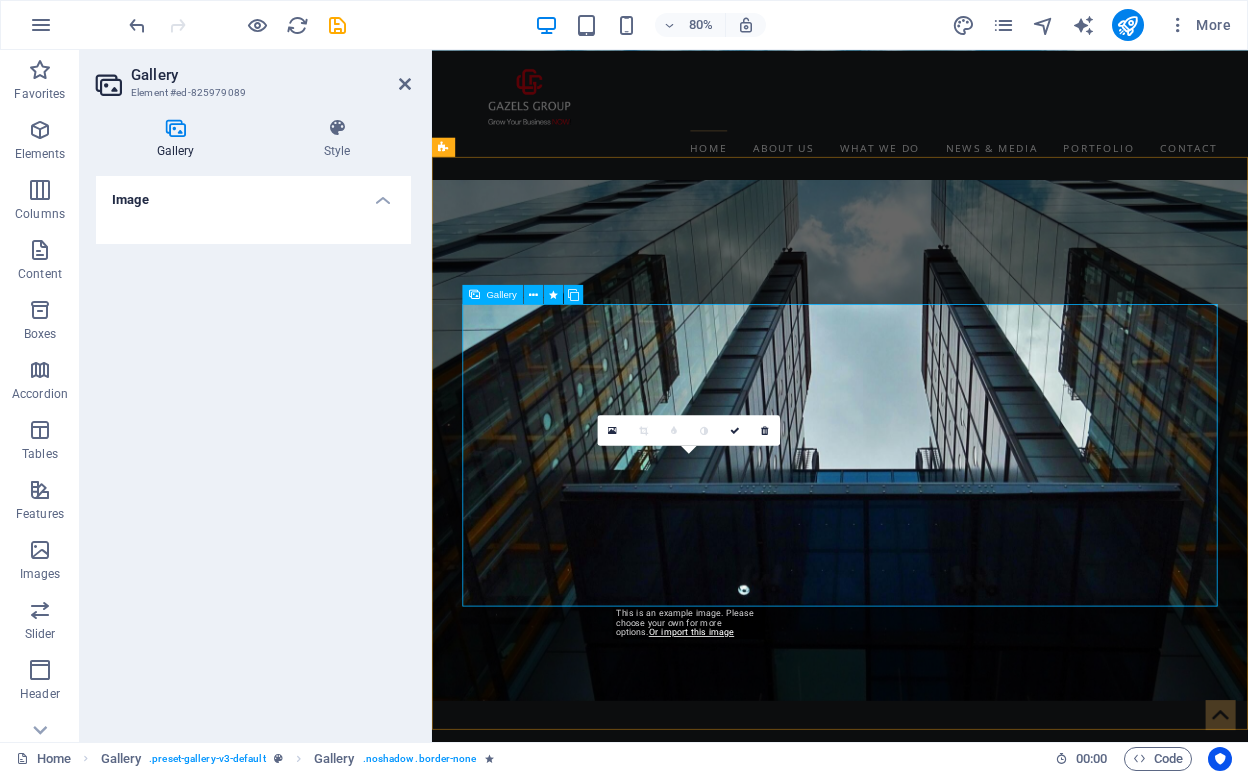 click at bounding box center (731, 7013) 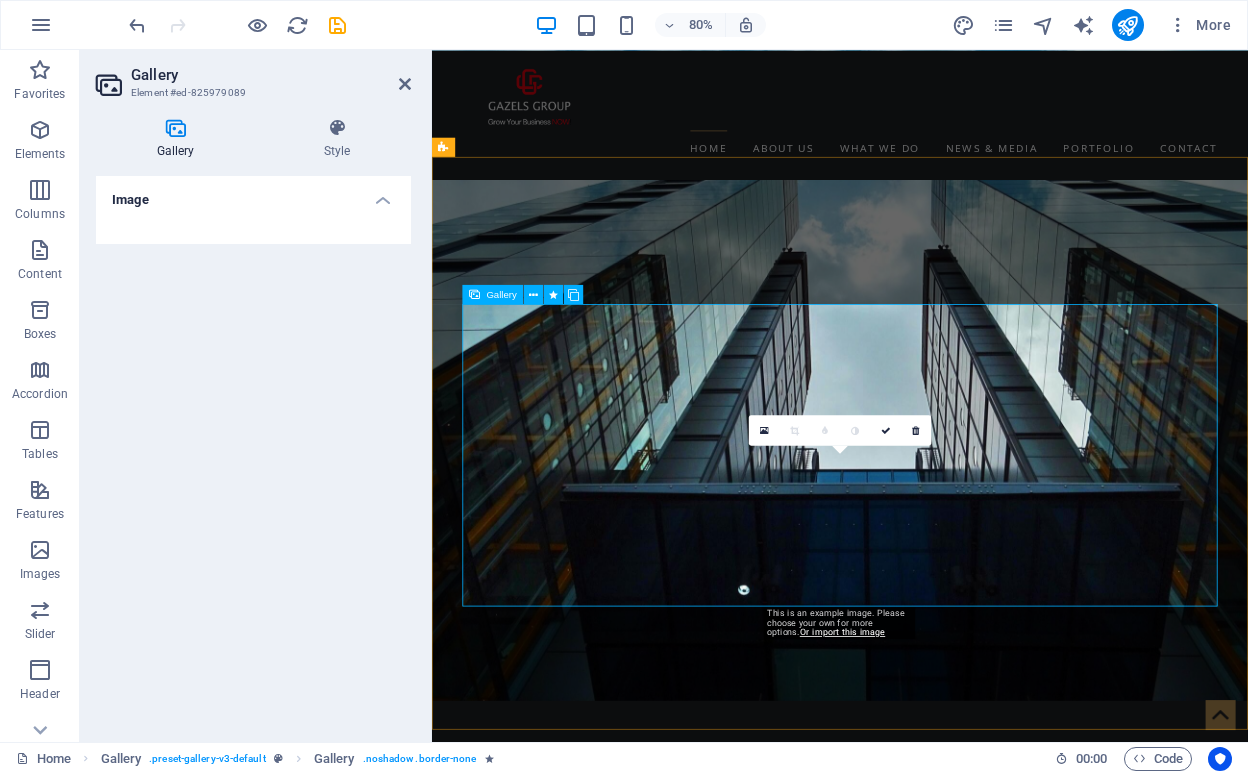 click at bounding box center [920, 7013] 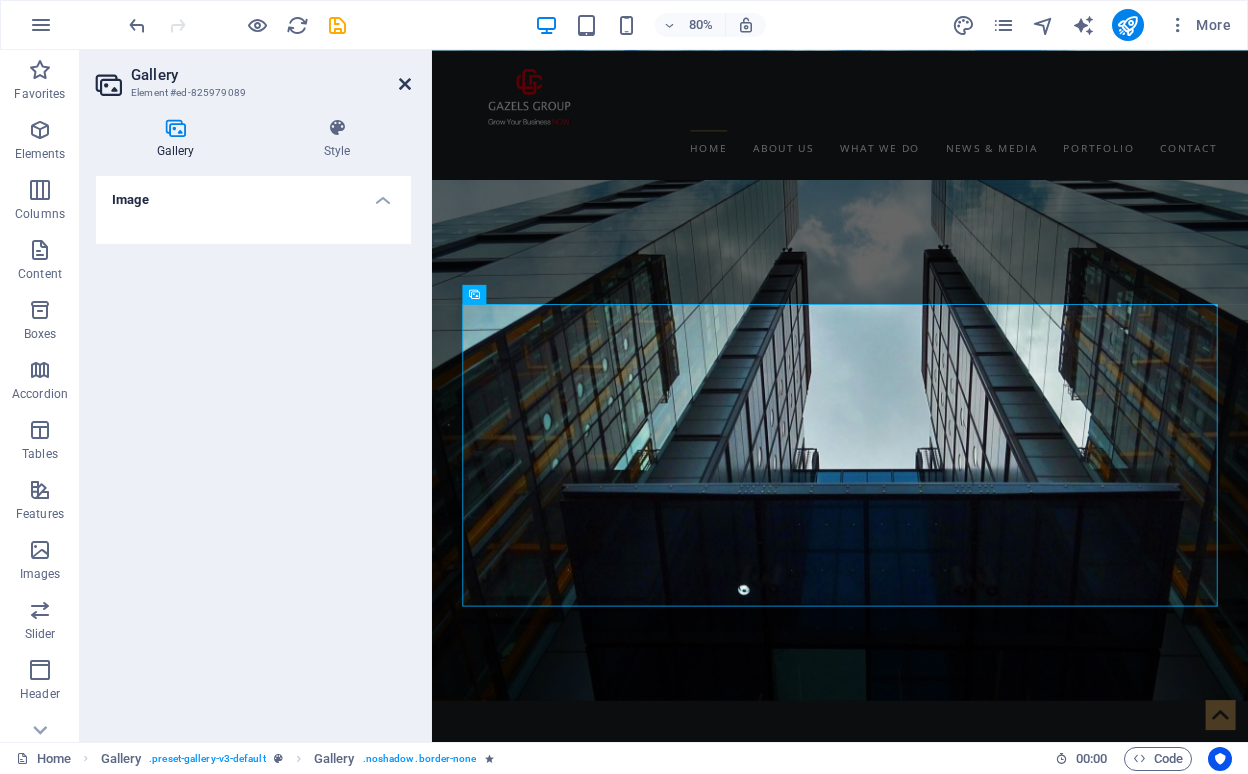 click at bounding box center [405, 84] 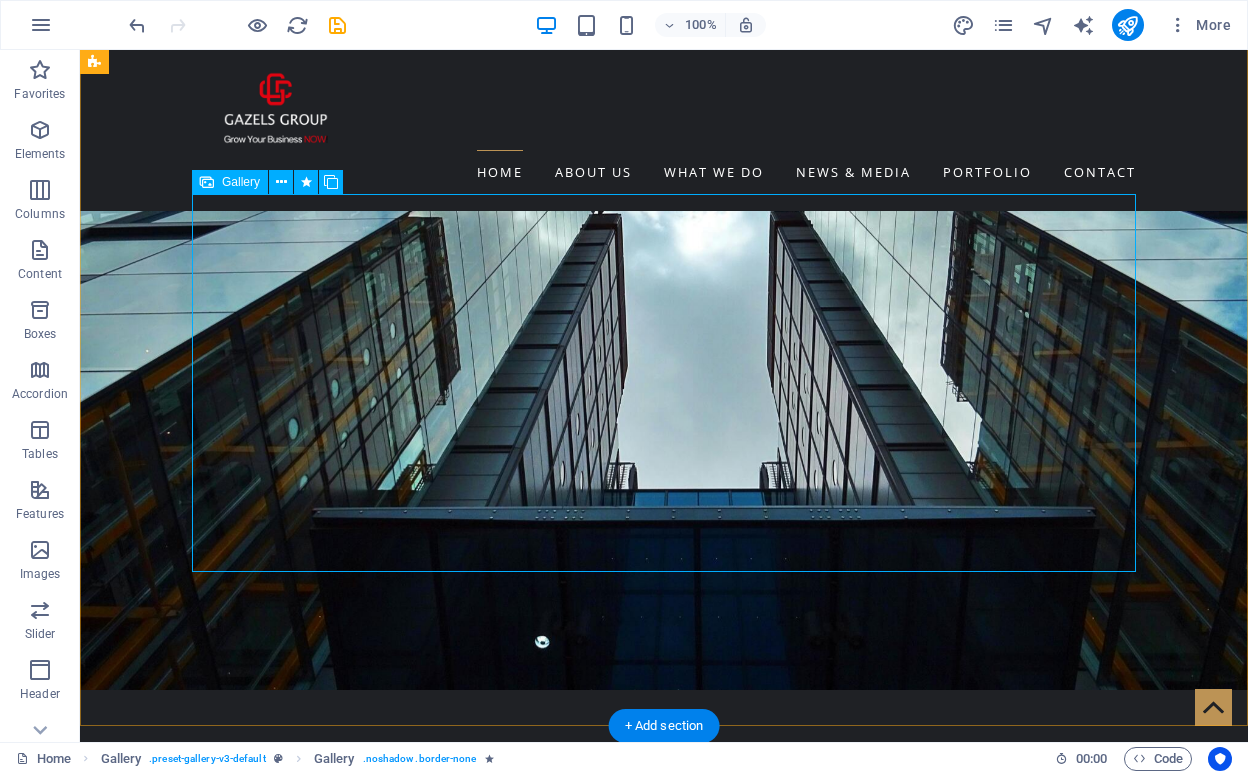 click at bounding box center [379, 7161] 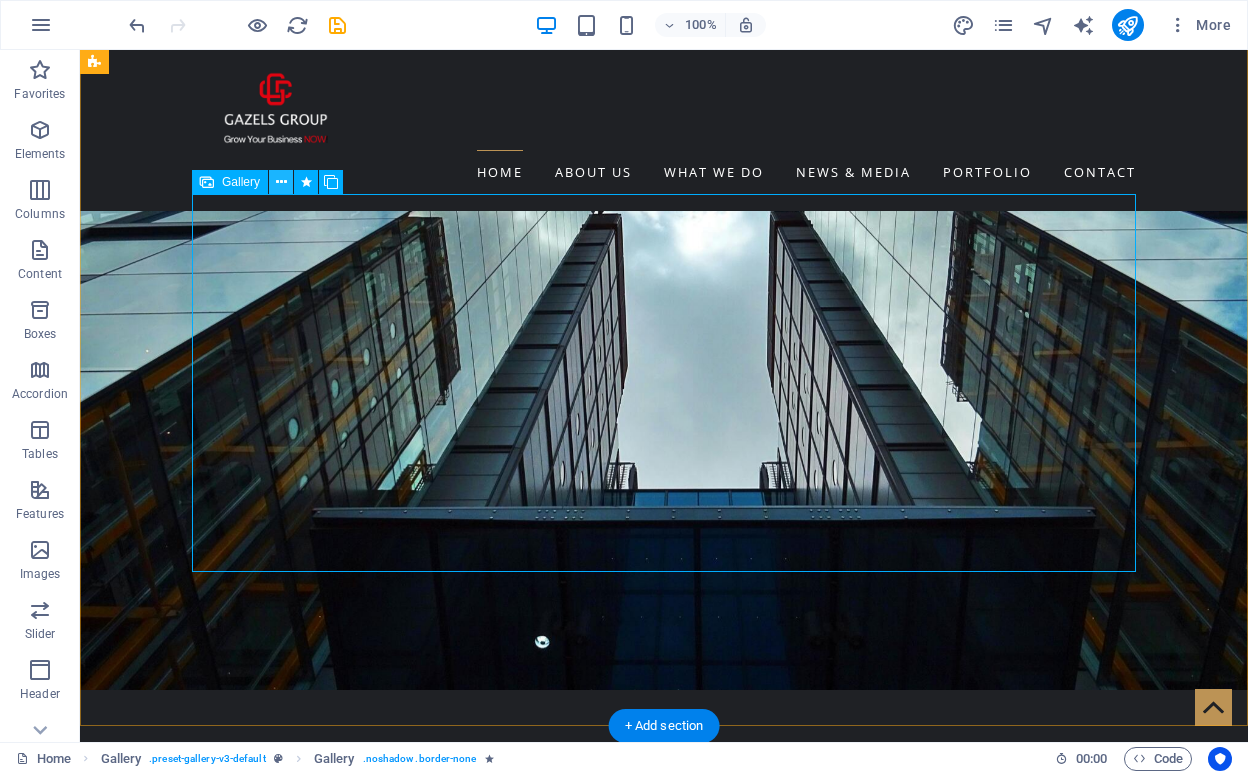 click at bounding box center (281, 182) 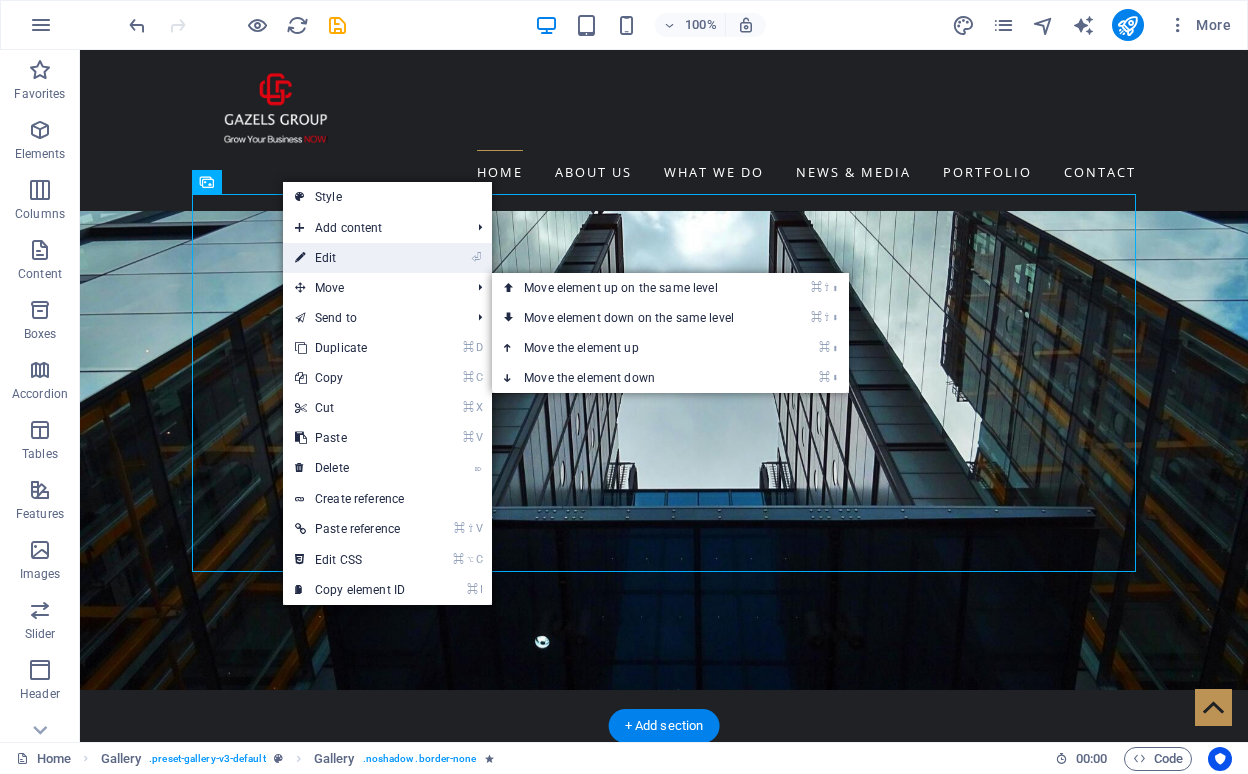 click on "⏎  Edit" at bounding box center [350, 258] 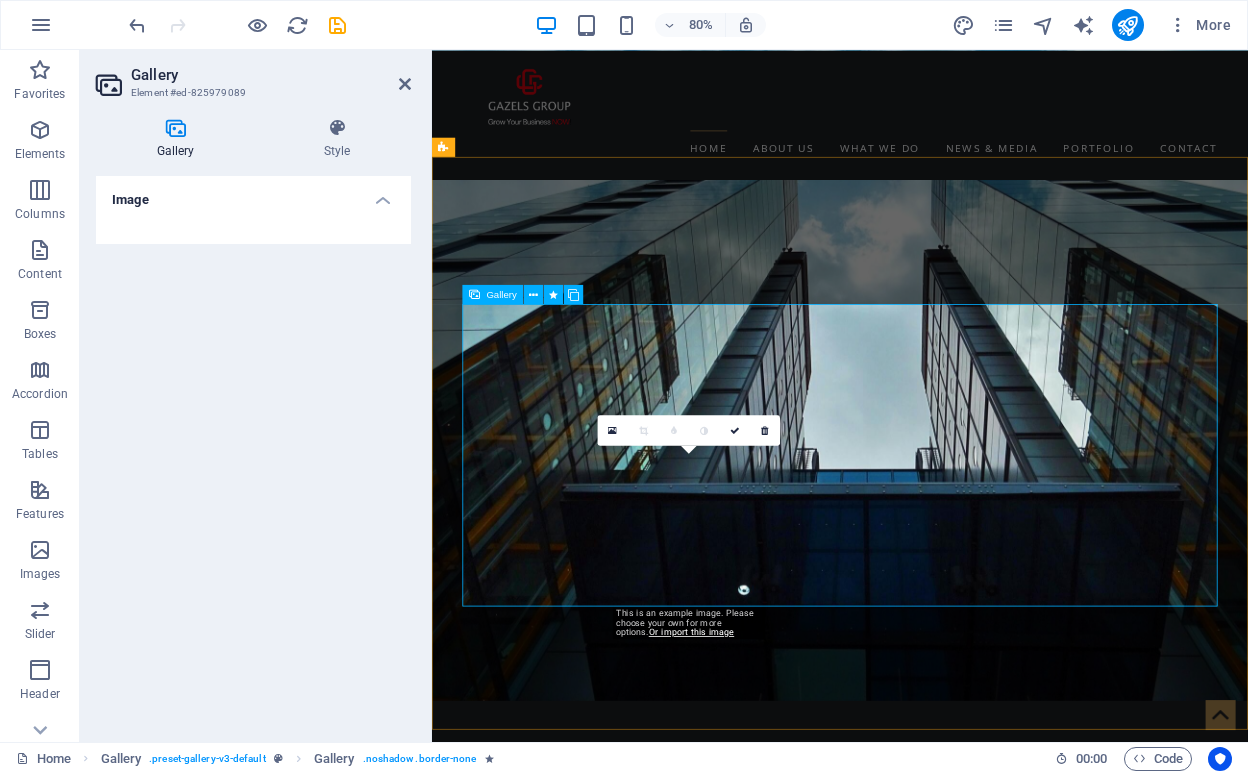 click at bounding box center (731, 7013) 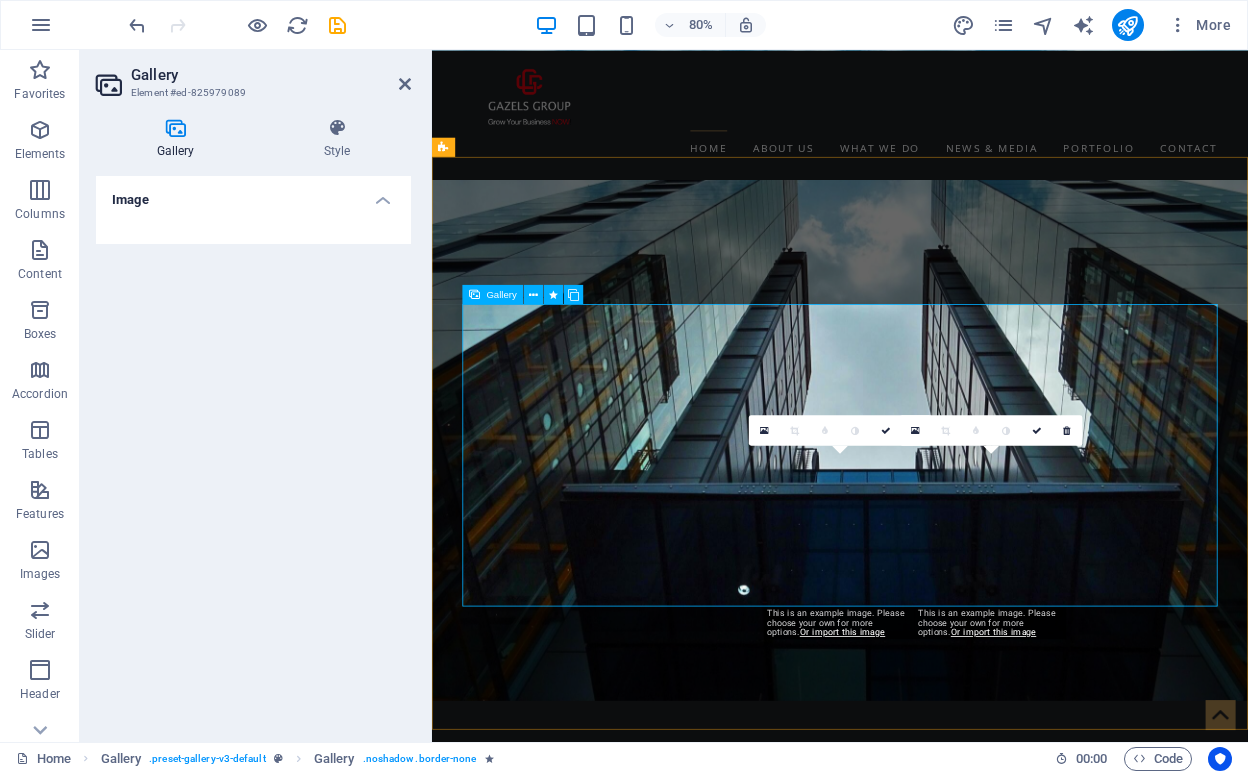 click at bounding box center (1108, 7013) 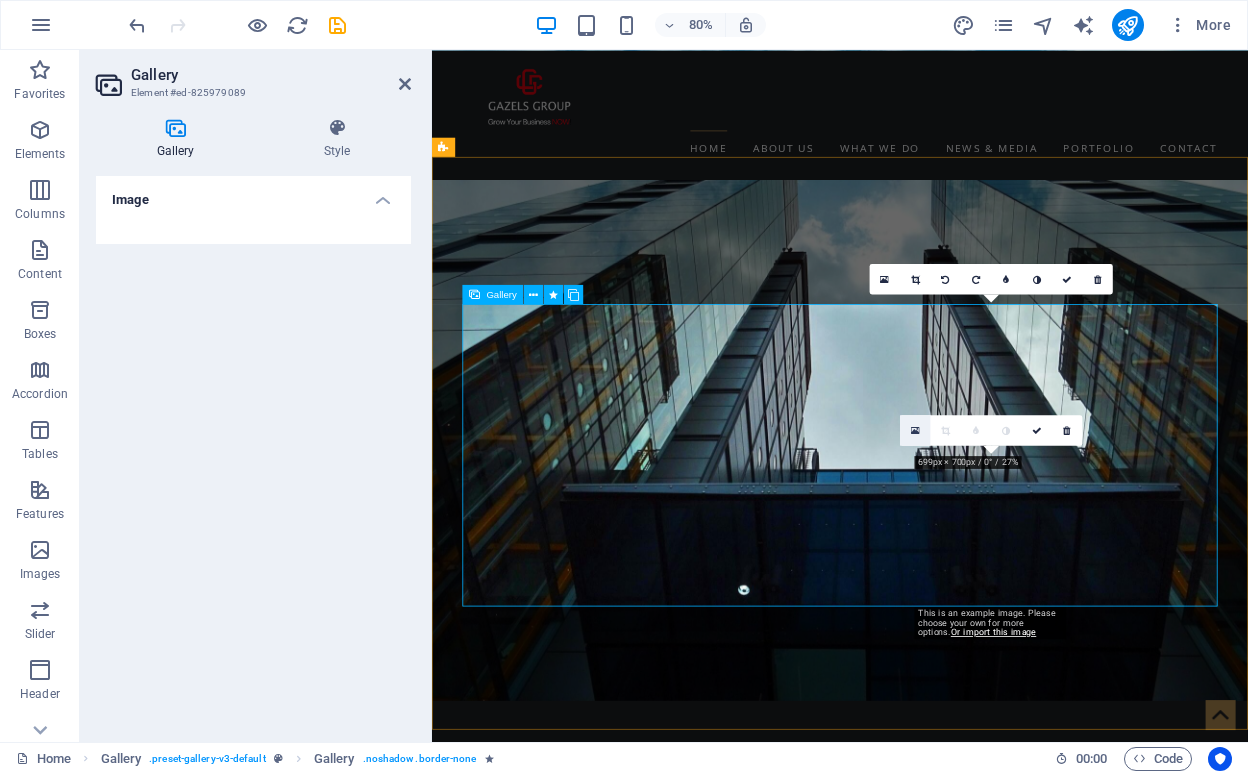 click at bounding box center (915, 429) 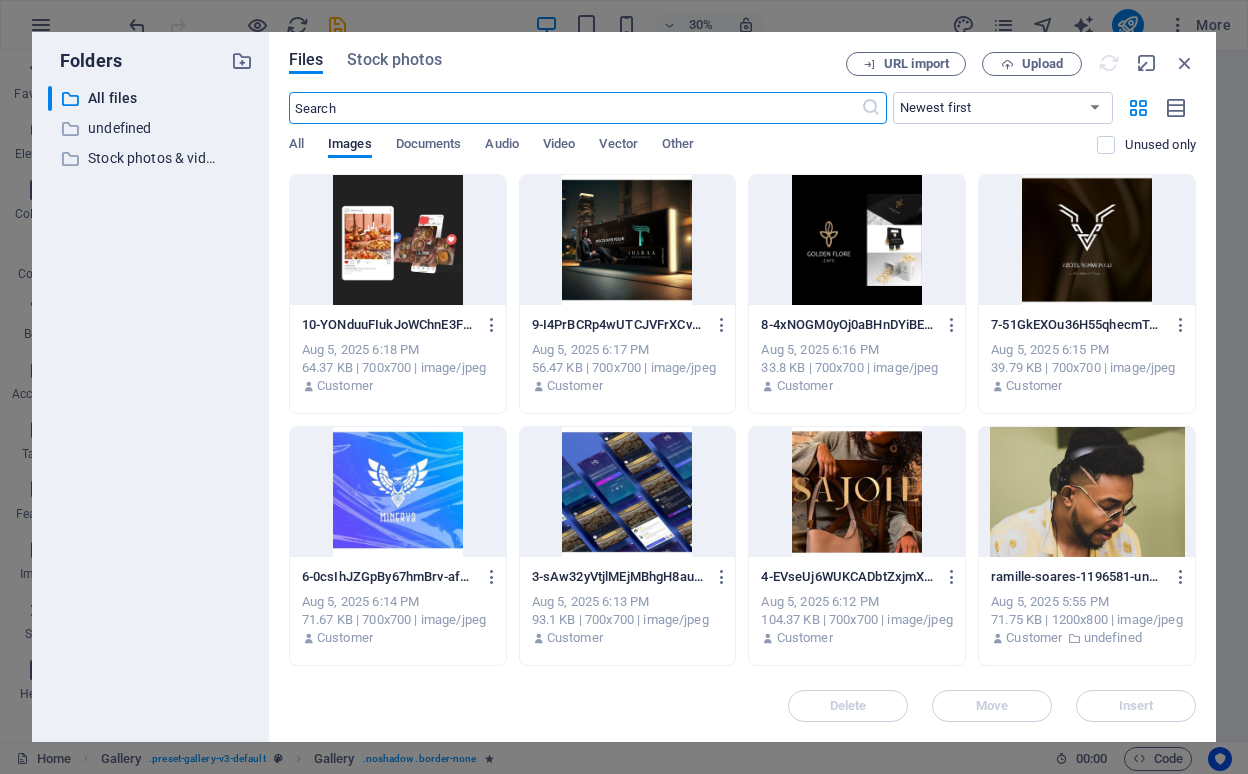 click at bounding box center (398, 492) 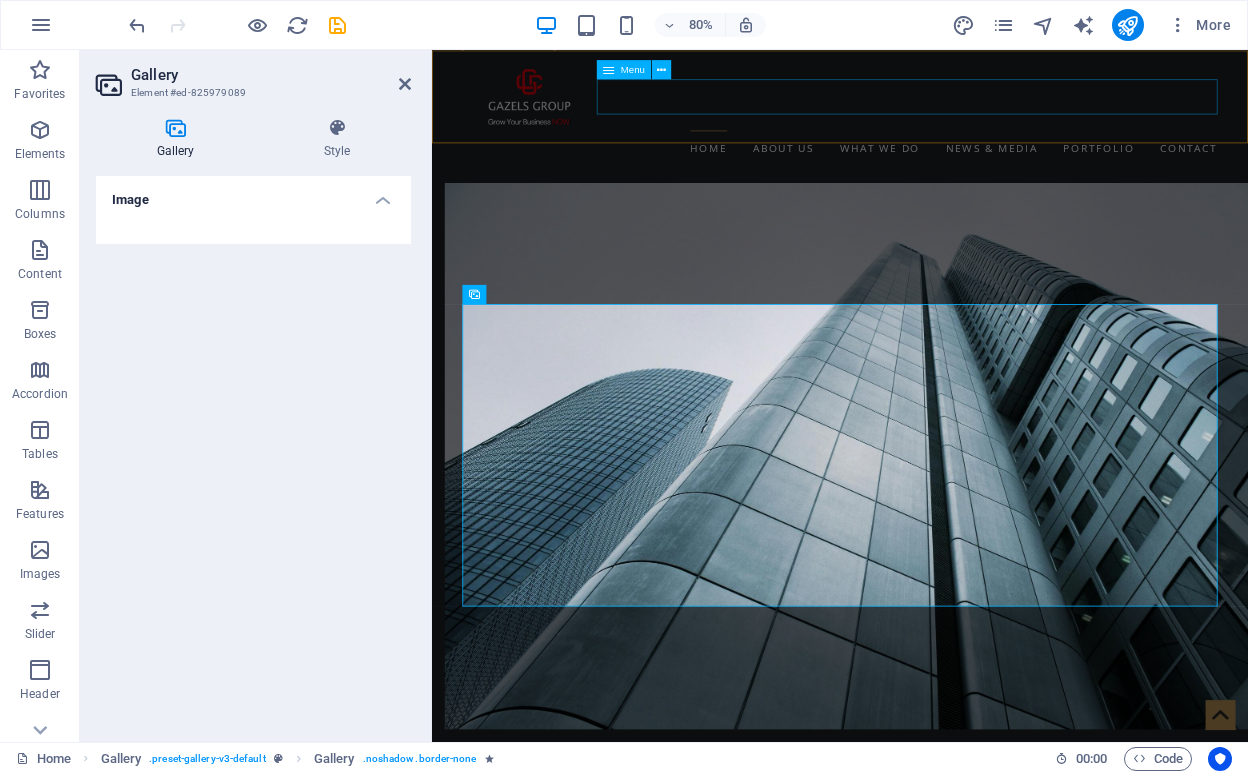 click on "Home About us WHAT WE DO NEWS & MEDIA PORTFOLIO Contact" at bounding box center (942, 172) 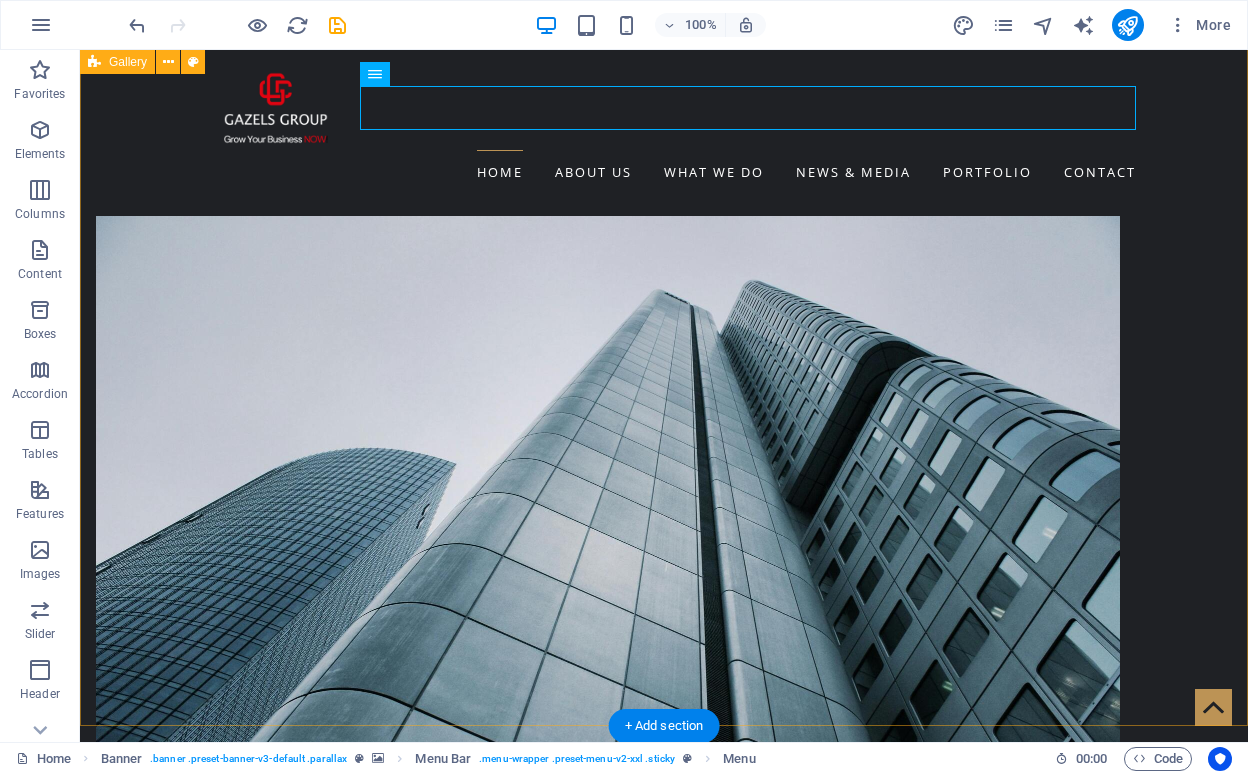 click on "Latest Work See all works" at bounding box center (664, 9215) 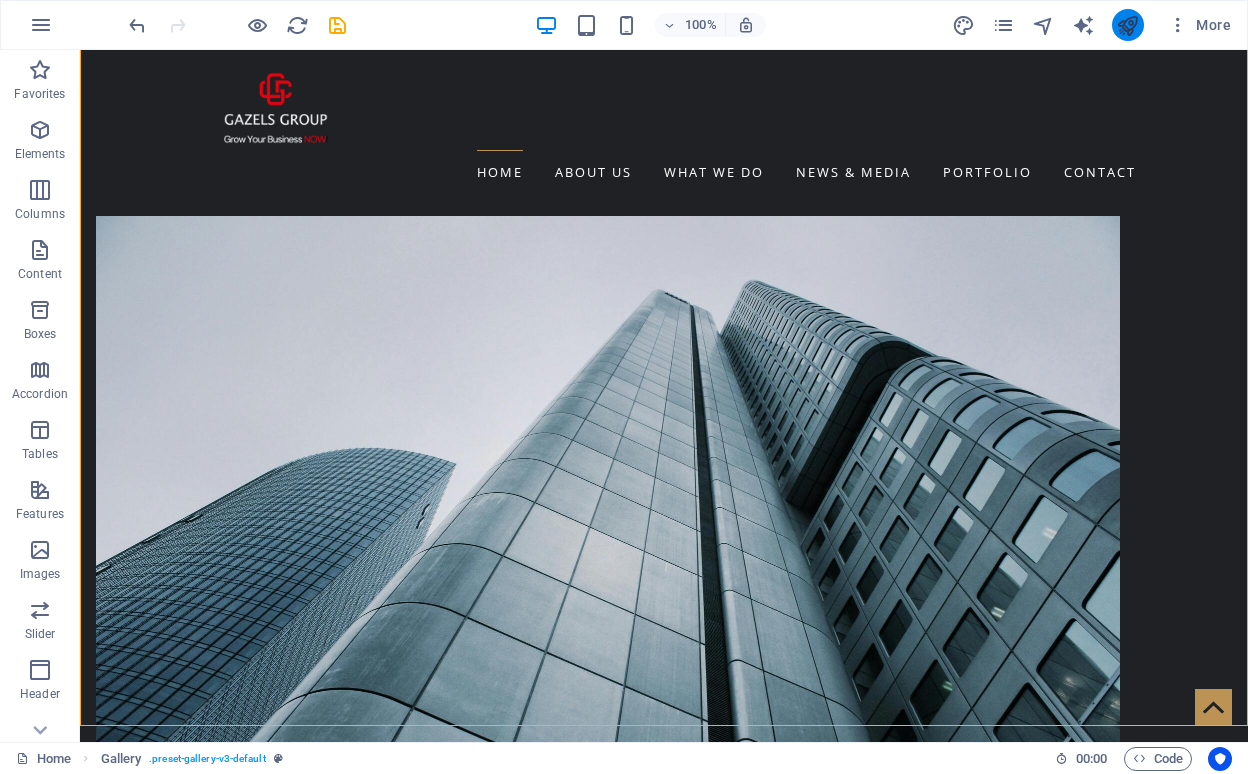 click at bounding box center (1128, 25) 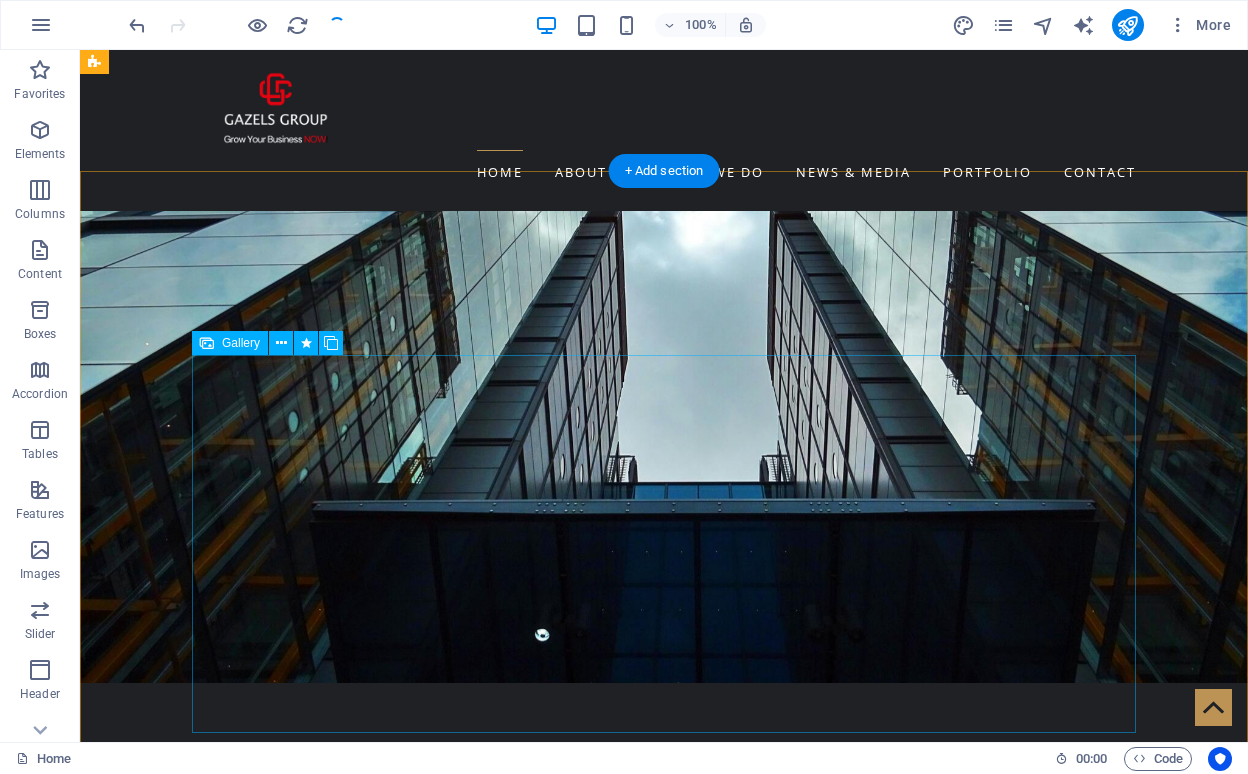 scroll, scrollTop: 2801, scrollLeft: 0, axis: vertical 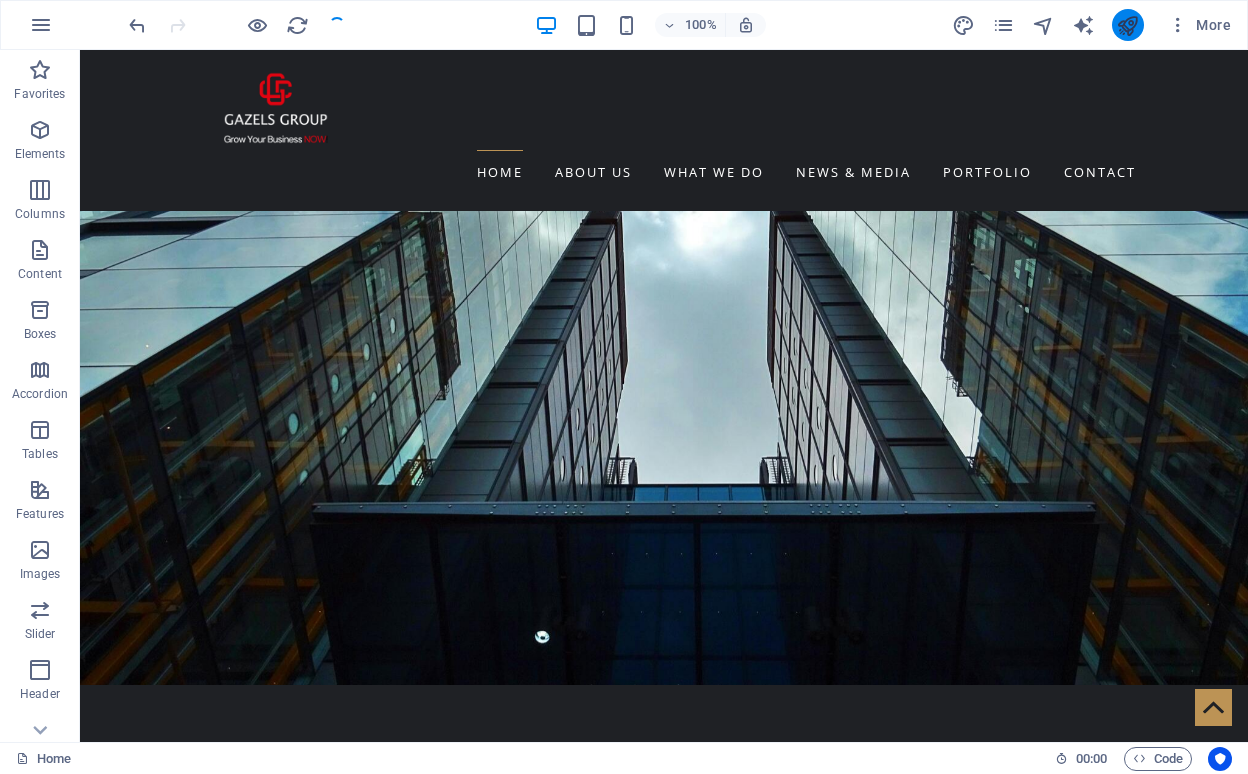 click at bounding box center (1128, 25) 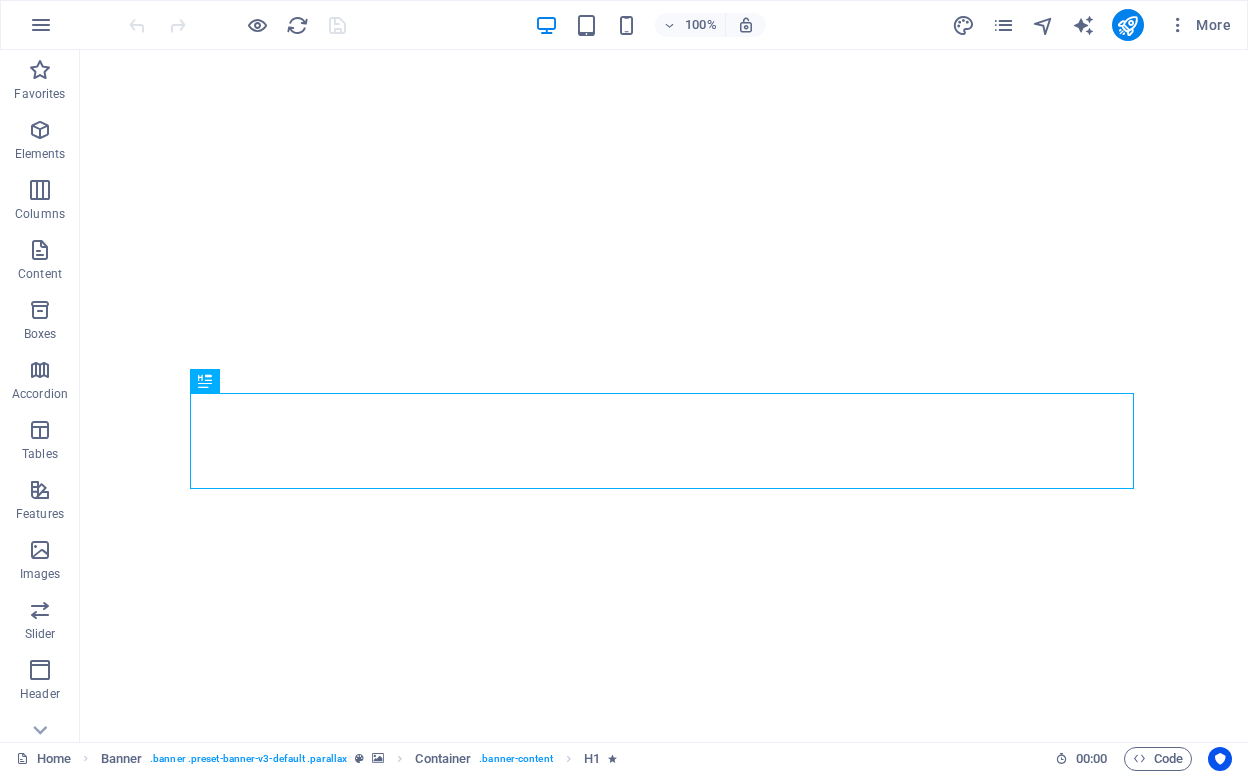 scroll, scrollTop: 0, scrollLeft: 0, axis: both 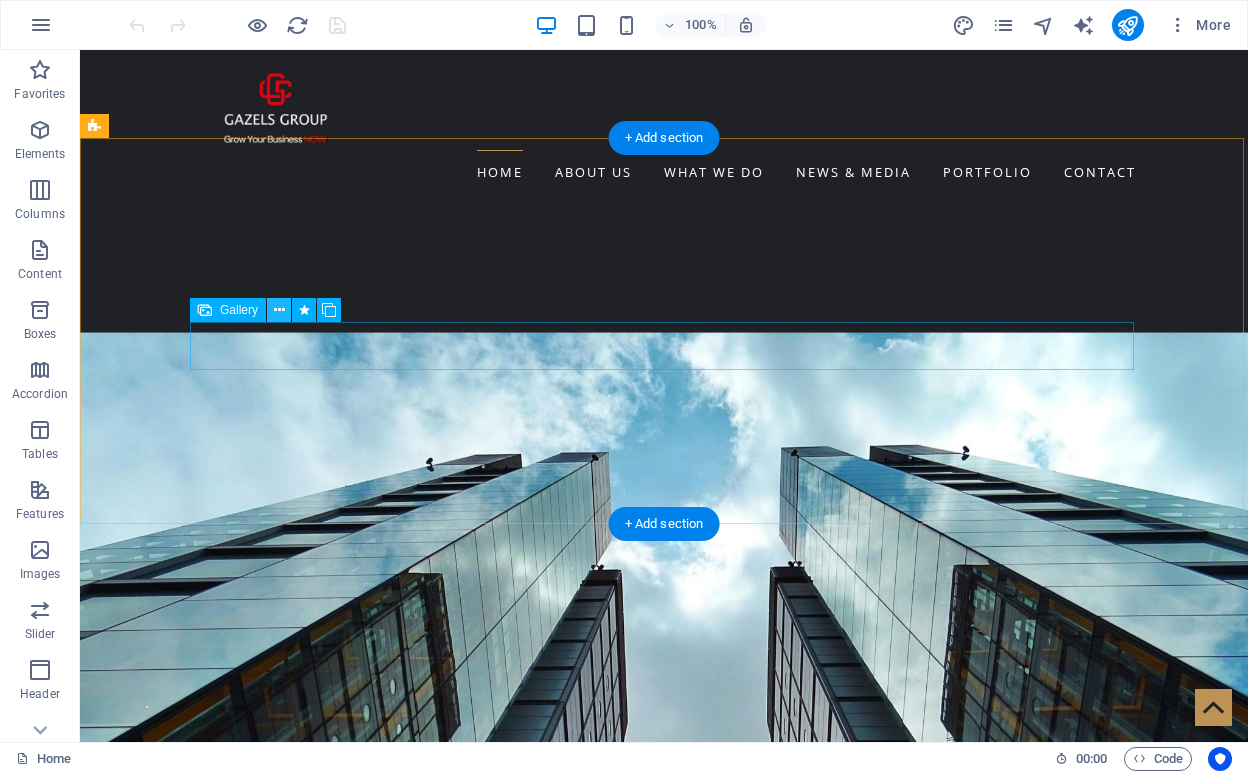 click at bounding box center (279, 310) 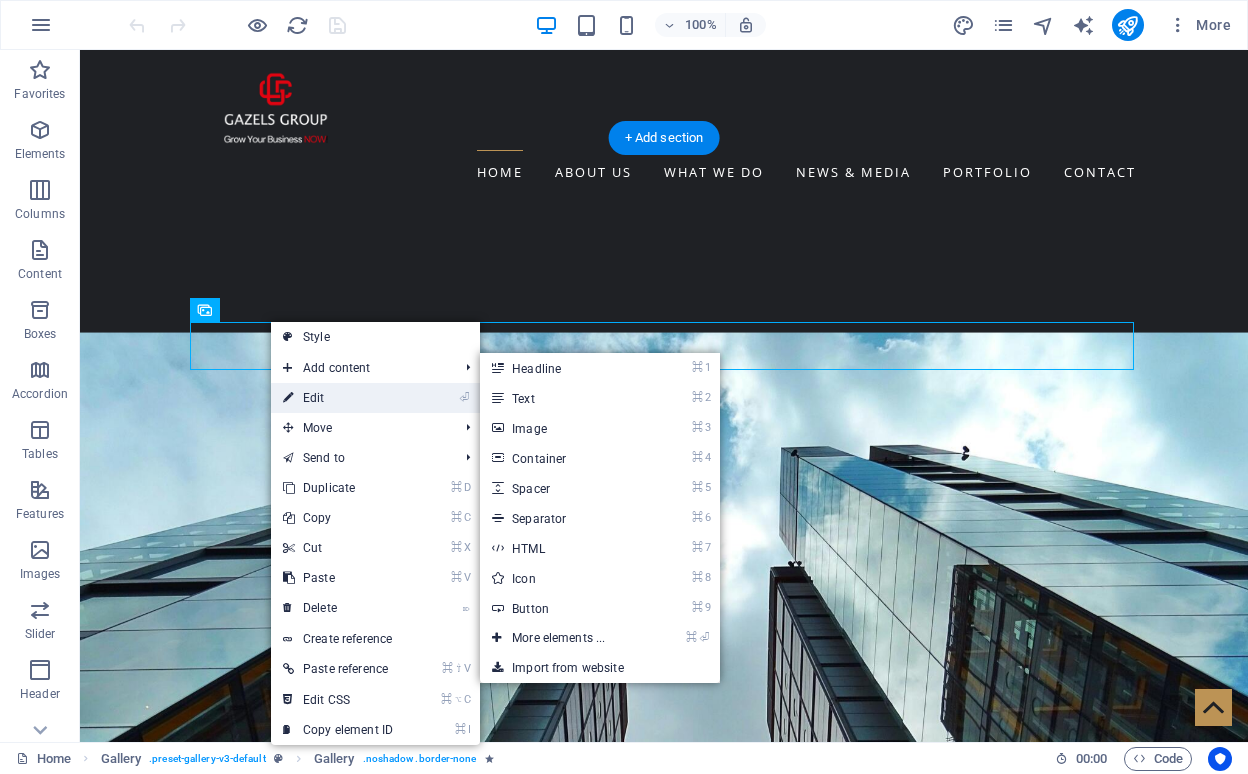 click on "⏎  Edit" at bounding box center (338, 398) 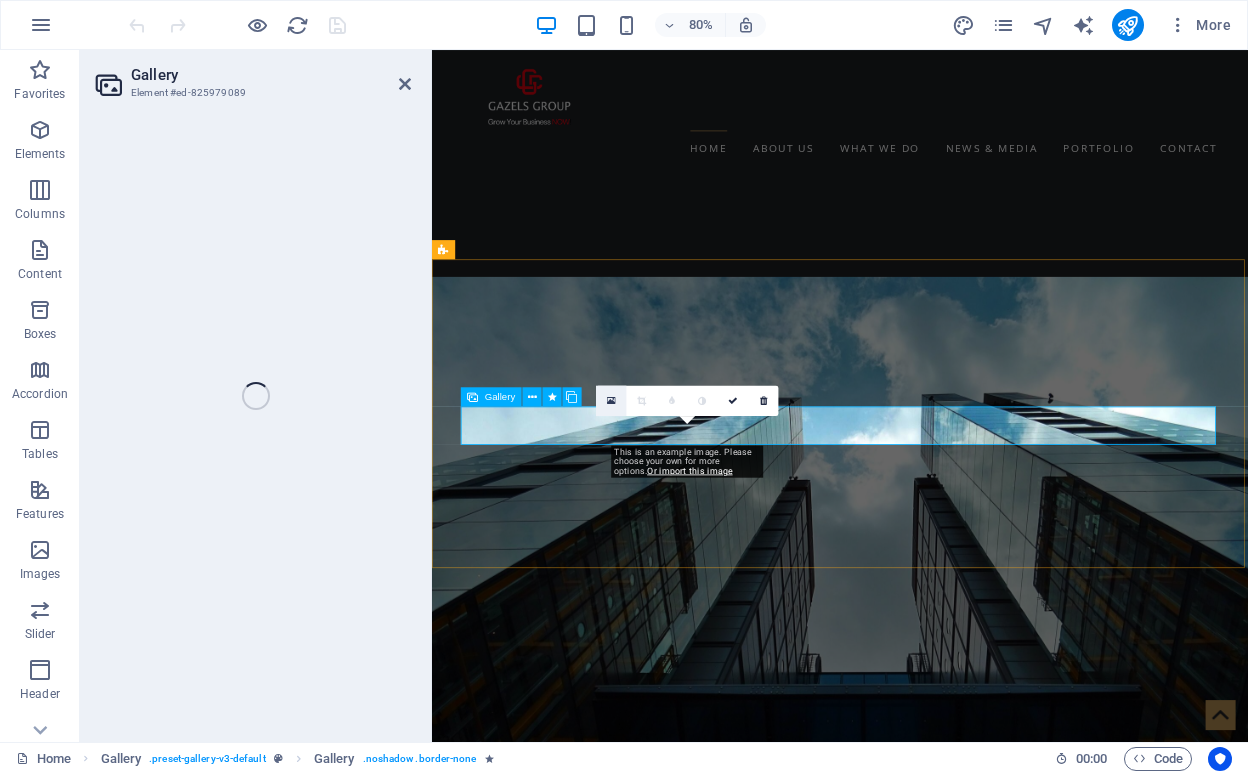 click at bounding box center [611, 400] 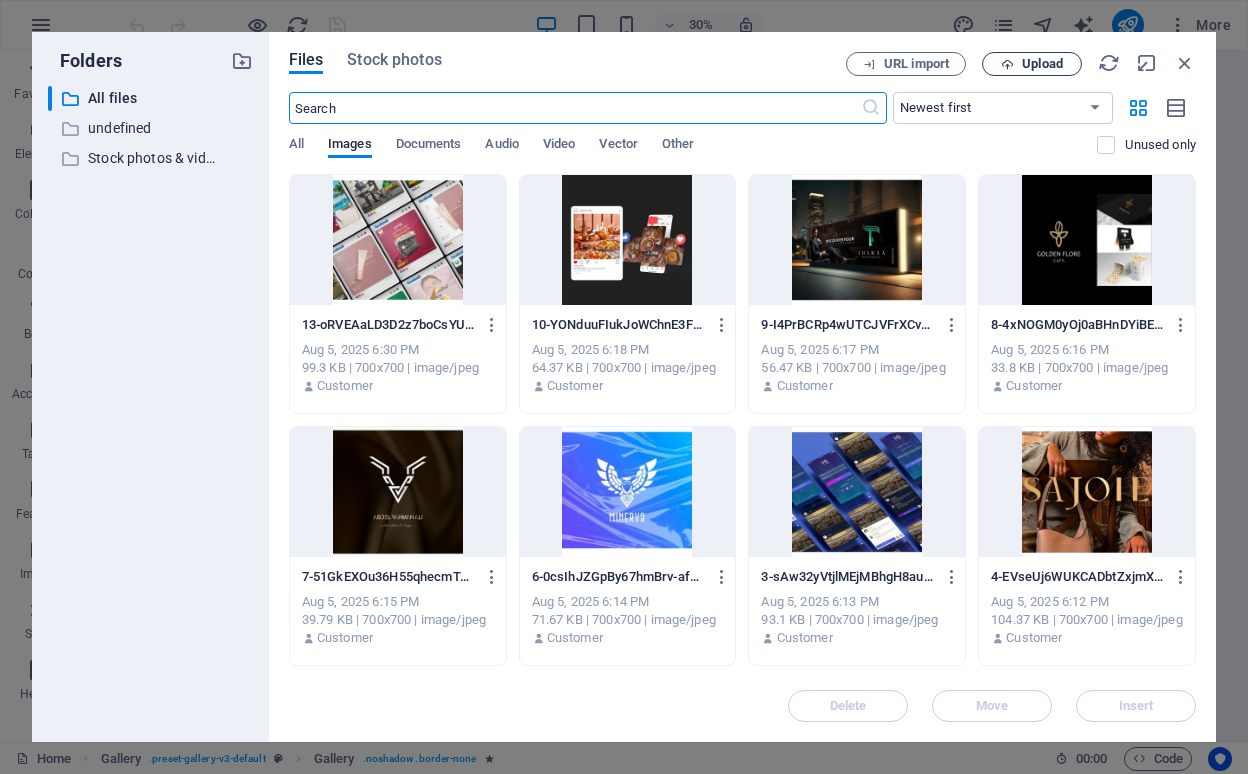 click on "Upload" at bounding box center [1032, 64] 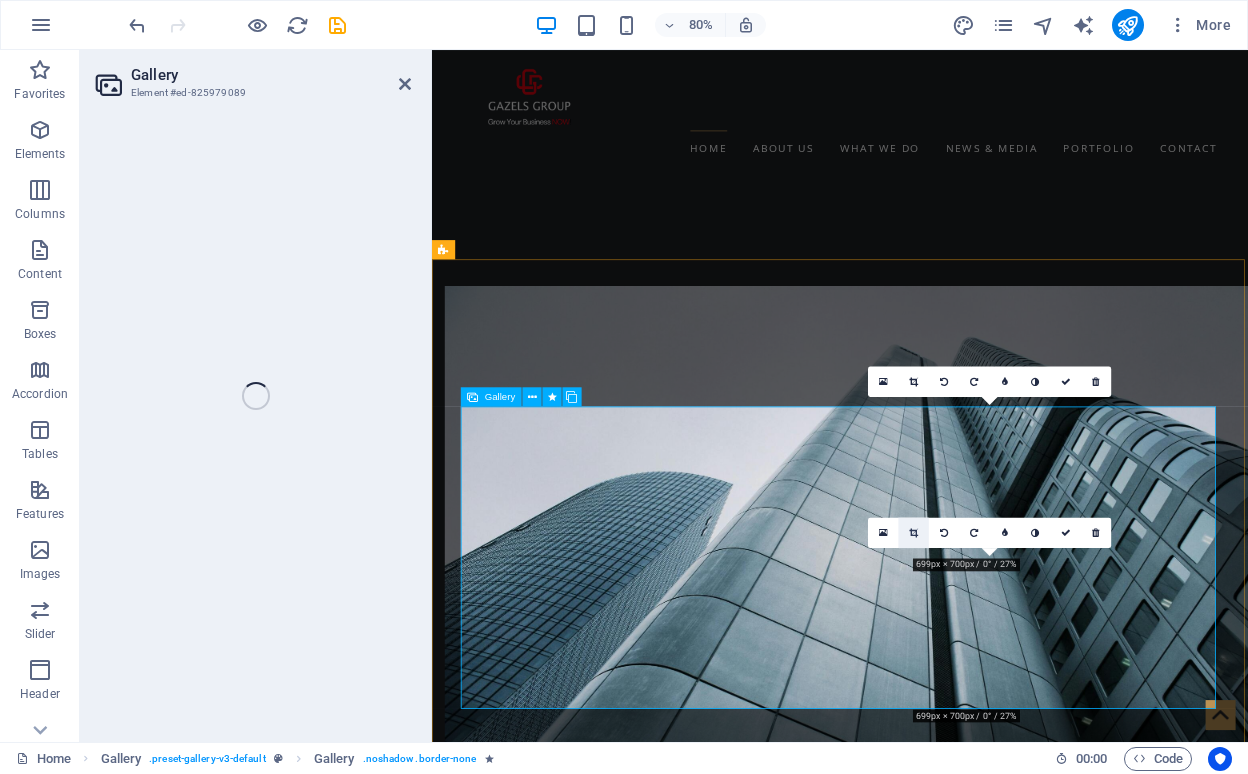 click at bounding box center [913, 533] 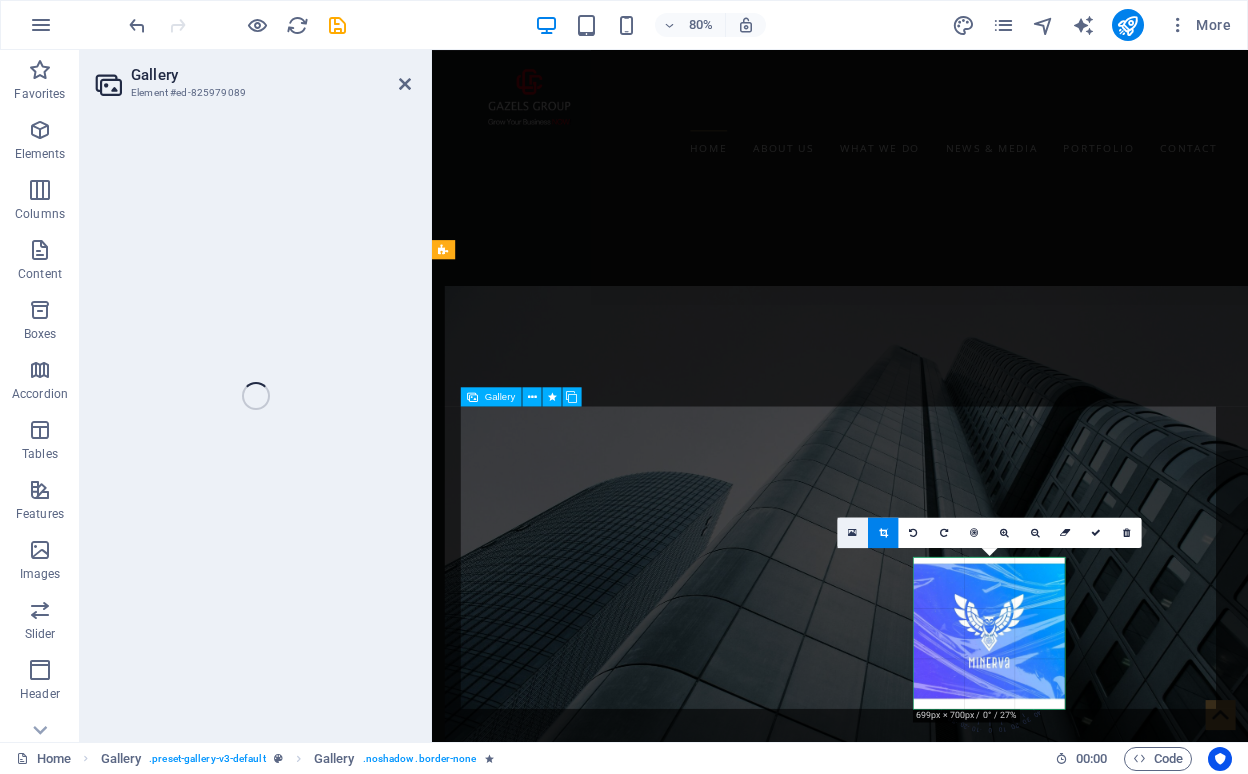 click at bounding box center [852, 532] 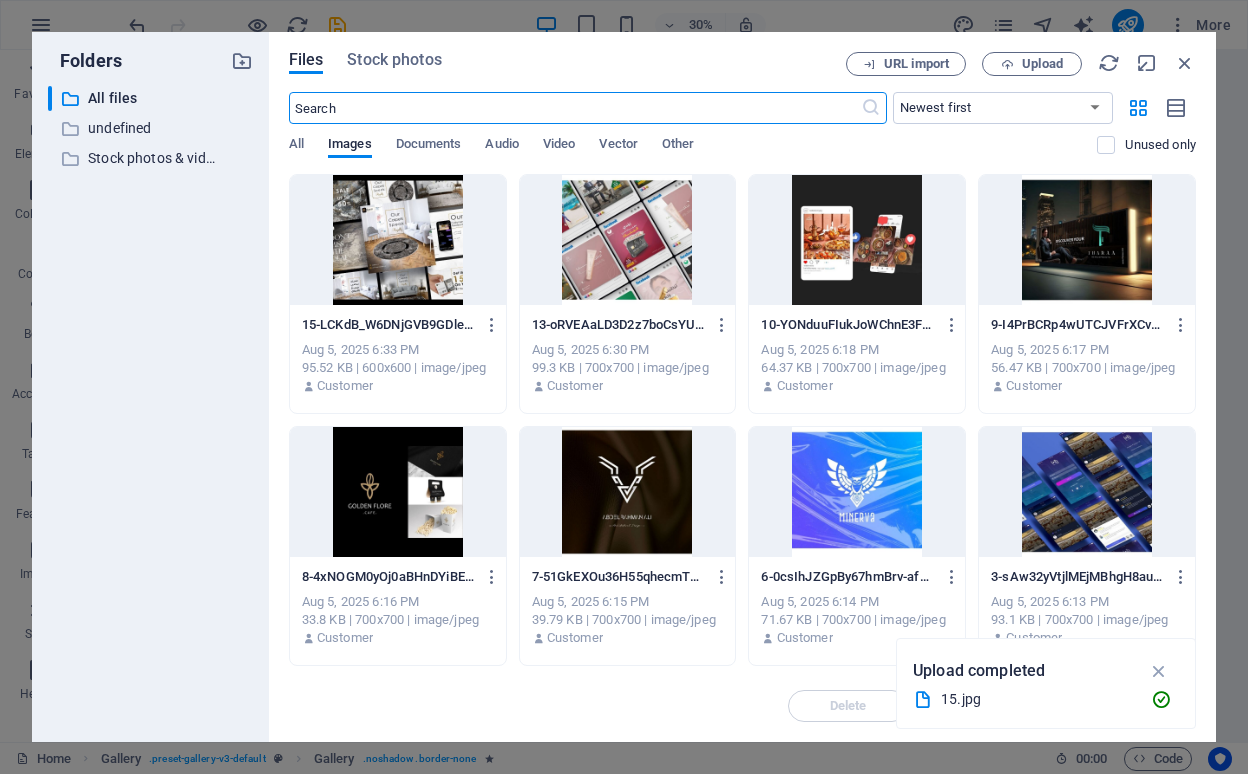 click at bounding box center (398, 240) 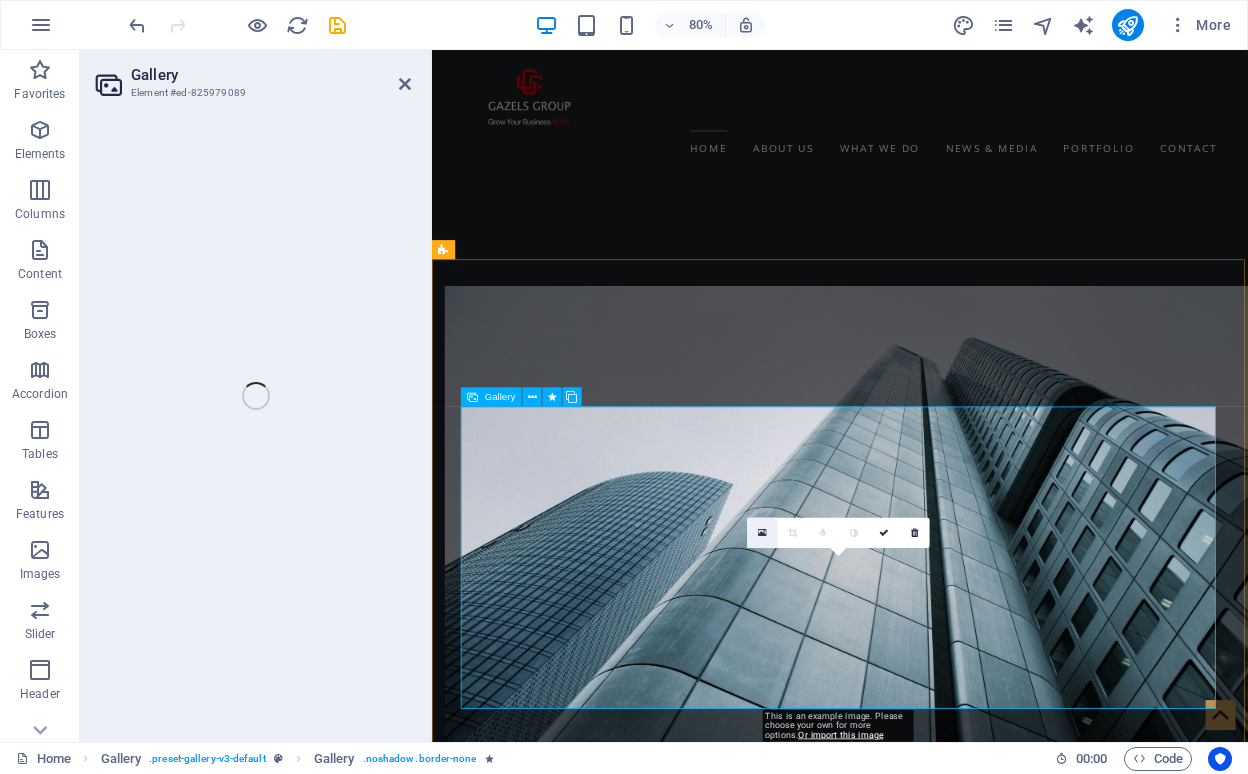 click at bounding box center (762, 532) 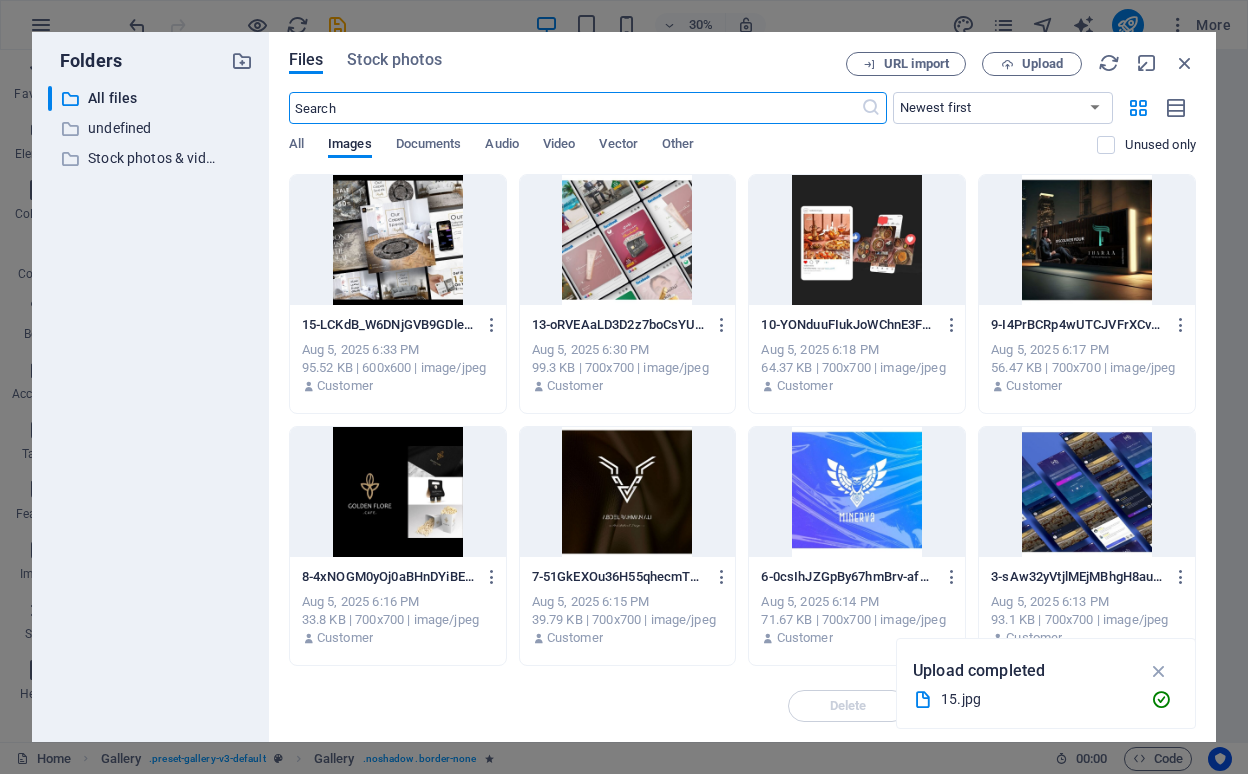 click at bounding box center [628, 240] 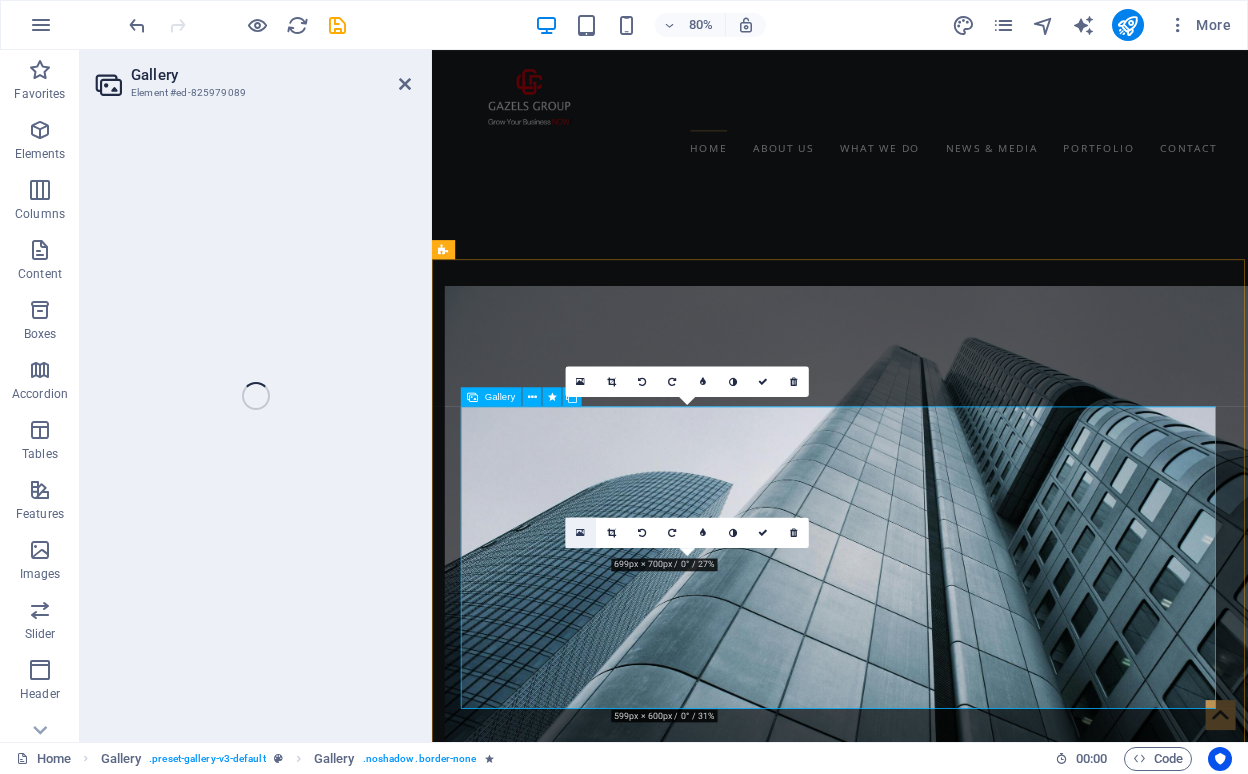click at bounding box center (580, 532) 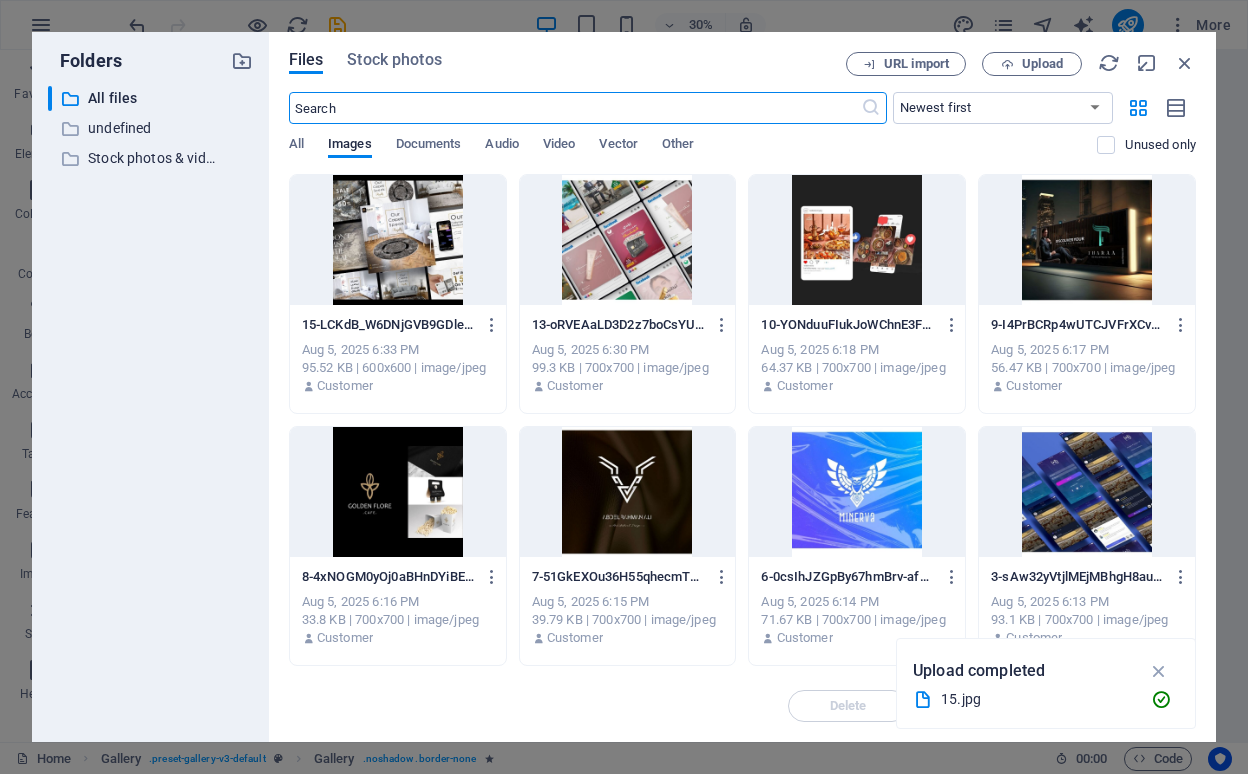 click at bounding box center (857, 492) 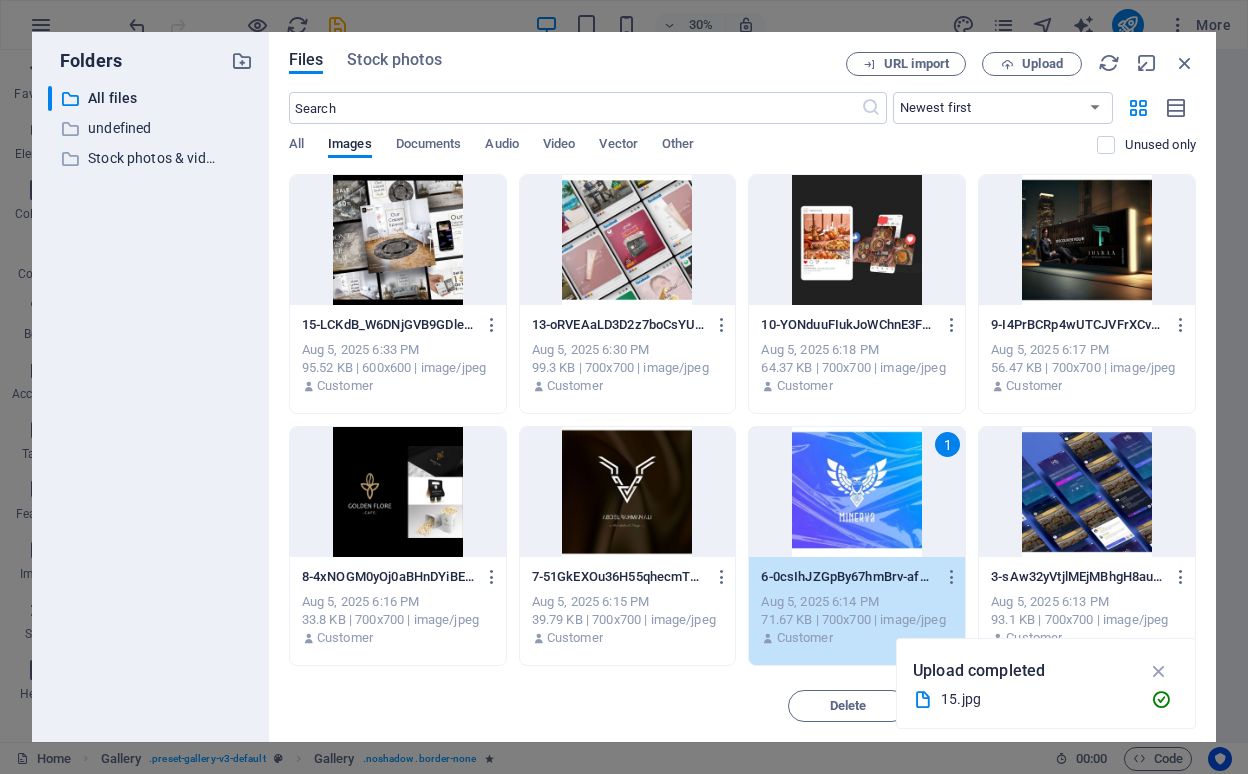 click on "1" at bounding box center [857, 492] 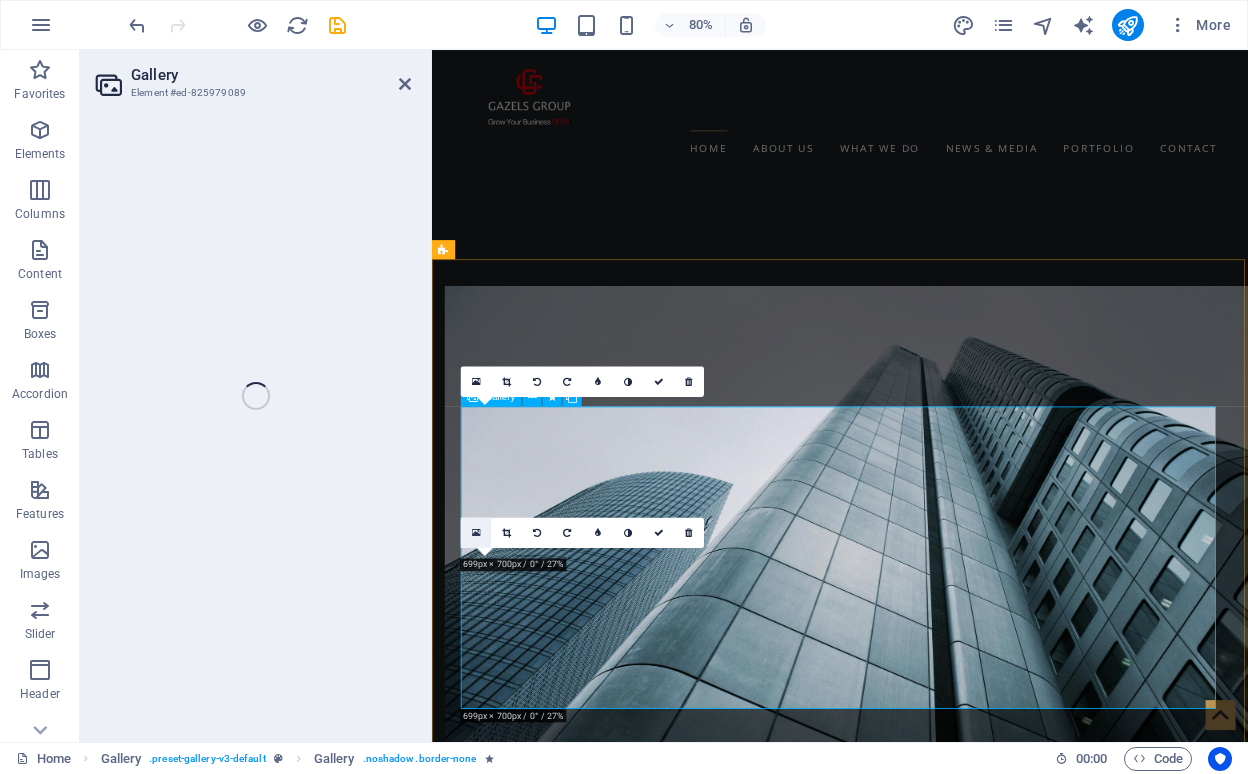 click at bounding box center [476, 532] 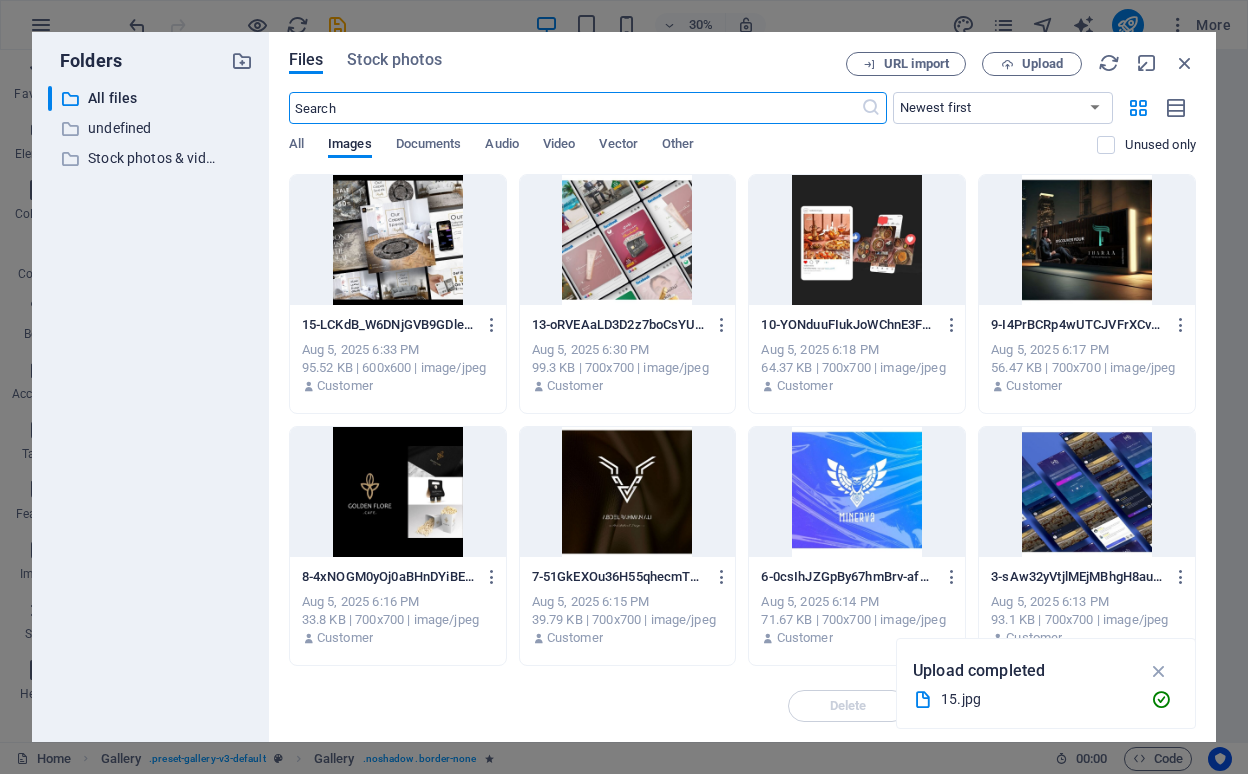 click at bounding box center [857, 492] 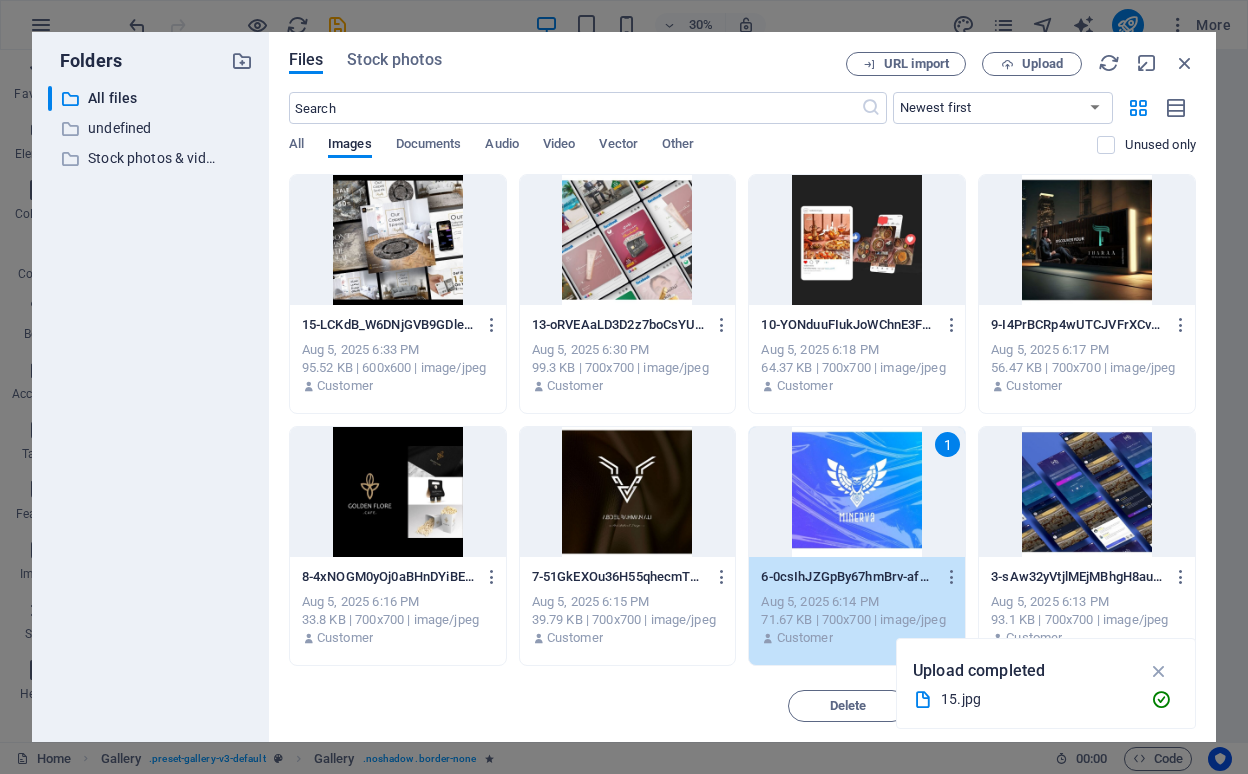 click on "1" at bounding box center (857, 492) 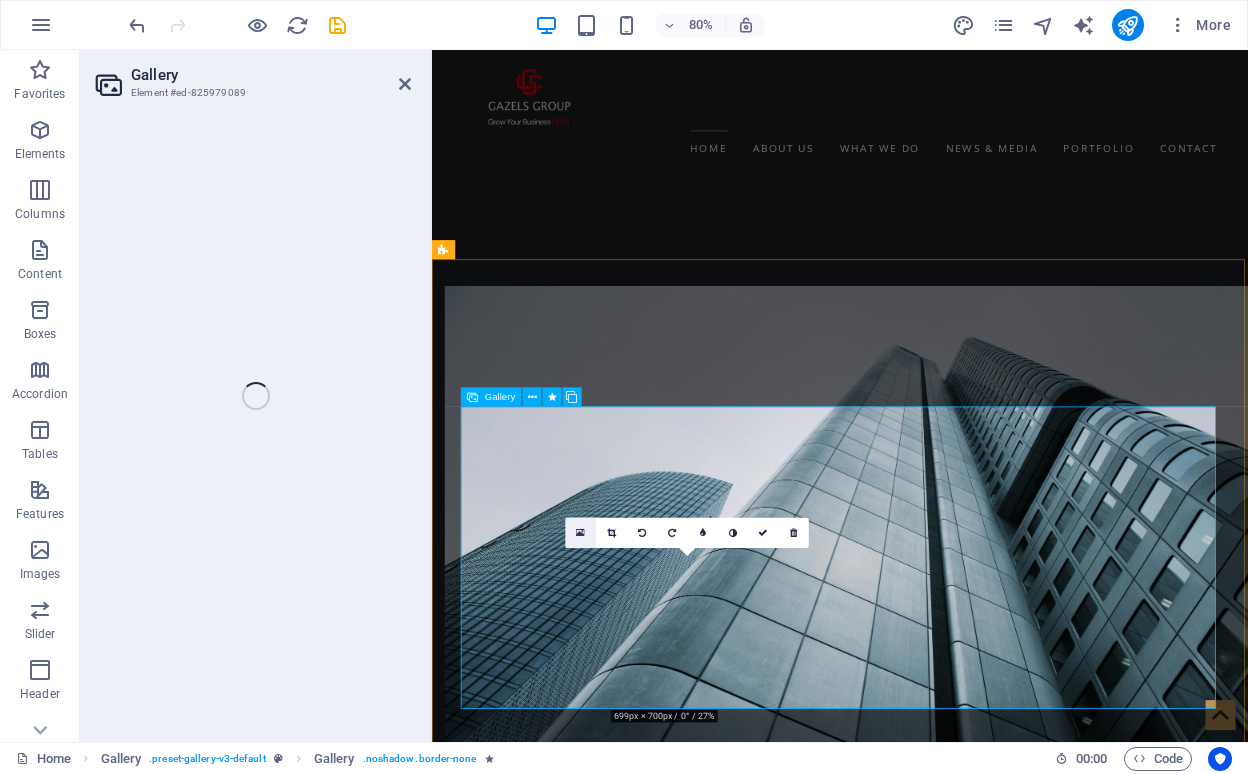 click at bounding box center (580, 532) 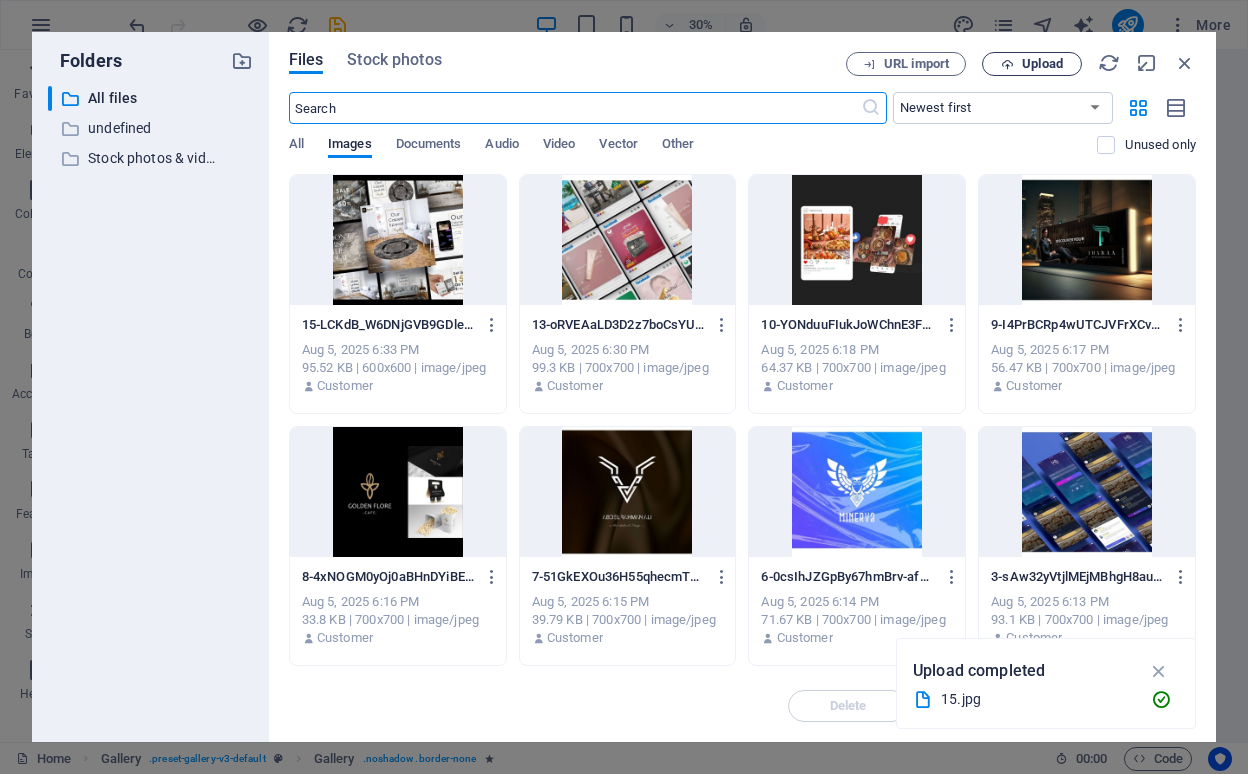 click on "Upload" at bounding box center [1032, 64] 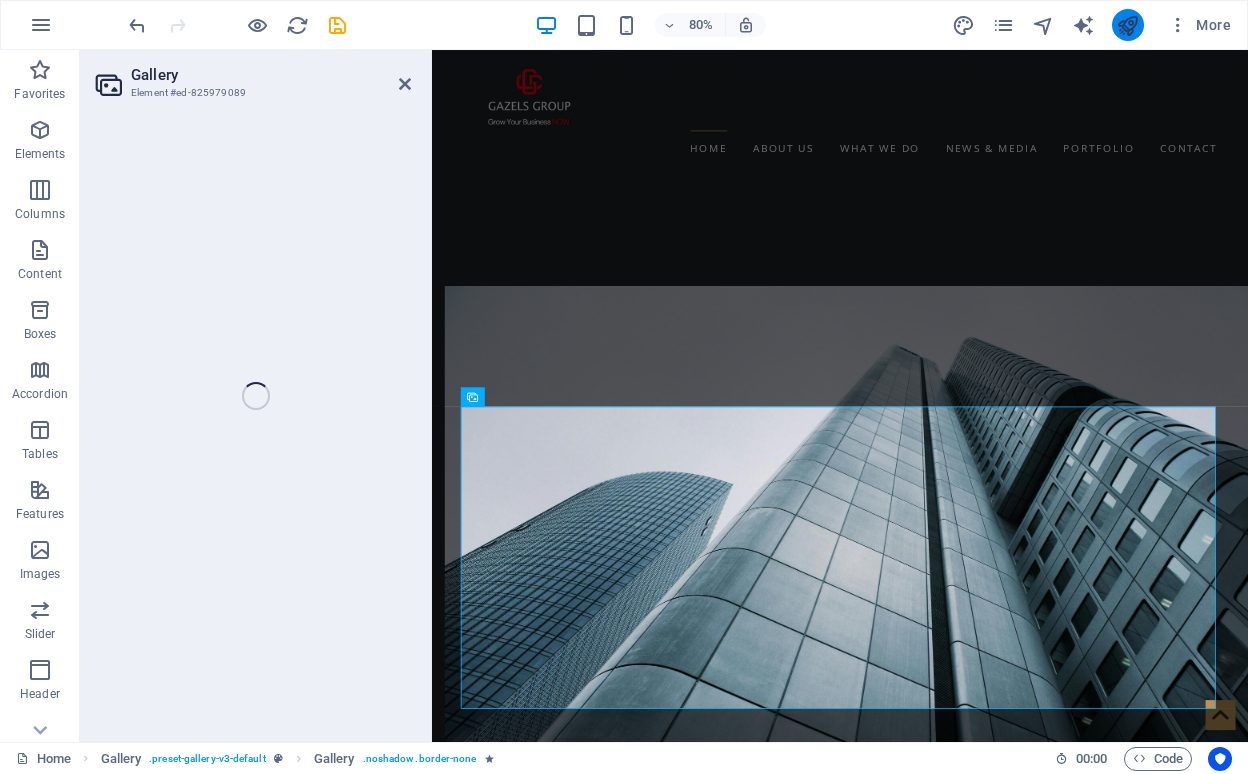 click at bounding box center (1127, 25) 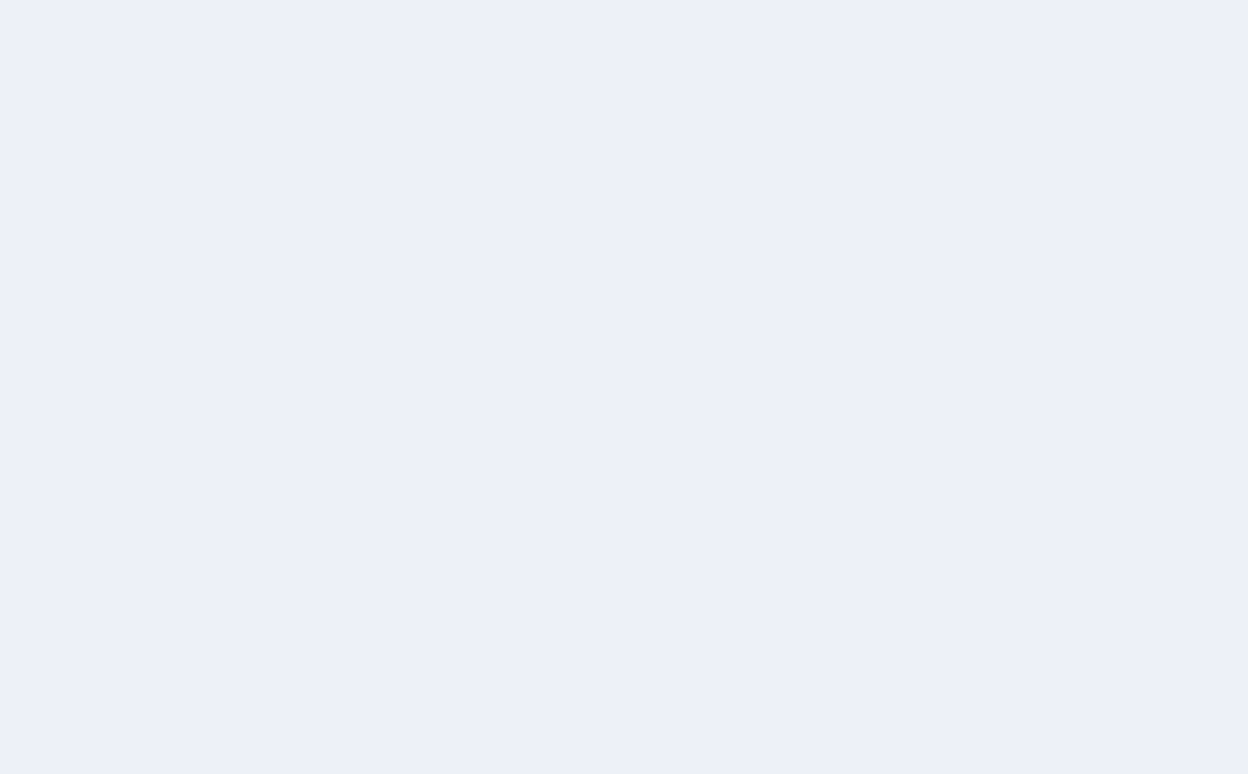 scroll, scrollTop: 0, scrollLeft: 0, axis: both 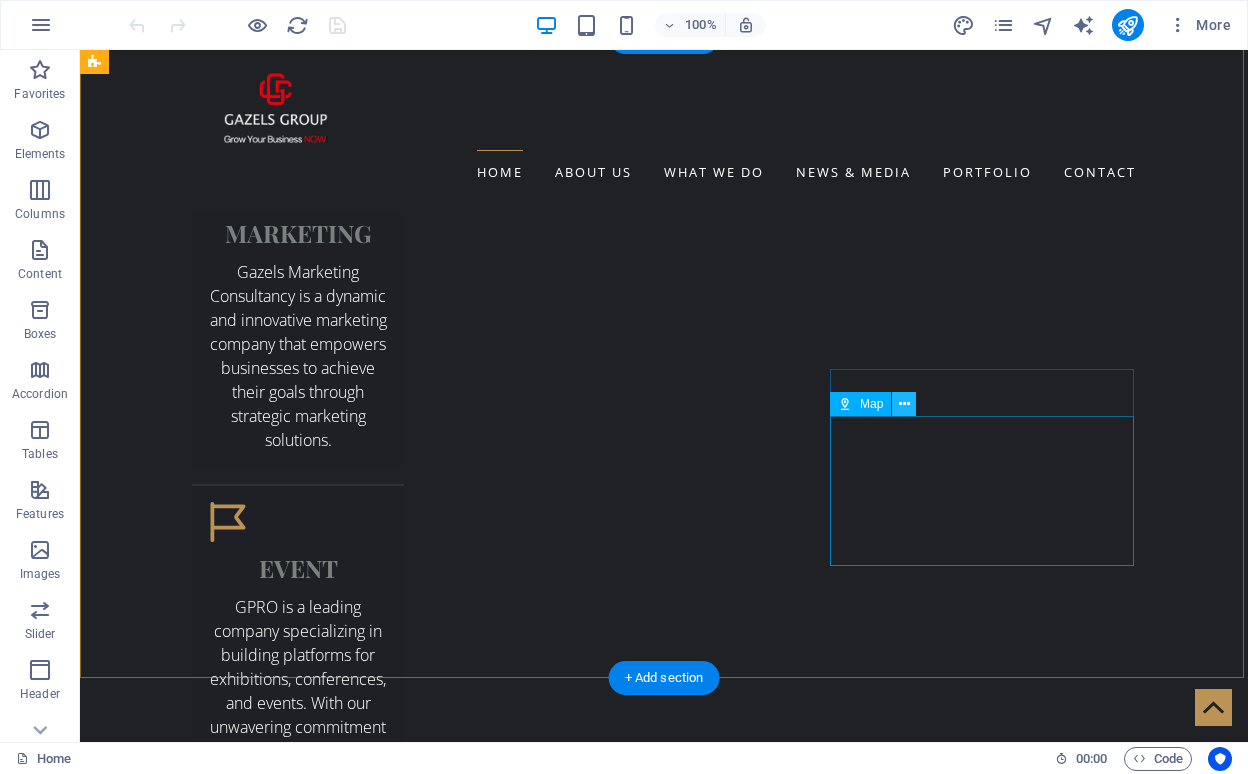 click at bounding box center (904, 404) 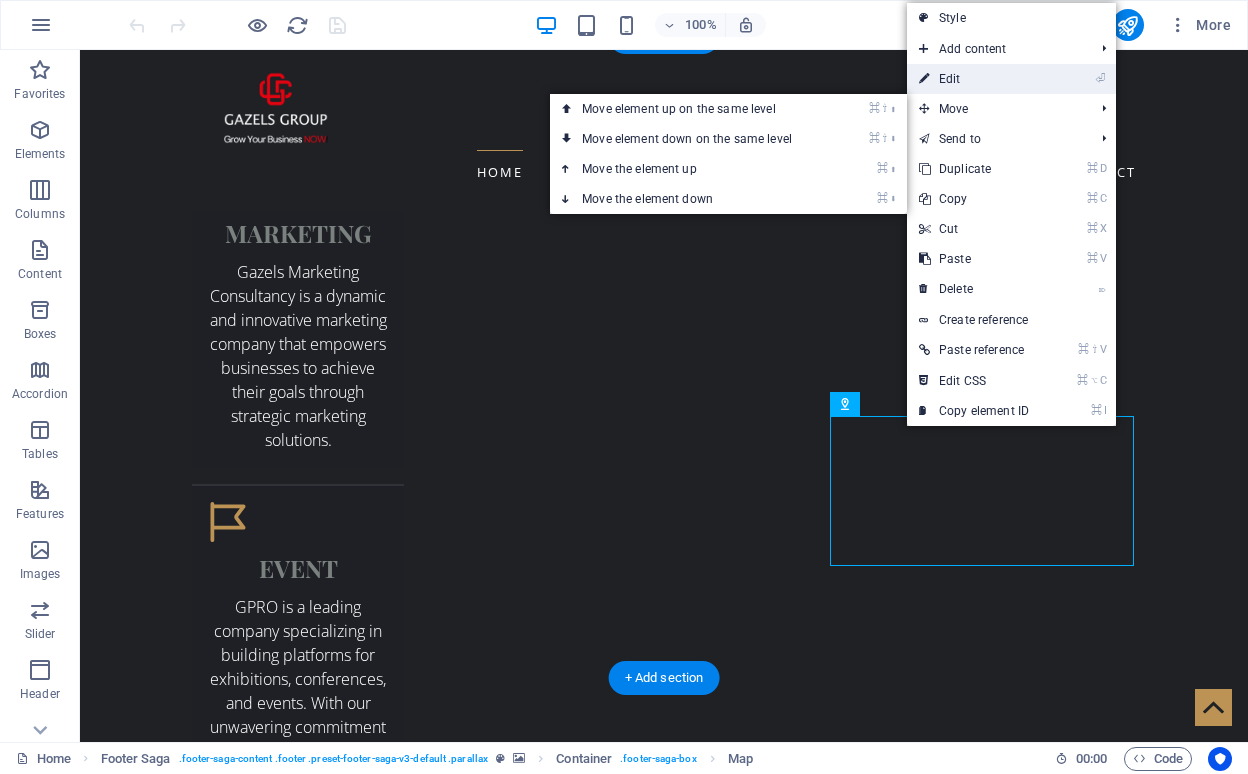 click on "⏎  Edit" at bounding box center (974, 79) 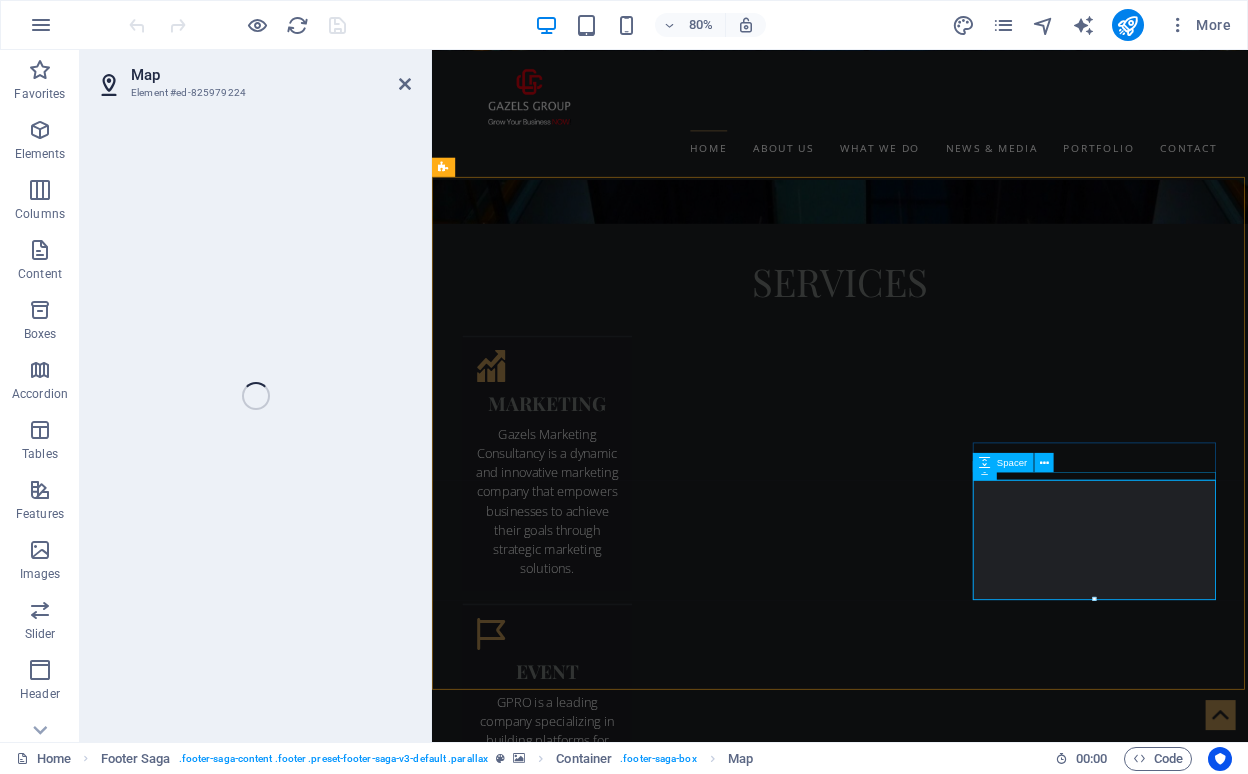 scroll, scrollTop: 3564, scrollLeft: 0, axis: vertical 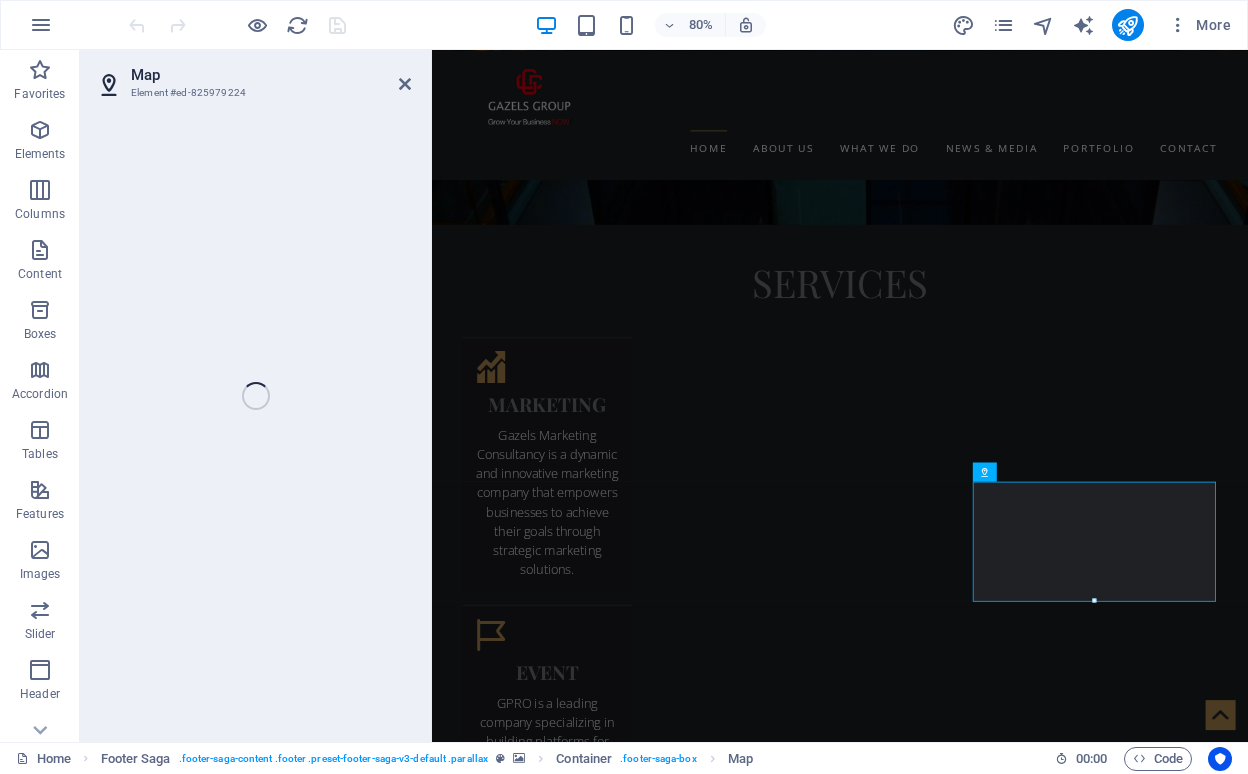 click on "Map Element #ed-825979224
Drag here to replace the existing content. Press “Ctrl” if you want to create a new element.
H1   Banner   Container   Container   Container   Container   Boxes   Container   H4   Footer Saga   Container   Container   H4   Container   Spacer   Map   Unequal Columns   Menu Bar   Menu   Container   H4   Container   Spacer   Text   Text   Image   Image   Menu   Container" at bounding box center [664, 396] 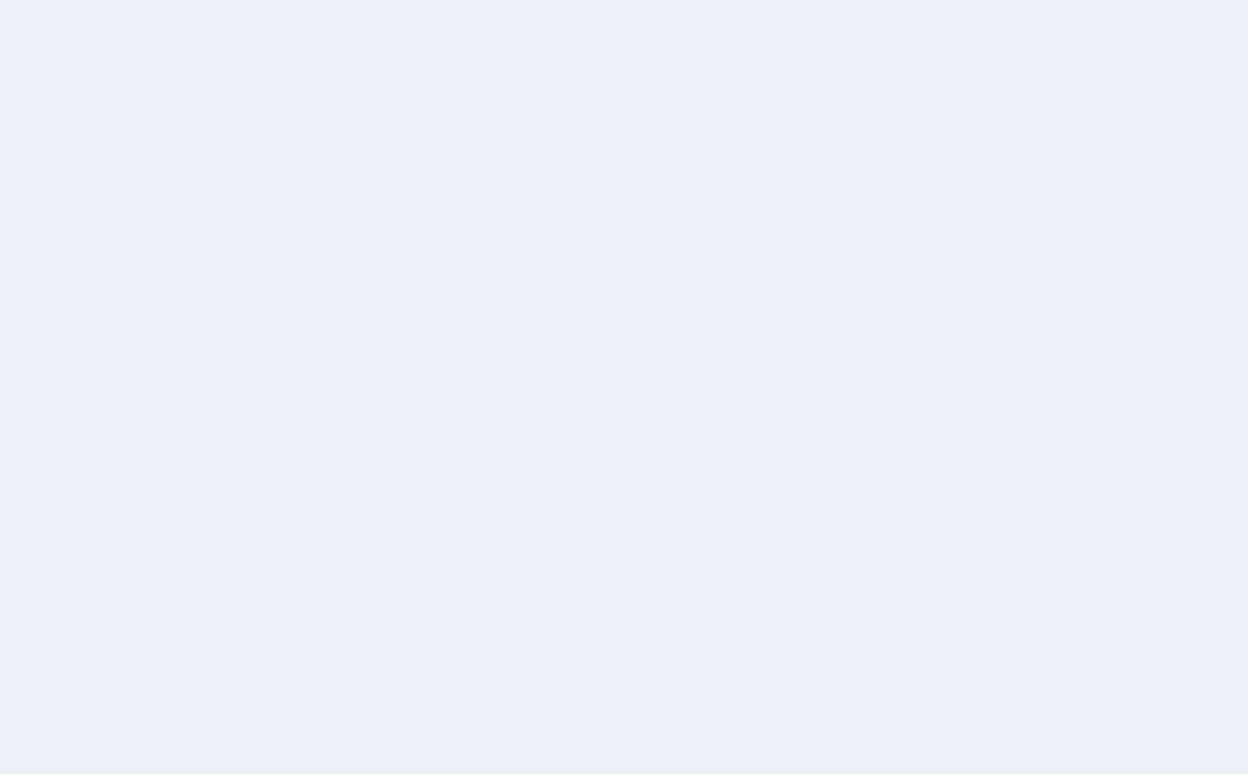 scroll, scrollTop: 0, scrollLeft: 0, axis: both 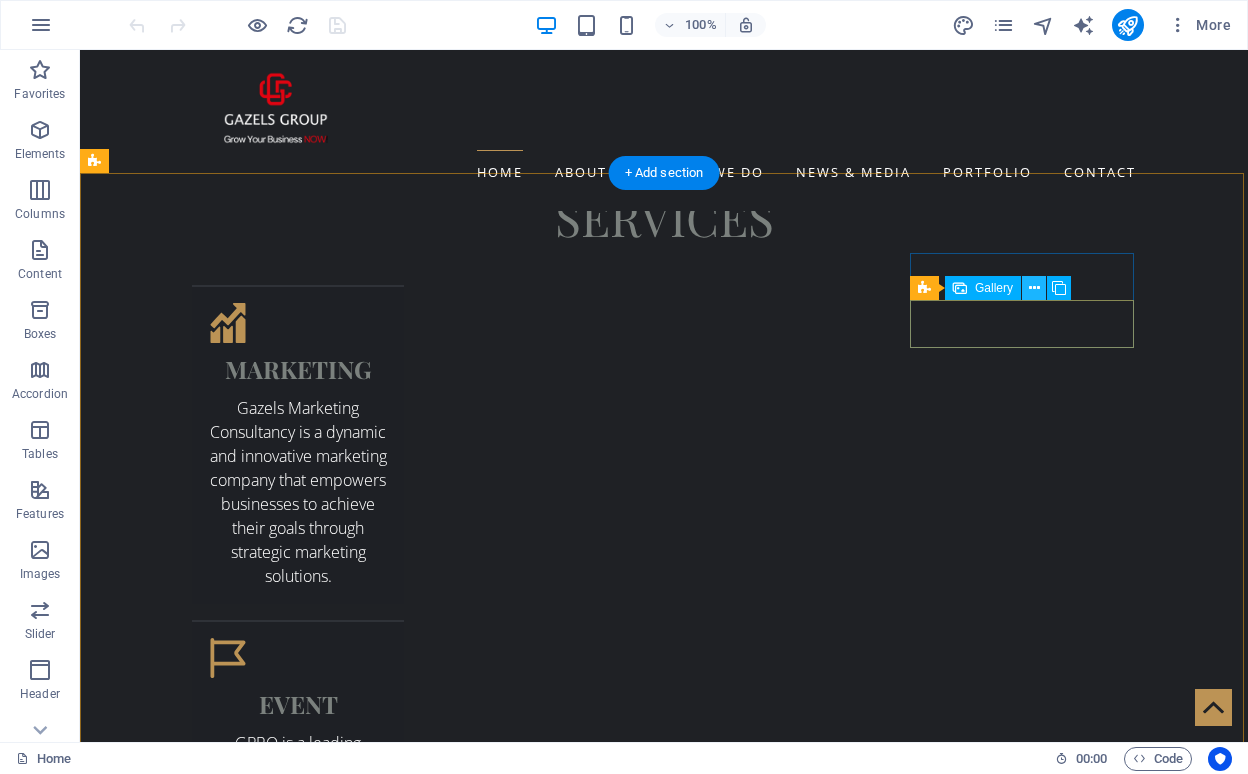 click at bounding box center (1034, 288) 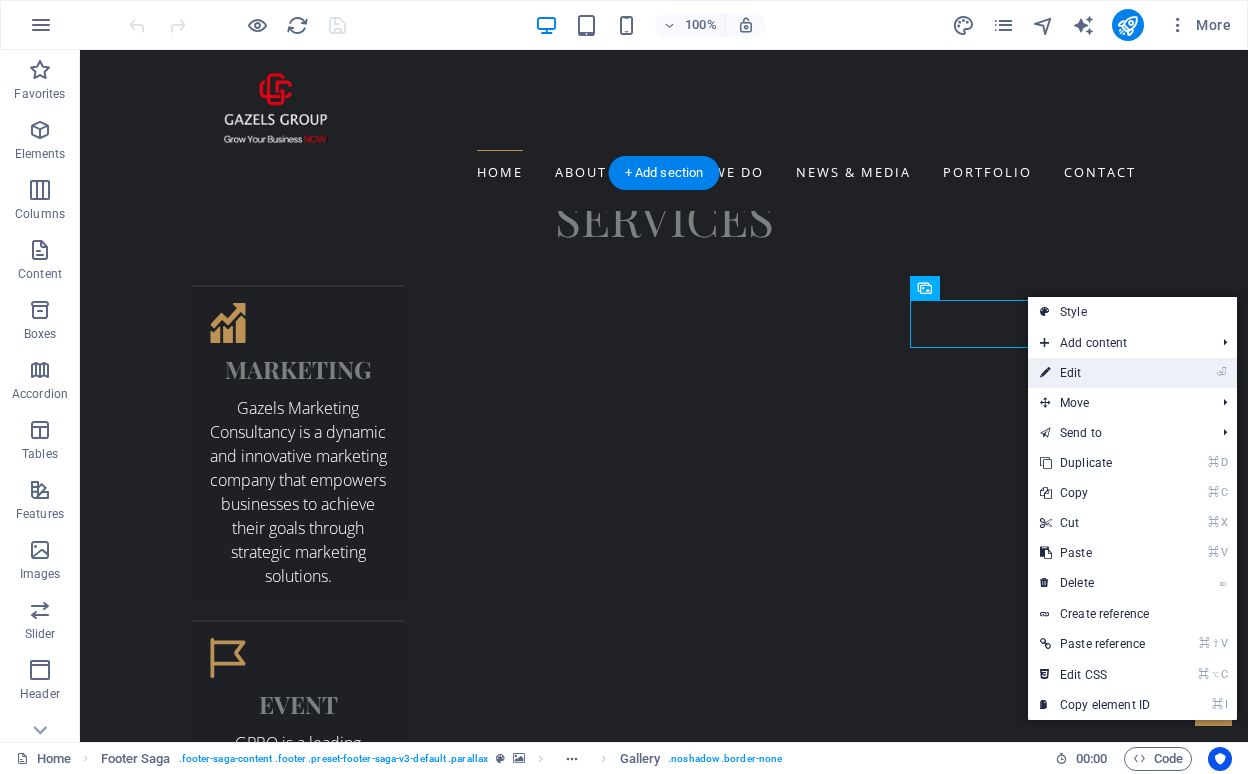 click at bounding box center (1045, 373) 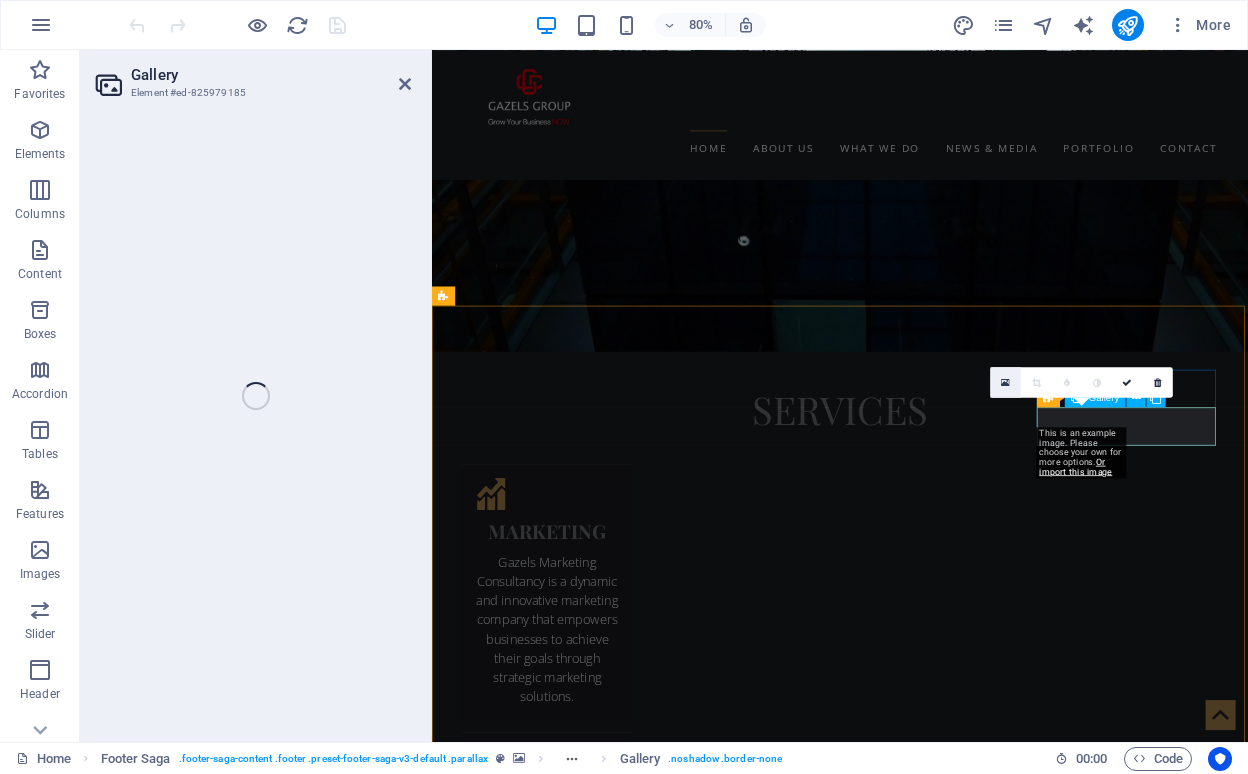 click at bounding box center [1005, 382] 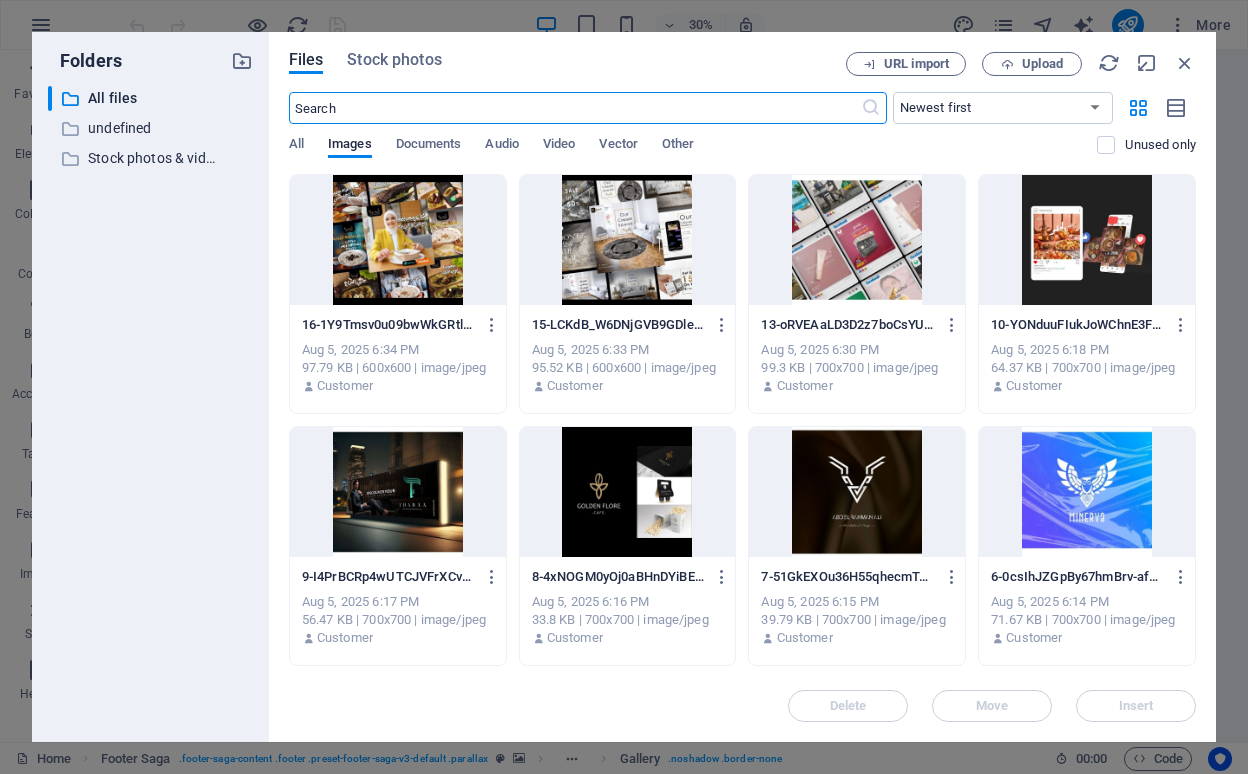 click at bounding box center (398, 492) 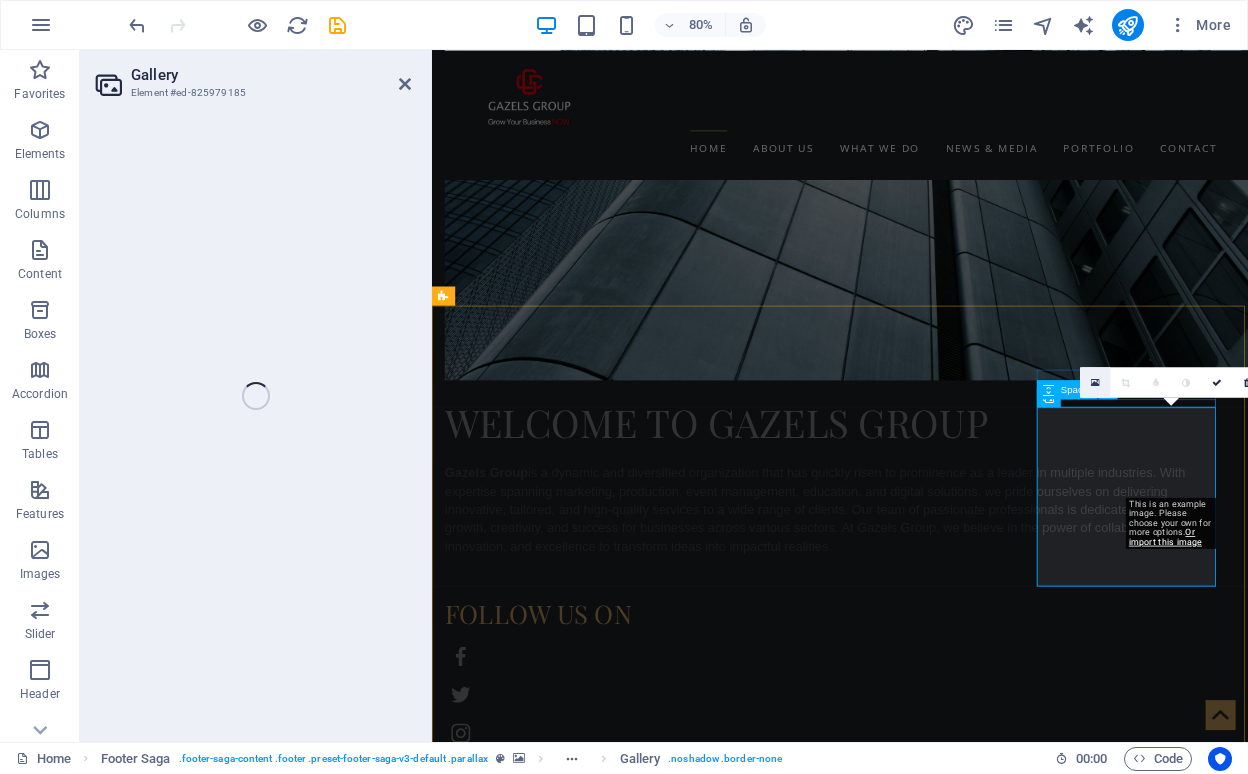 click at bounding box center (1095, 382) 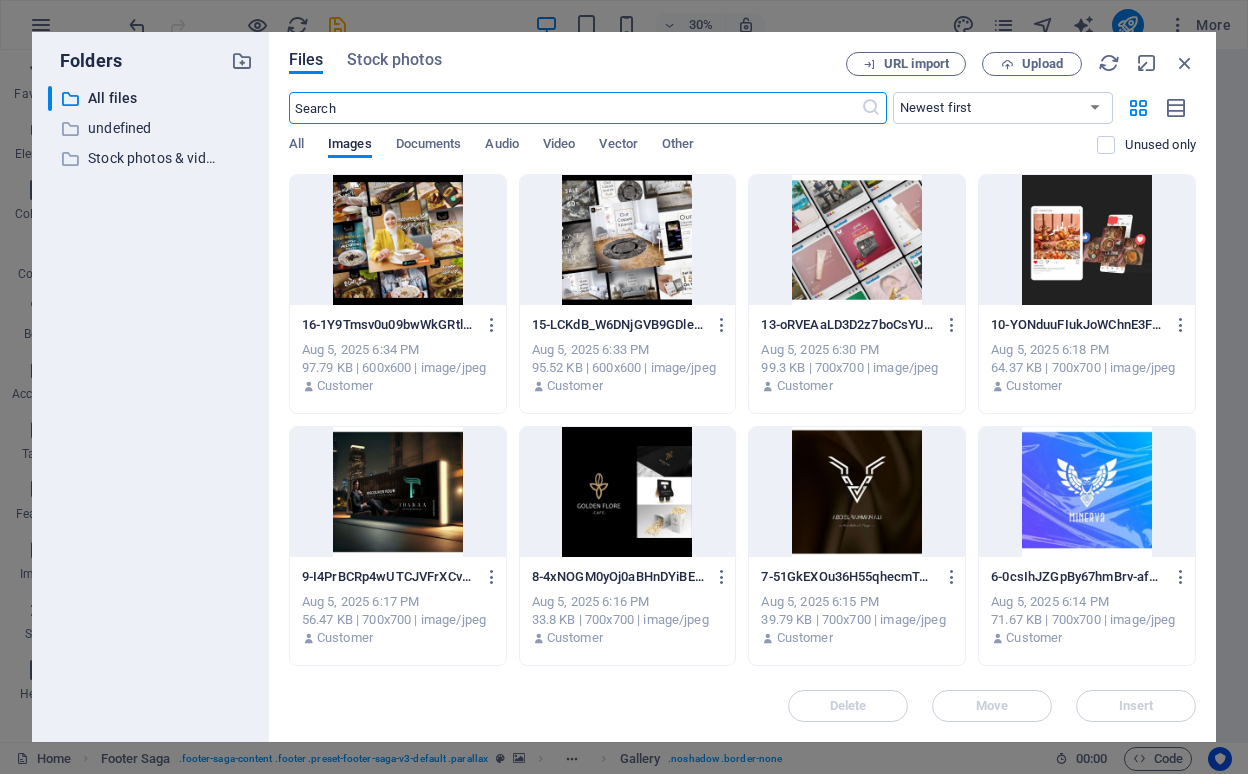 click at bounding box center (857, 492) 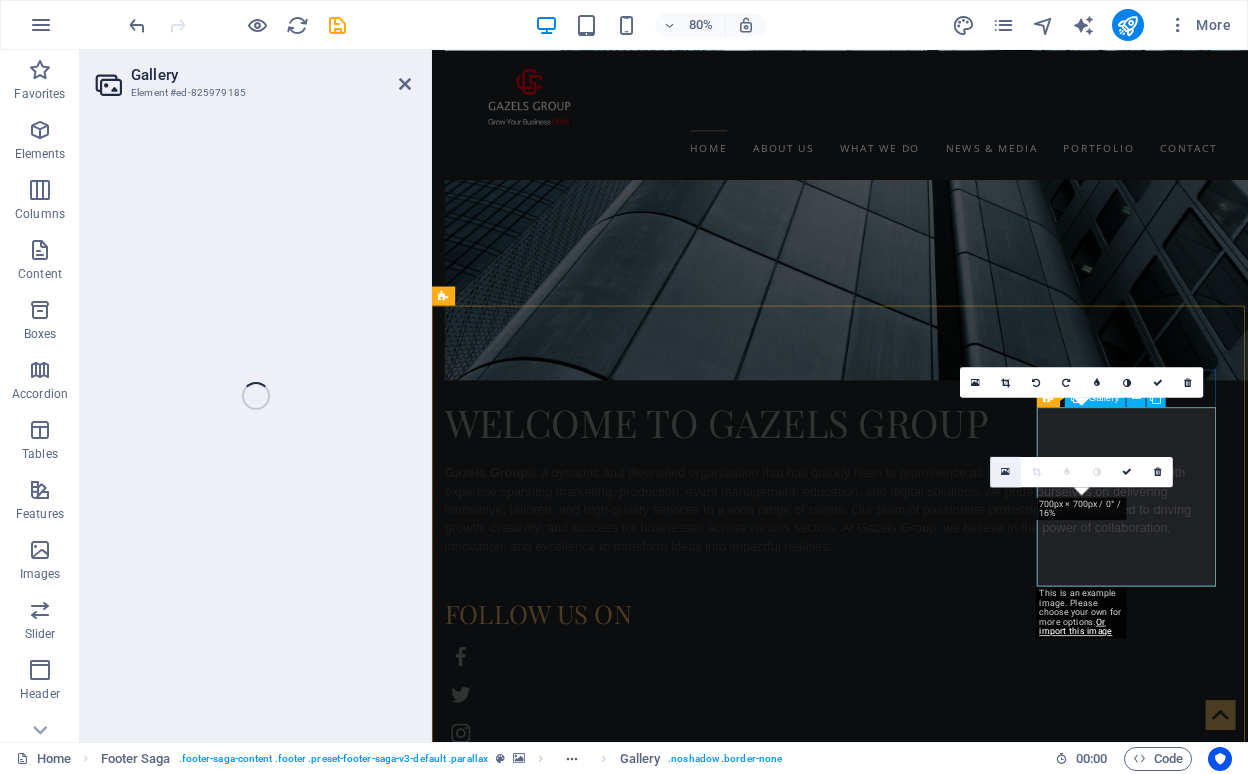 click at bounding box center (1005, 471) 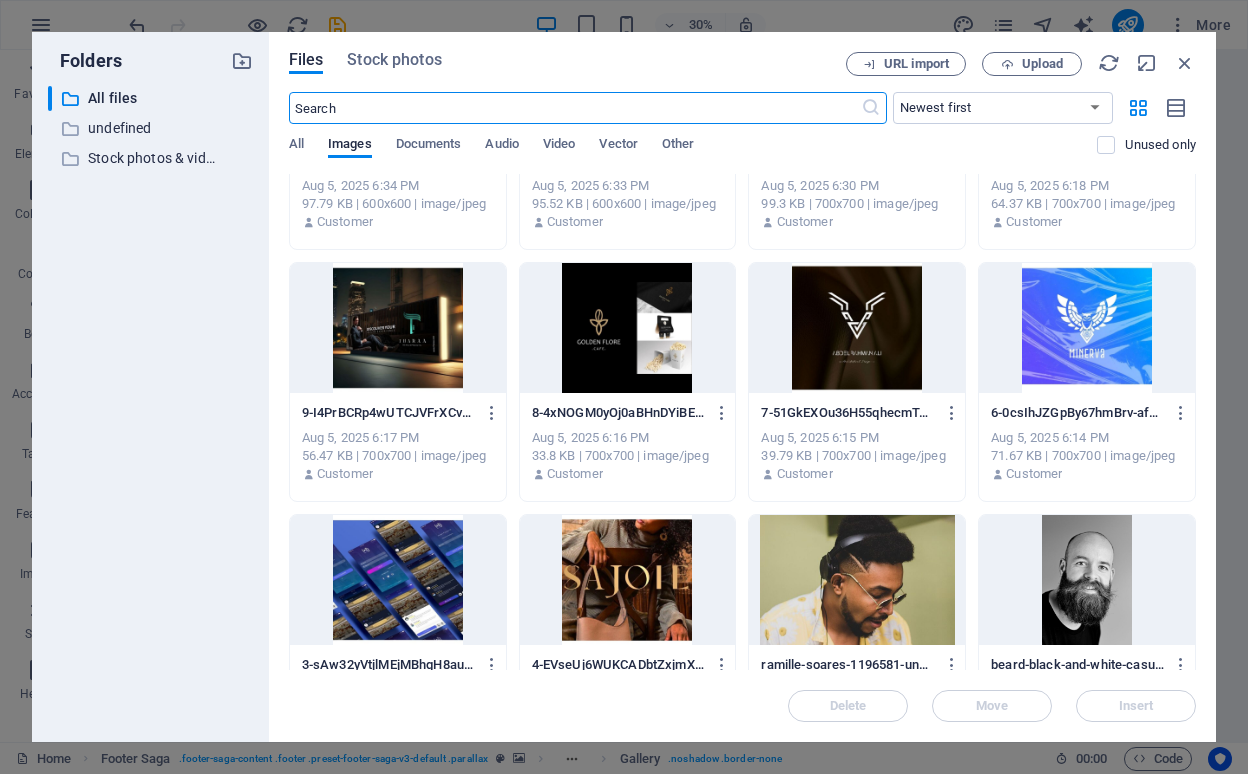 scroll, scrollTop: 167, scrollLeft: 0, axis: vertical 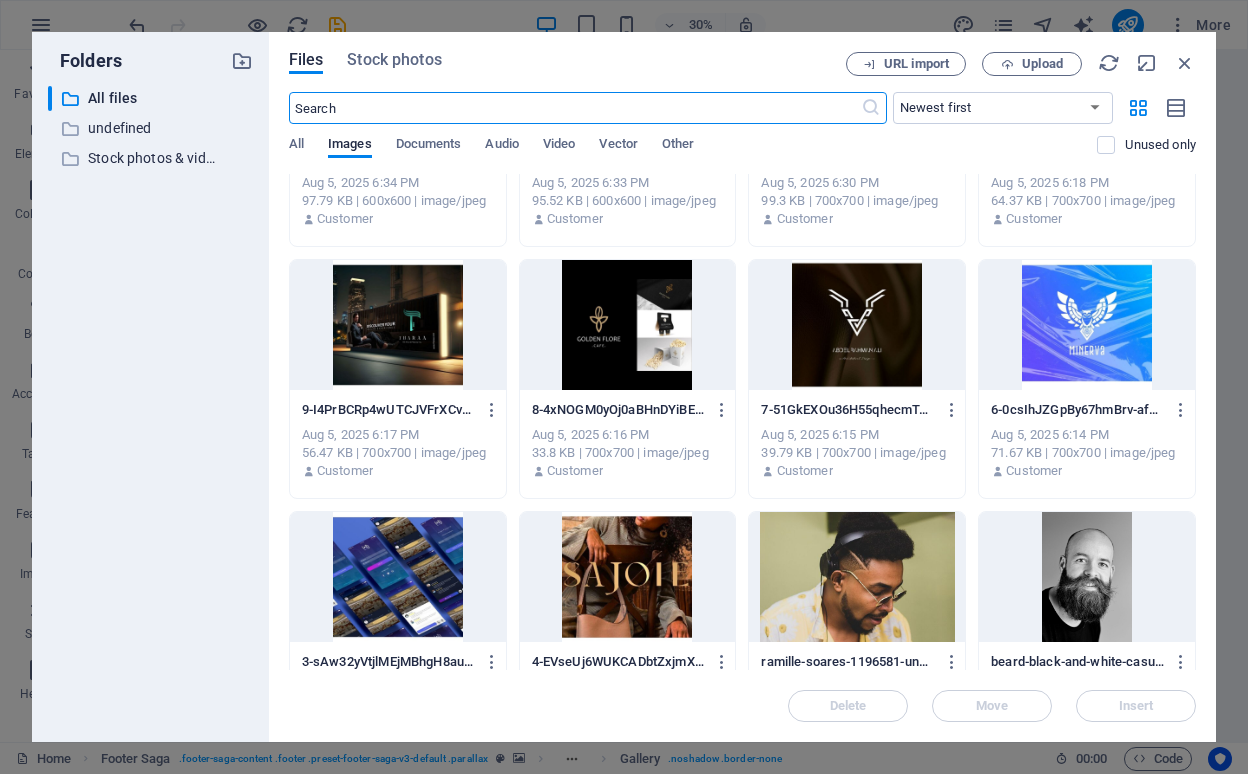 click at bounding box center (628, 577) 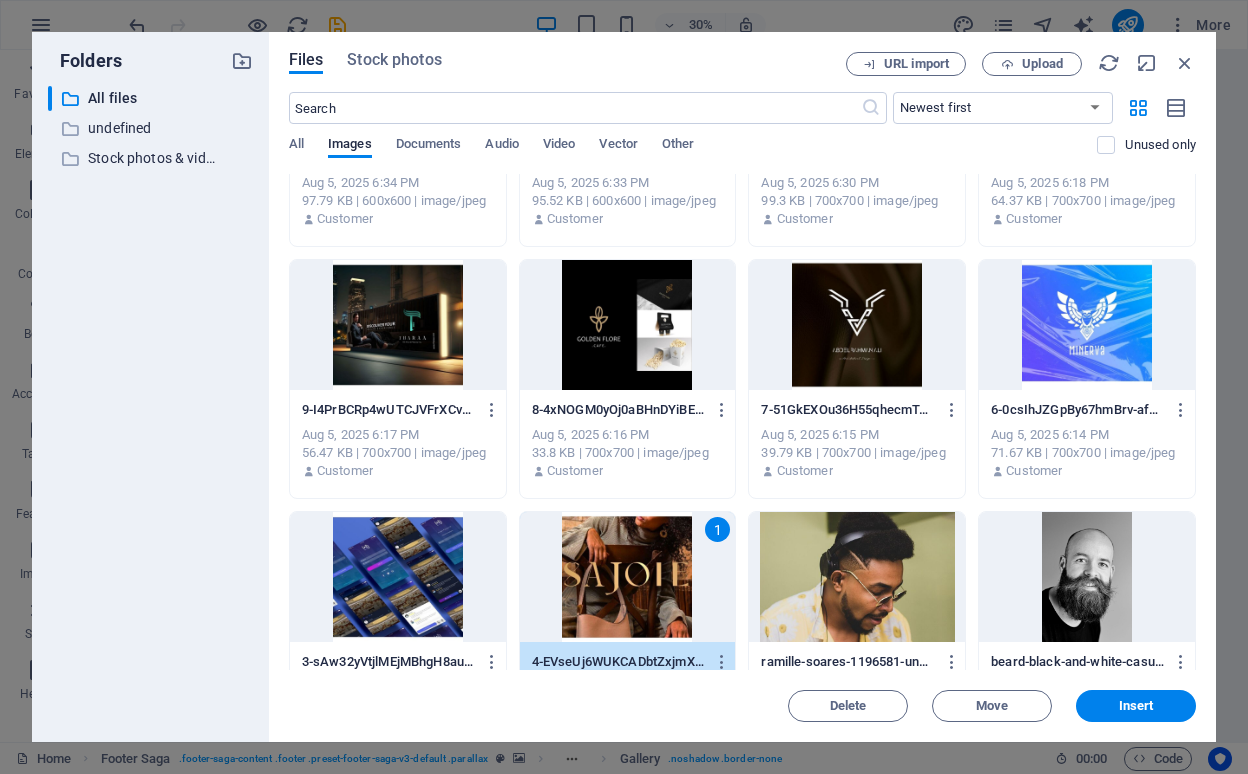 click on "1" at bounding box center [628, 577] 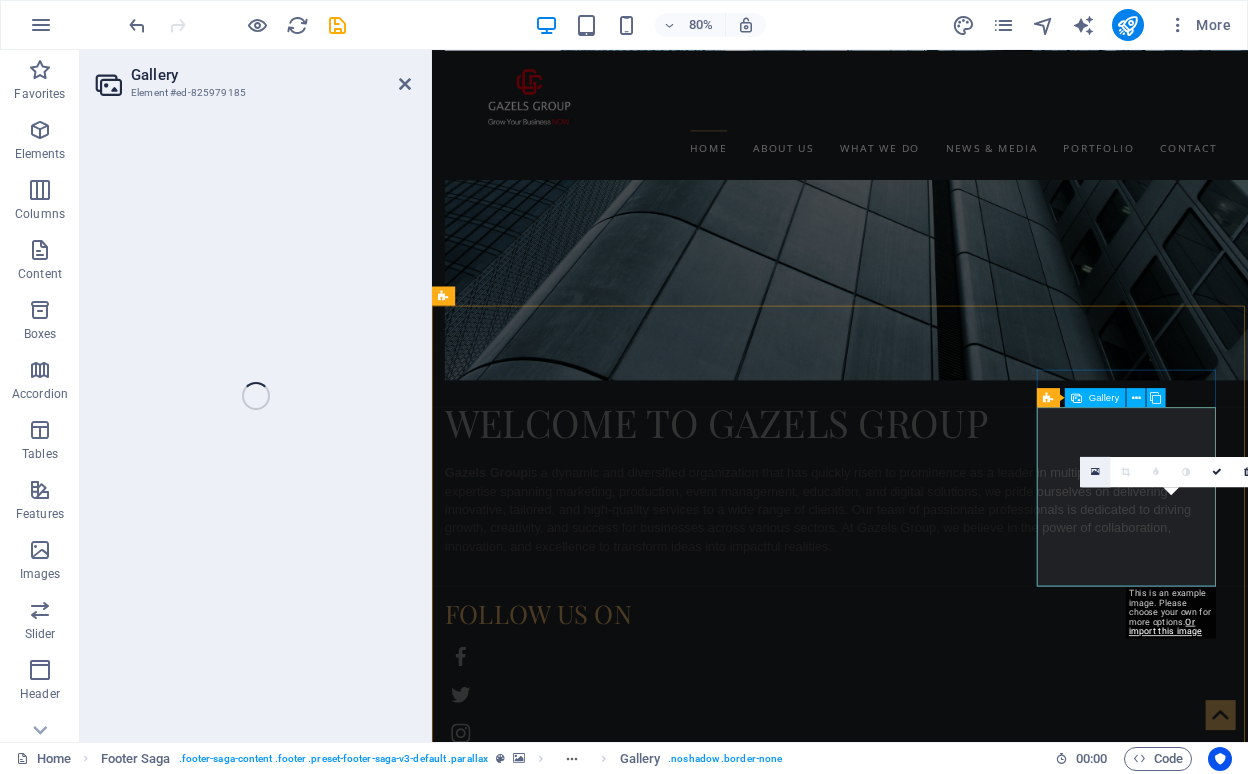 click at bounding box center [1095, 472] 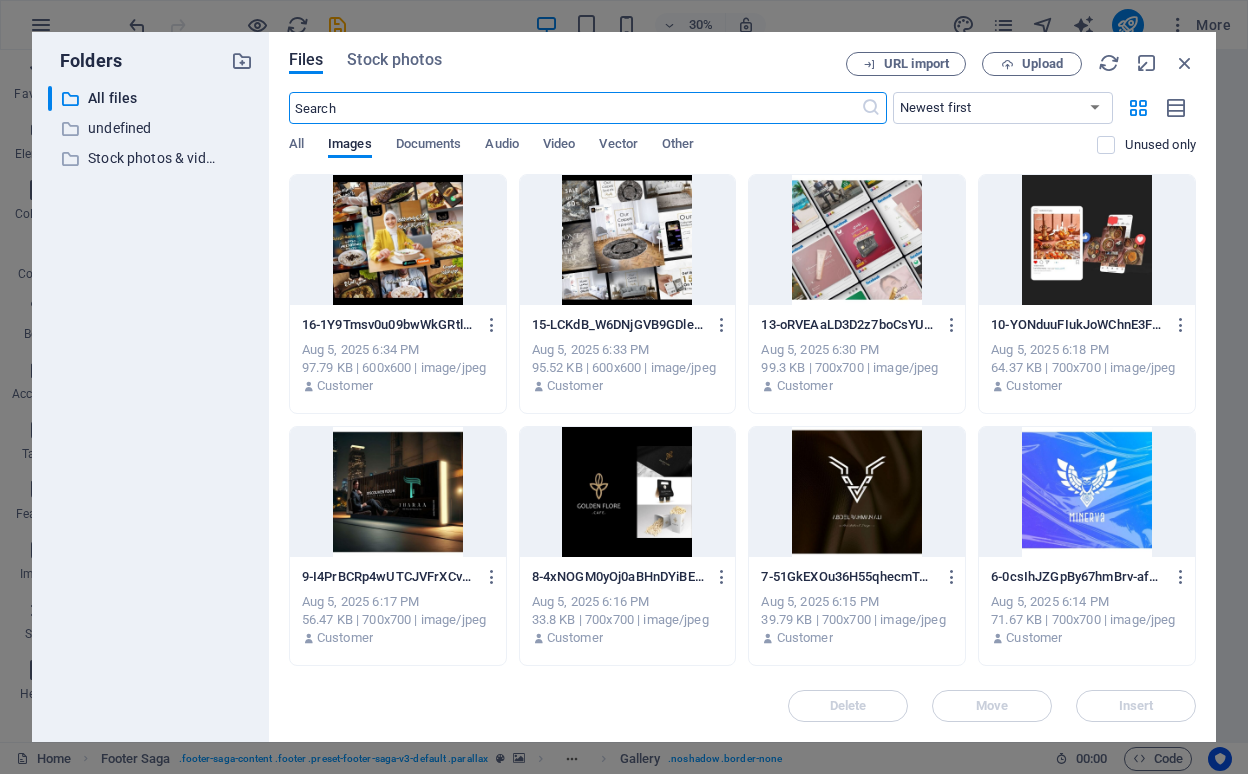 click at bounding box center [1087, 240] 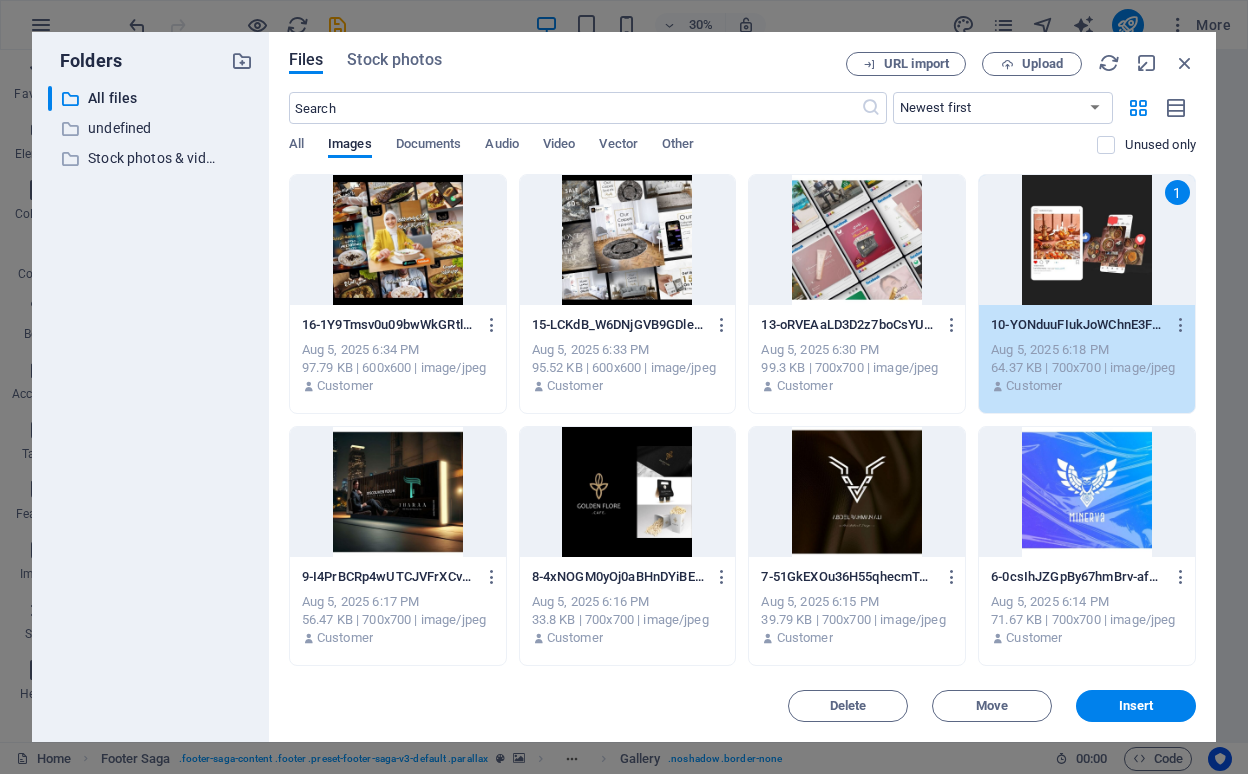 click on "1" at bounding box center (1087, 240) 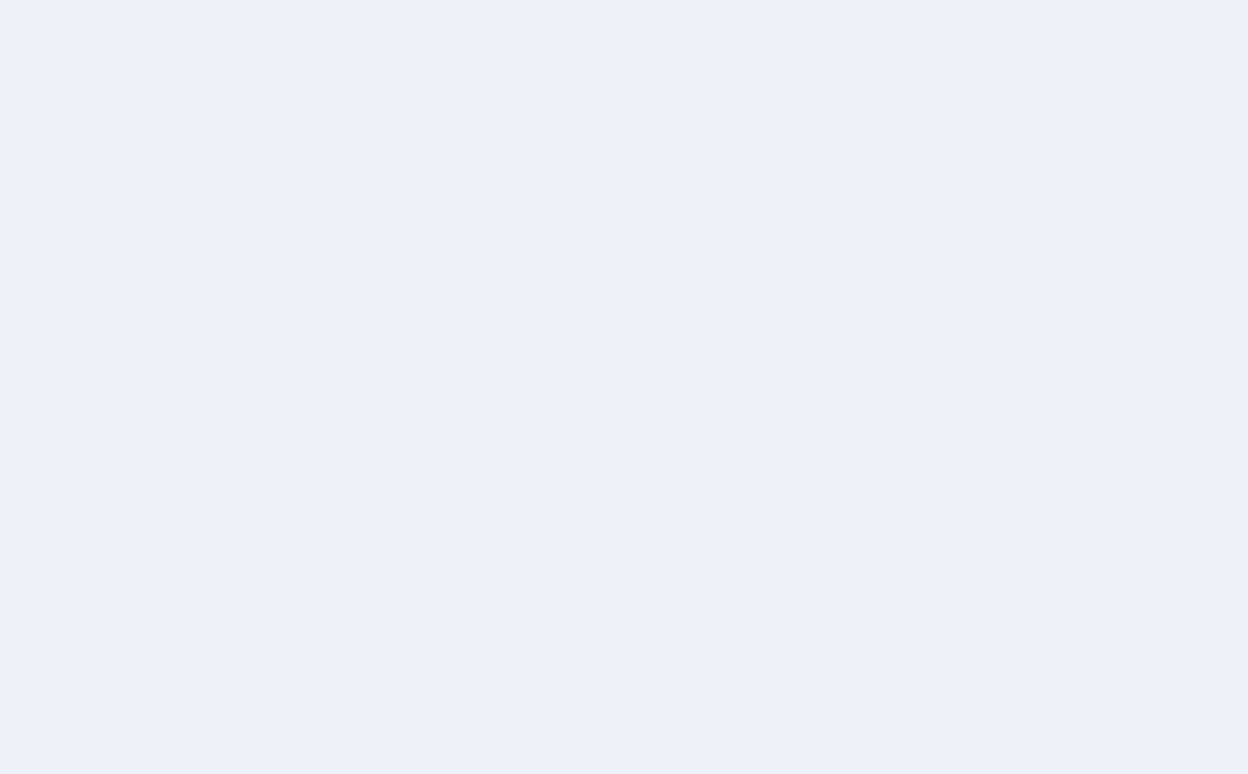 scroll, scrollTop: 0, scrollLeft: 0, axis: both 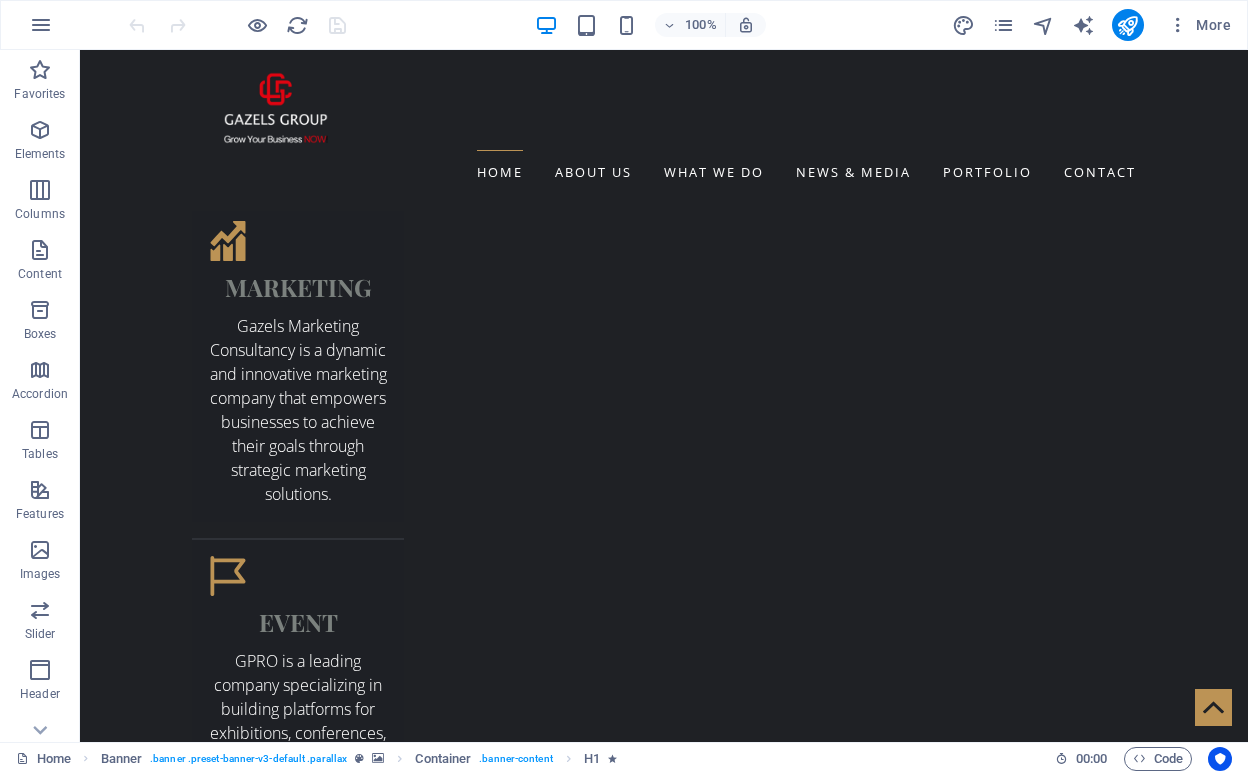 click at bounding box center [664, 7180] 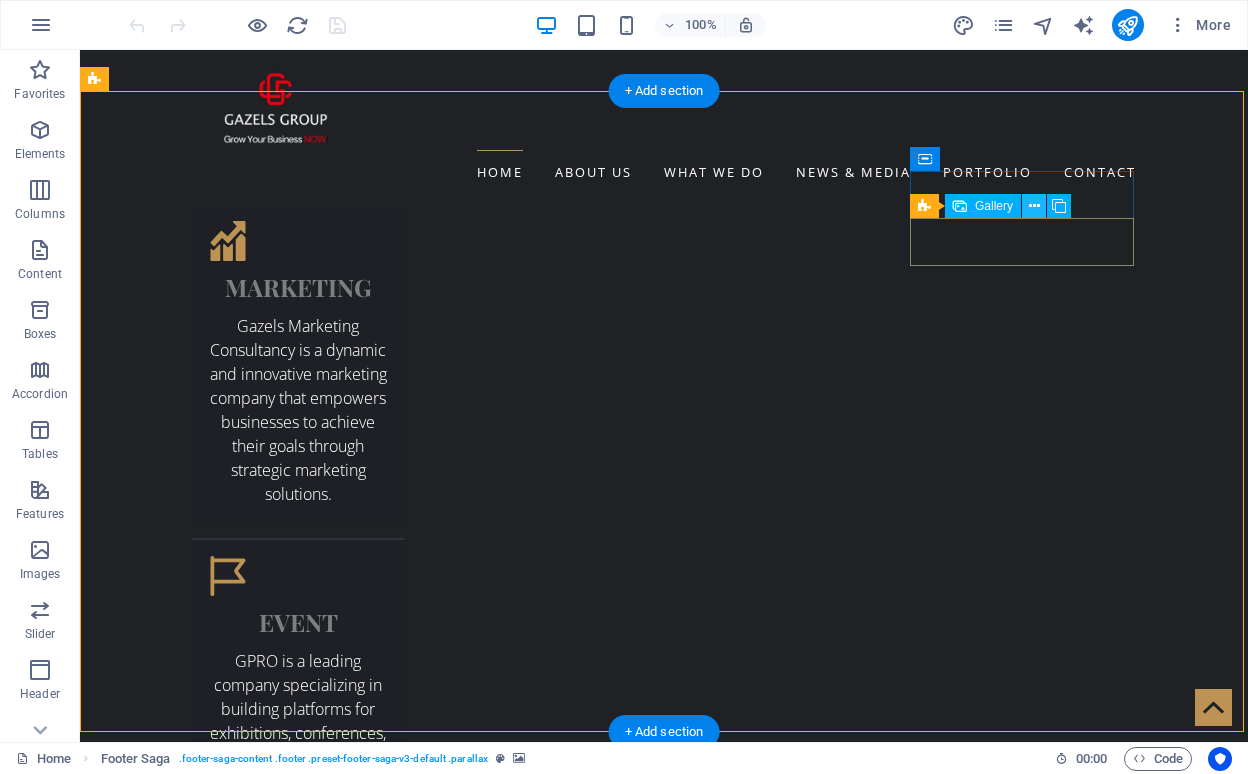 click at bounding box center [1034, 206] 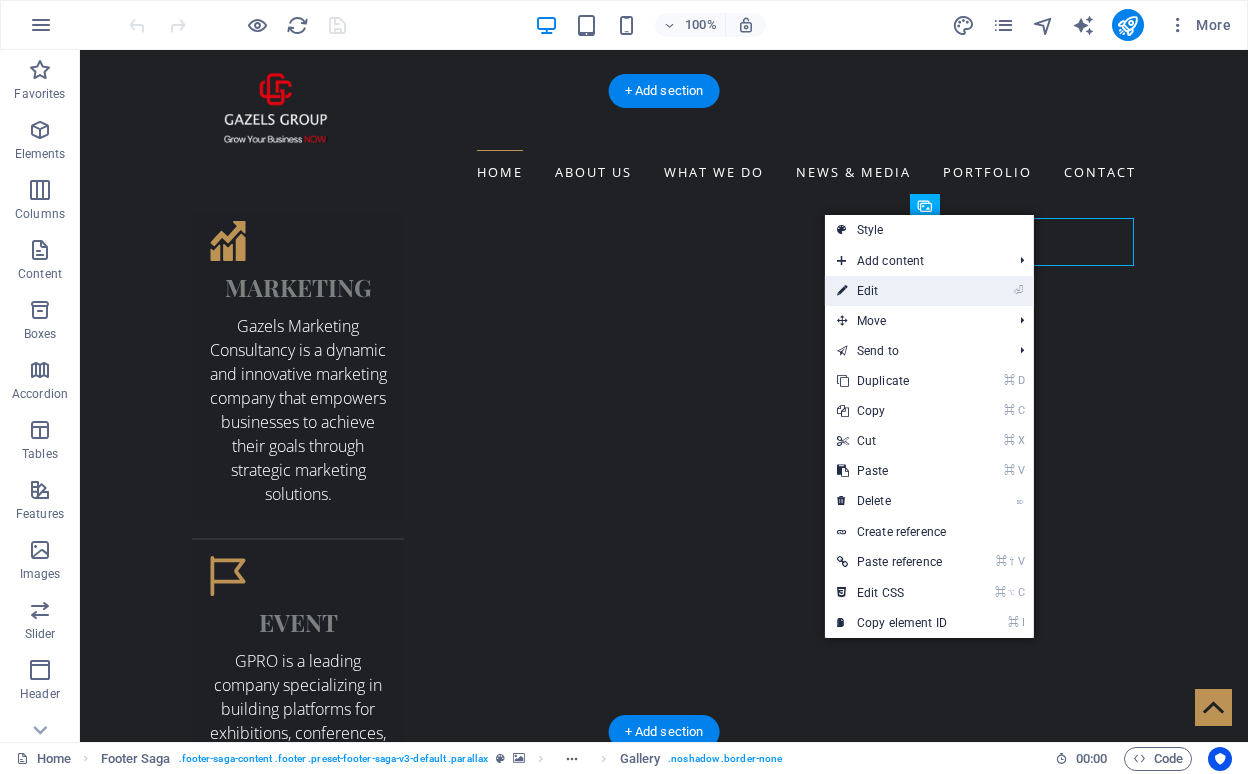 click on "⏎  Edit" at bounding box center [892, 291] 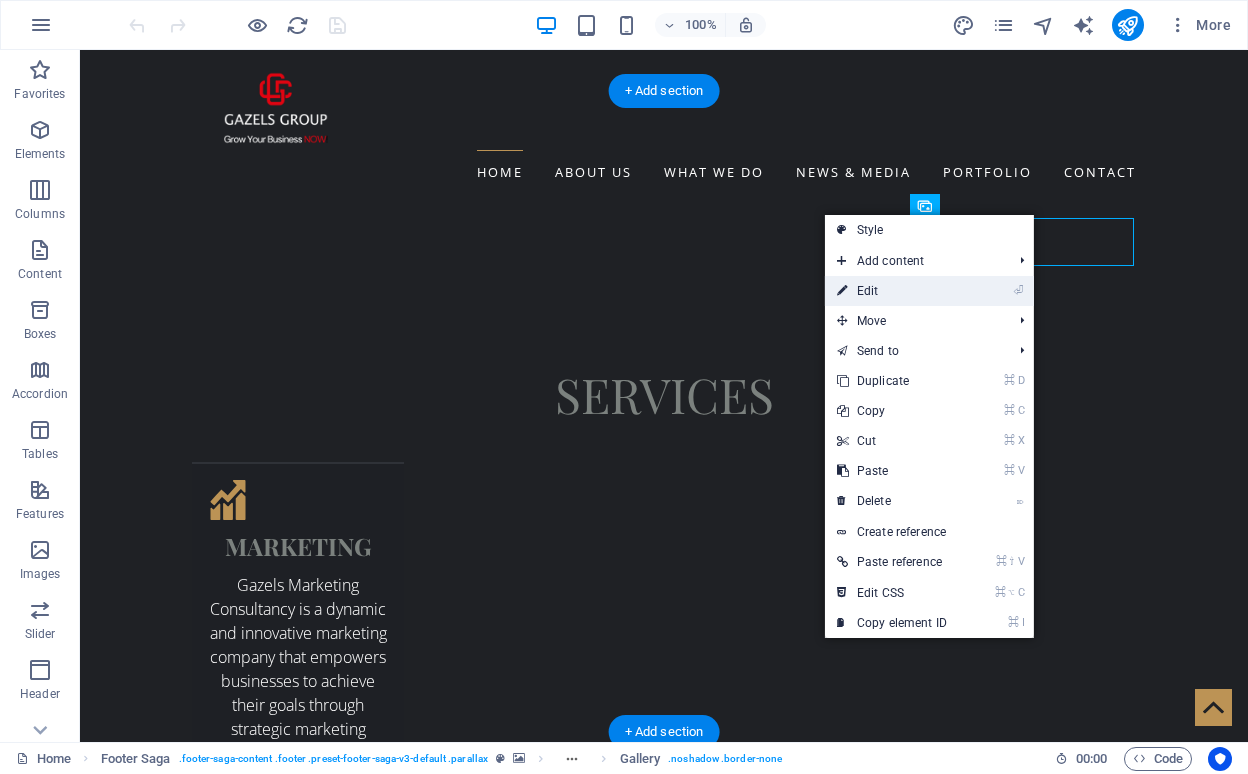 scroll, scrollTop: 3405, scrollLeft: 0, axis: vertical 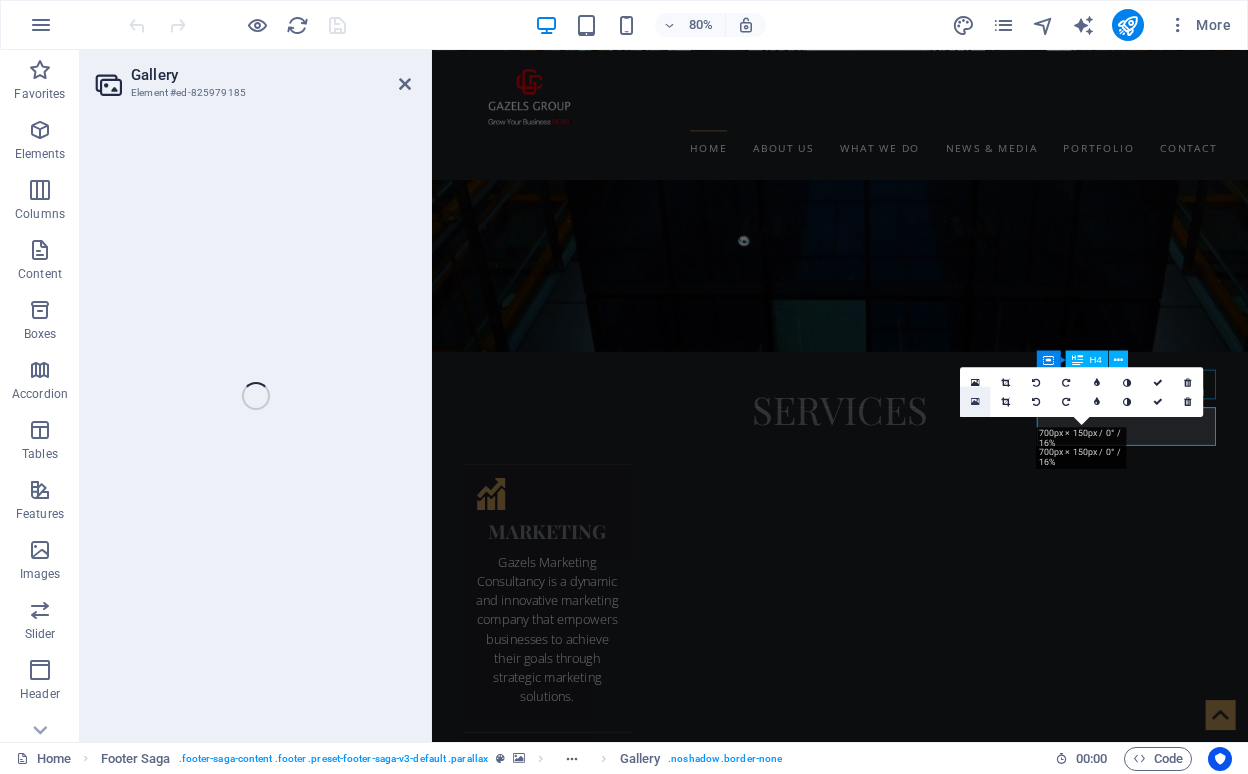 click at bounding box center (975, 401) 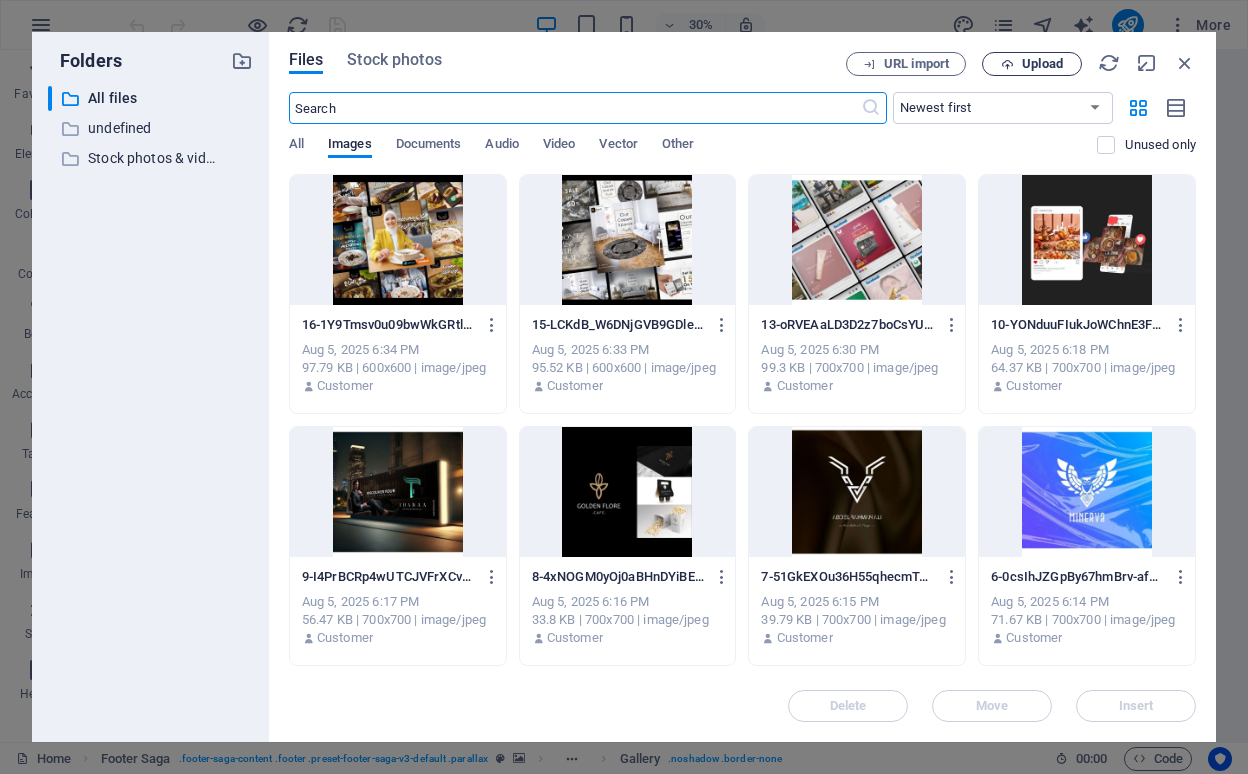 click on "Upload" at bounding box center [1032, 64] 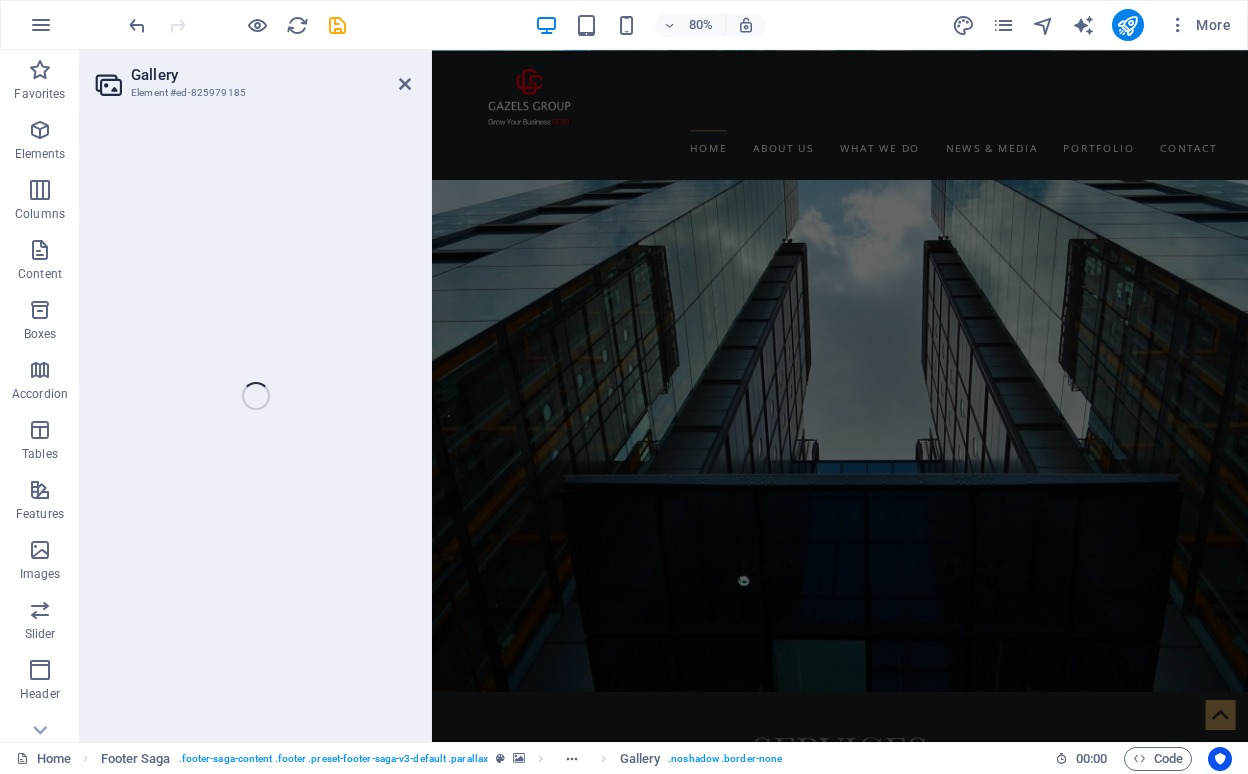scroll, scrollTop: 2916, scrollLeft: 0, axis: vertical 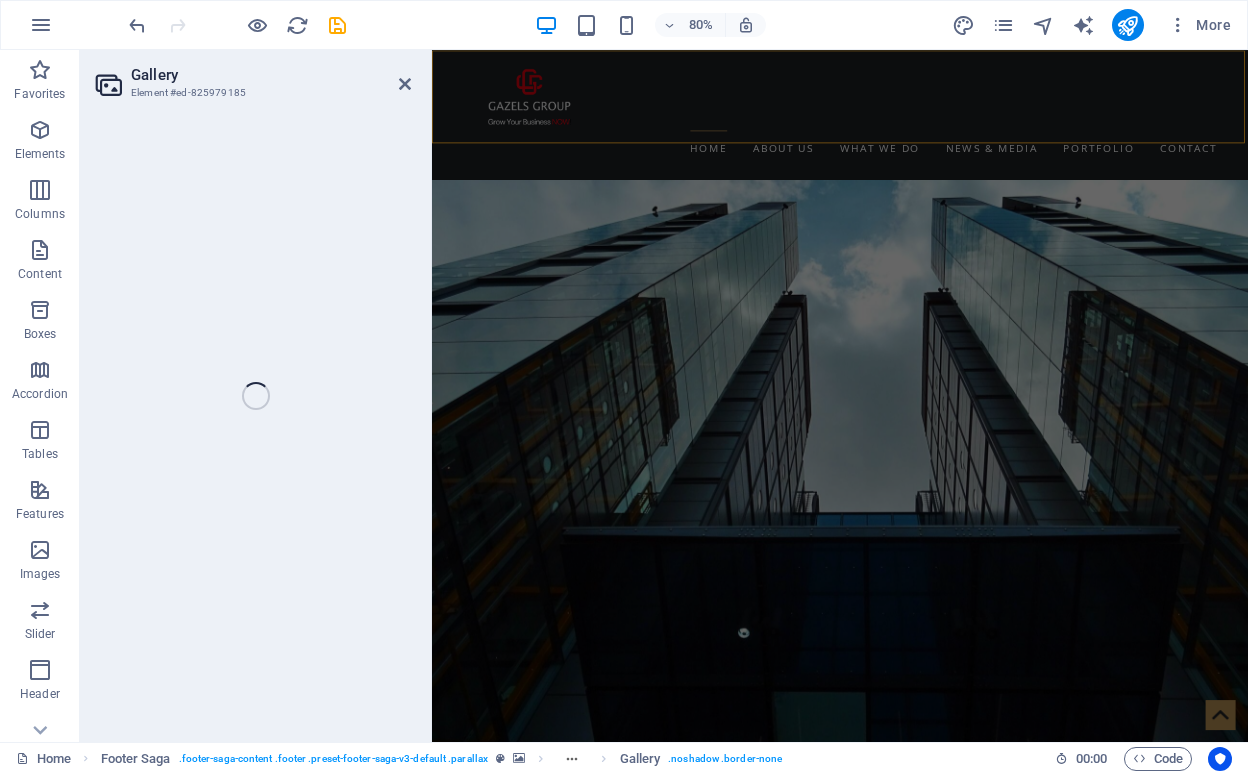 click on "Gallery Element #ed-825979185
H1   Banner   Container   Container   Text   Image with text   Container   Footer Saga   Gallery   Gallery   Container   Gallery   Container   Unequal Columns   Container   H4 180 170 160 150 140 130 120 110 100 90 80 70 60 50 40 30 20 10 0 -10 -20 -30 -40 -50 -60 -70 -80 -90 -100 -110 -120 -130 -140 -150 -160 -170 700px × 700px / 0° / 16% 0 180 170 160 150 140 130 120 110 100 90 80 70 60 50 40 30 20 10 0 -10 -20 -30 -40 -50 -60 -70 -80 -90 -100 -110 -120 -130 -140 -150 -160 -170 700px × 700px / 0° / 16% 0 180 170 160 150 140 130 120 110 100 90 80 70 60 50 40 30 20 10 0 -10 -20 -30 -40 -50 -60 -70 -80 -90 -100 -110 -120 -130 -140 -150 -160 -170 700px × 700px / 0° / 16% 0 180 170 160 150 140 130 120 110 100 90 80 70 60 50 40 30 20 10 0 -10 -20 -30 -40 -50 -60 -70 -80 -90 -100 -110 -120 -130 -140 -150 -160 -170 600px × 600px / 0° / 19% 0   Text   Container   Menu   Container   Button   Gallery   H2   Logo   Menu Bar" at bounding box center (664, 396) 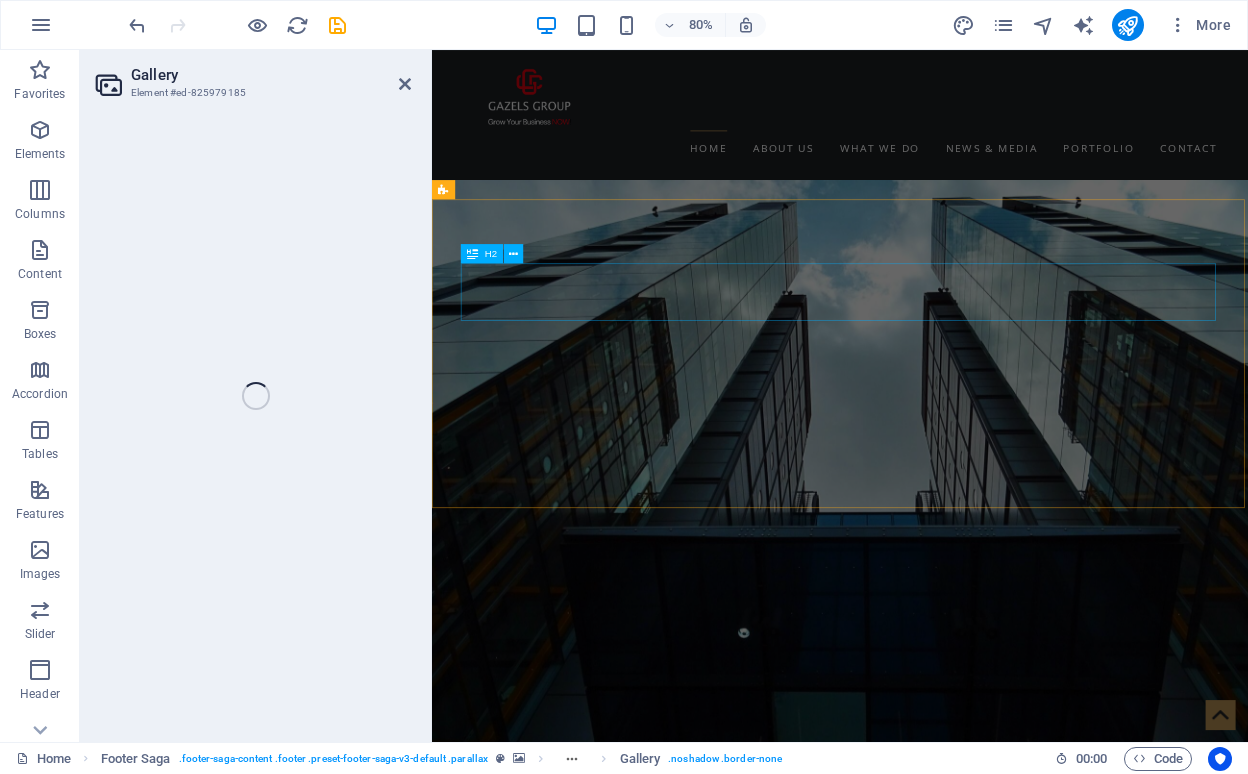 click on "Latest Work" at bounding box center [920, 6715] 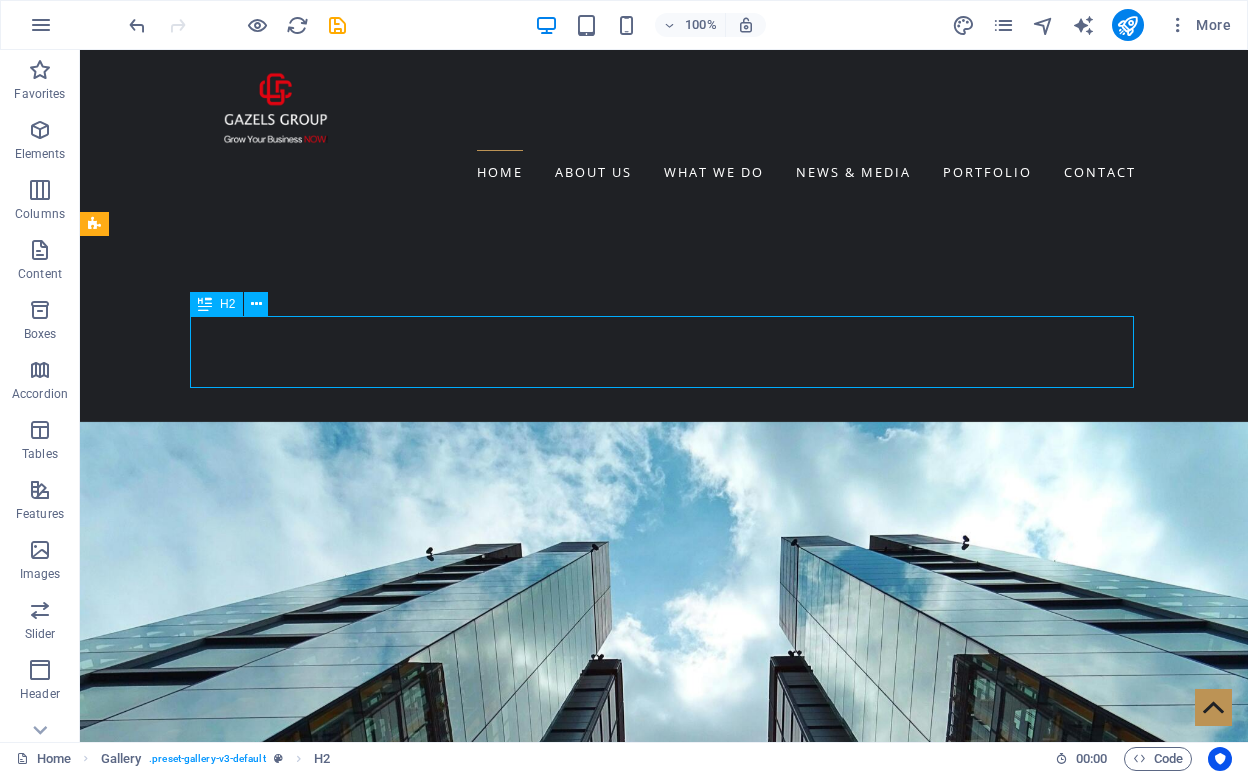 scroll, scrollTop: 2762, scrollLeft: 0, axis: vertical 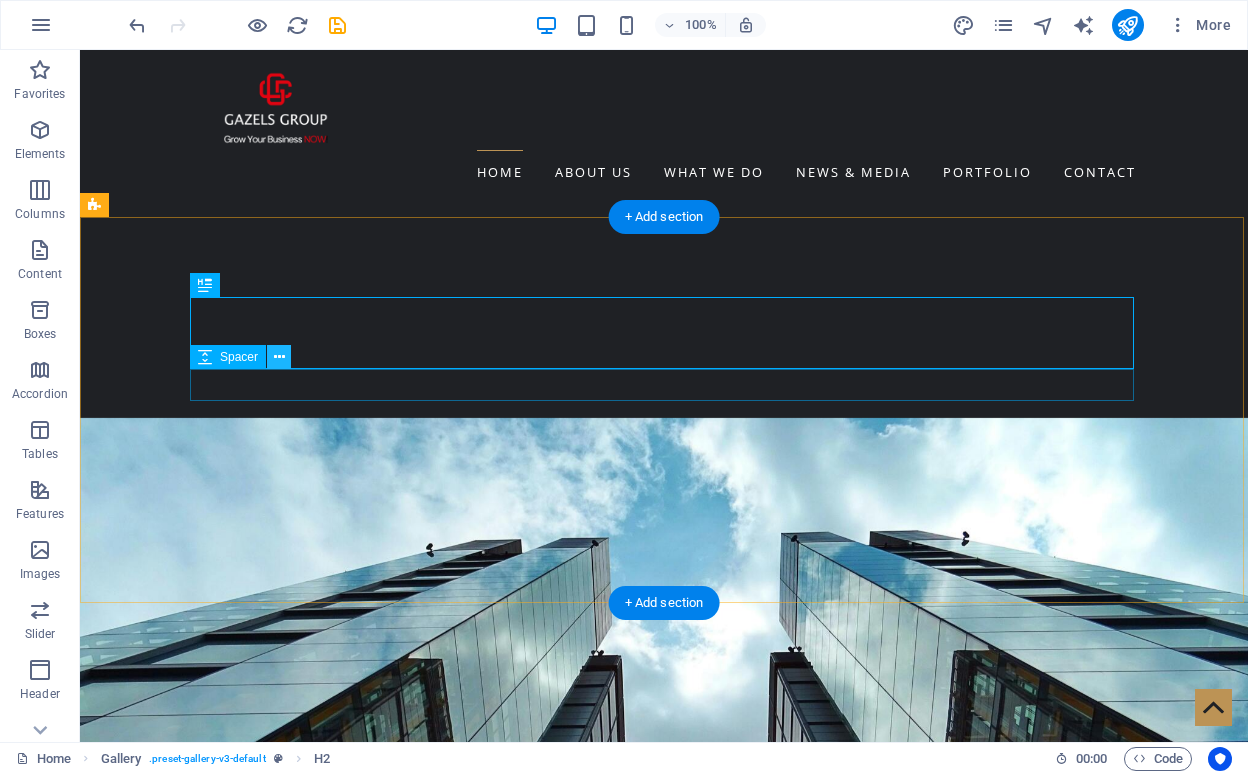 click at bounding box center [279, 357] 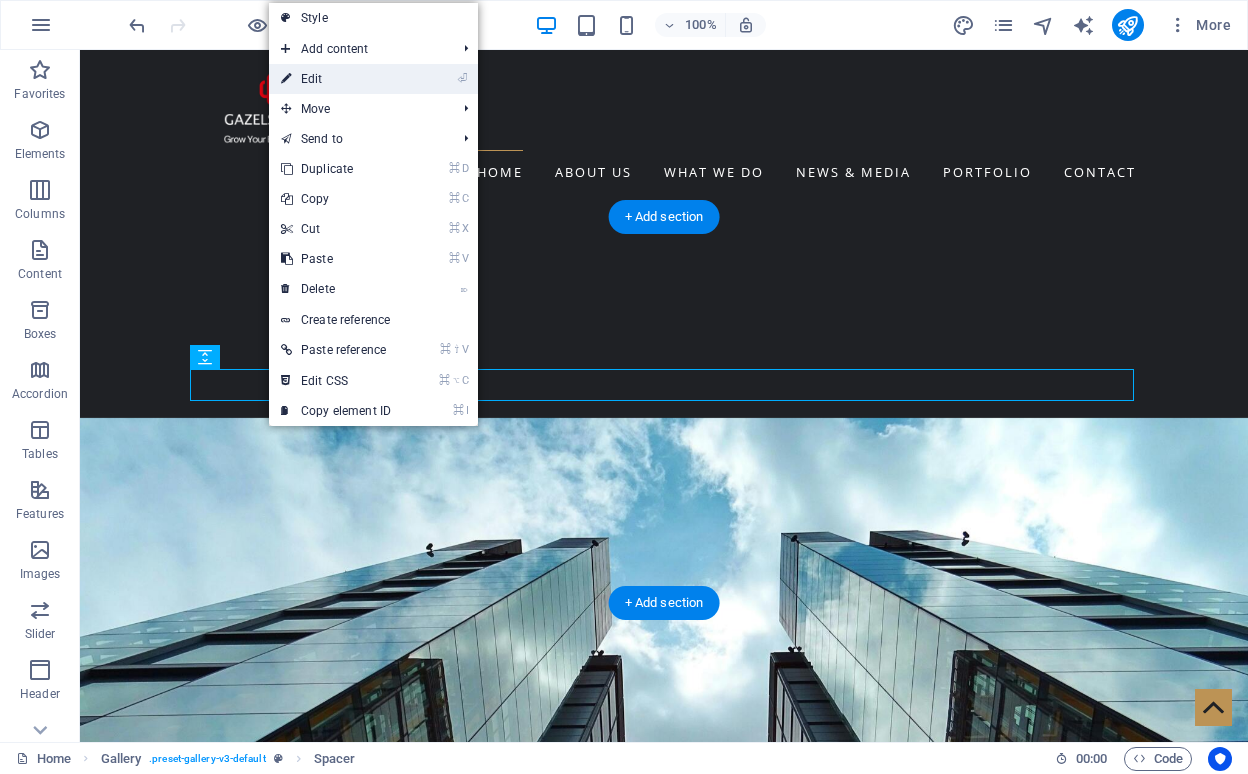 click on "⏎  Edit" at bounding box center (336, 79) 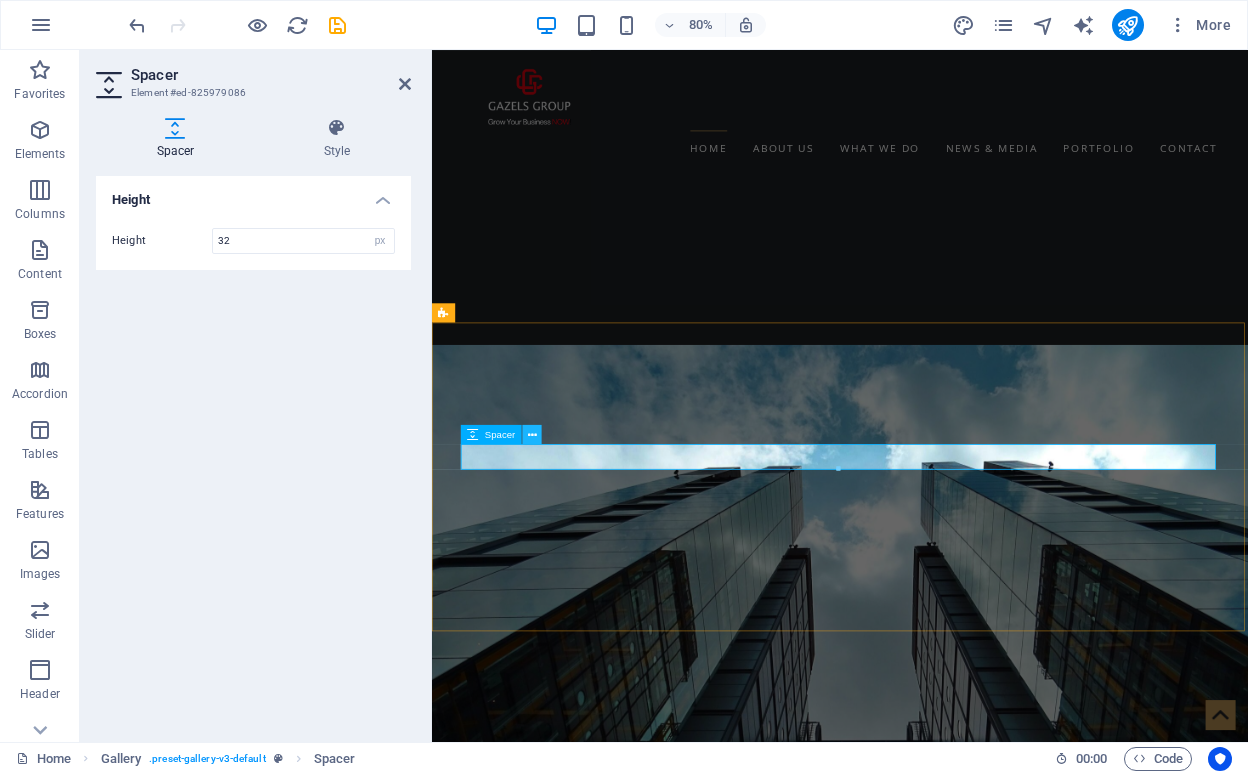 click at bounding box center [532, 434] 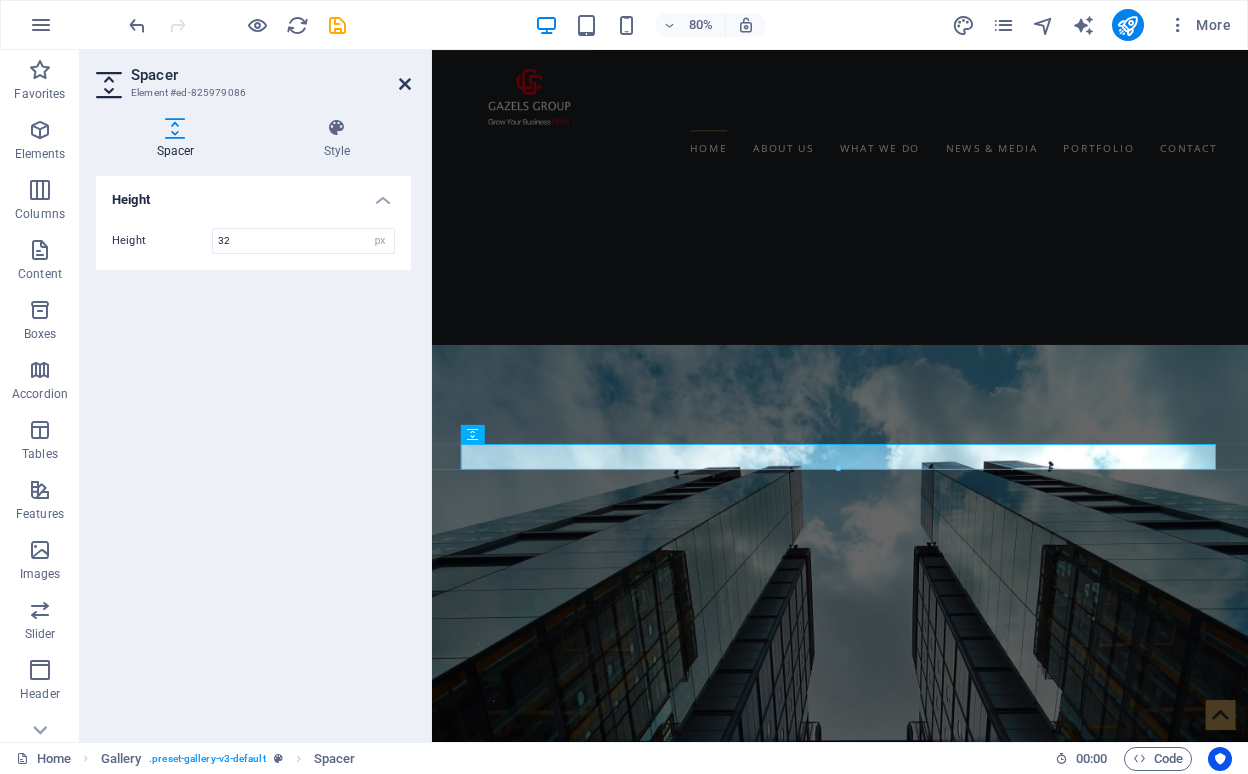 click at bounding box center [405, 84] 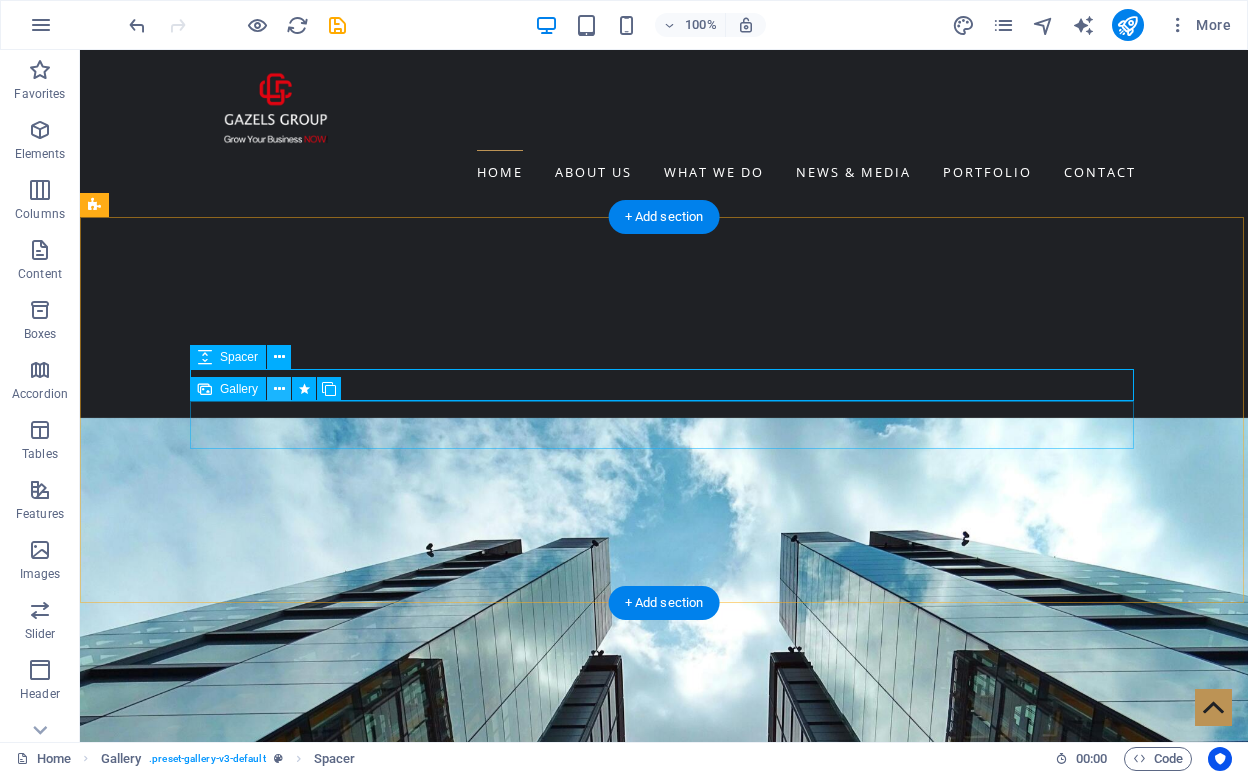 click at bounding box center (279, 389) 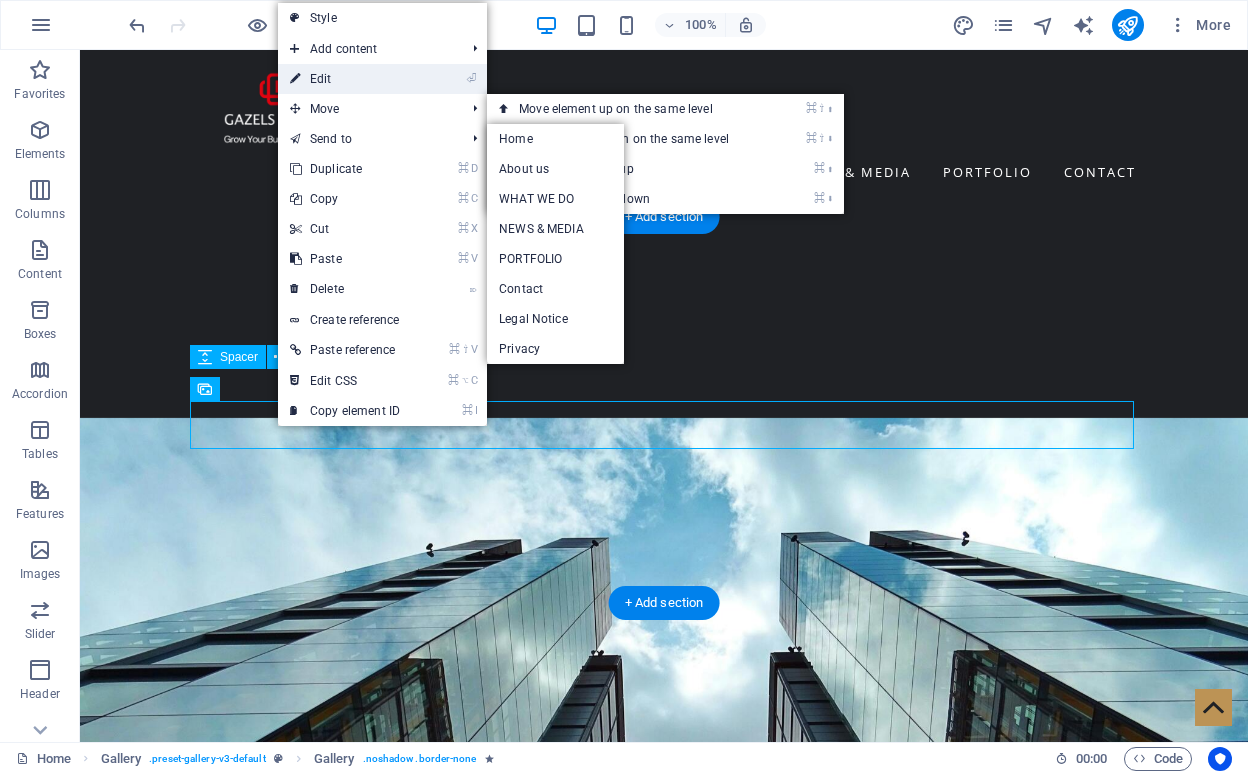 click on "⏎  Edit" at bounding box center (345, 79) 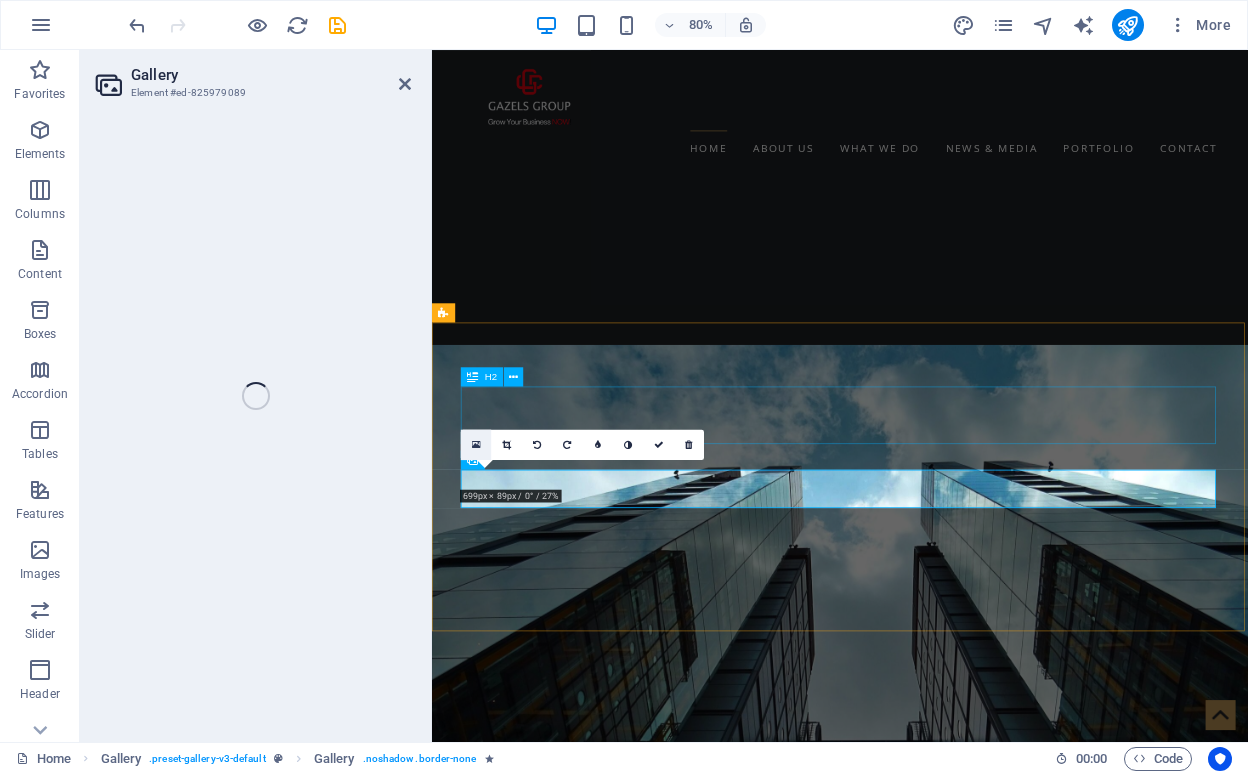 click at bounding box center (476, 444) 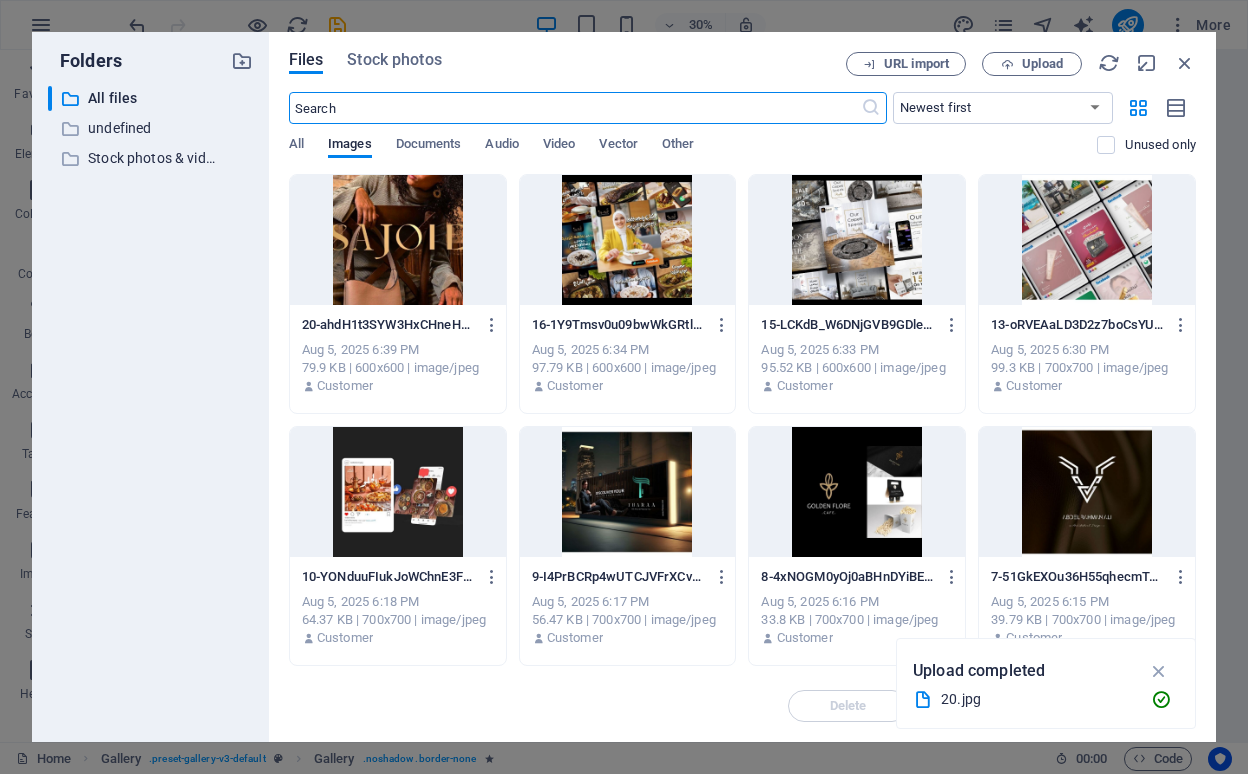 click at bounding box center [398, 240] 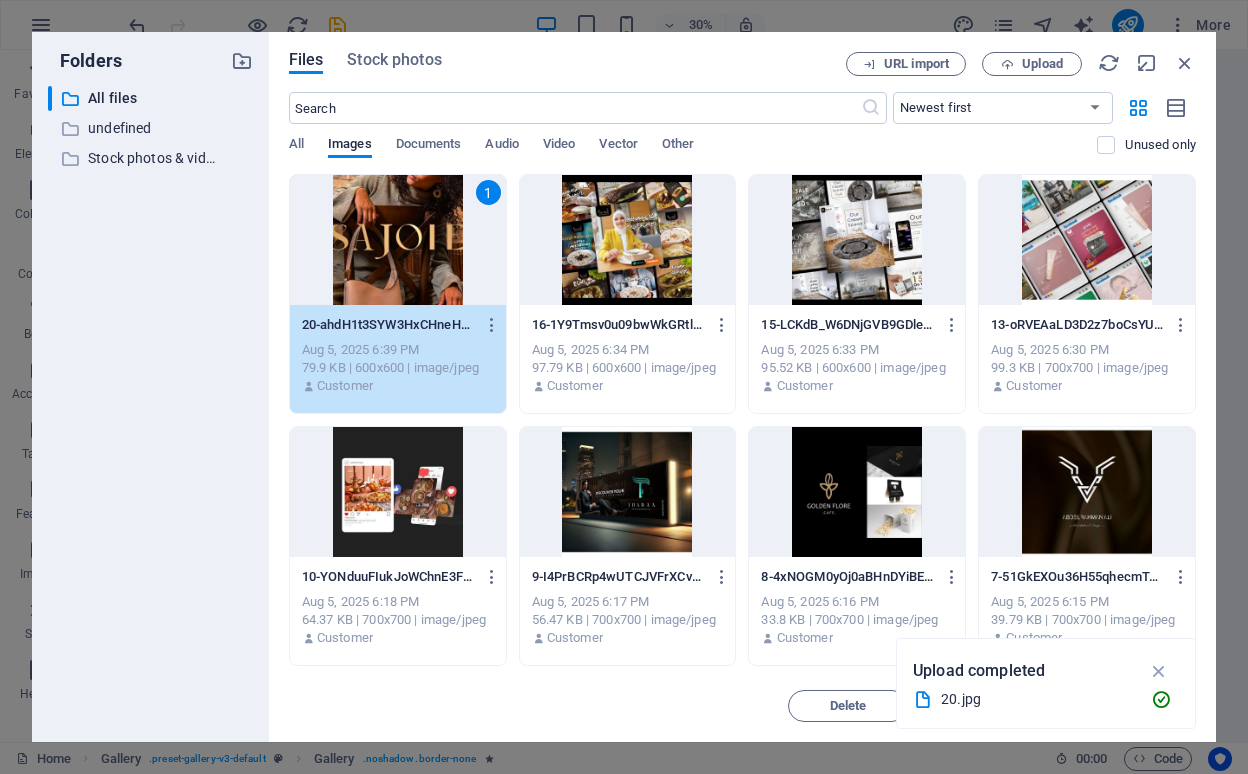 click on "1" at bounding box center (398, 240) 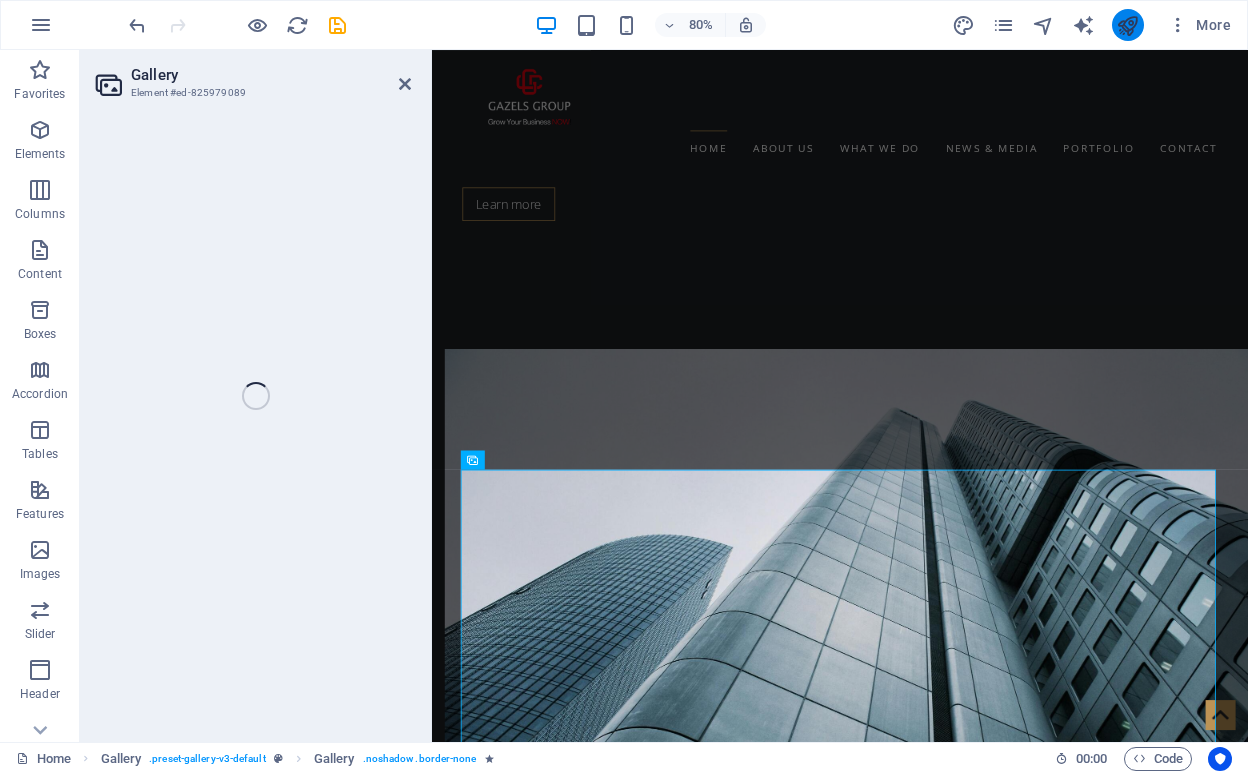 click at bounding box center (1127, 25) 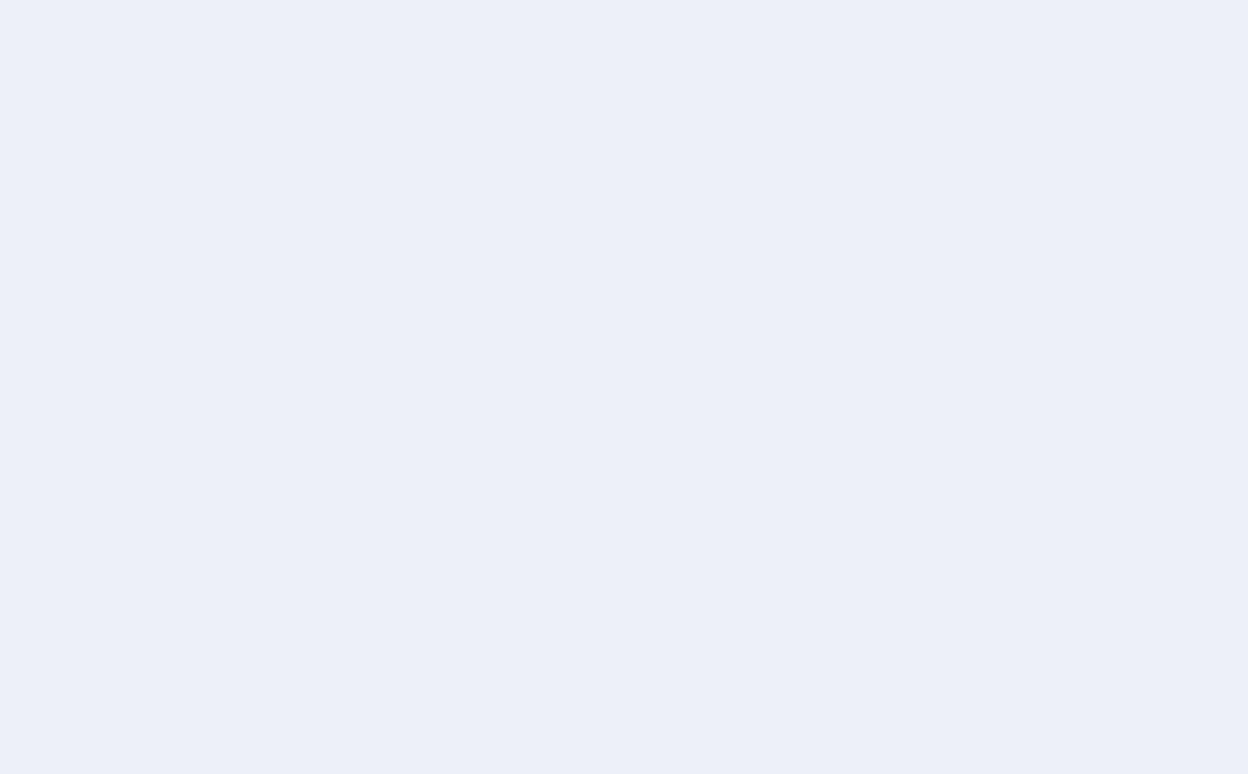 scroll, scrollTop: 0, scrollLeft: 0, axis: both 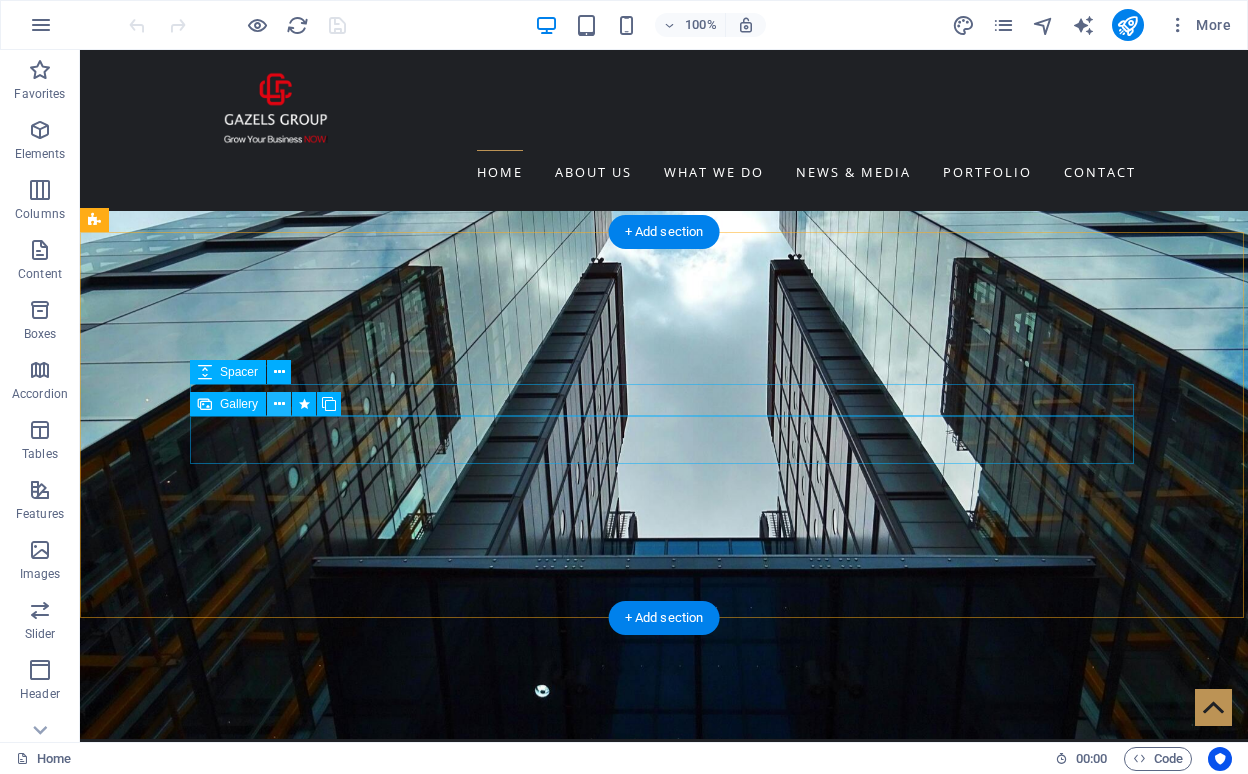 click at bounding box center [279, 404] 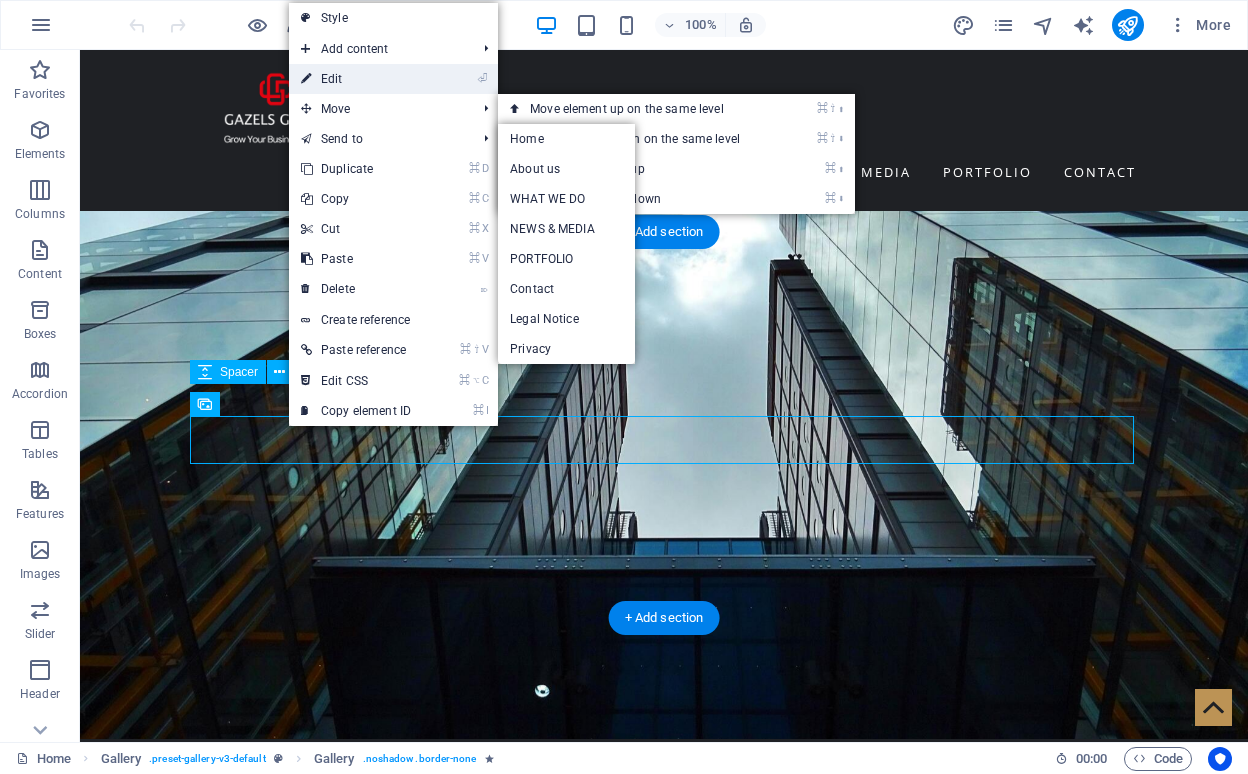 click on "⏎  Edit" at bounding box center [356, 79] 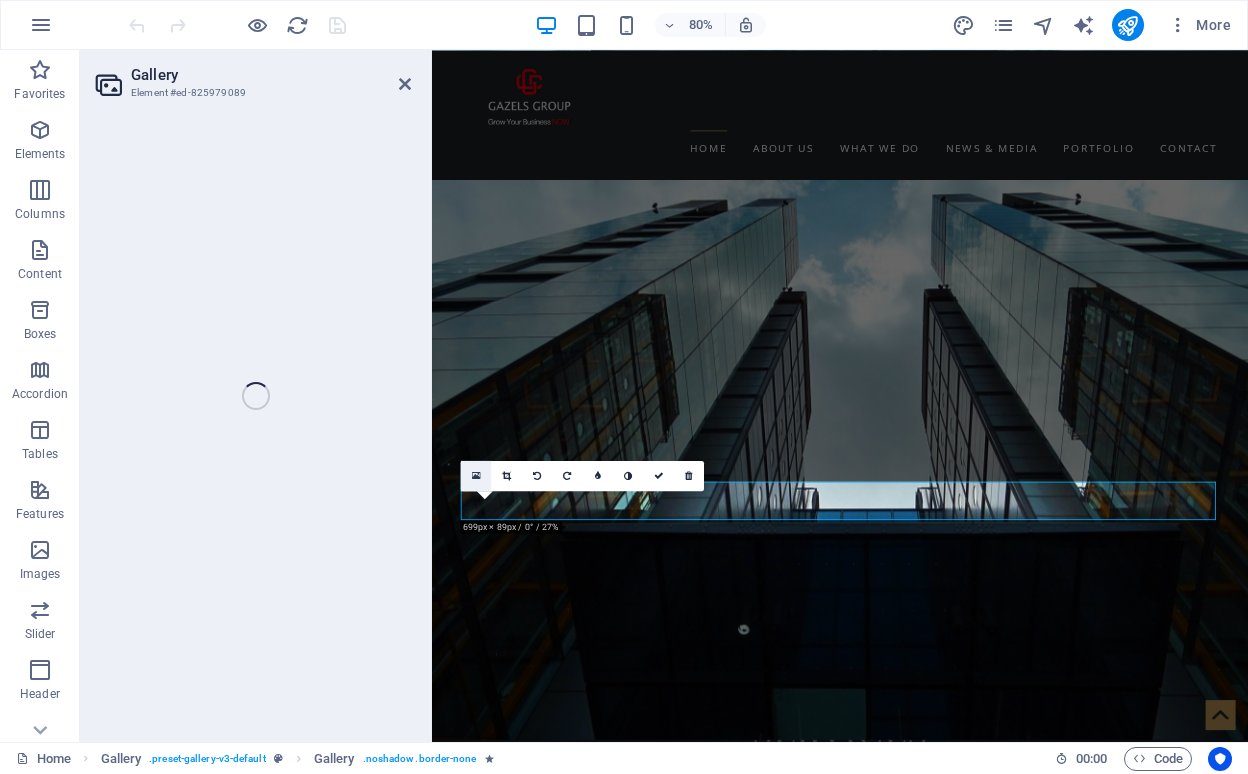 click at bounding box center [476, 476] 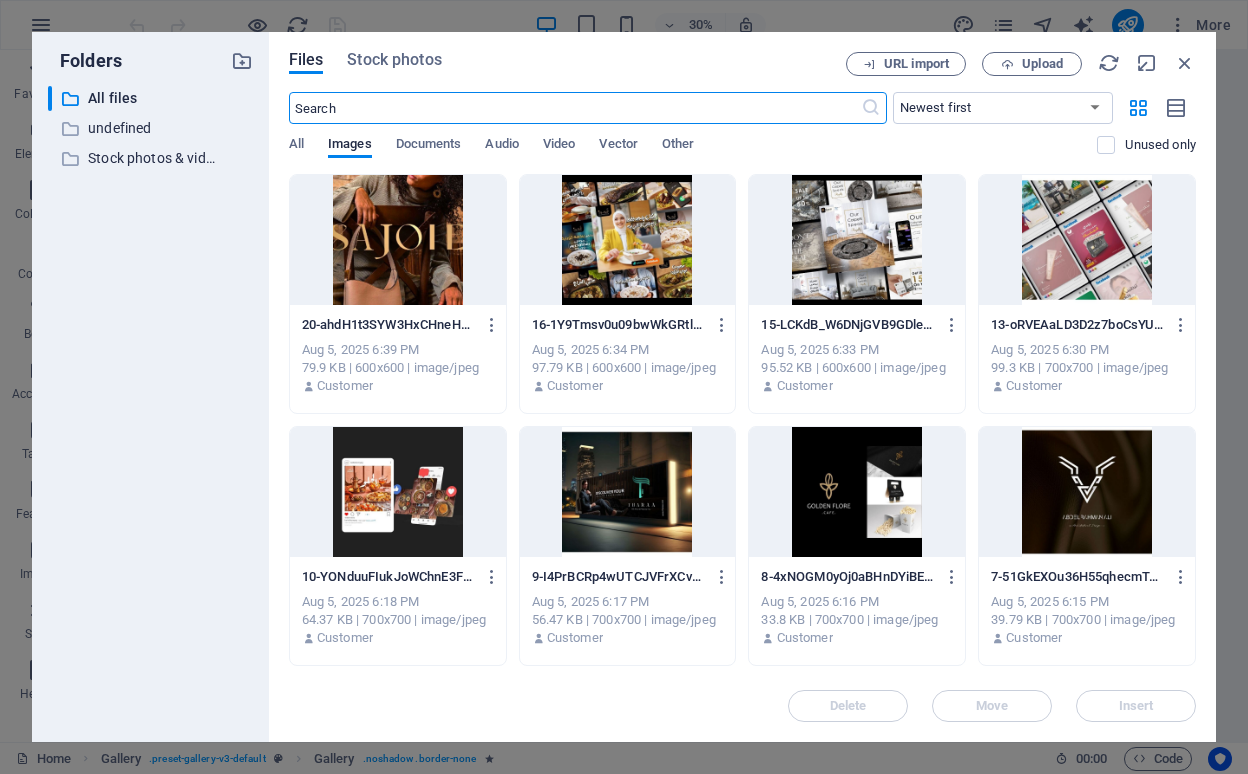 click at bounding box center [398, 240] 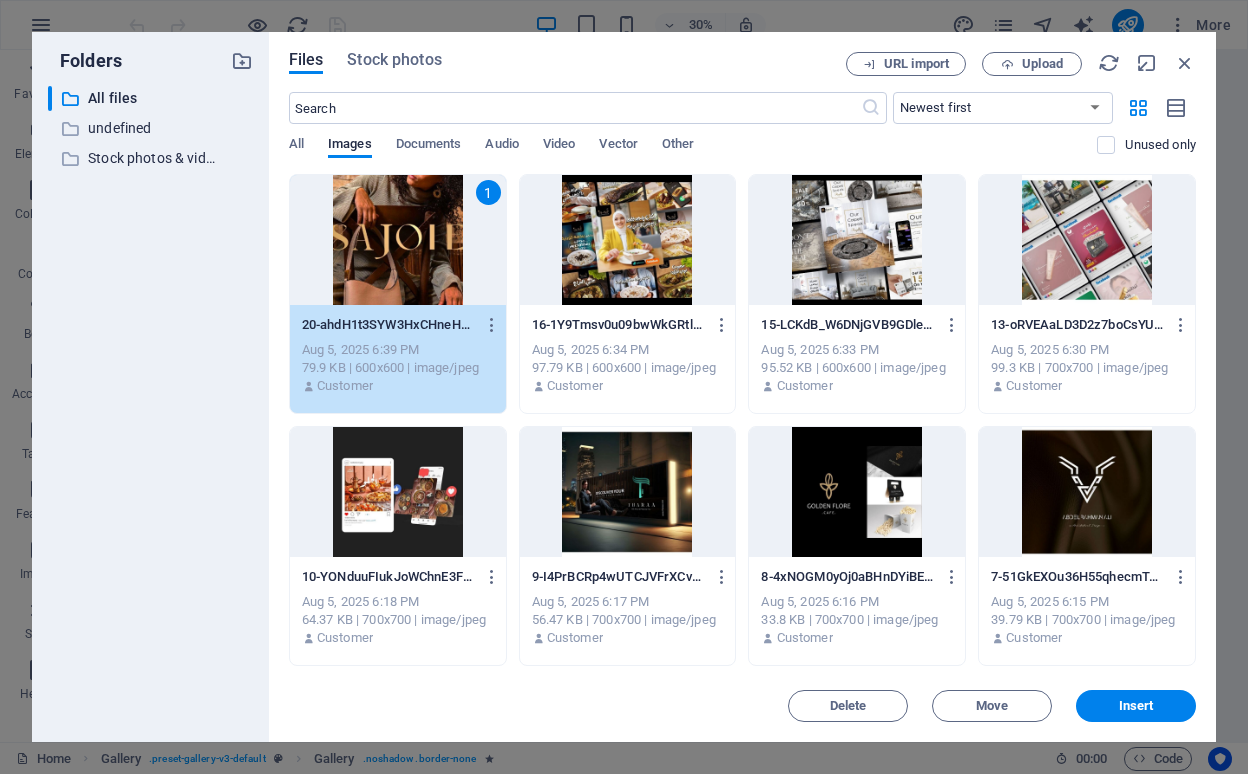 click on "1" at bounding box center (398, 240) 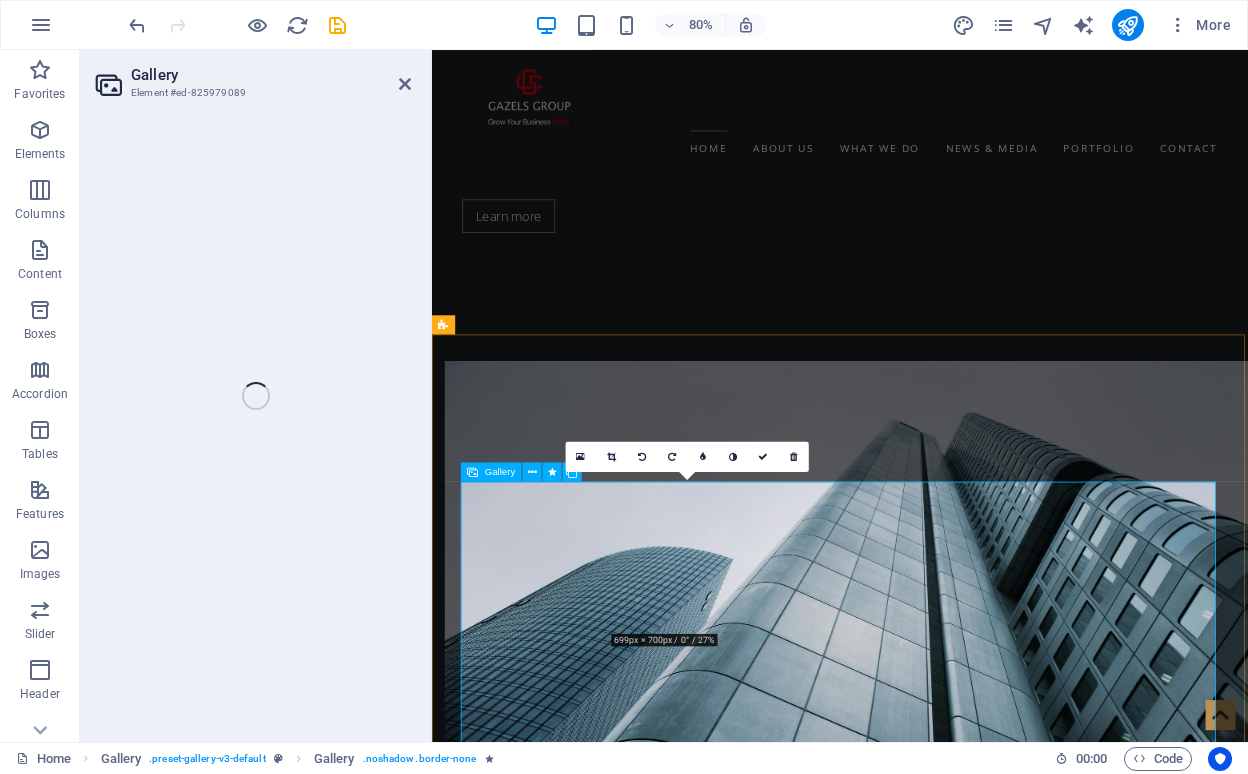 click at bounding box center [731, 9209] 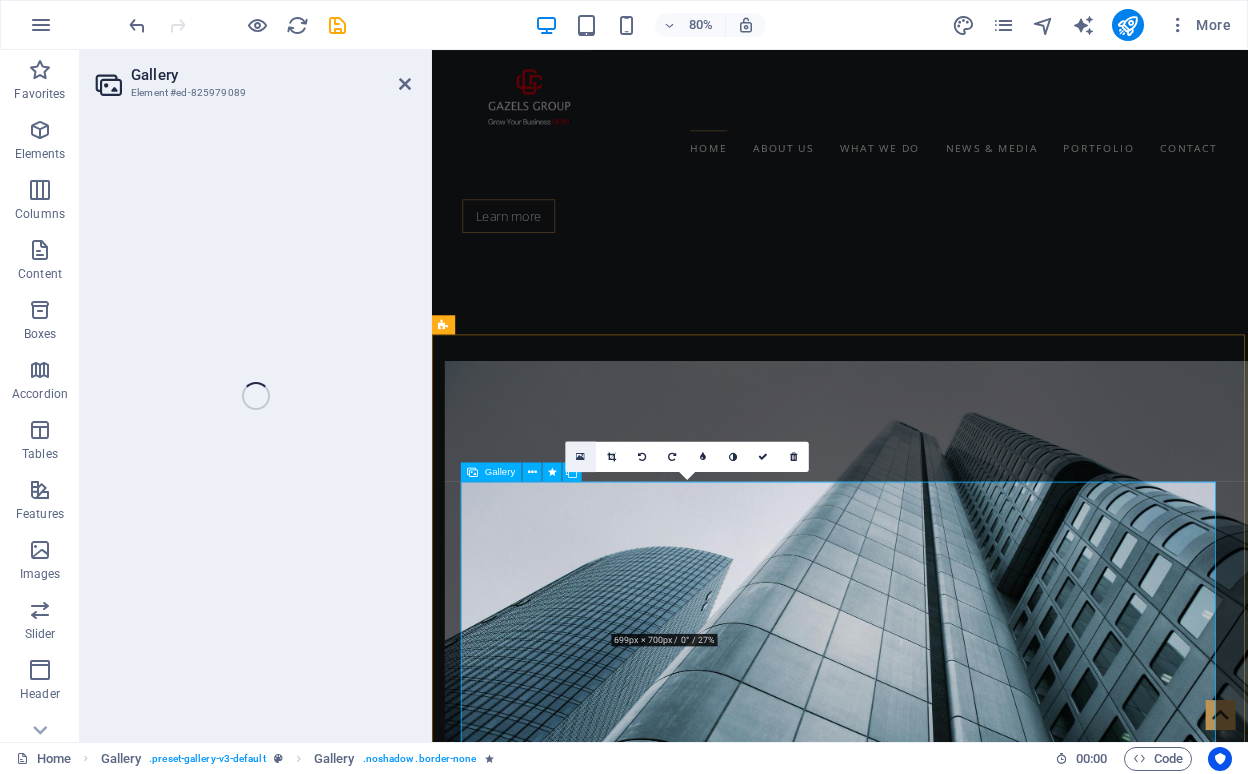 click at bounding box center [580, 456] 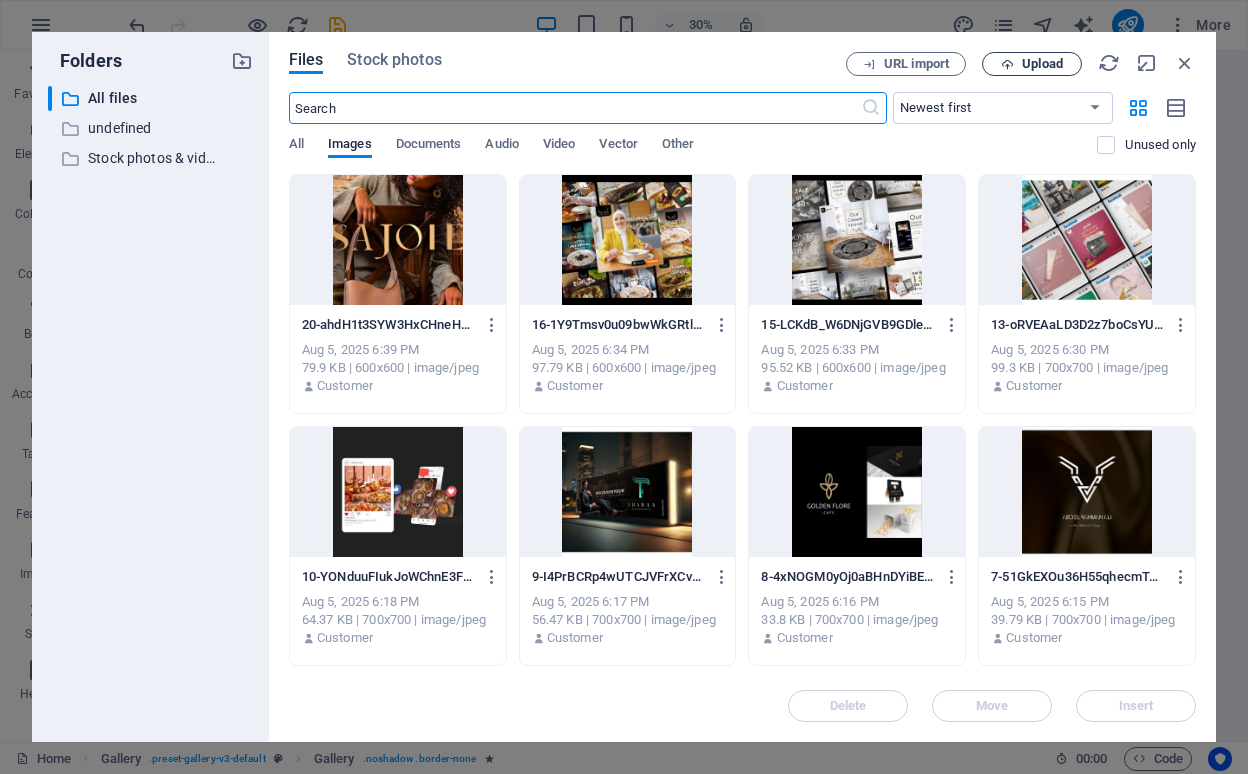 click on "Upload" at bounding box center (1032, 64) 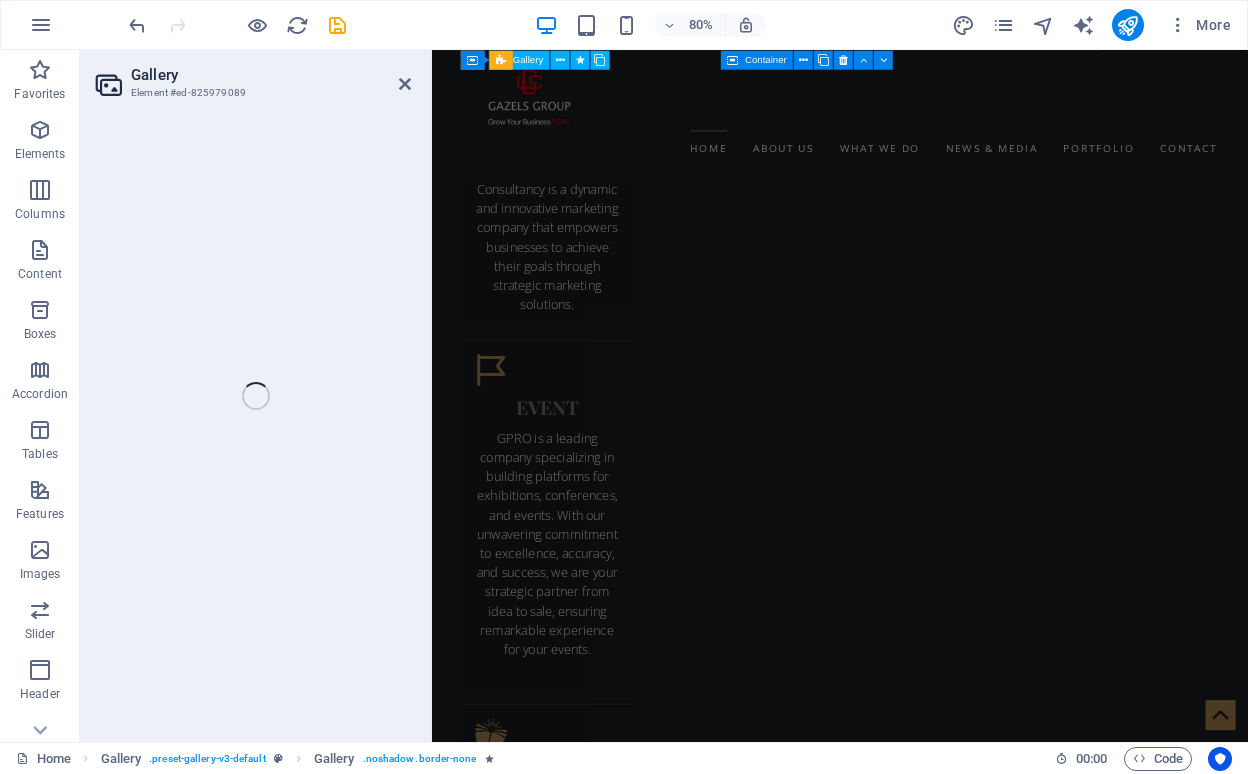 scroll, scrollTop: 3894, scrollLeft: 0, axis: vertical 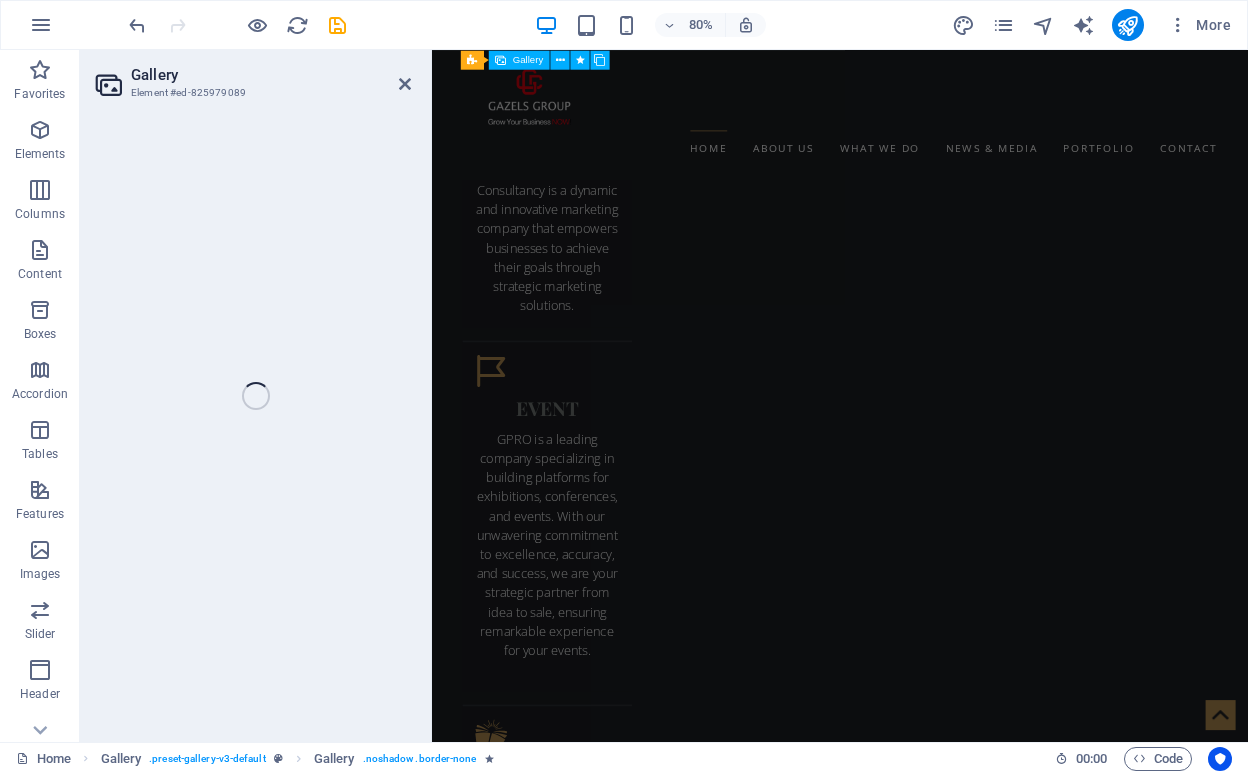 click at bounding box center [942, 6890] 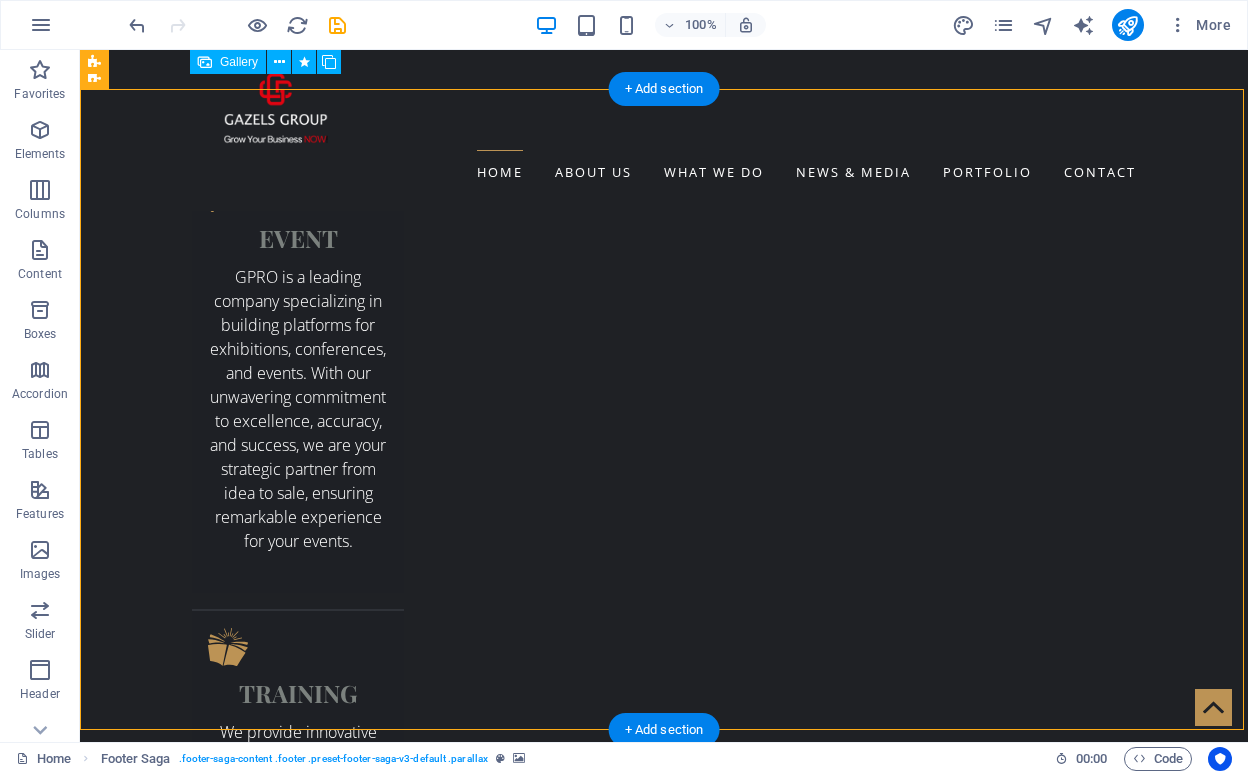 scroll, scrollTop: 3802, scrollLeft: 0, axis: vertical 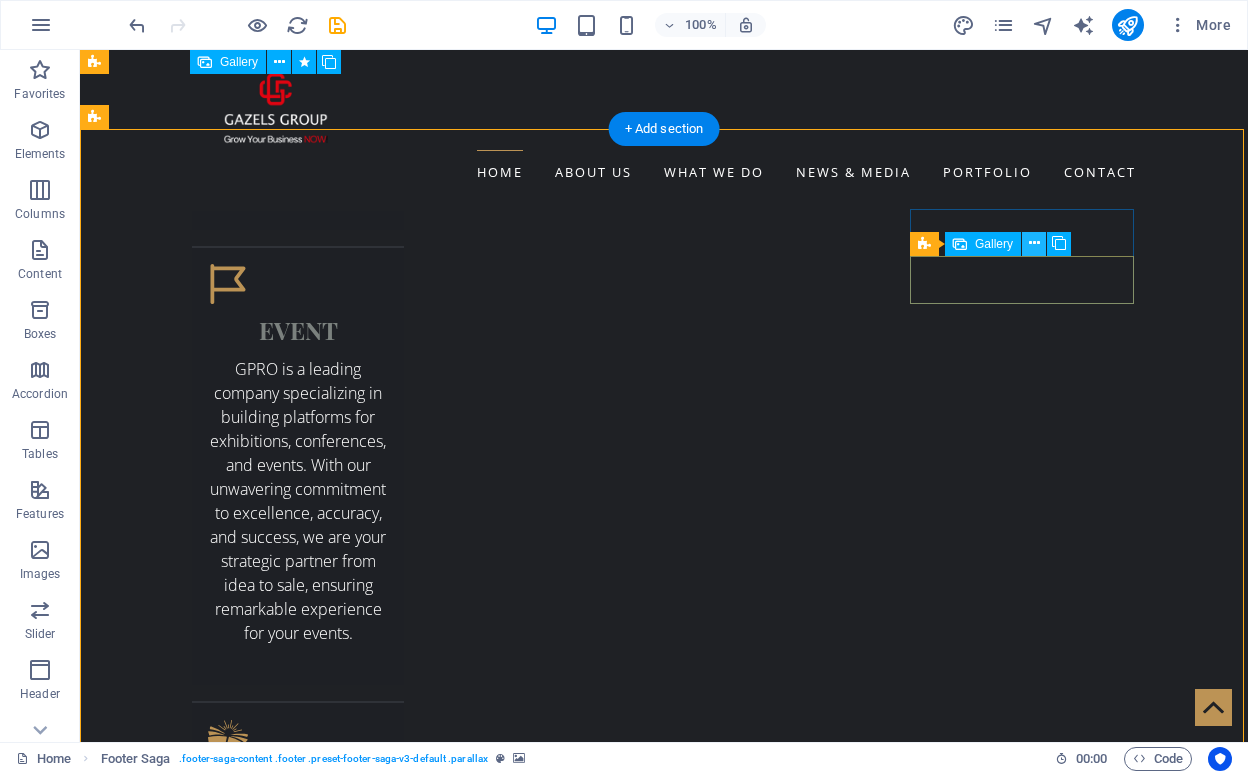 click at bounding box center [1034, 243] 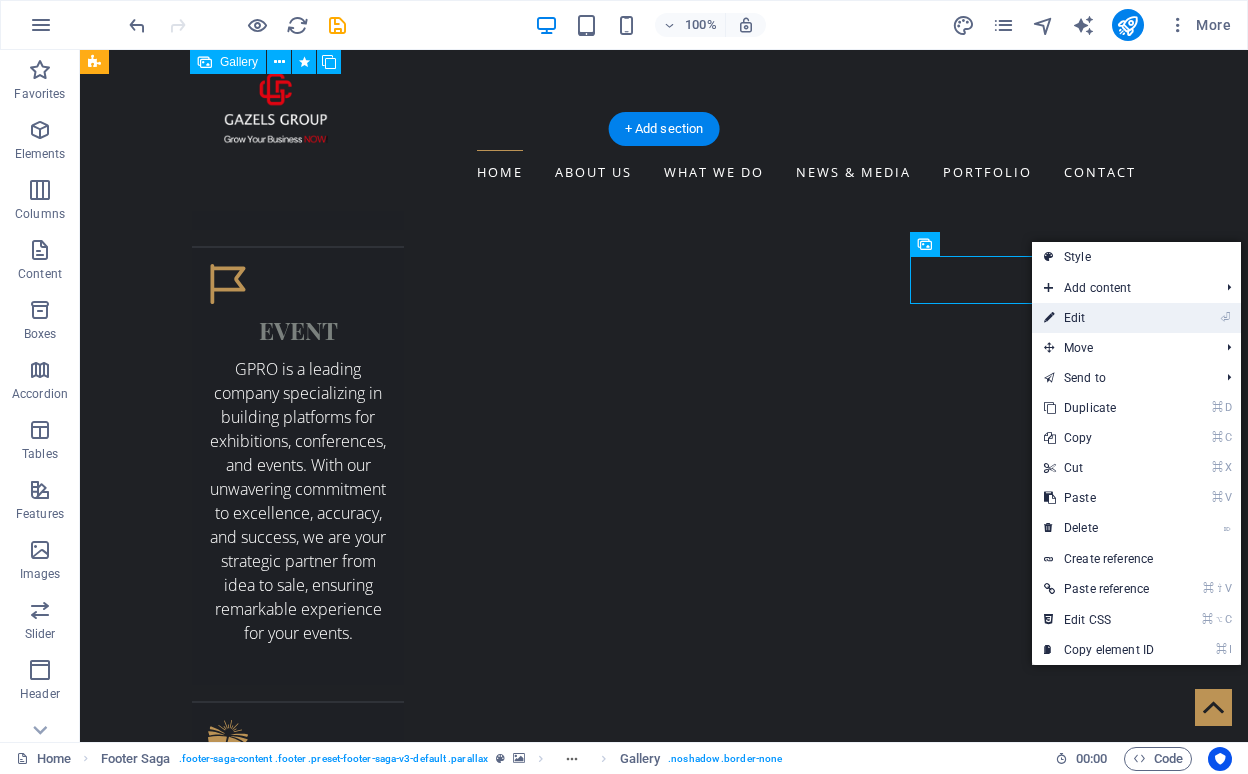 click on "⏎  Edit" at bounding box center (1099, 318) 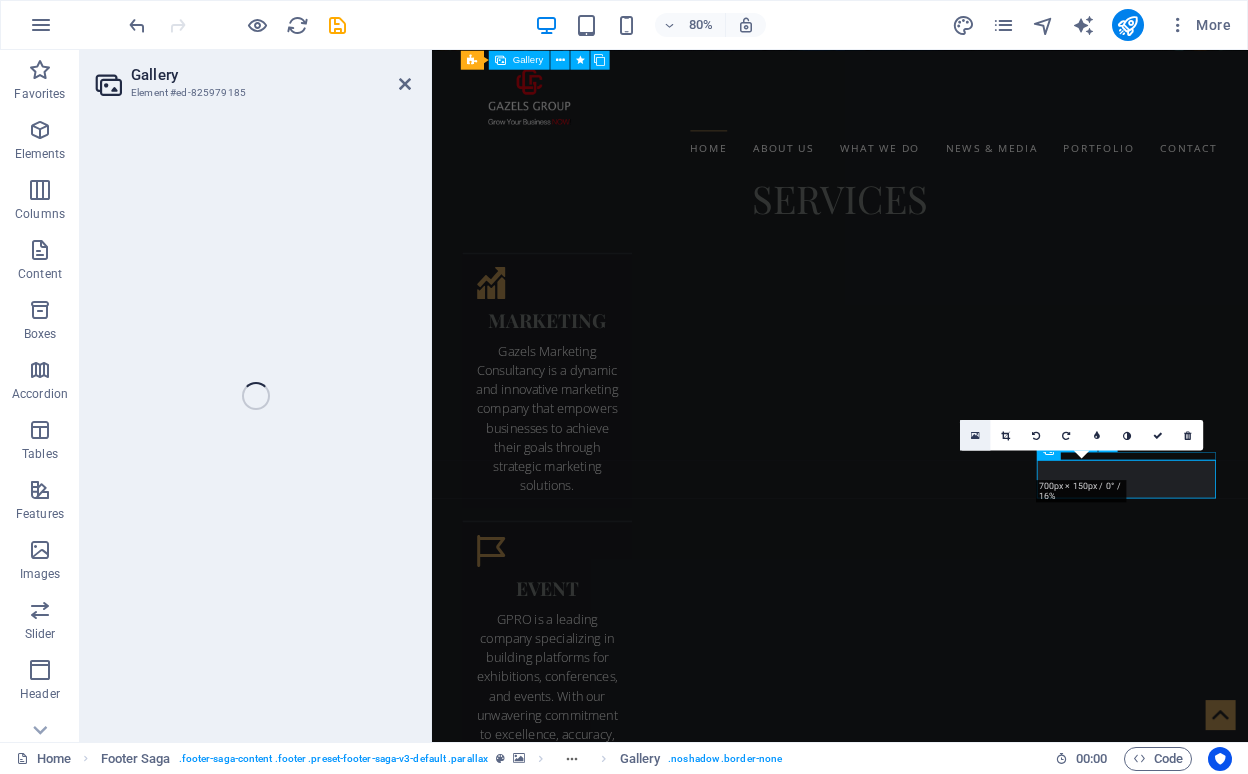 click at bounding box center [975, 435] 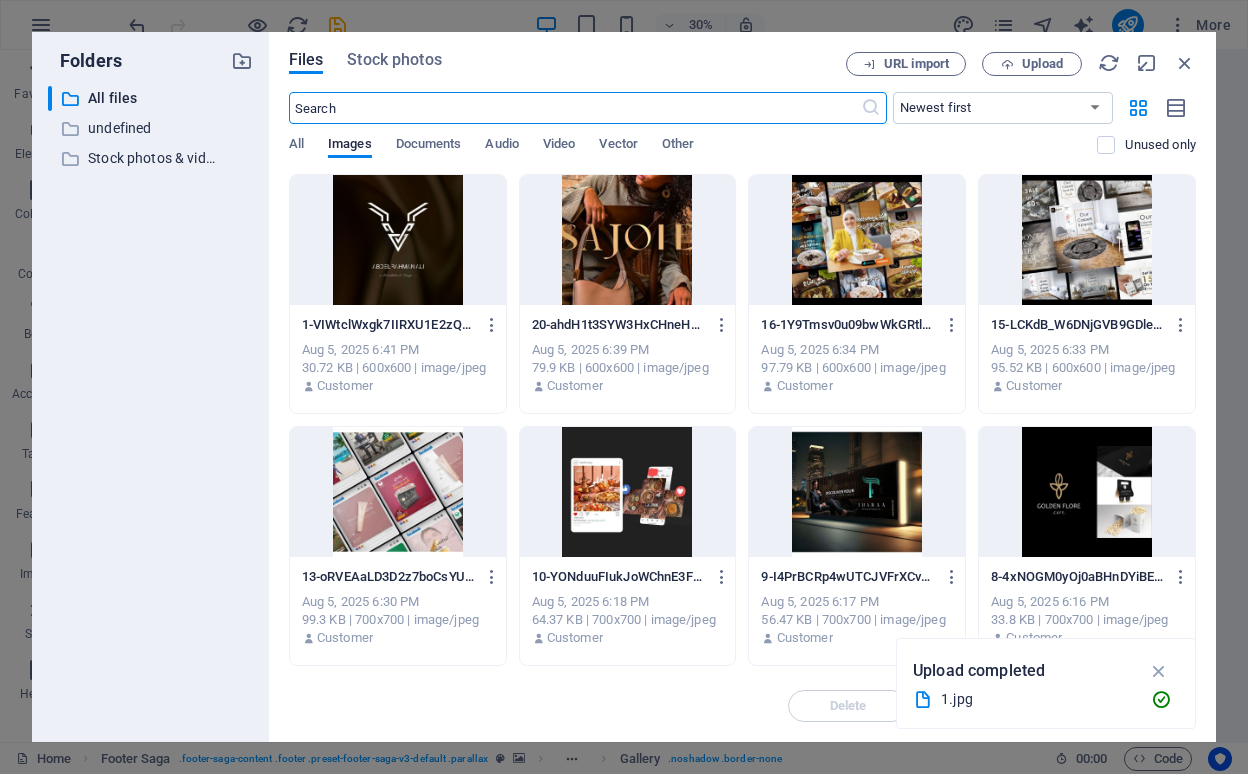 click at bounding box center (628, 240) 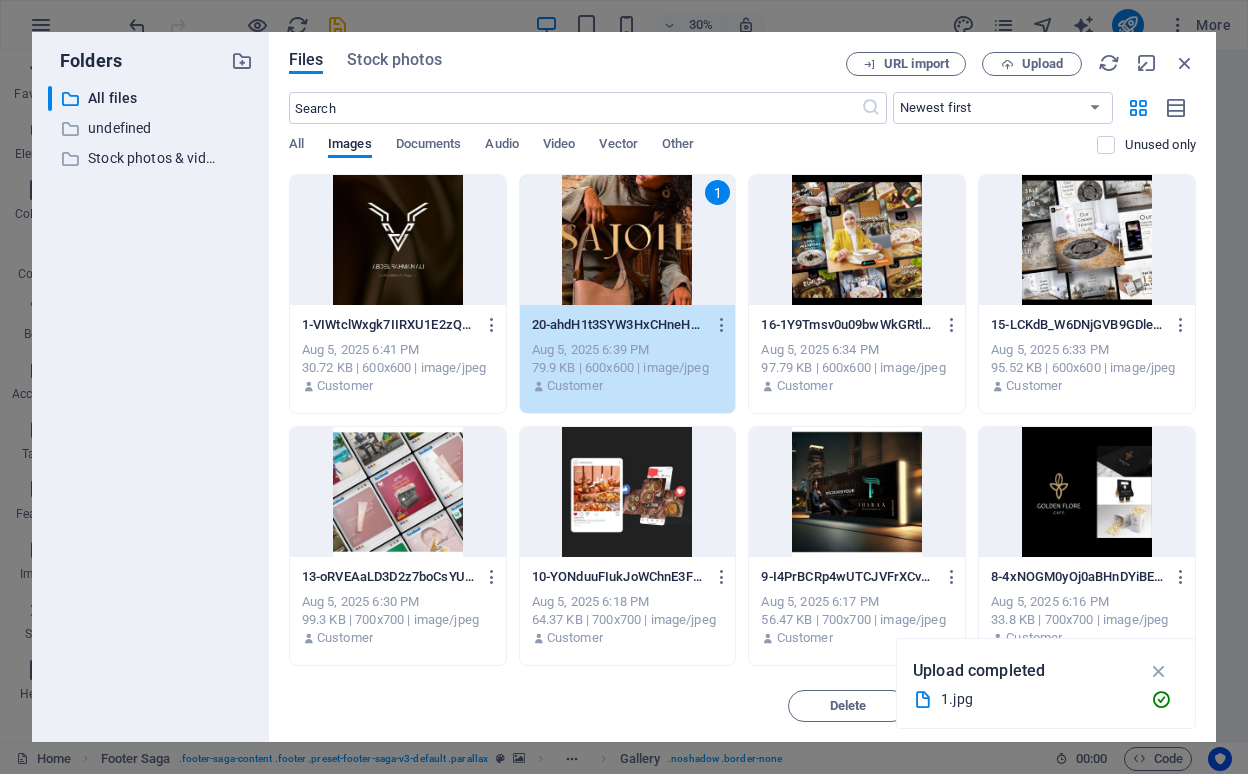 click on "1" at bounding box center [628, 240] 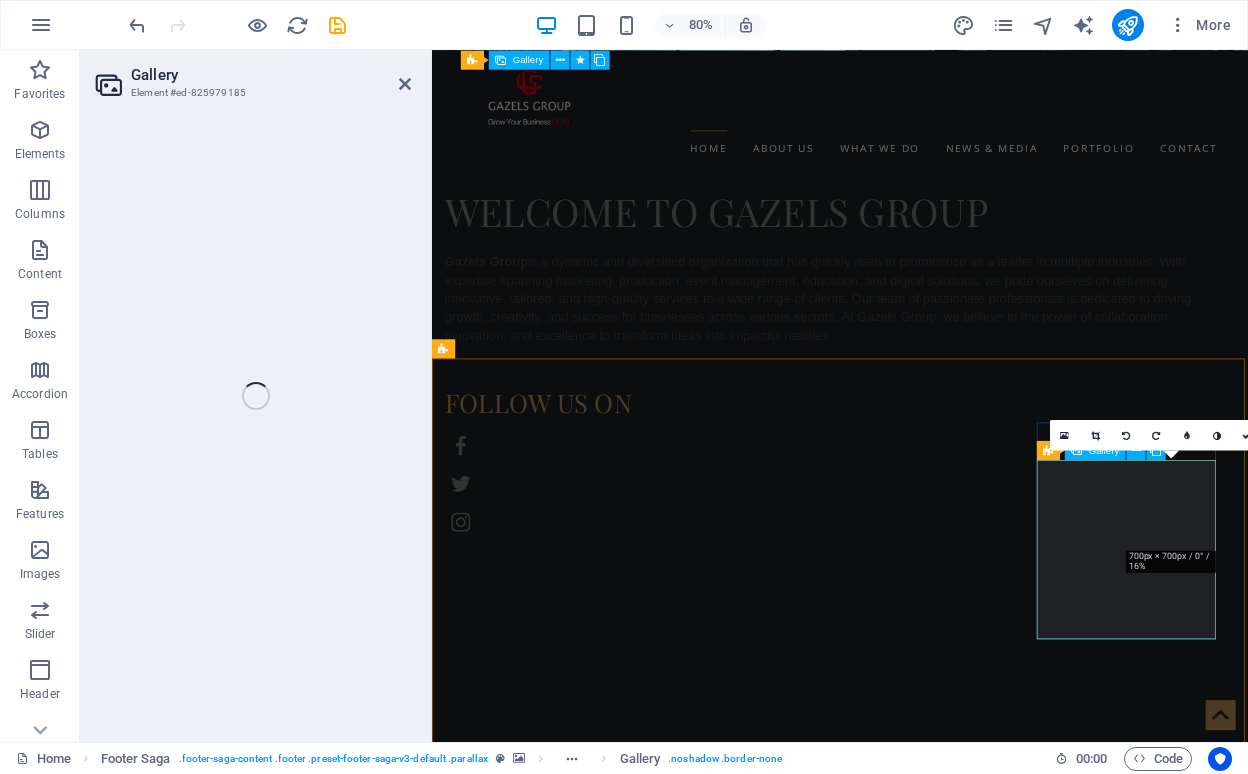 click at bounding box center [1156, 11808] 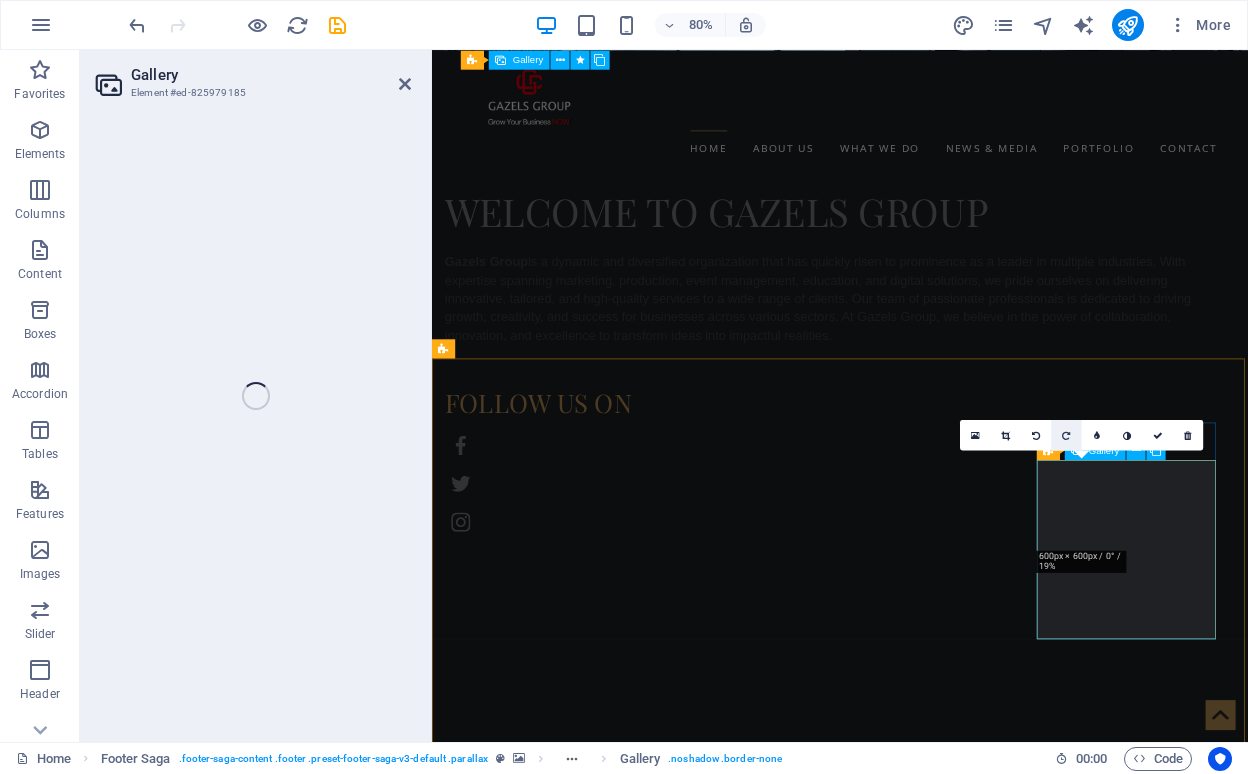 click at bounding box center [1066, 435] 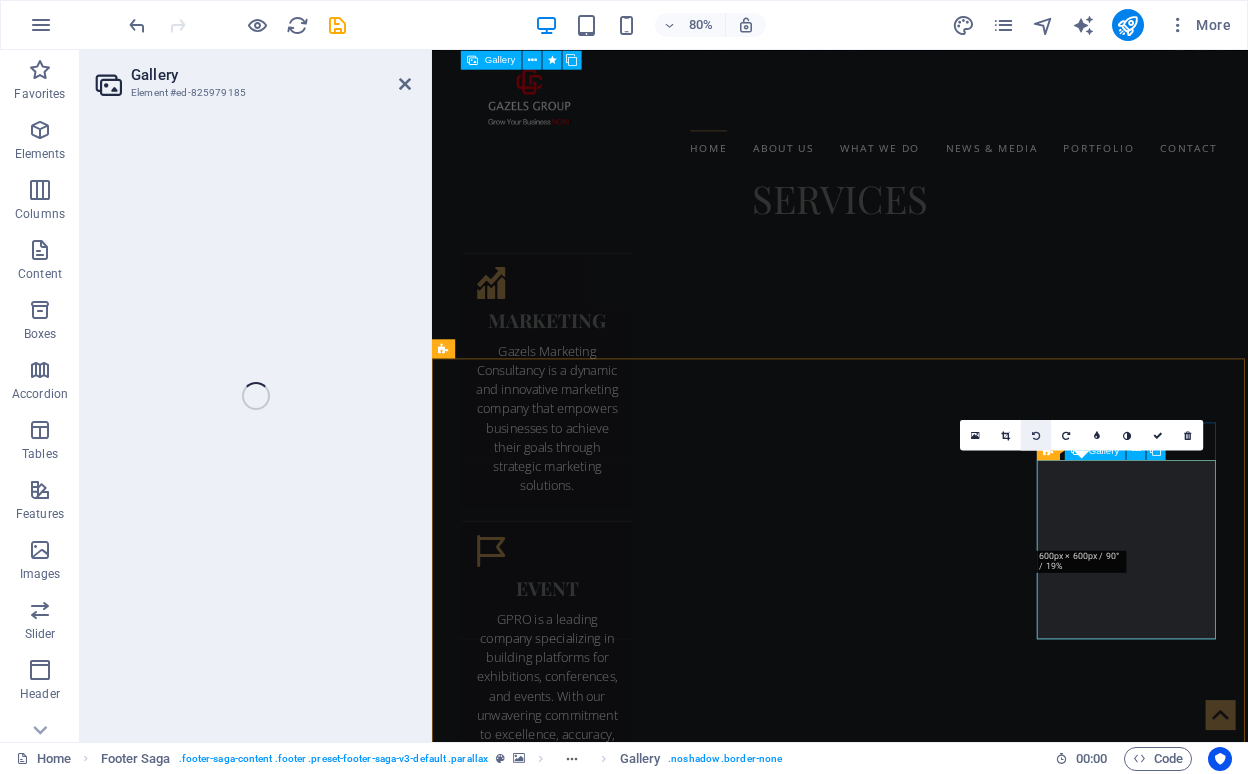 click at bounding box center [1036, 435] 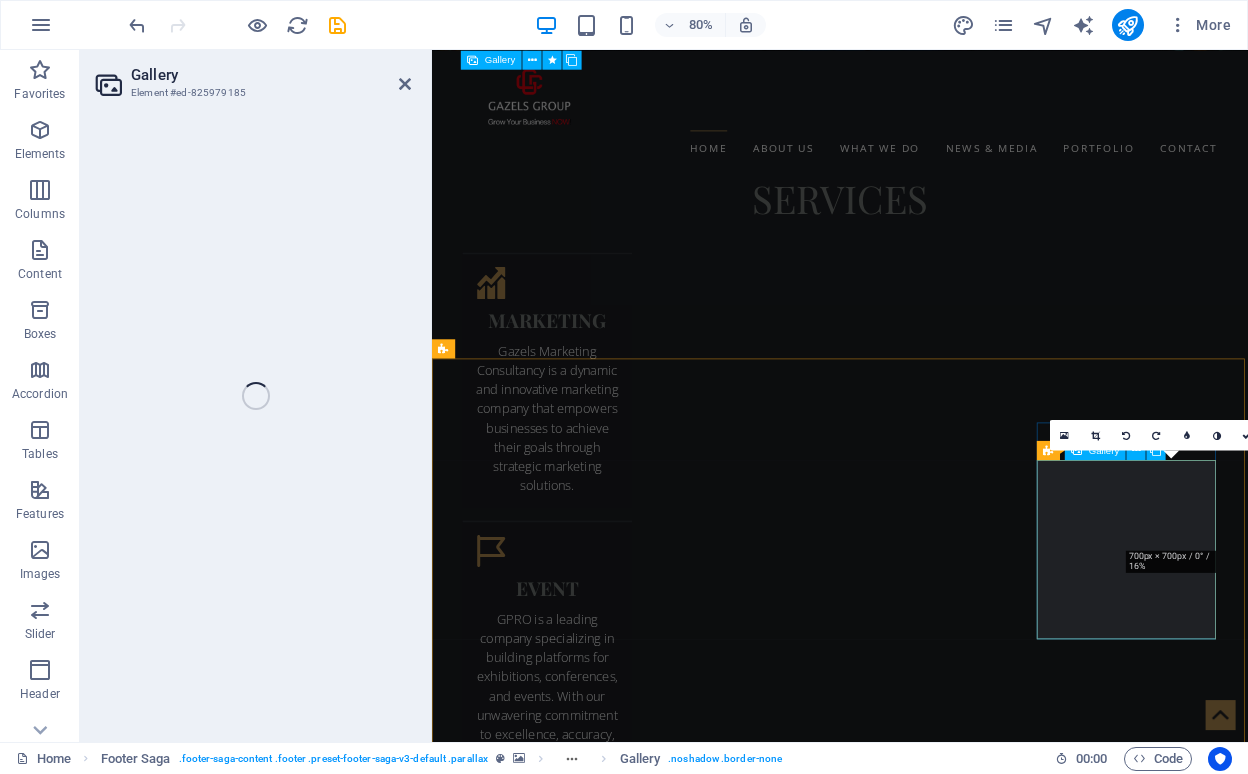 click at bounding box center (1156, 8924) 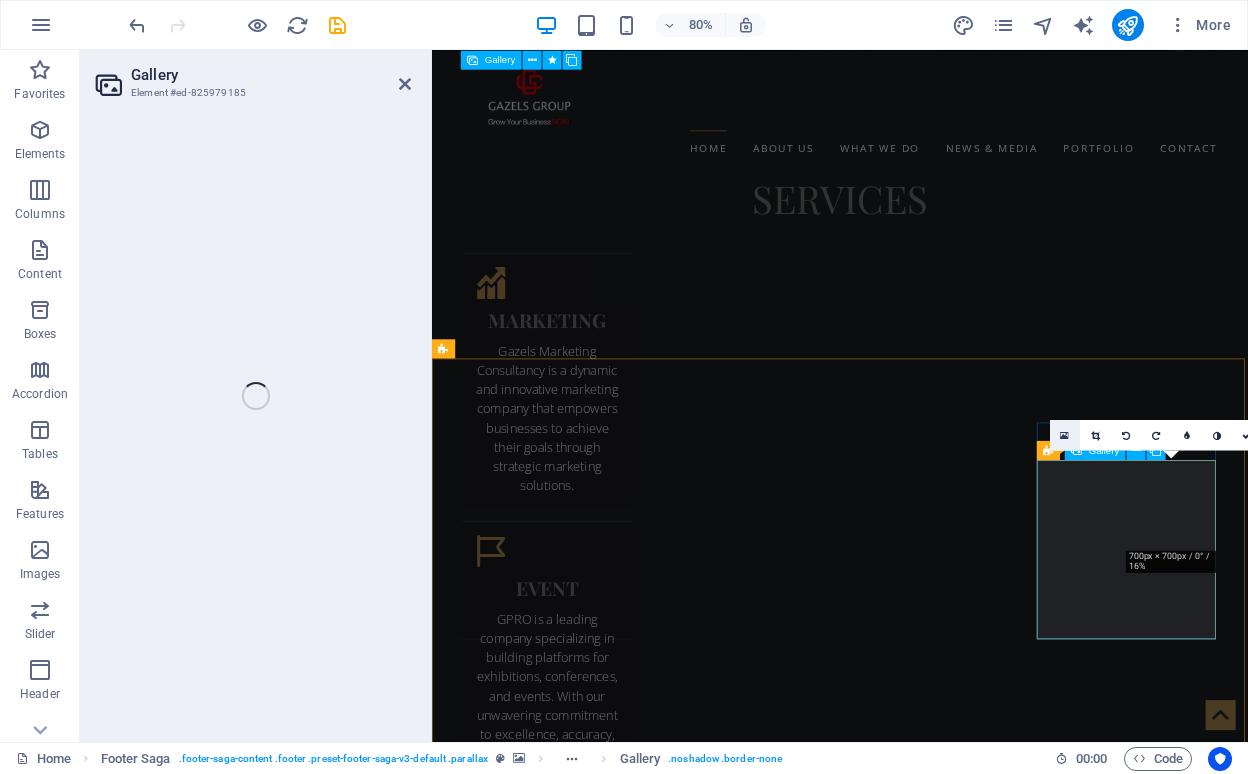 click at bounding box center [1065, 435] 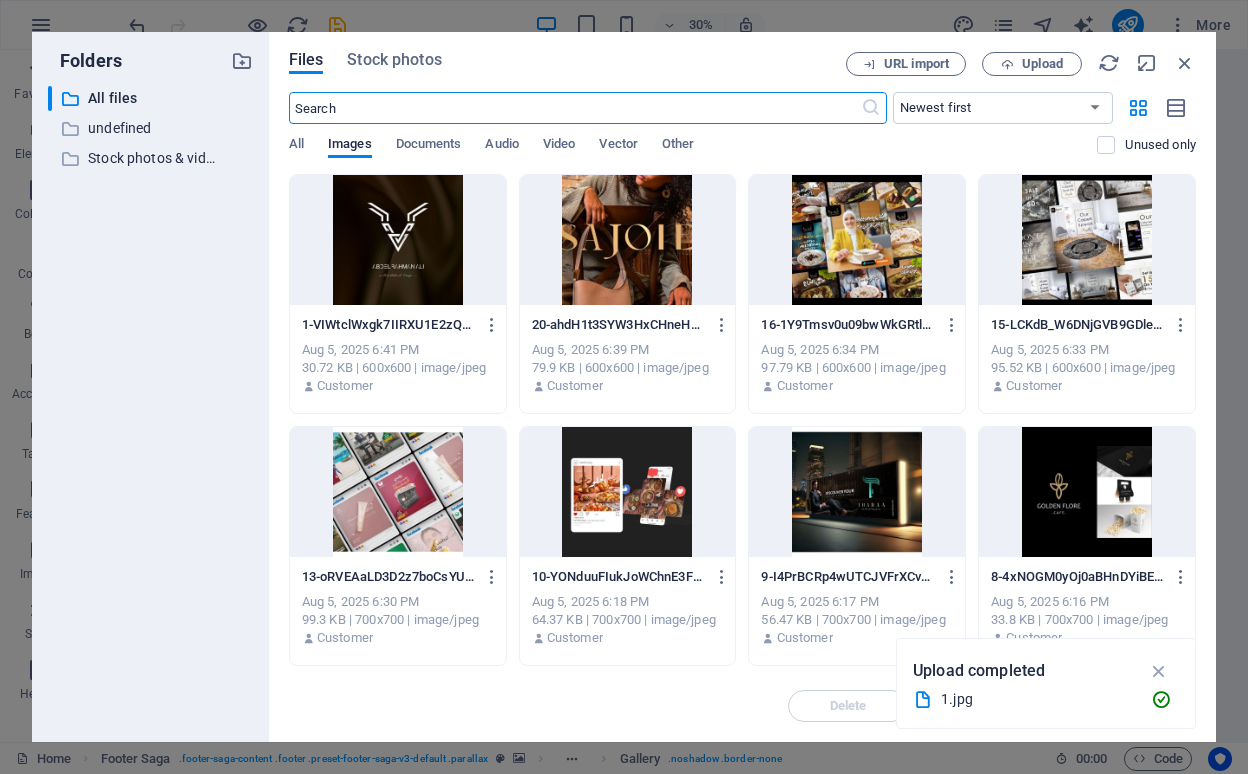 click at bounding box center [398, 240] 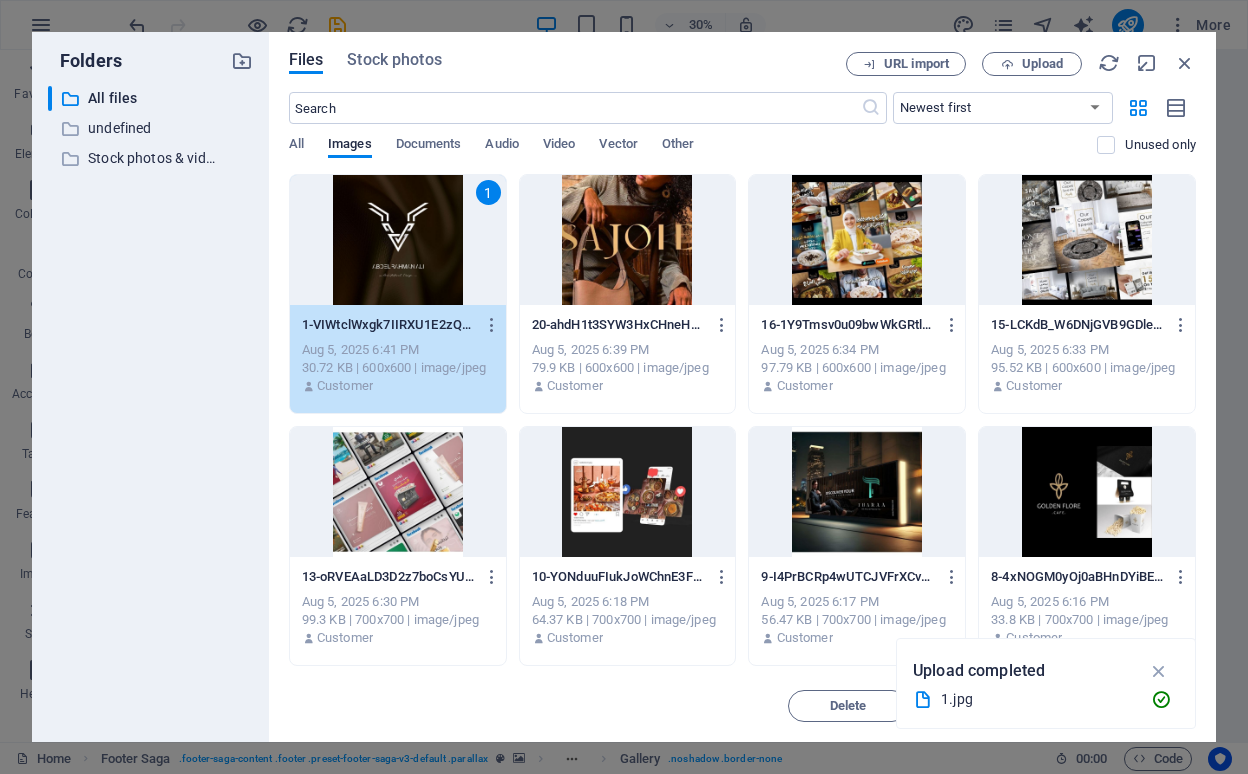 click on "1" at bounding box center (398, 240) 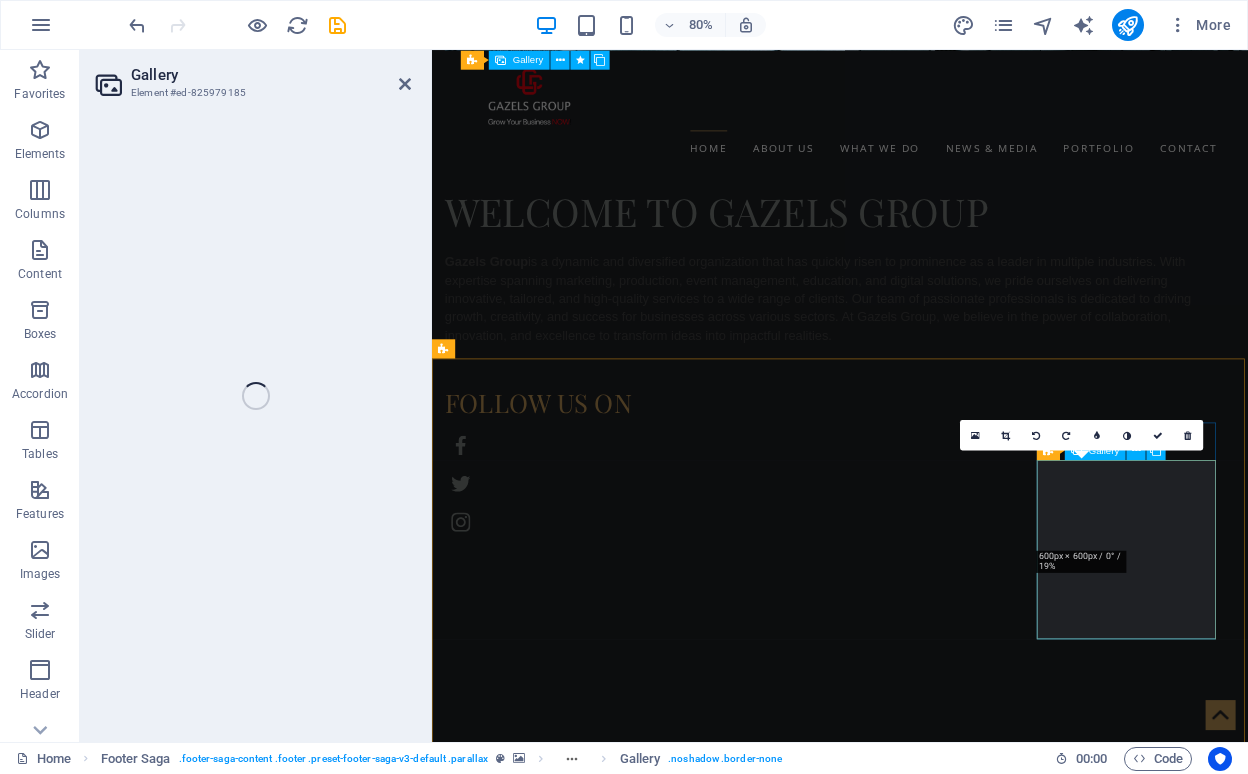 click at bounding box center [684, 11808] 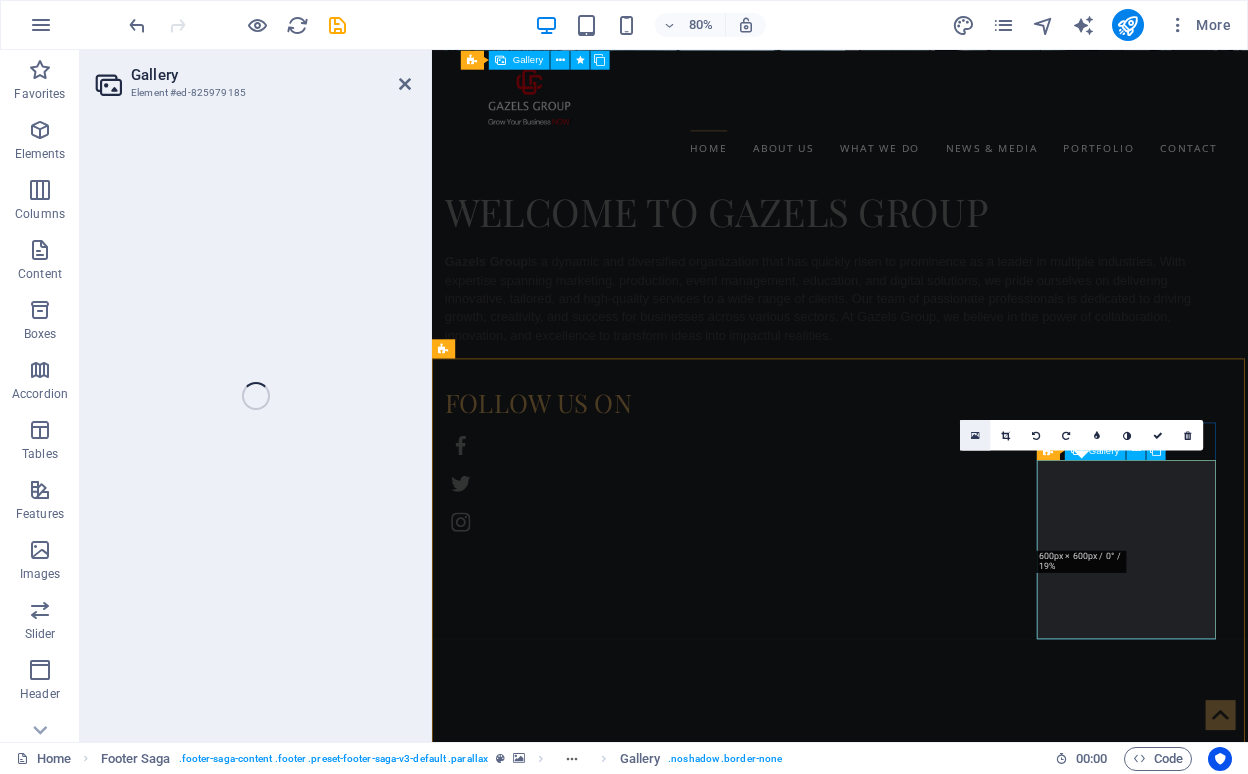 click at bounding box center (975, 434) 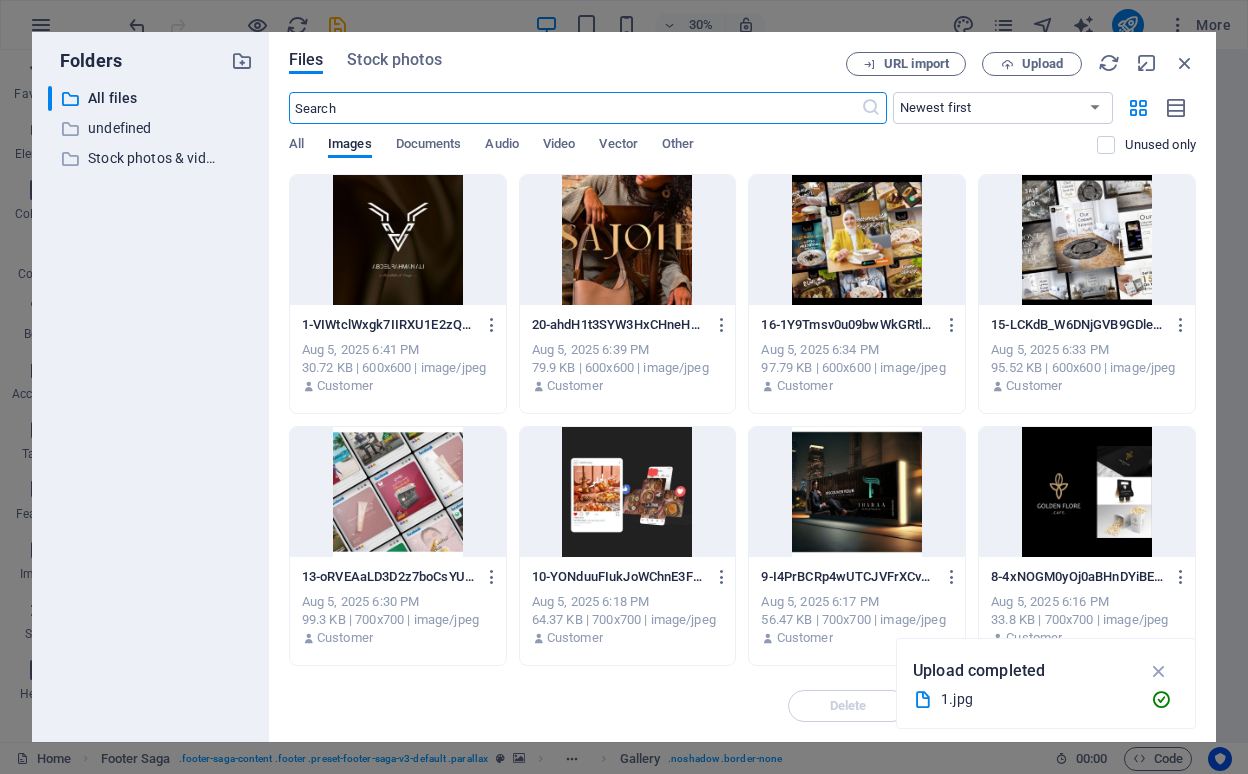 click at bounding box center (857, 492) 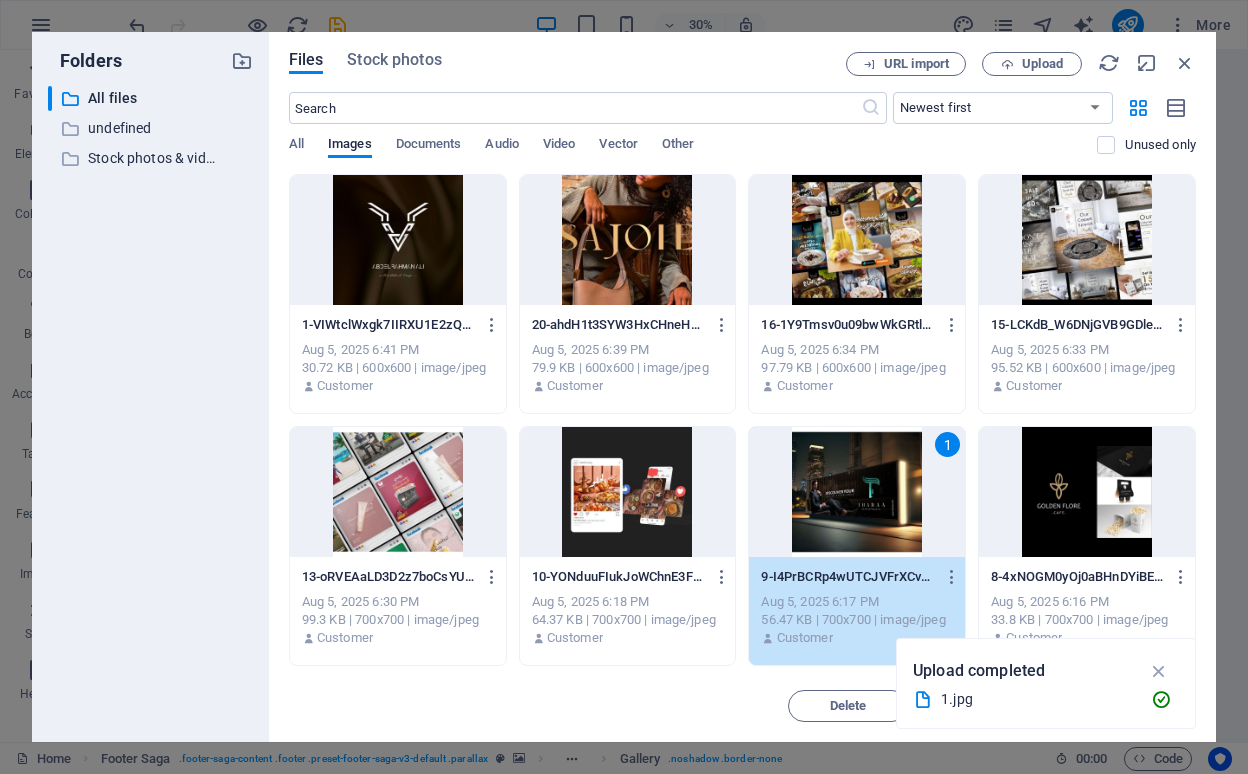 click on "1" at bounding box center [857, 492] 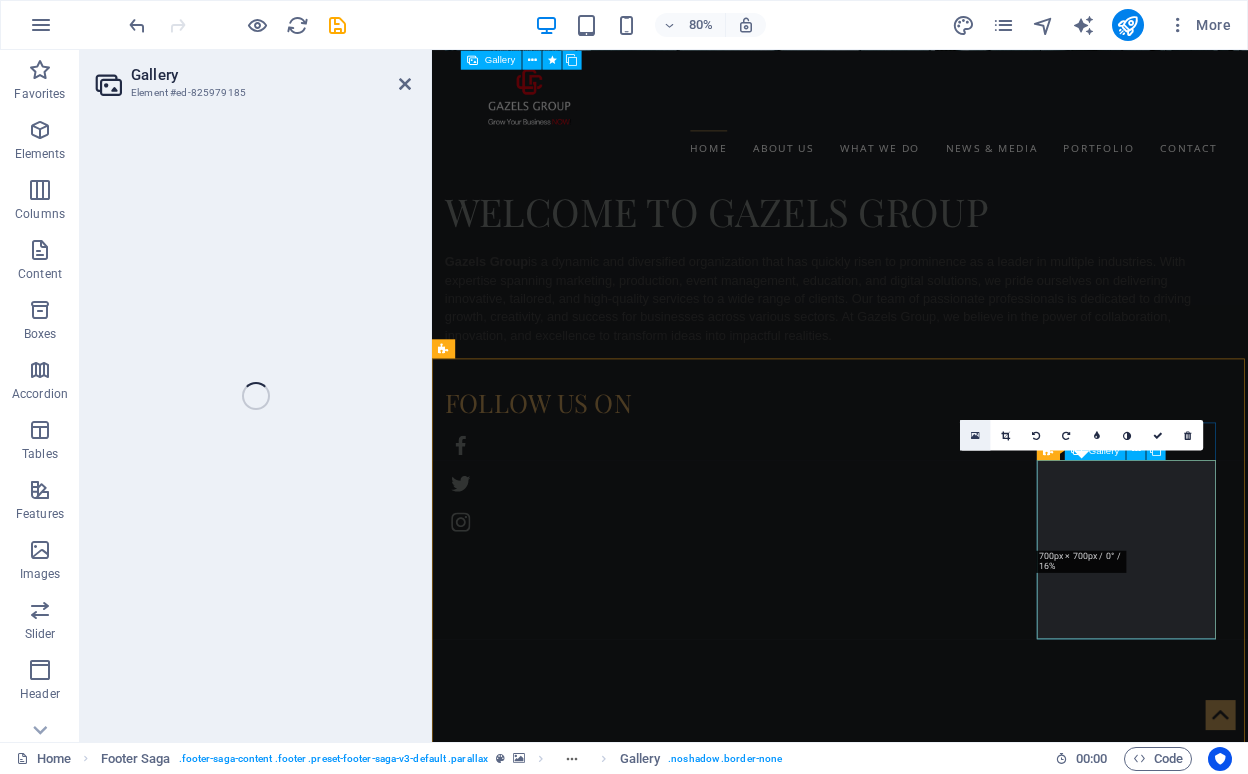 click at bounding box center (975, 435) 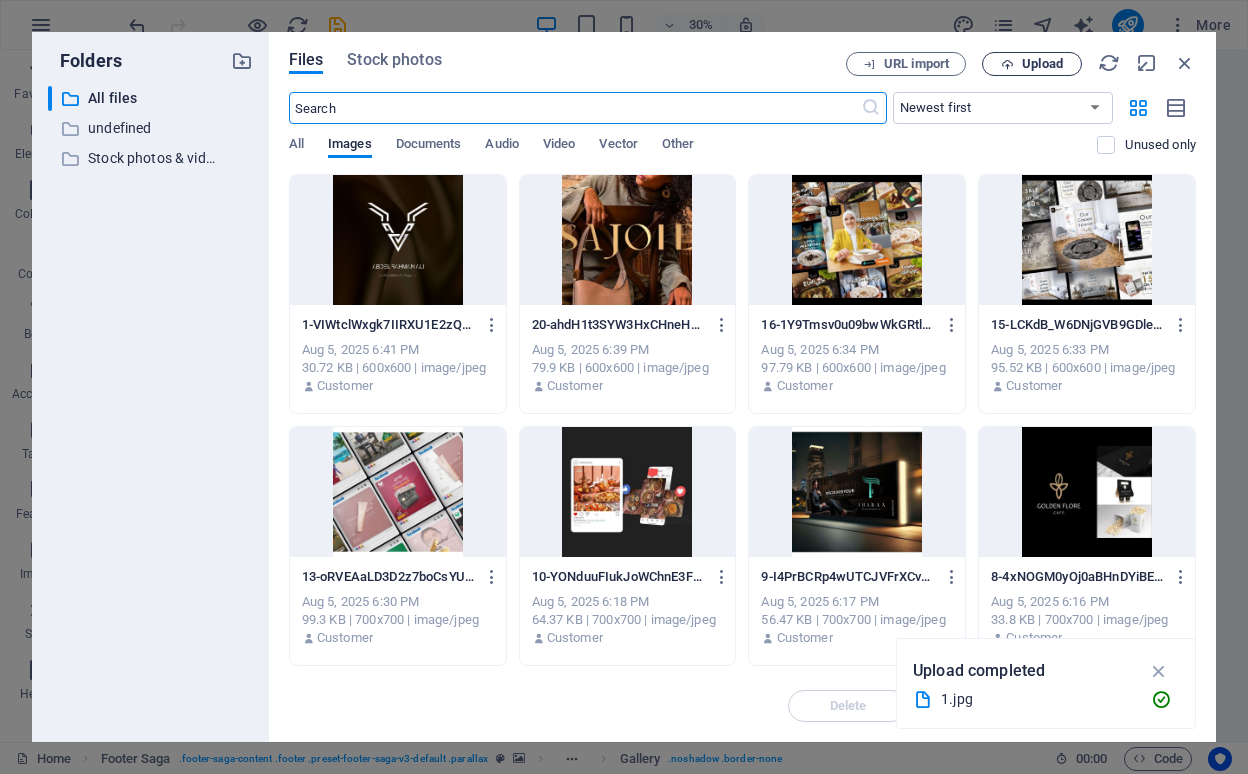 click on "Upload" at bounding box center (1042, 64) 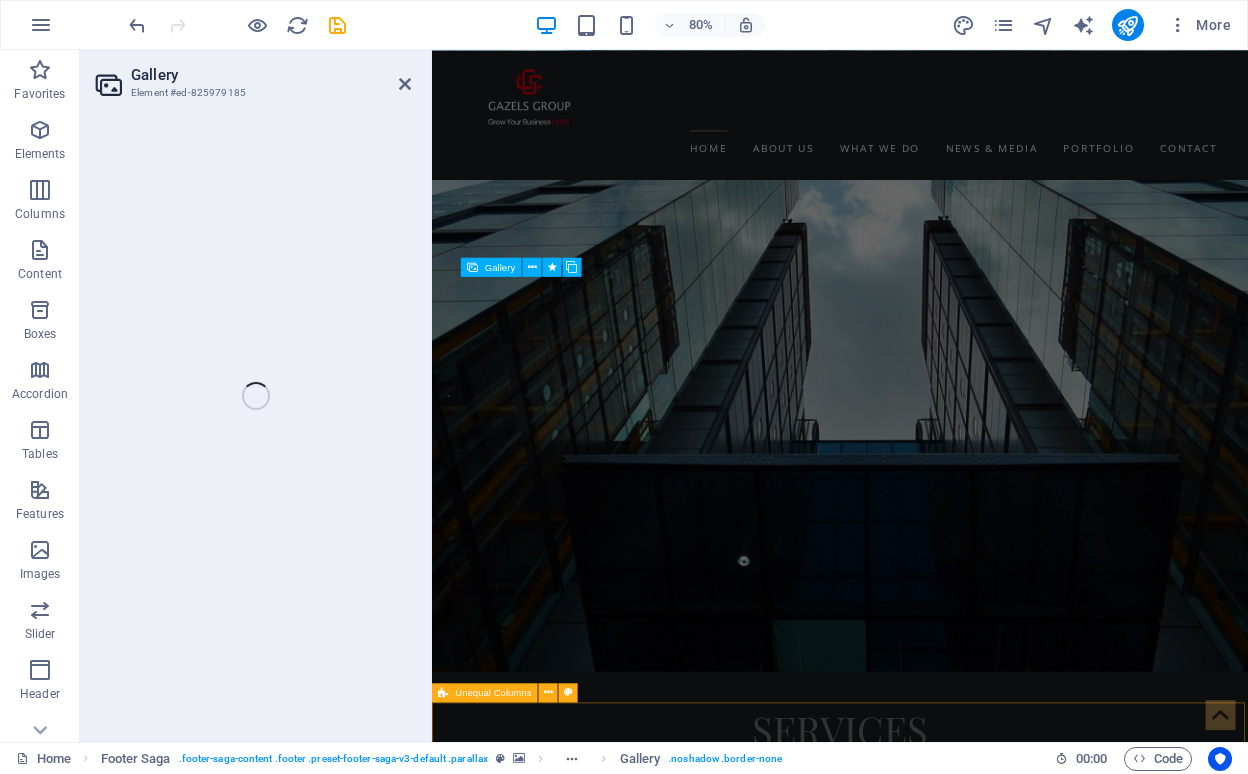 scroll, scrollTop: 2984, scrollLeft: 0, axis: vertical 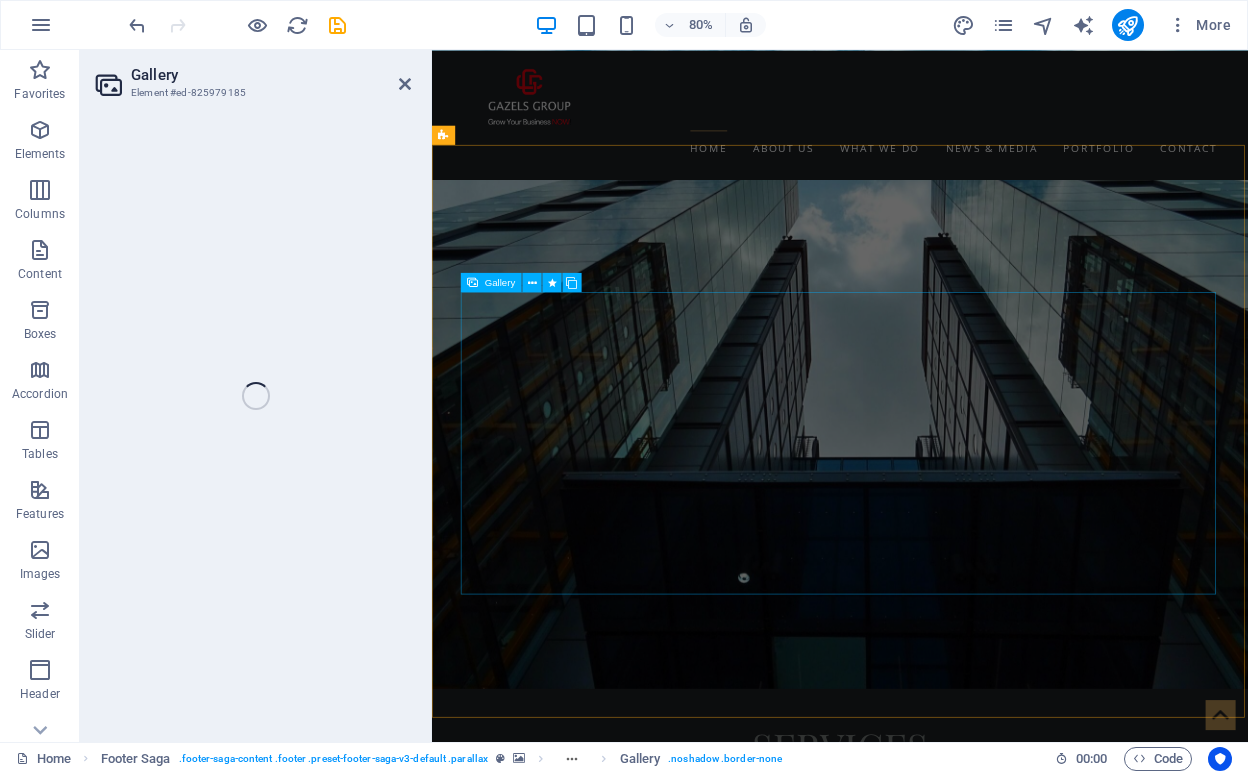 click at bounding box center (1108, 6809) 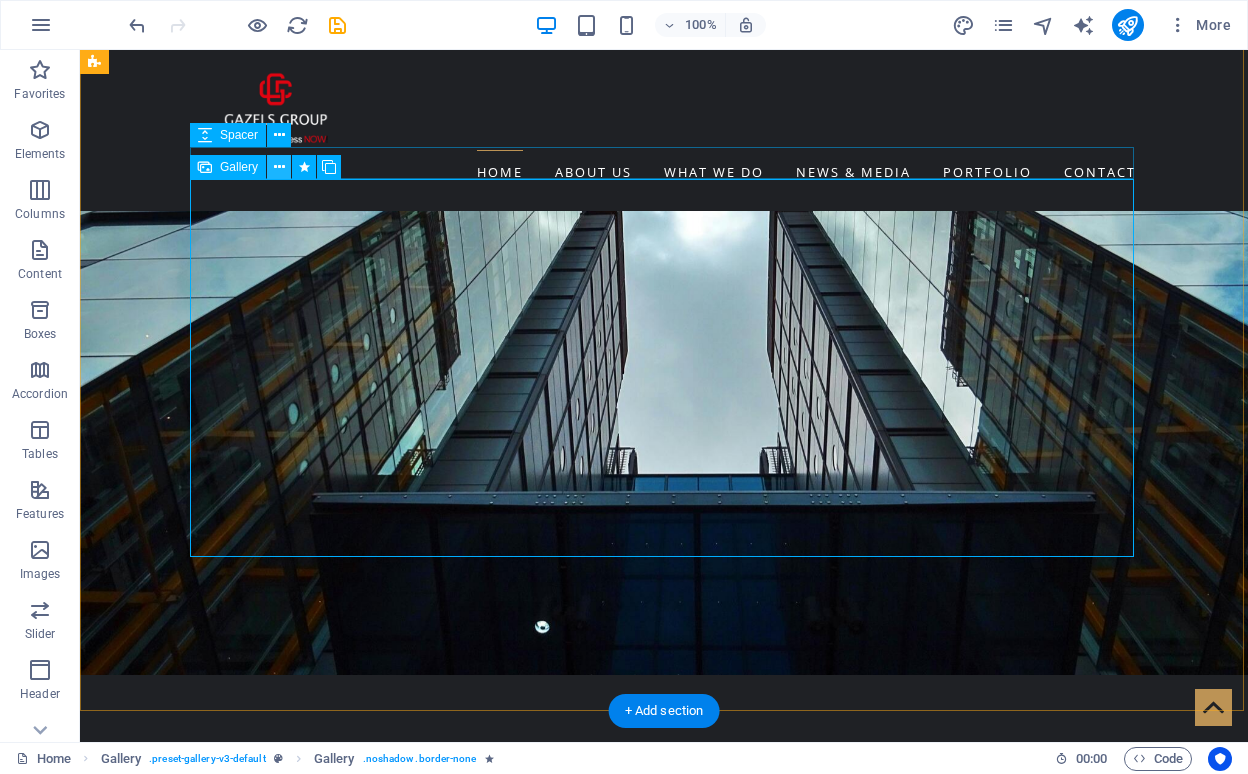 click at bounding box center (279, 167) 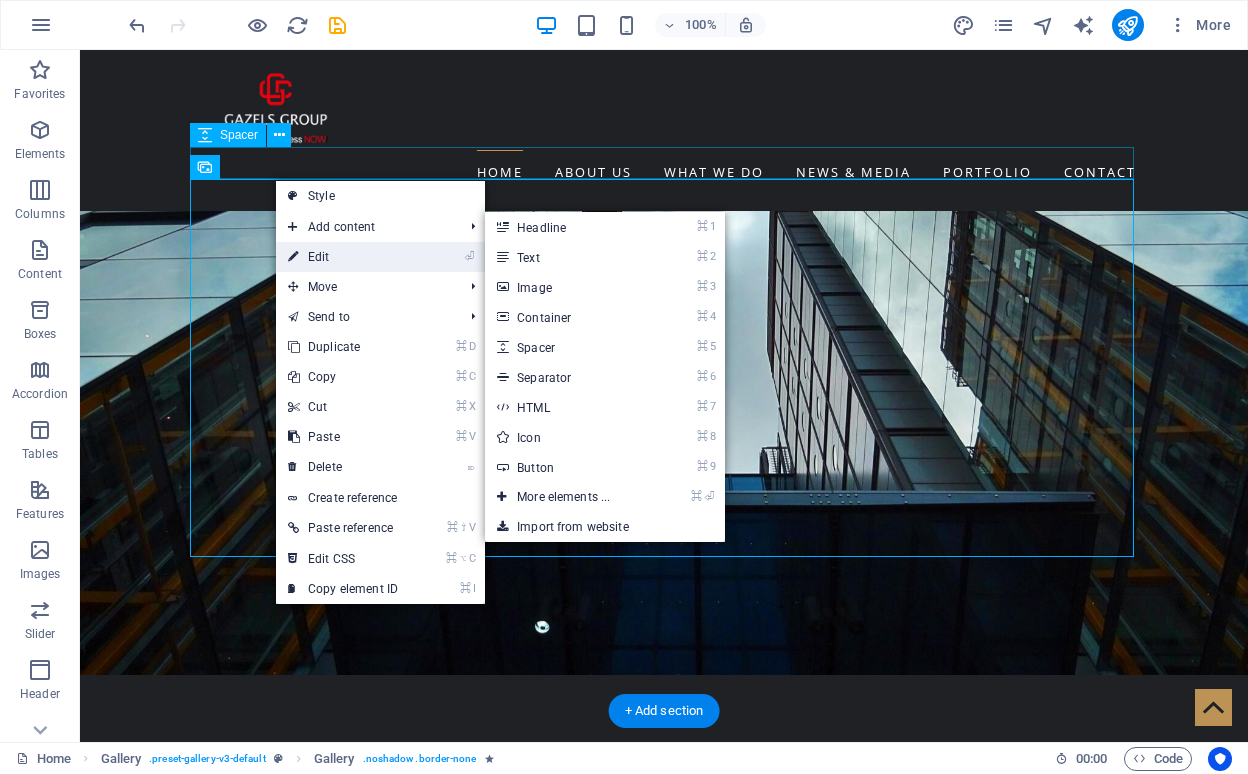 click on "⏎  Edit" at bounding box center (343, 257) 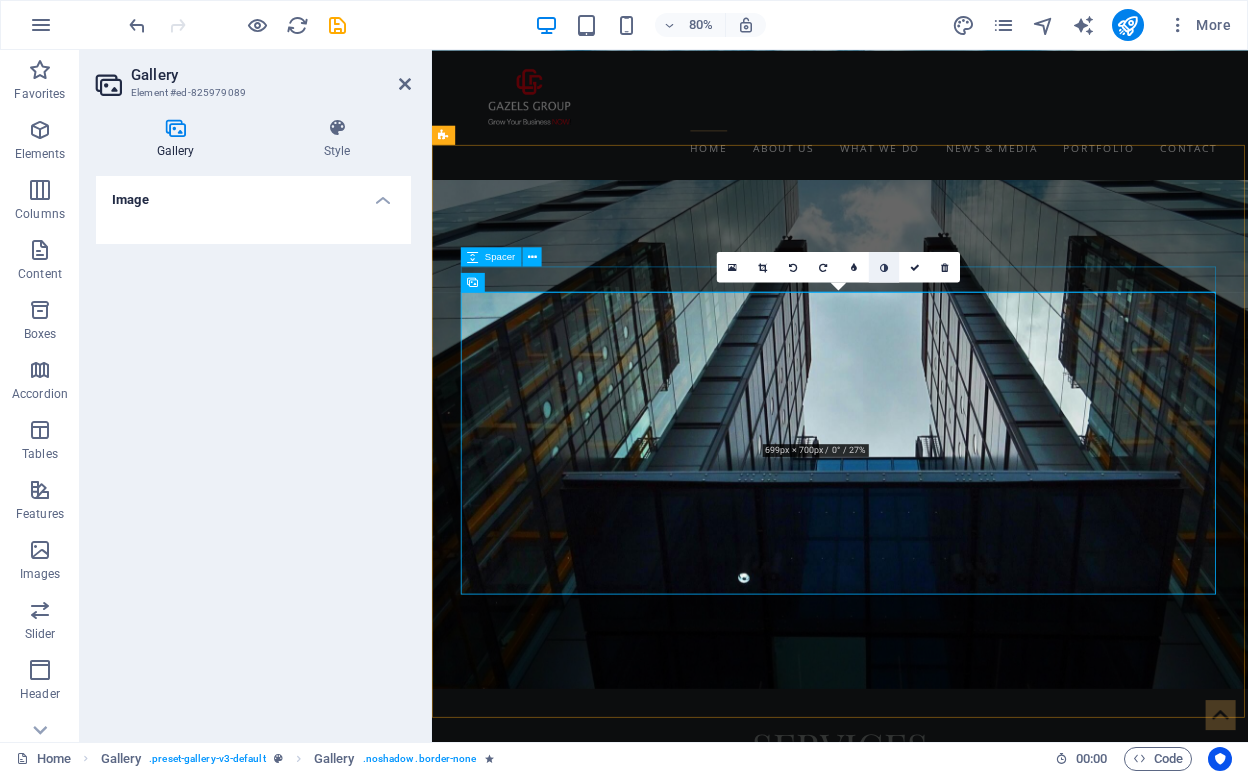 click at bounding box center [884, 267] 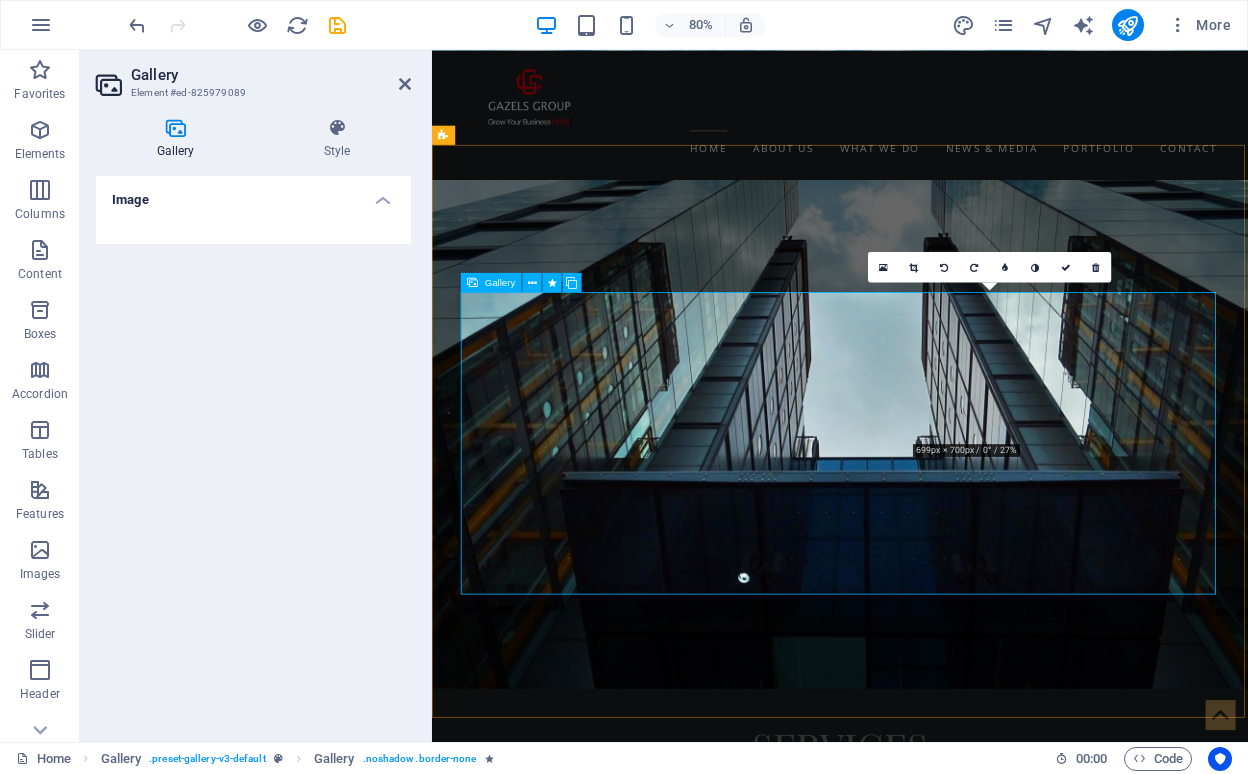click at bounding box center (1108, 6809) 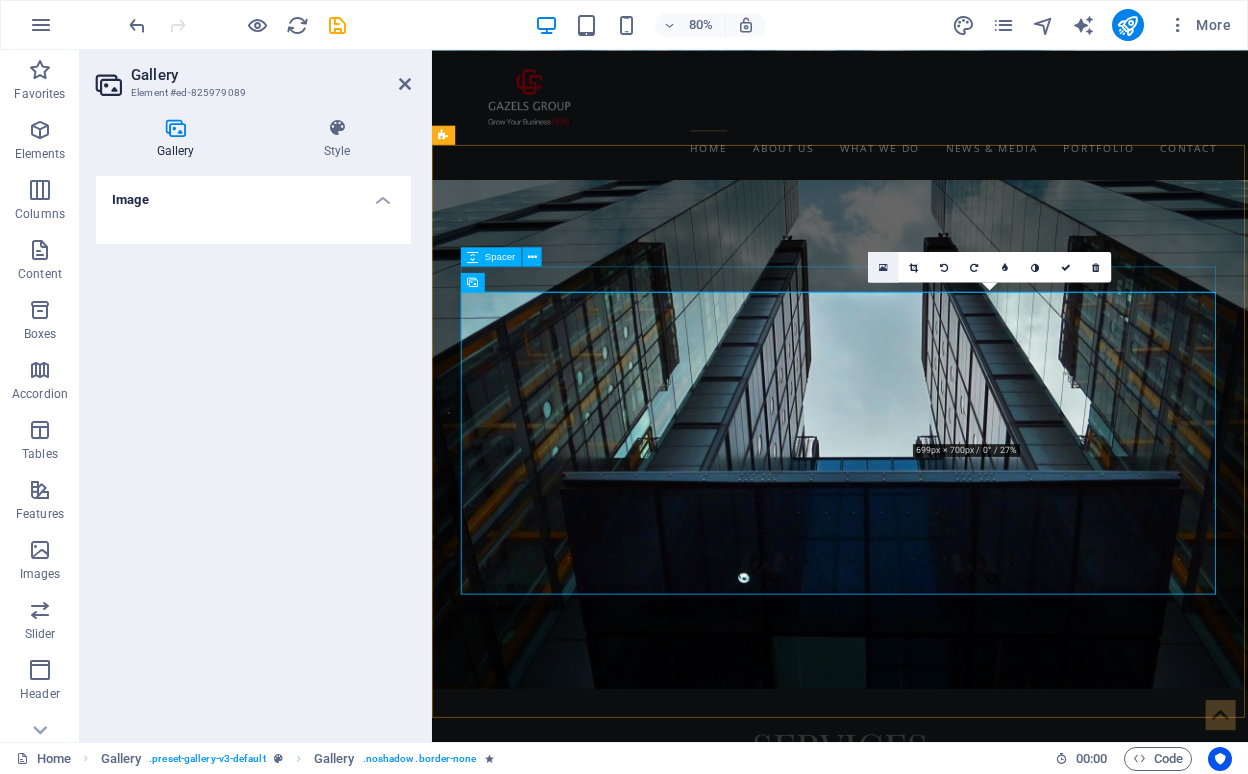 click at bounding box center (883, 267) 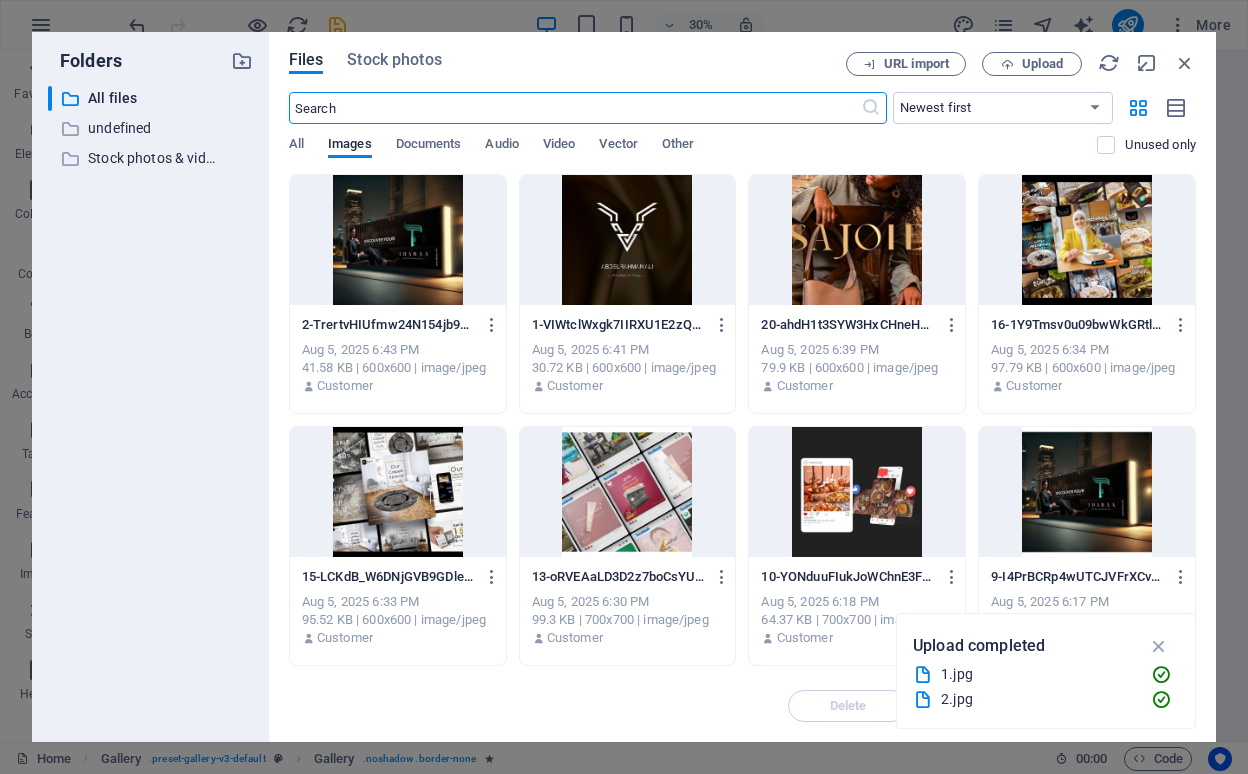 click at bounding box center (398, 240) 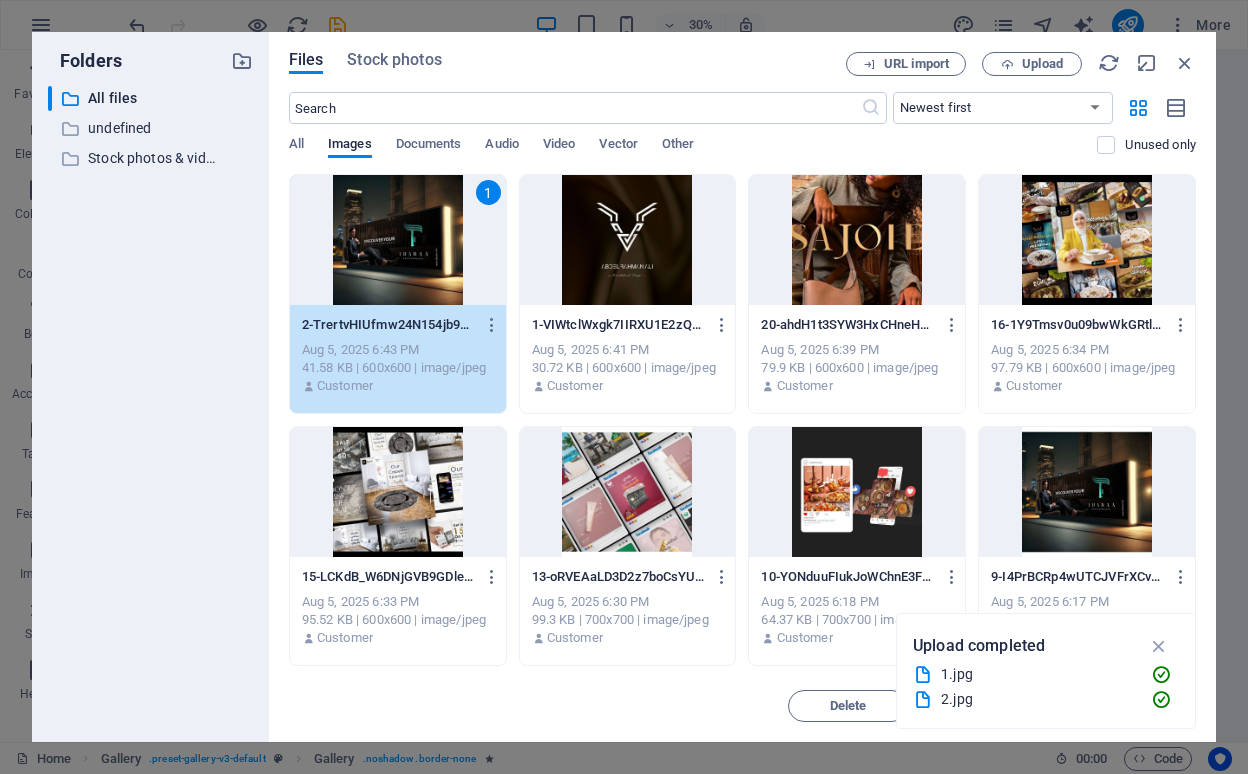 click on "1" at bounding box center [398, 240] 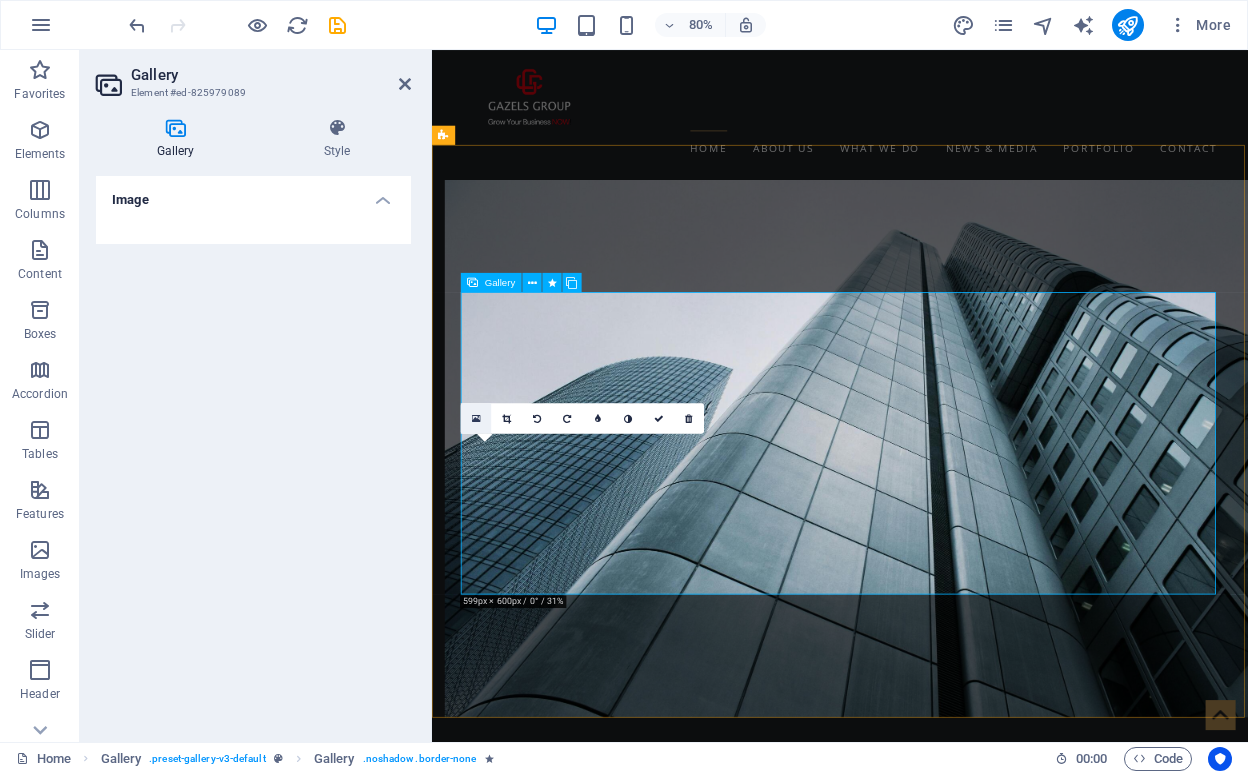 click at bounding box center (476, 417) 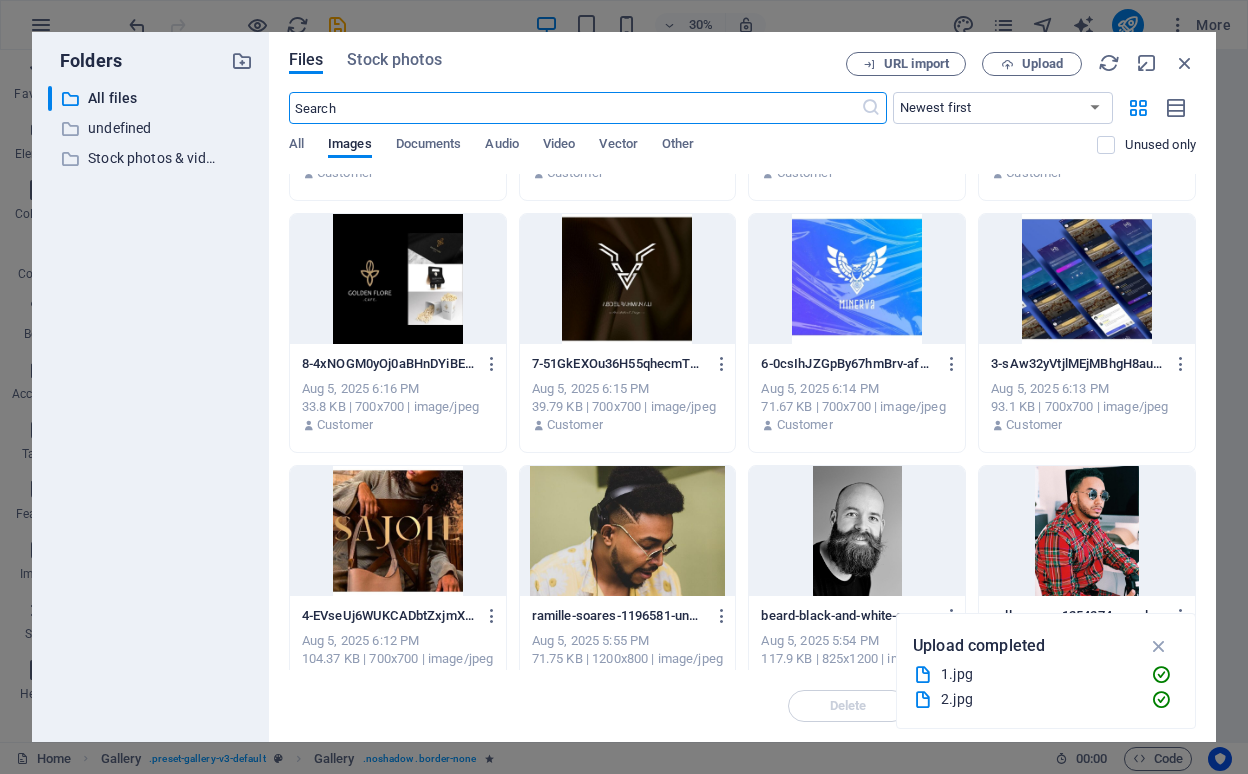scroll, scrollTop: 504, scrollLeft: 0, axis: vertical 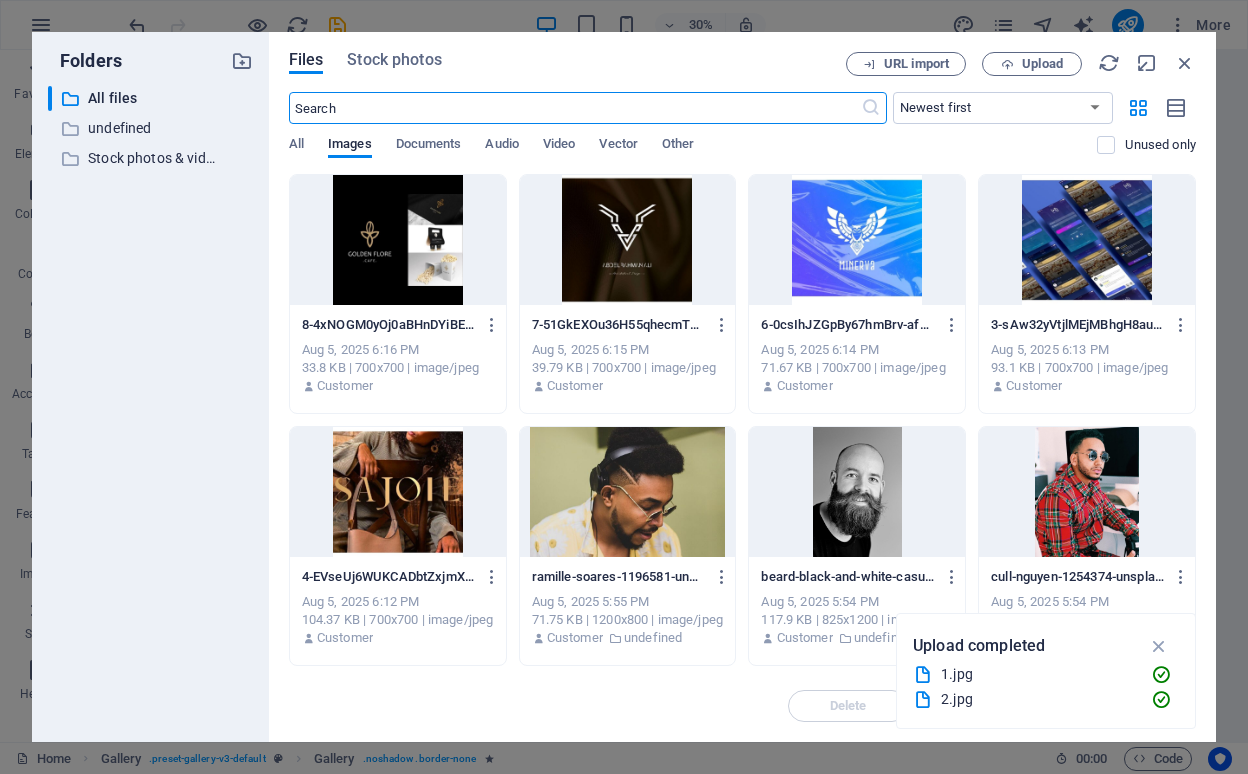 click at bounding box center [857, 240] 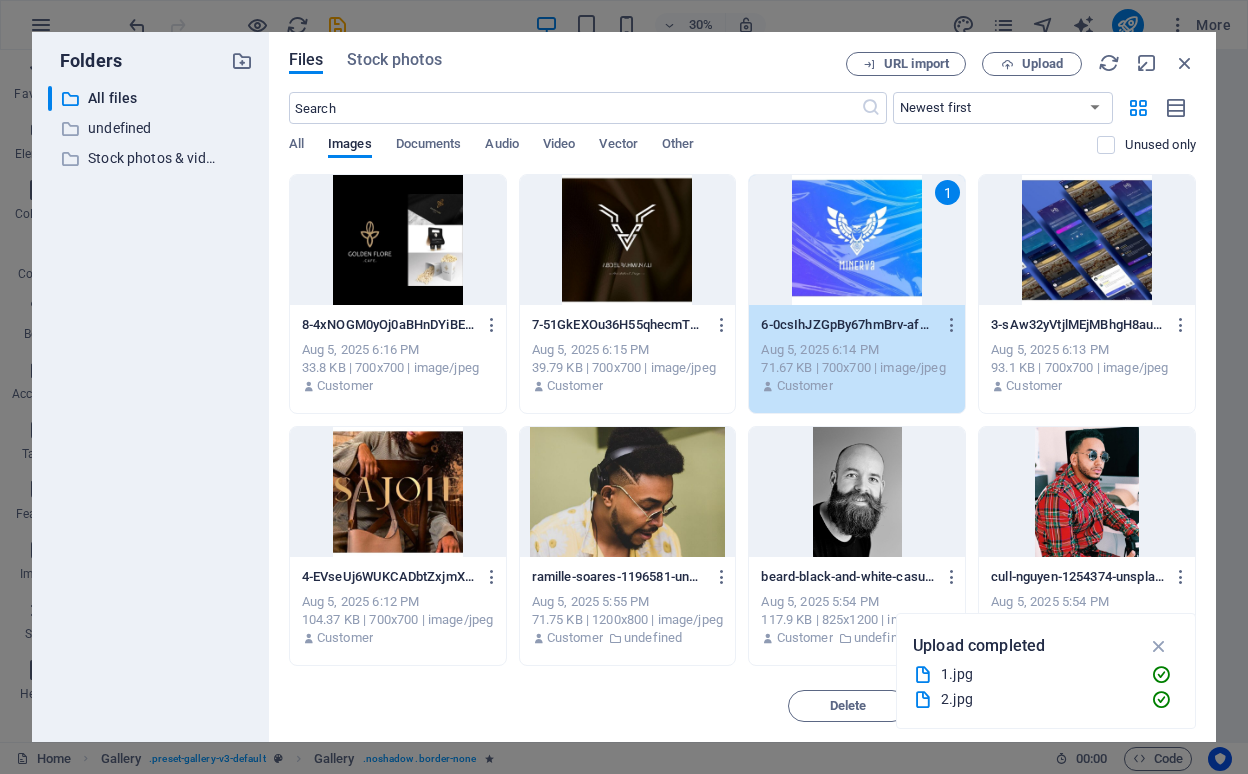 click on "1" at bounding box center (857, 240) 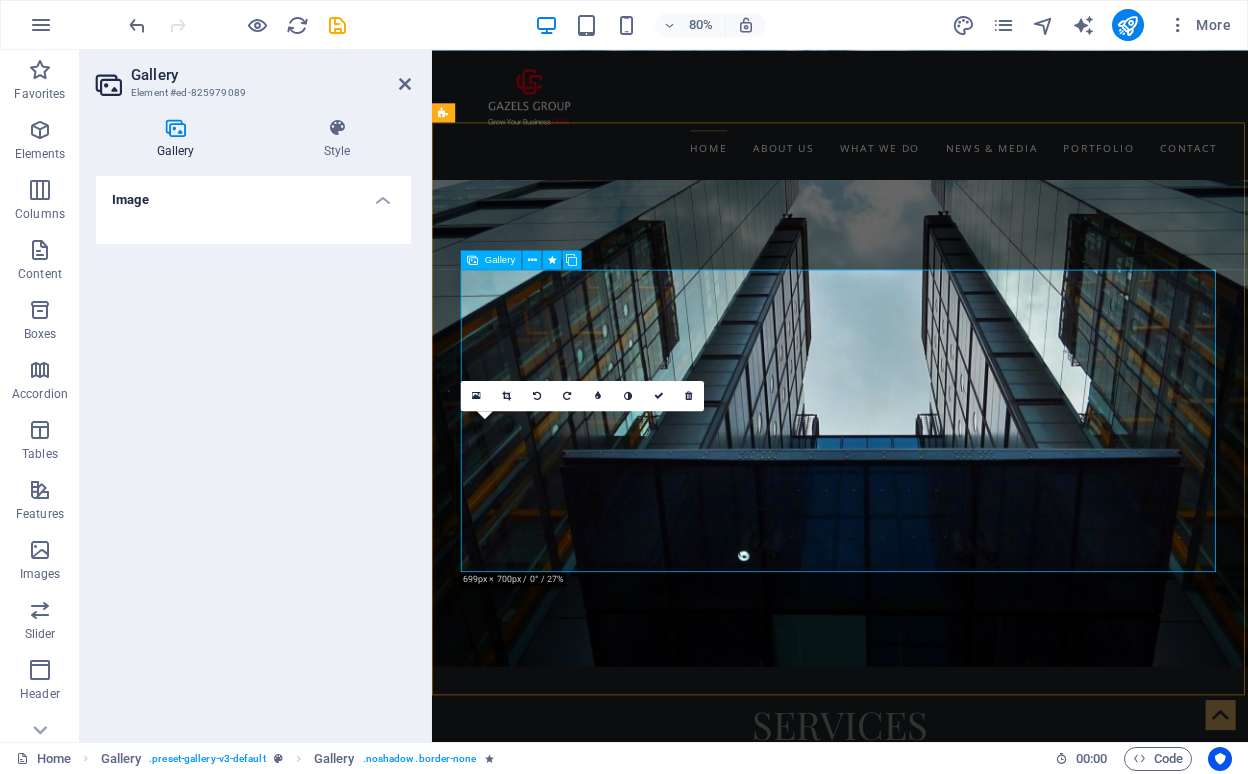 scroll, scrollTop: 3019, scrollLeft: 0, axis: vertical 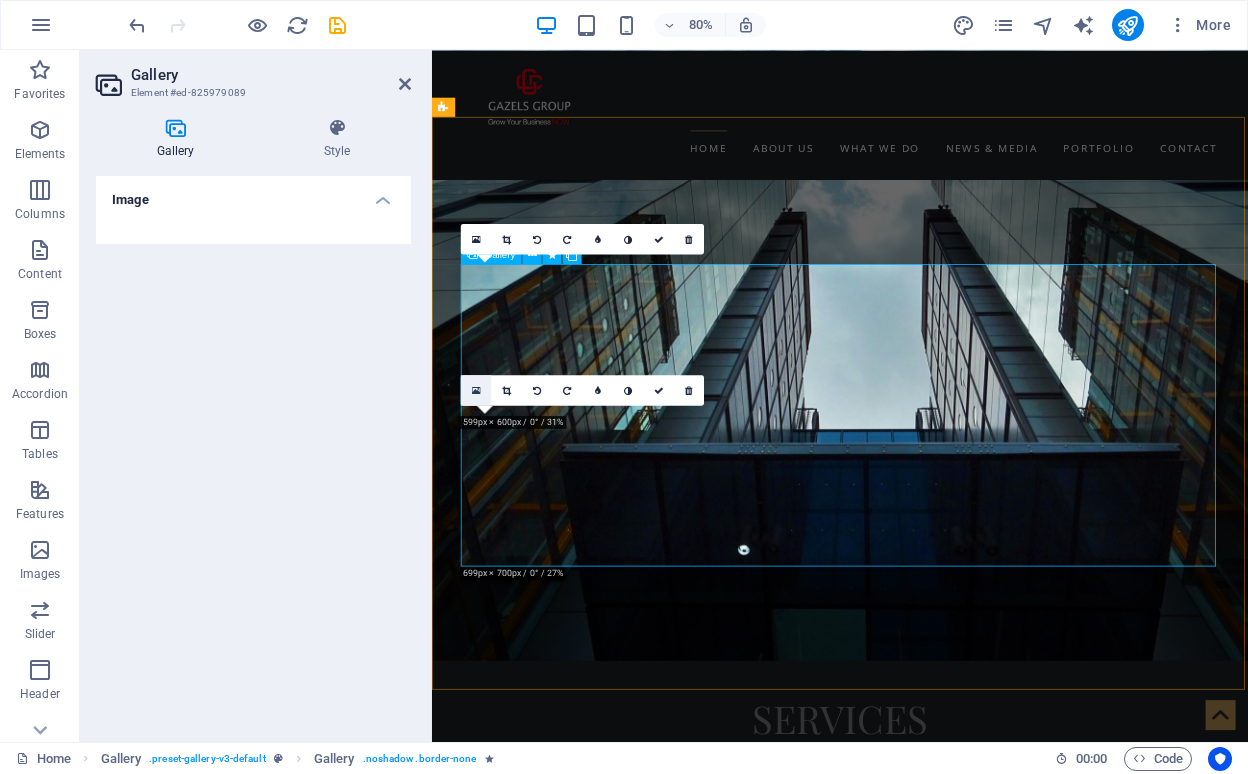click at bounding box center (476, 389) 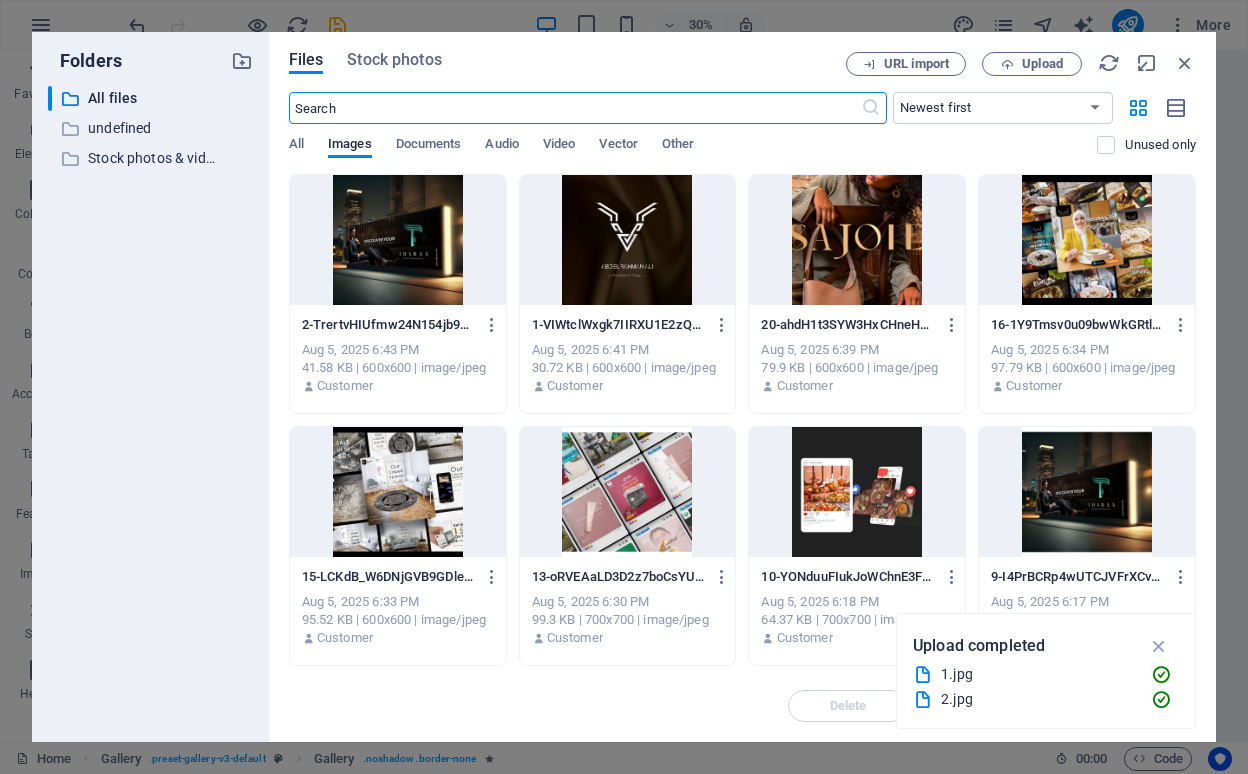 click at bounding box center (857, 492) 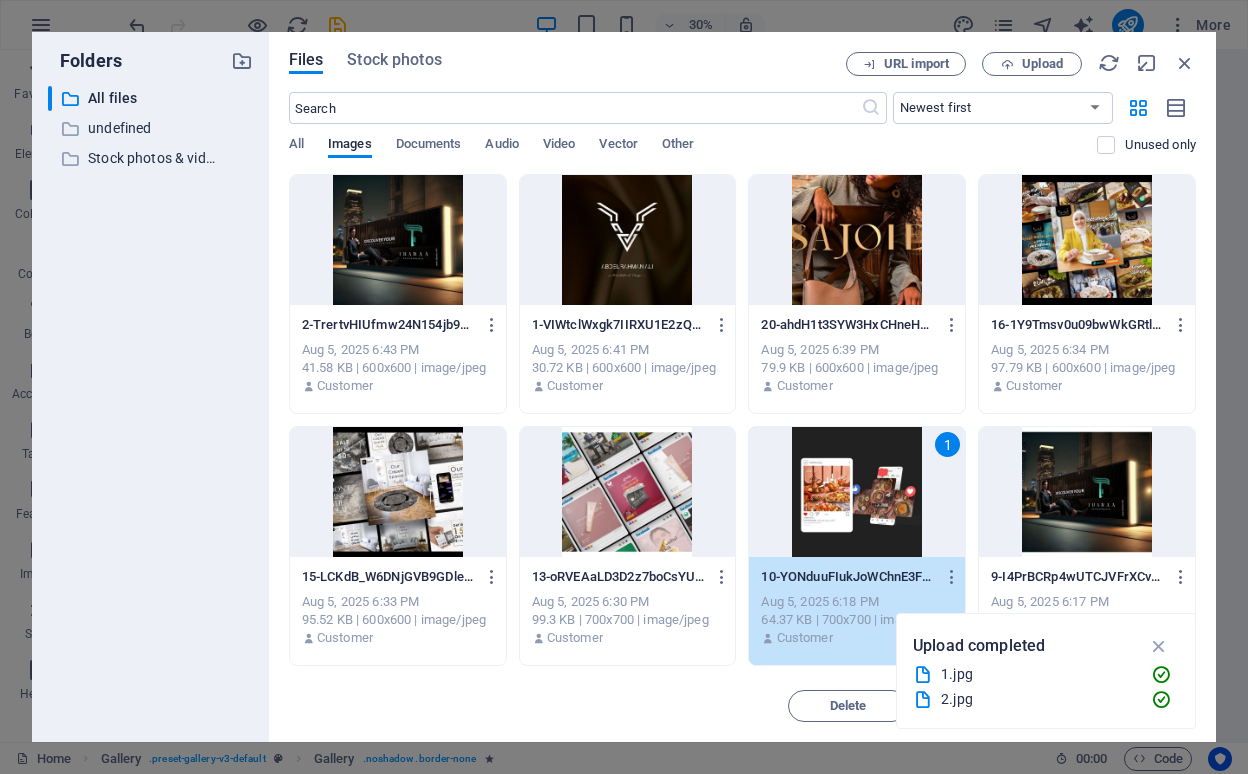 click on "1" at bounding box center (857, 492) 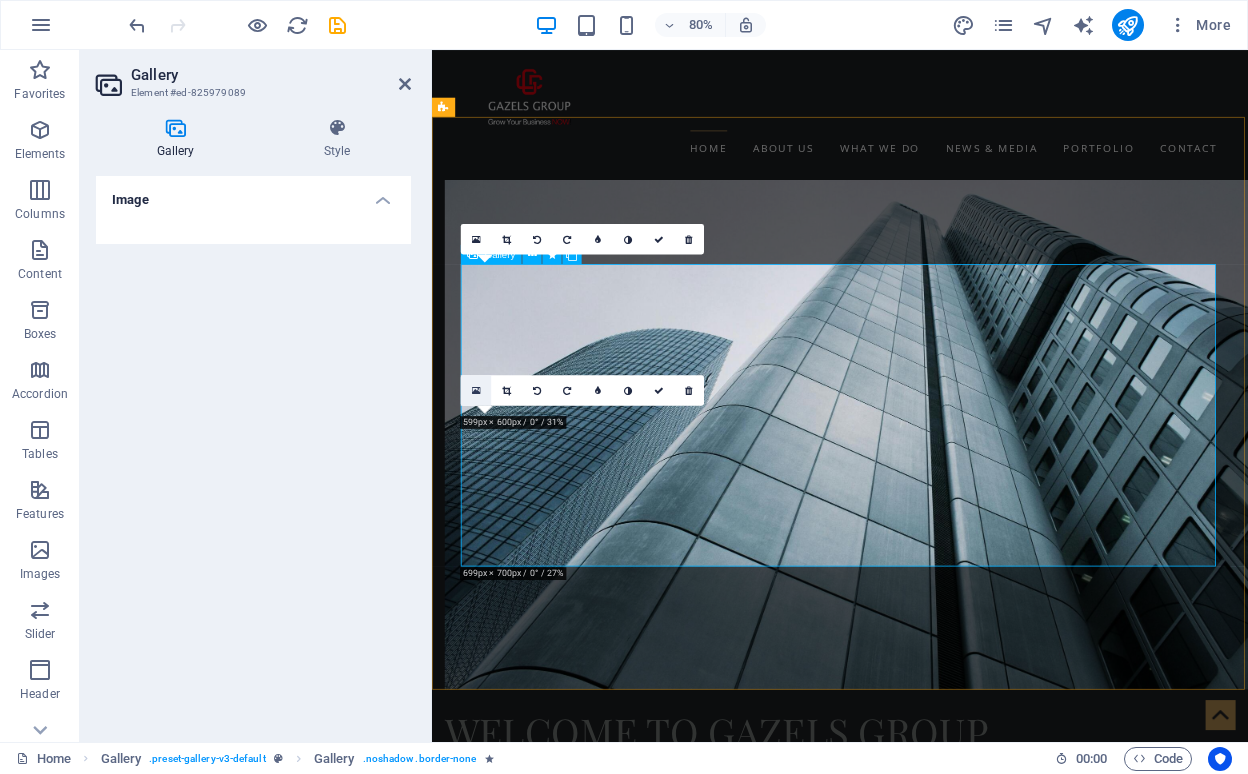 click at bounding box center [476, 389] 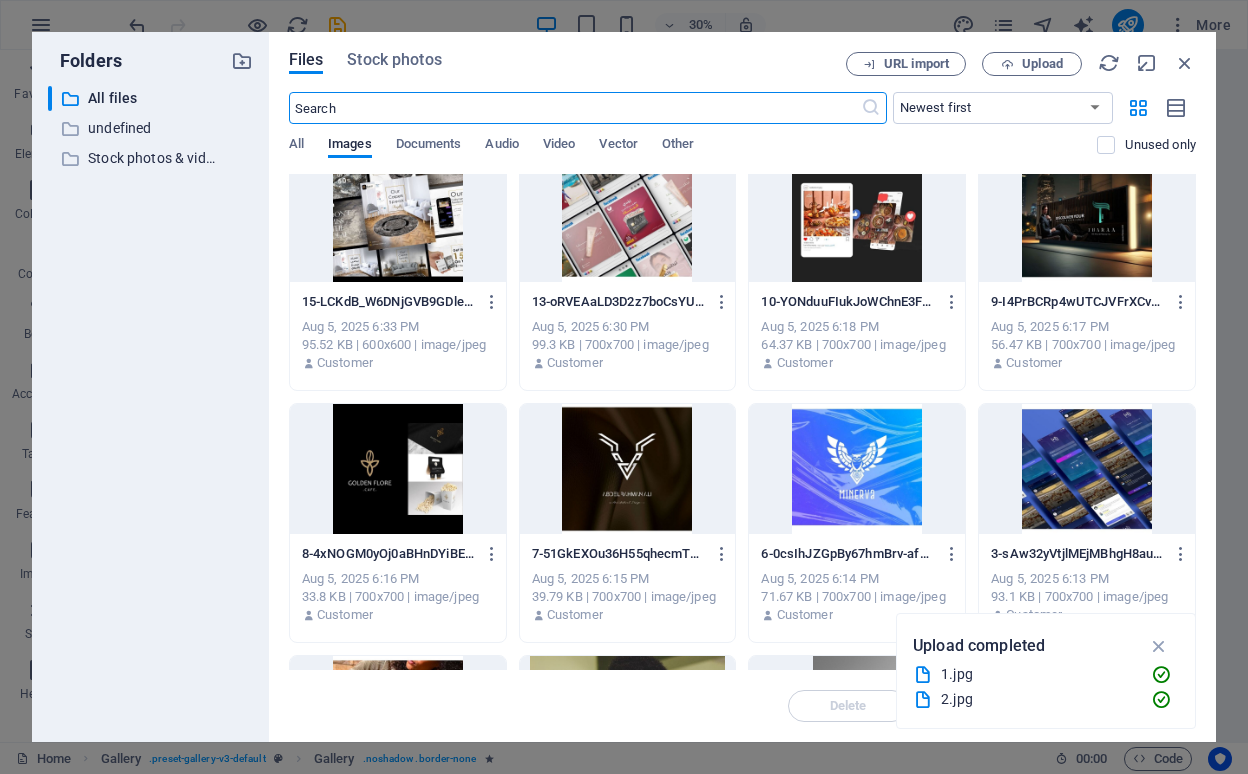scroll, scrollTop: 314, scrollLeft: 0, axis: vertical 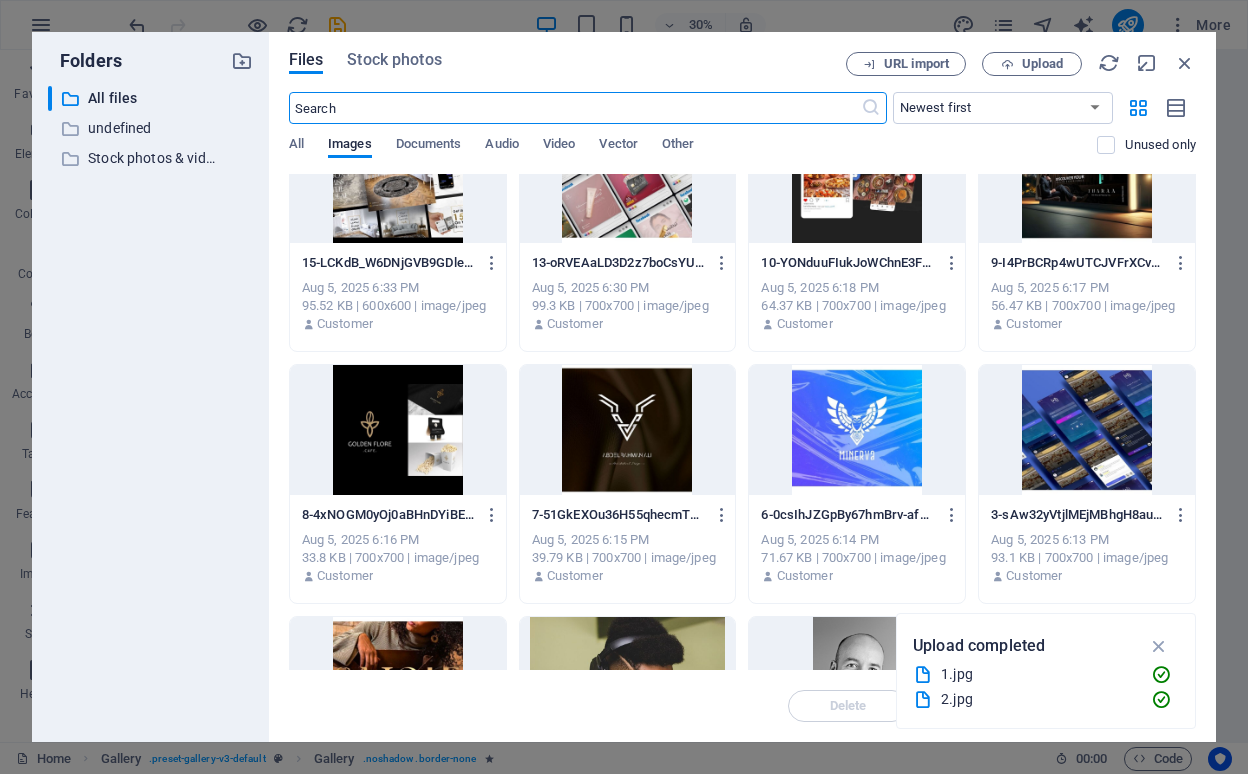 click at bounding box center [857, 430] 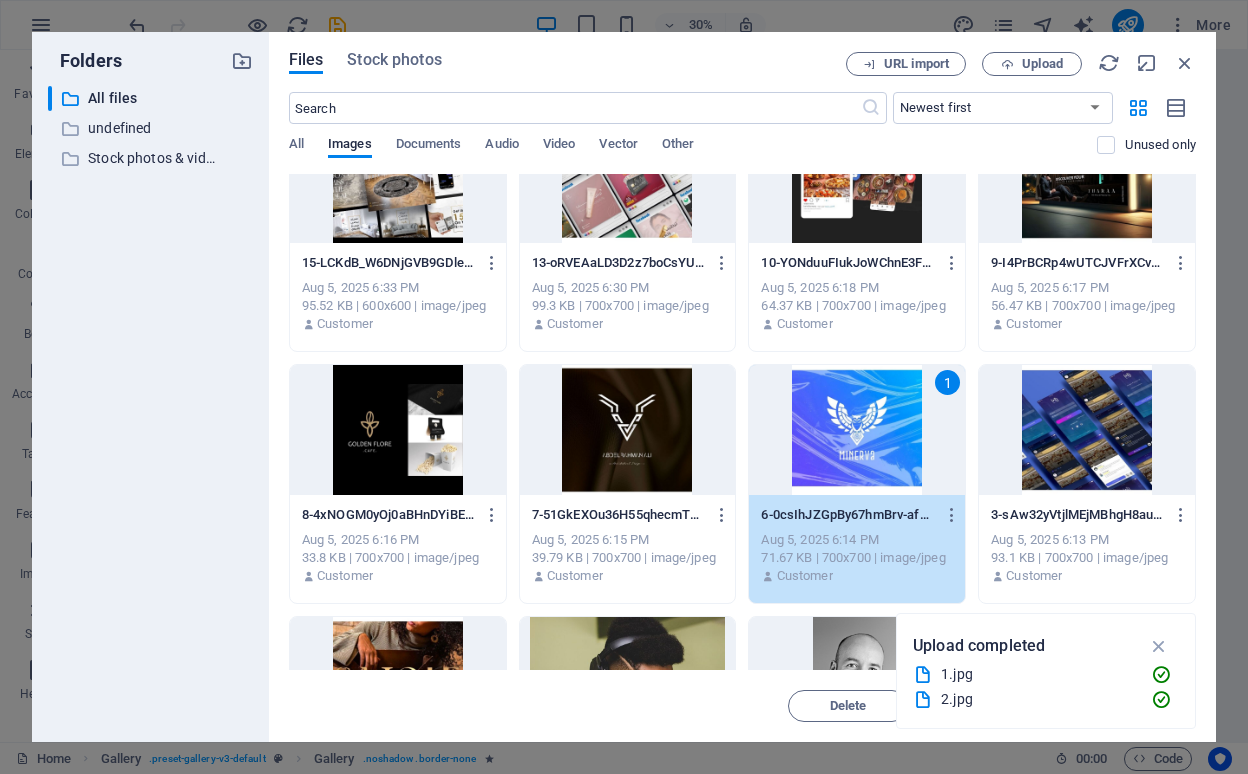 click on "1" at bounding box center (857, 430) 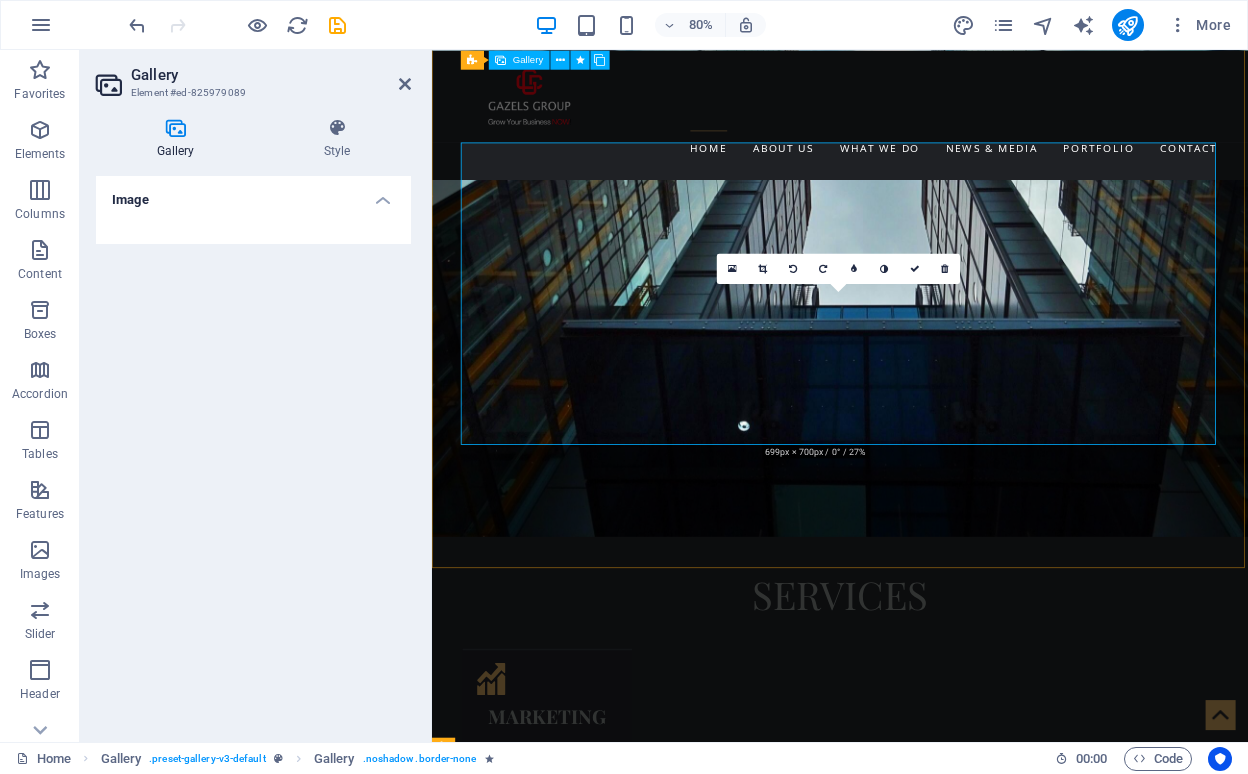 scroll, scrollTop: 3171, scrollLeft: 0, axis: vertical 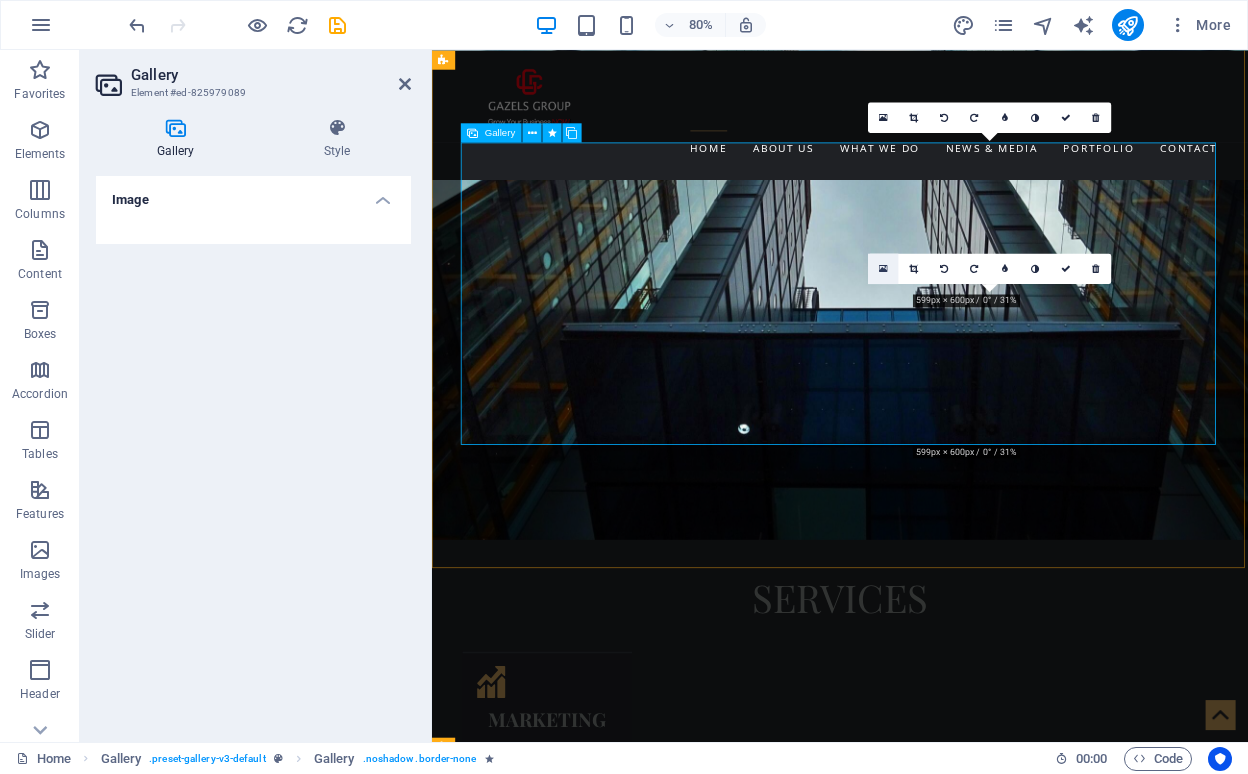 click at bounding box center [883, 268] 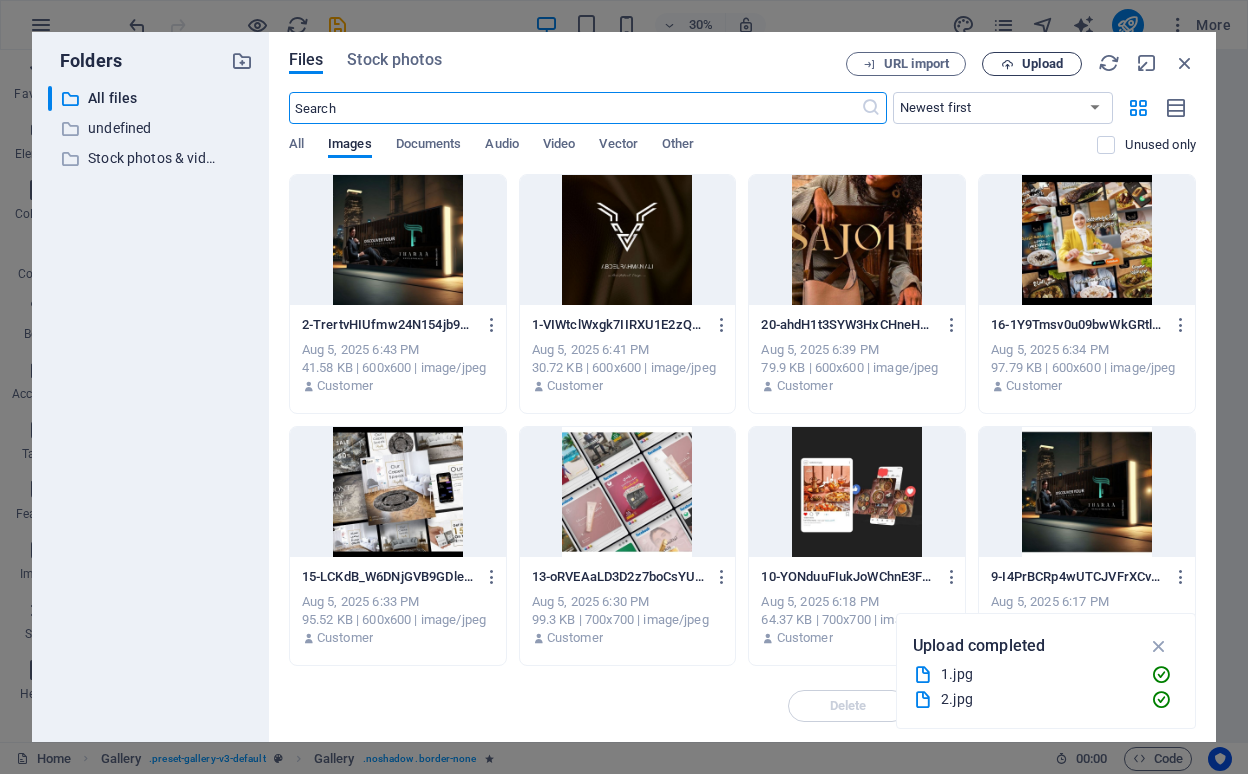 click on "Upload" at bounding box center (1042, 64) 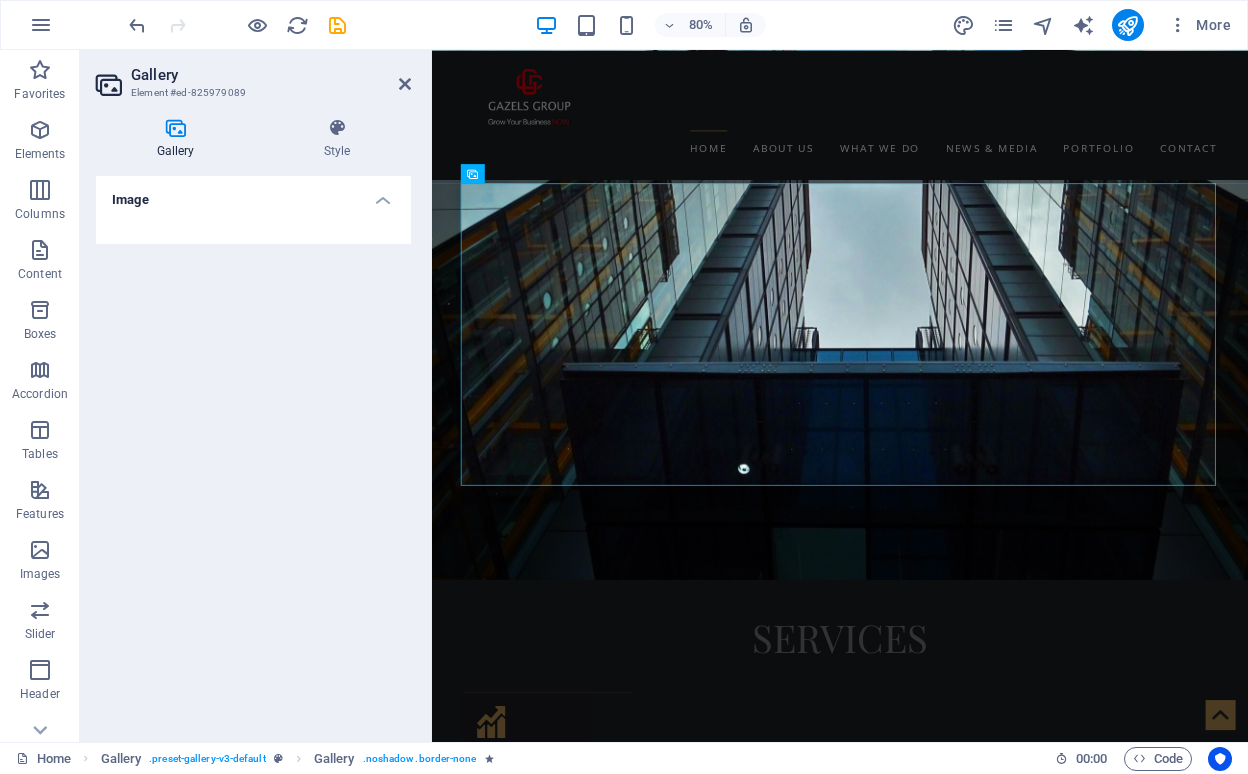 scroll, scrollTop: 3109, scrollLeft: 0, axis: vertical 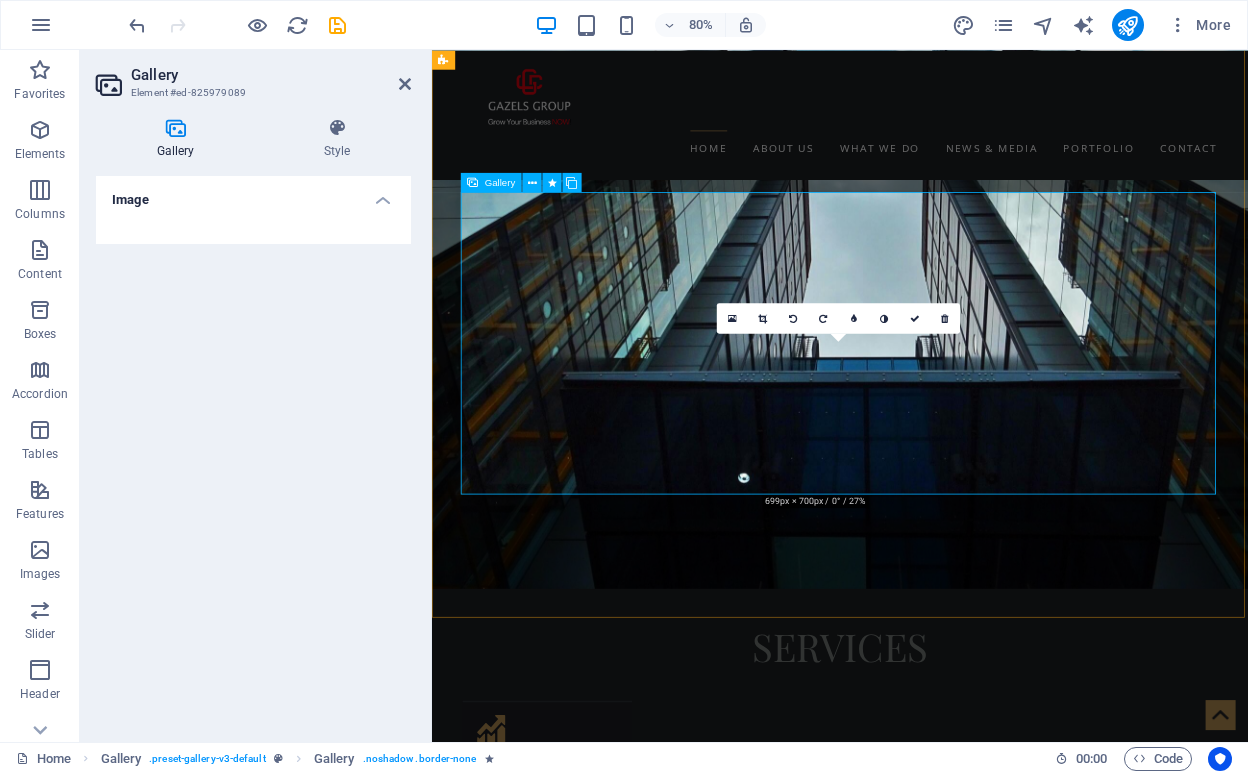 click at bounding box center [920, 6873] 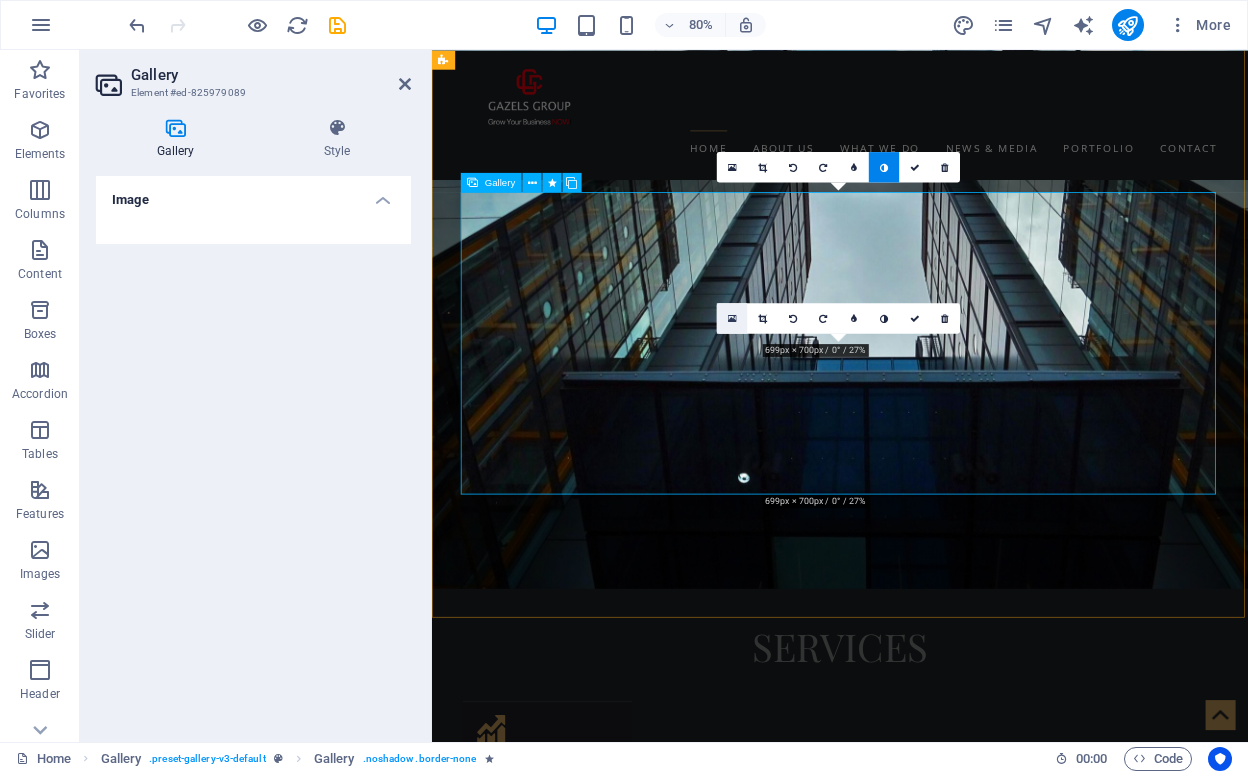 click at bounding box center (732, 318) 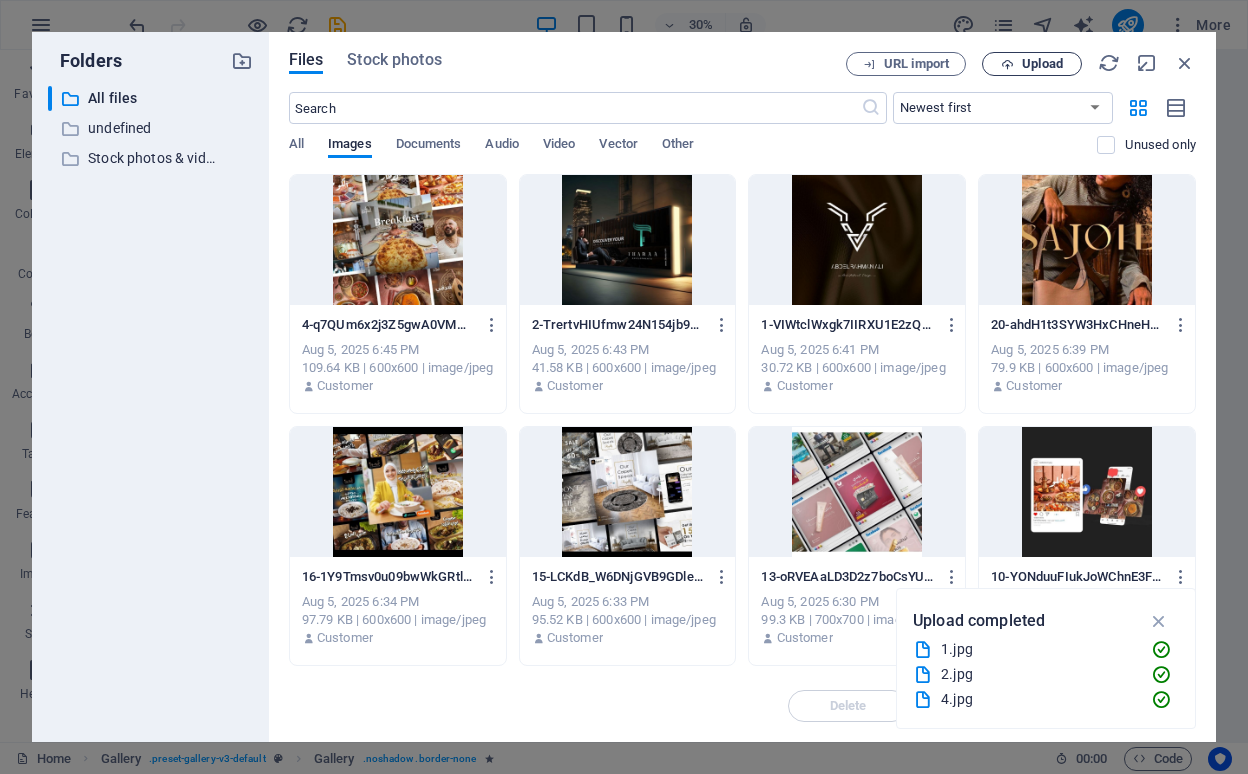click on "Upload" at bounding box center [1042, 64] 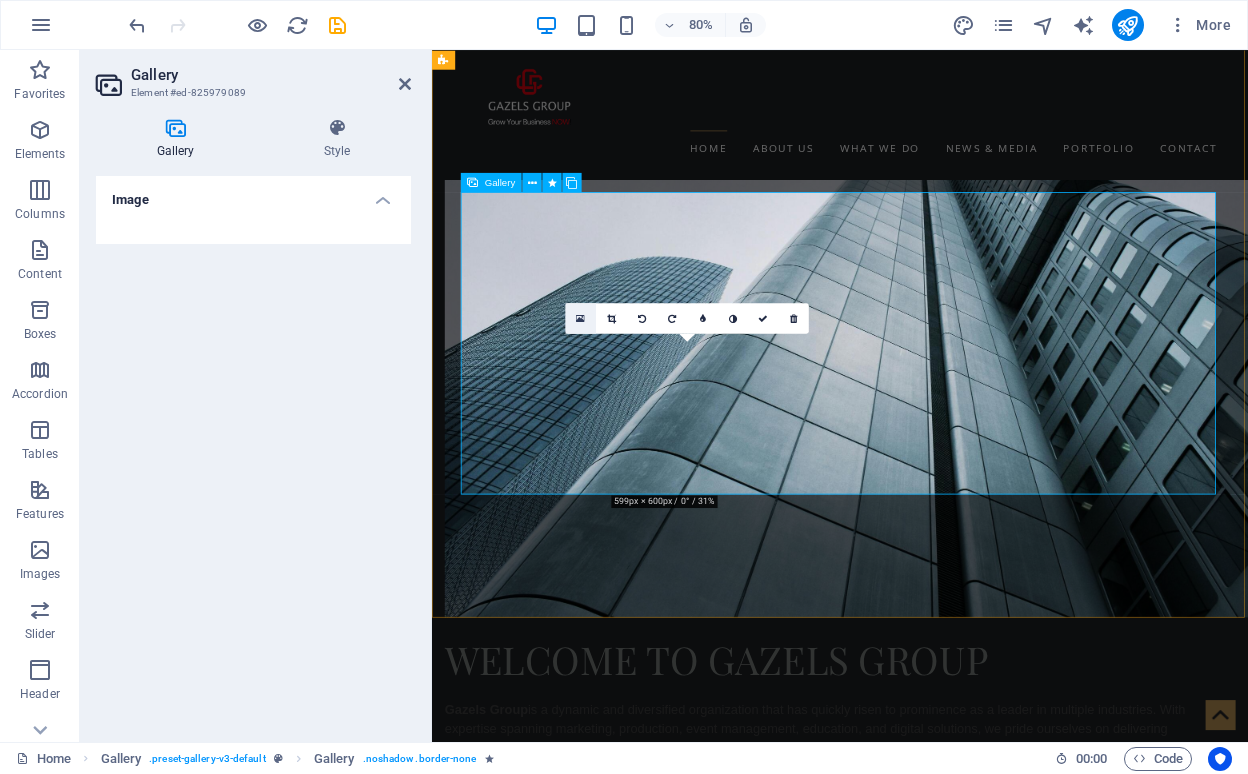 click at bounding box center [581, 318] 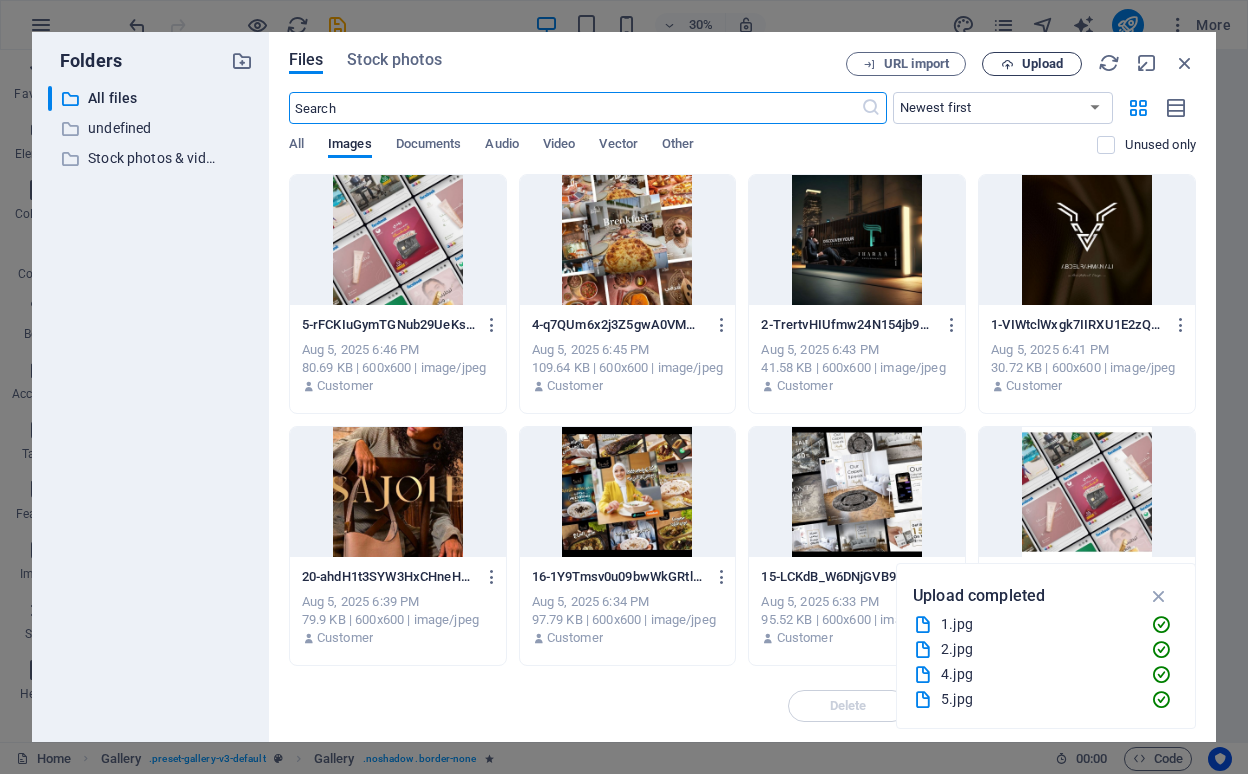 click on "Upload" at bounding box center (1042, 64) 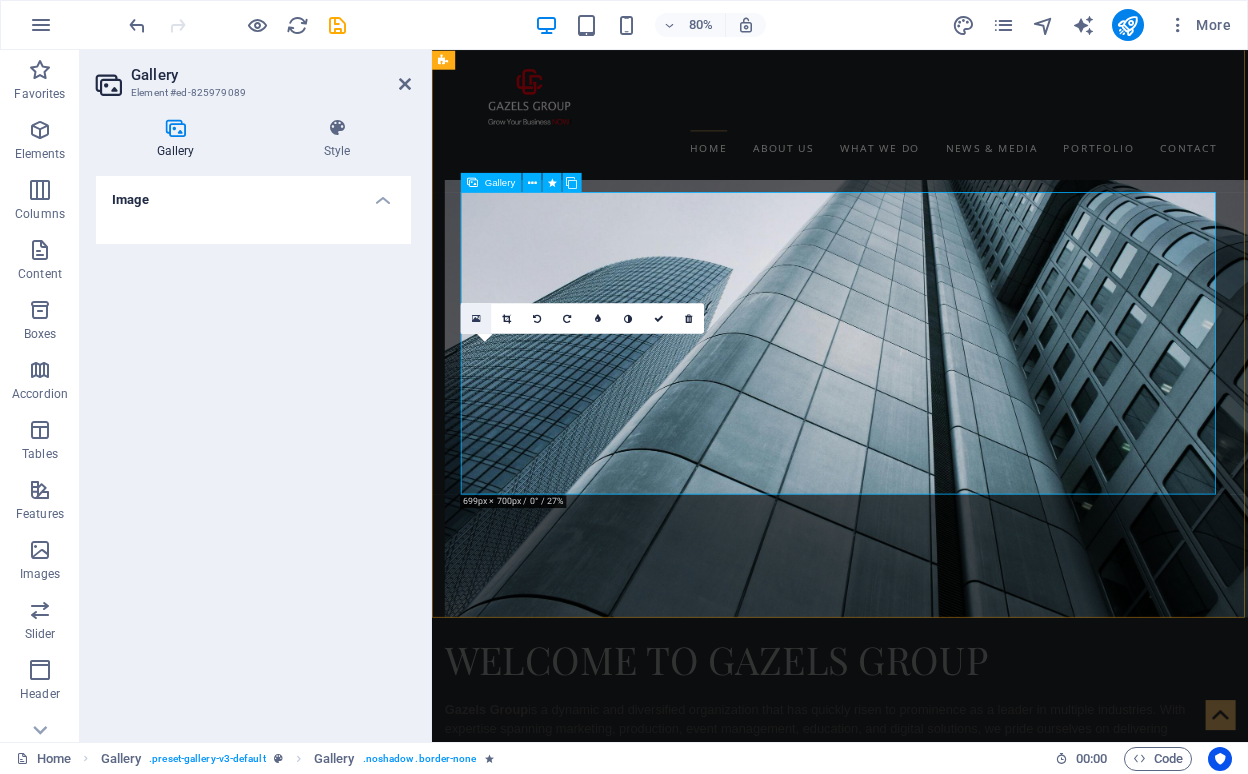 click at bounding box center [476, 318] 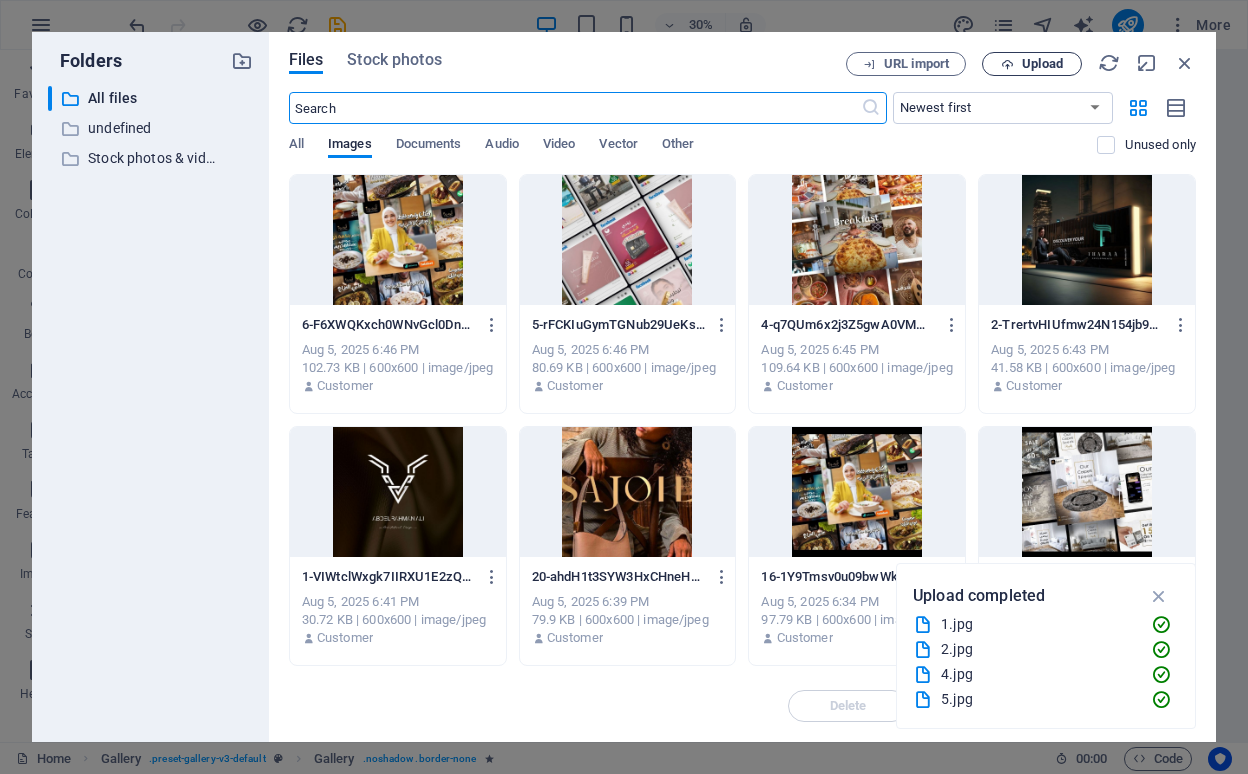 click on "Upload" at bounding box center [1042, 64] 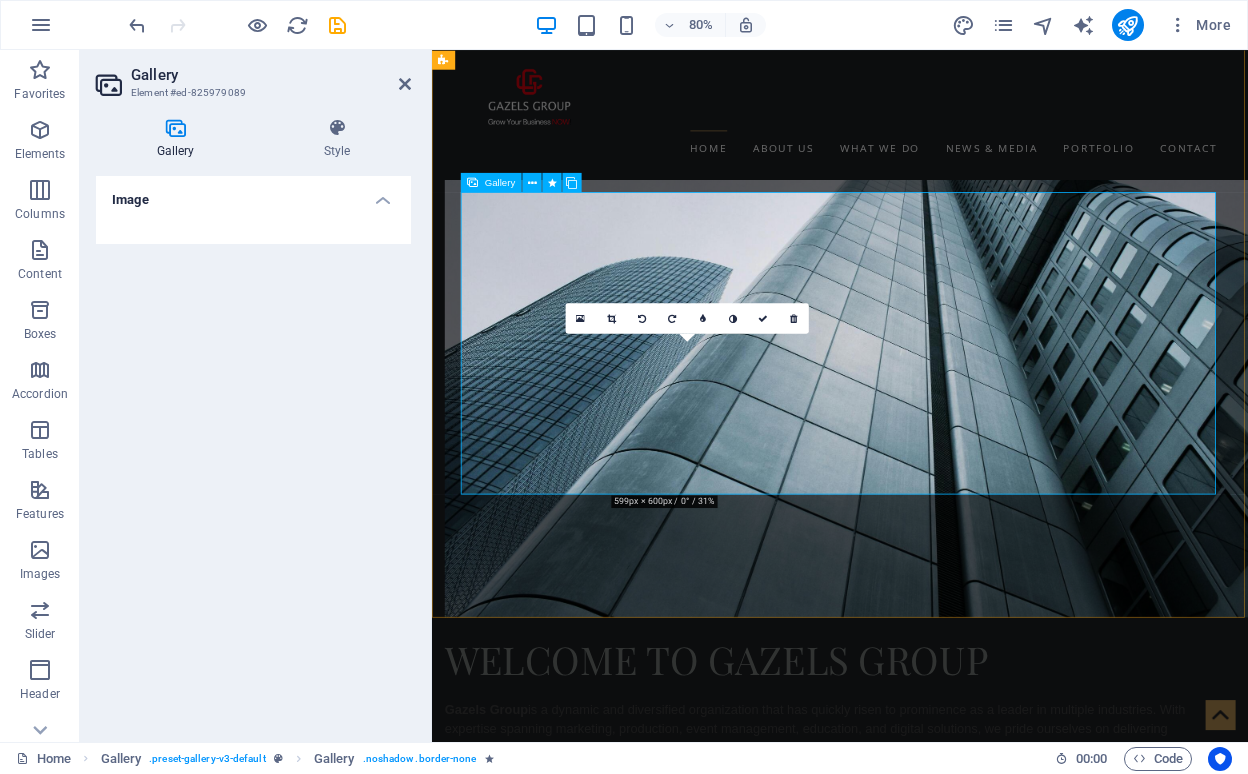 scroll, scrollTop: 3106, scrollLeft: 0, axis: vertical 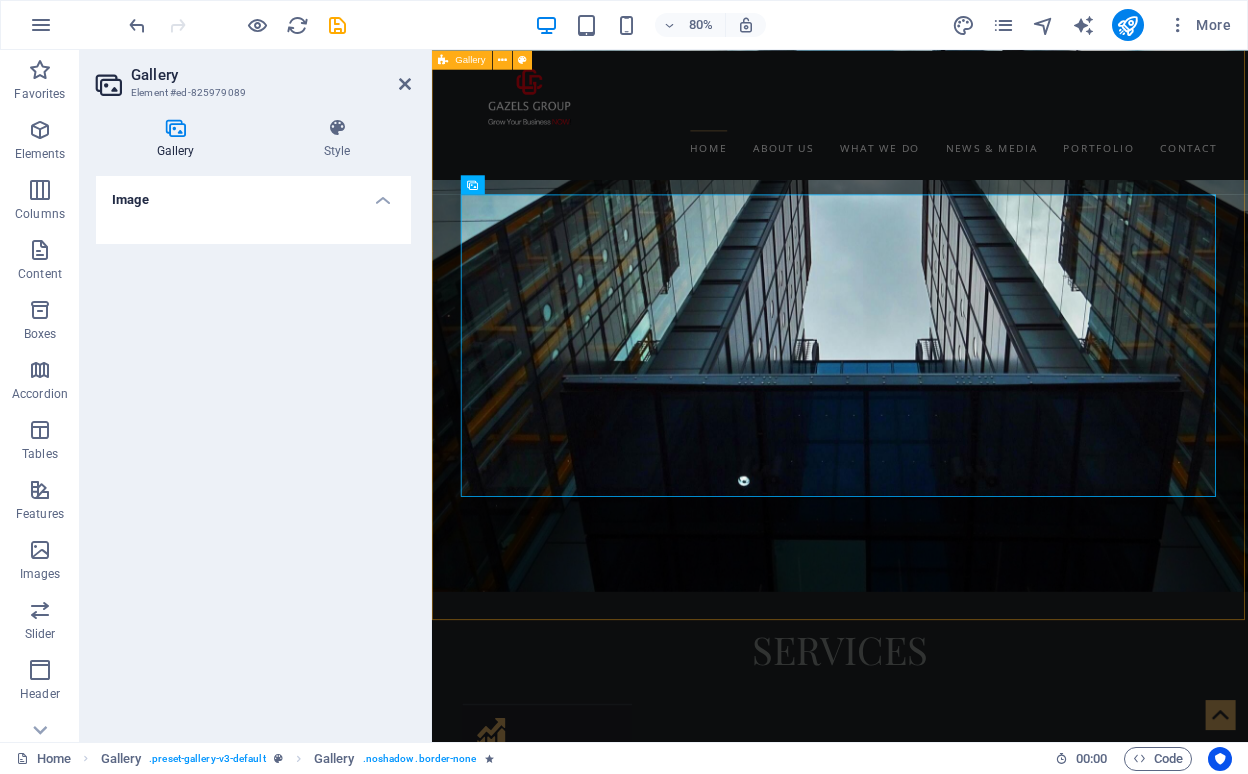 click on "Latest Work See all works" at bounding box center [942, 6767] 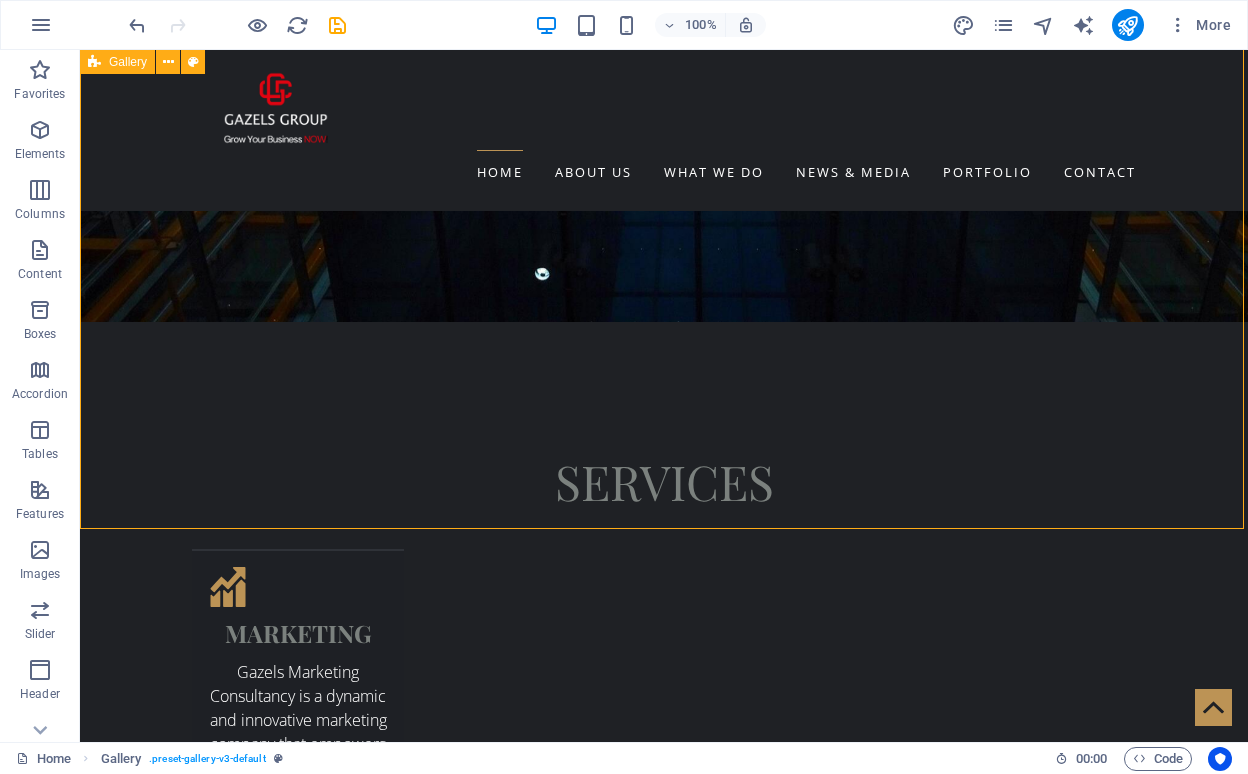 scroll, scrollTop: 3166, scrollLeft: 0, axis: vertical 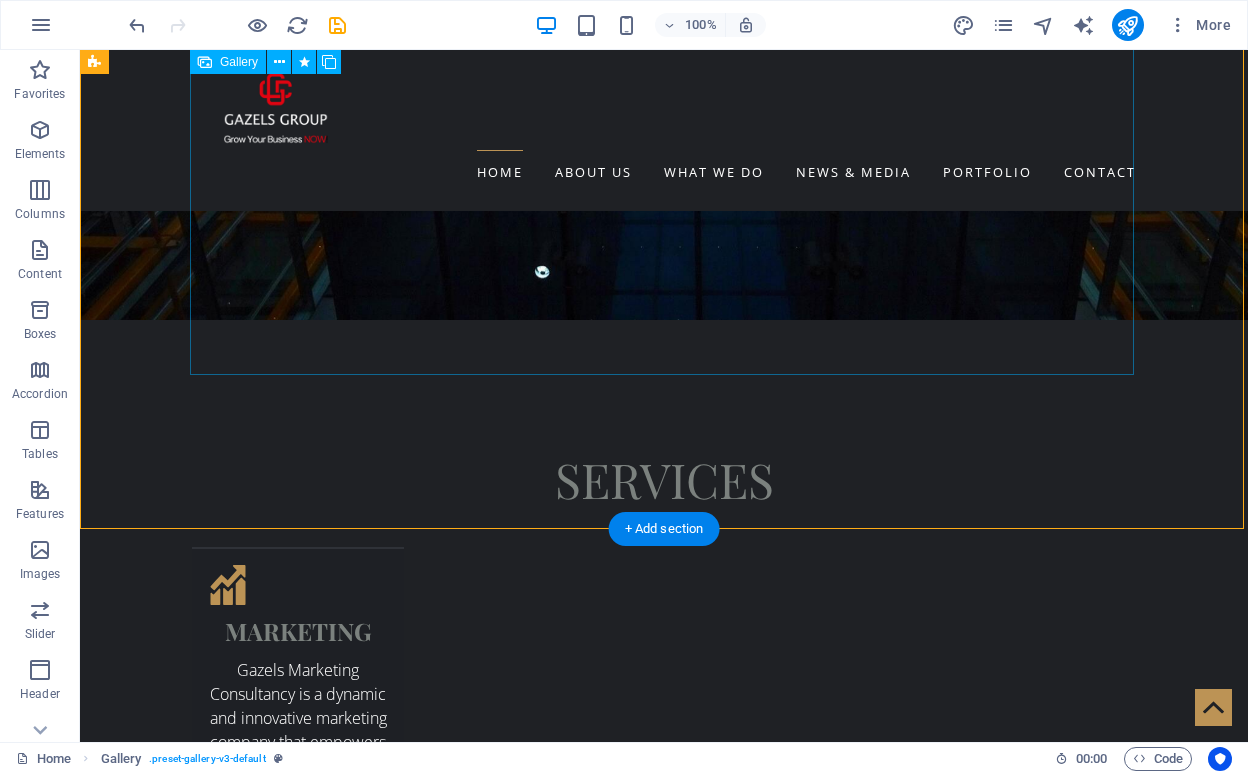 click at bounding box center [945, 6705] 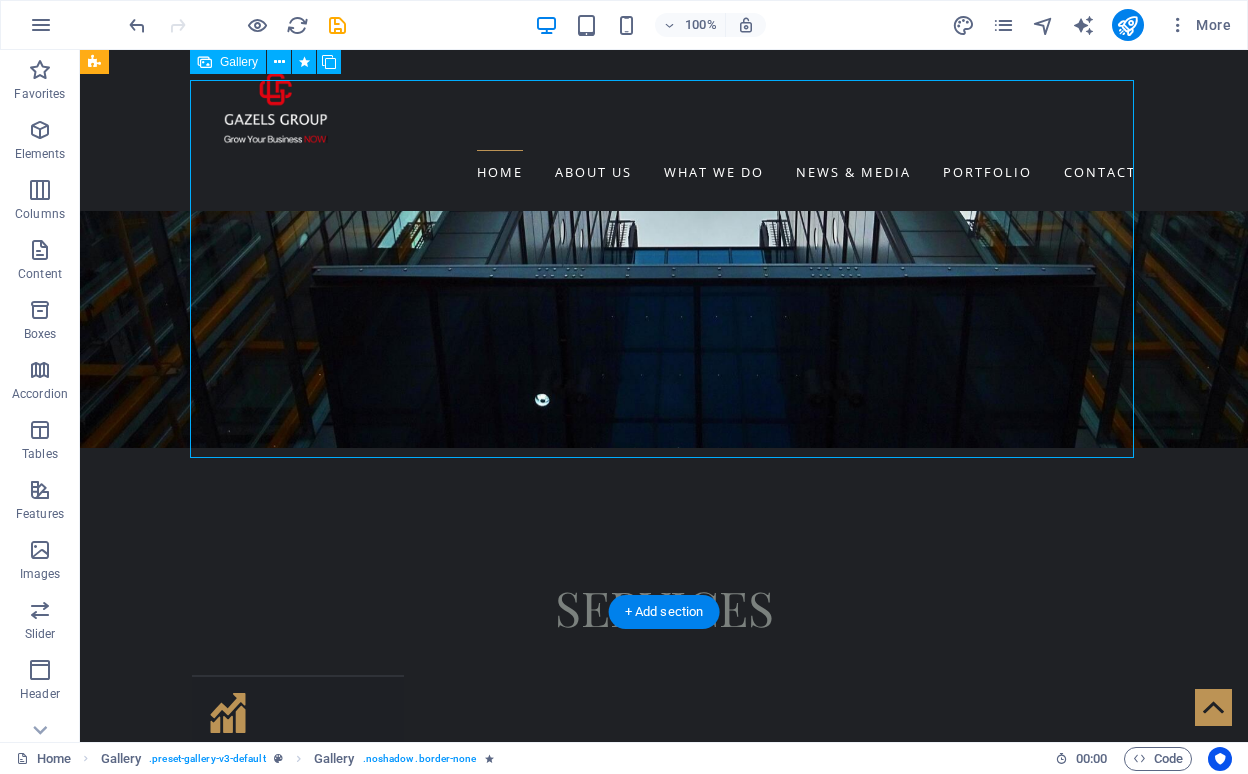 scroll, scrollTop: 2979, scrollLeft: 0, axis: vertical 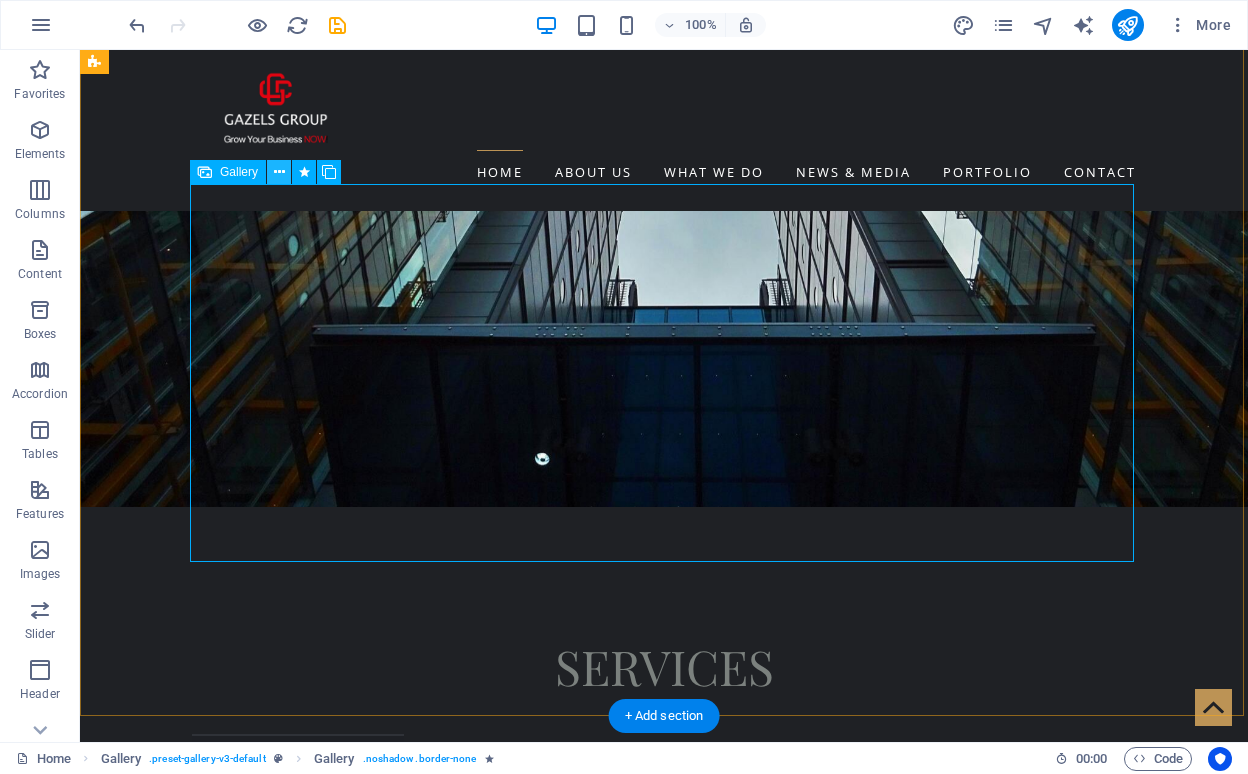 click at bounding box center [279, 172] 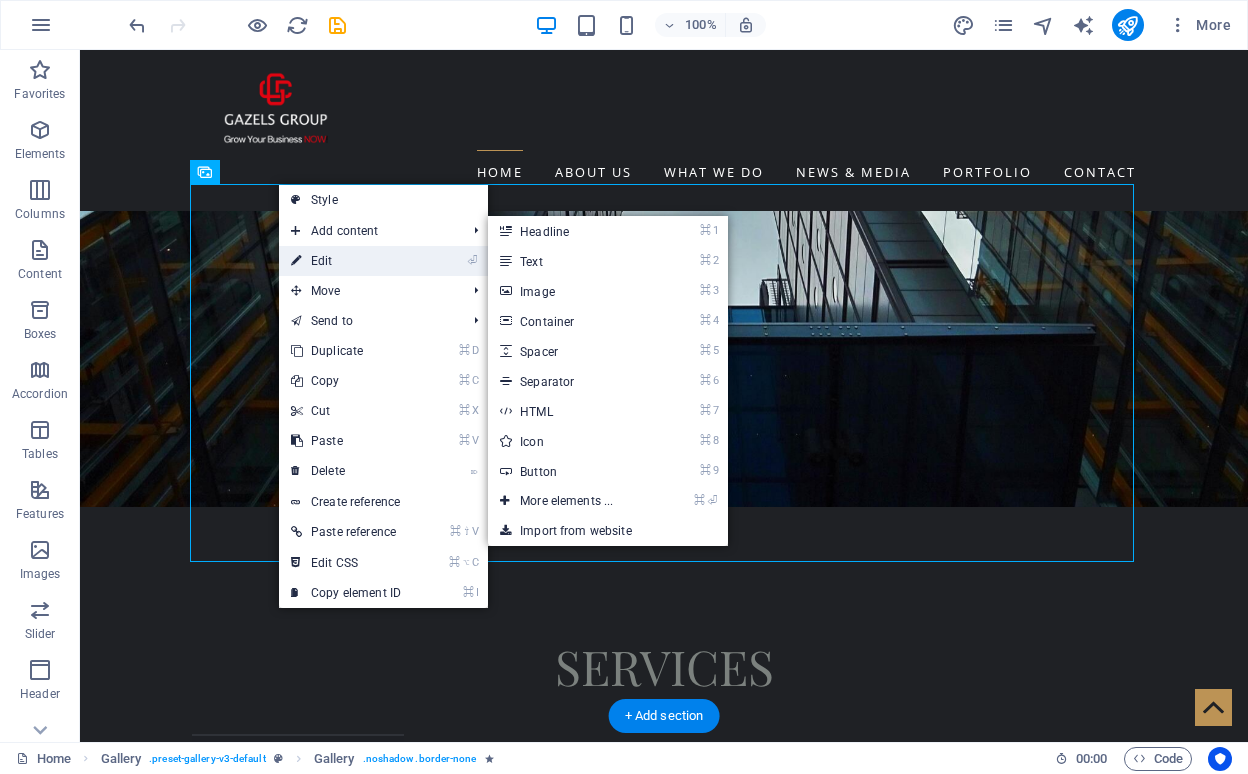 click on "⏎  Edit" at bounding box center (346, 261) 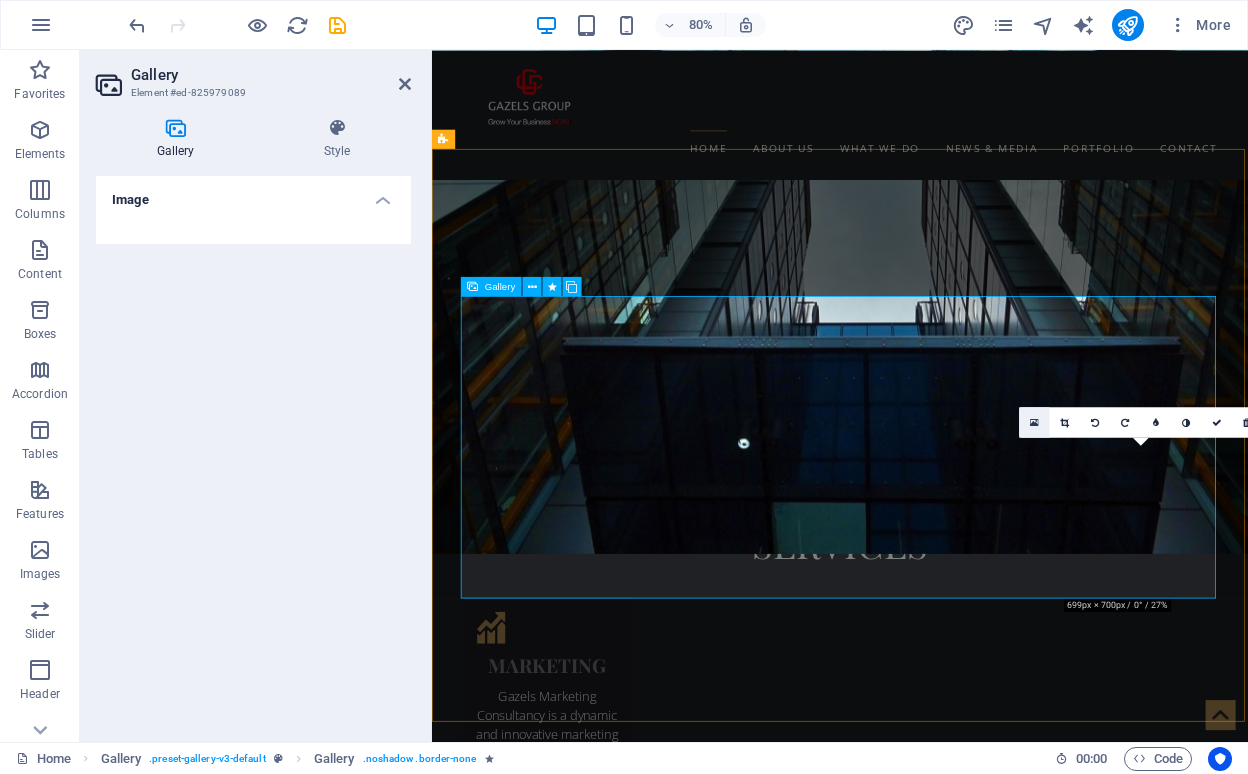 click at bounding box center (1034, 422) 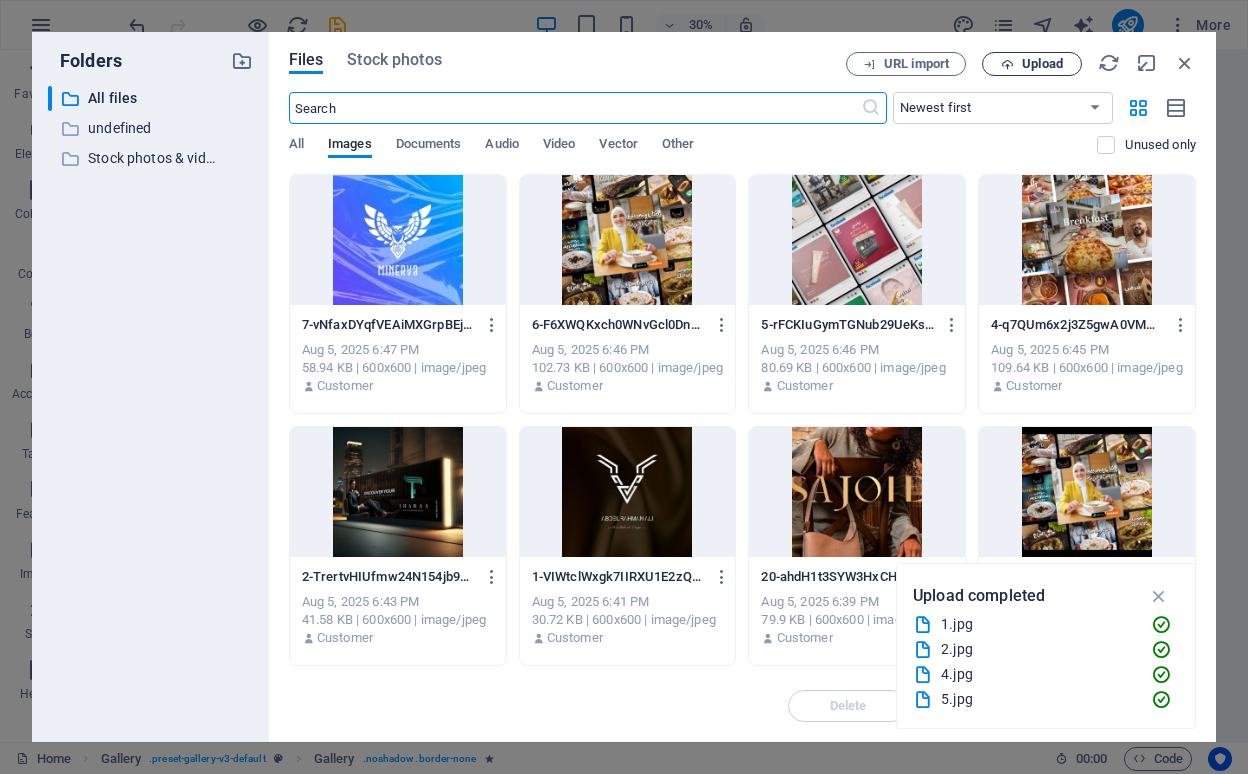 click on "Upload" at bounding box center [1042, 64] 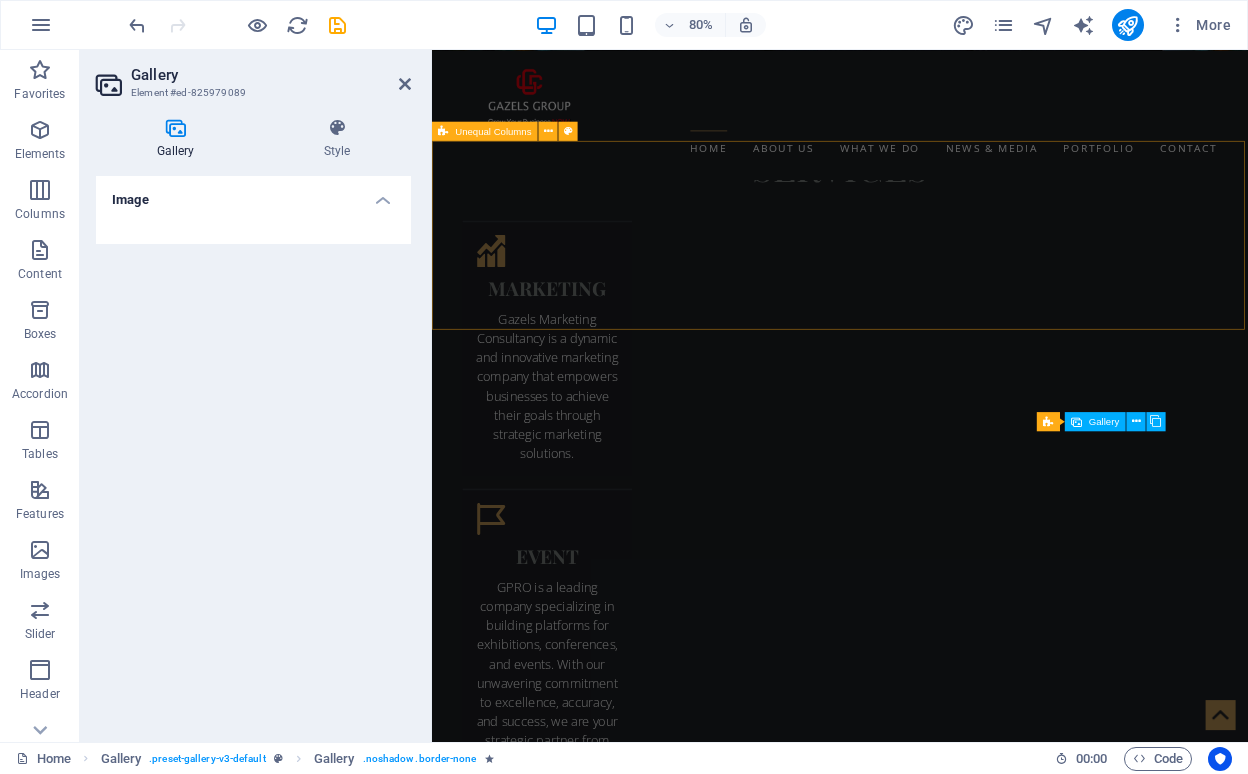 scroll, scrollTop: 3713, scrollLeft: 0, axis: vertical 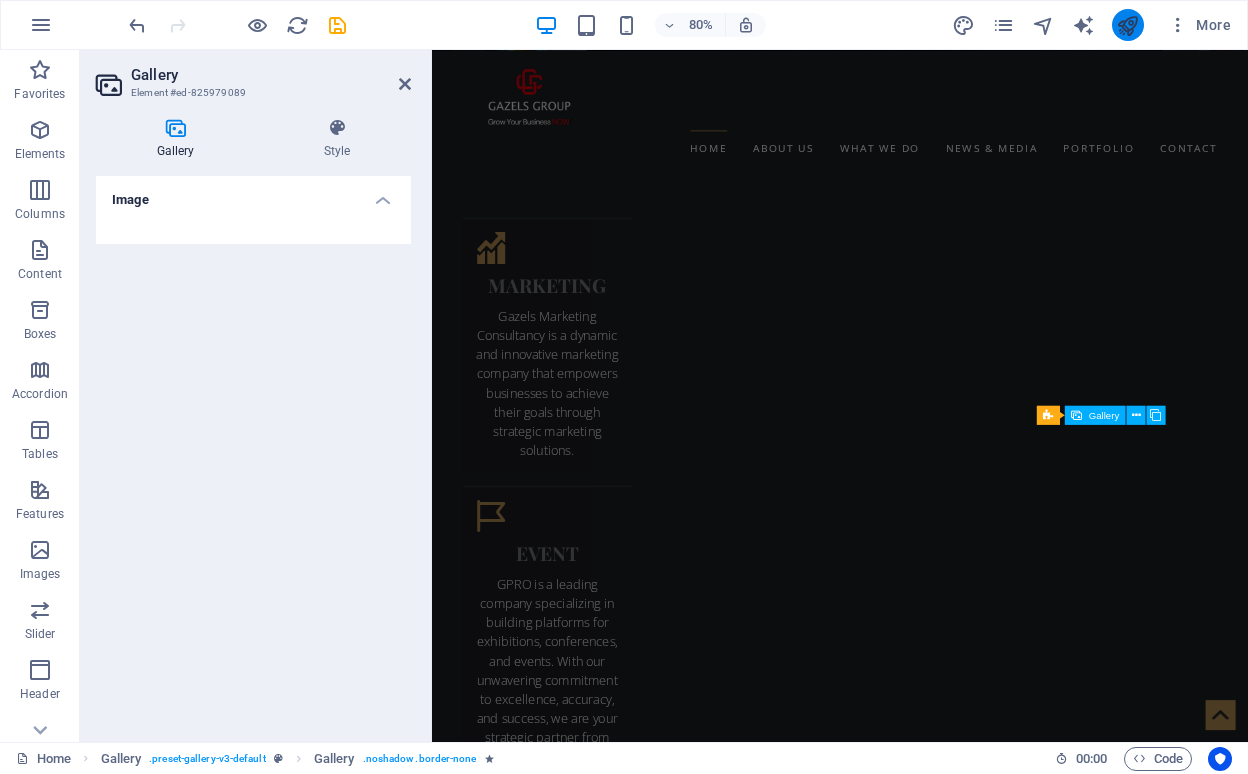 click at bounding box center (1128, 25) 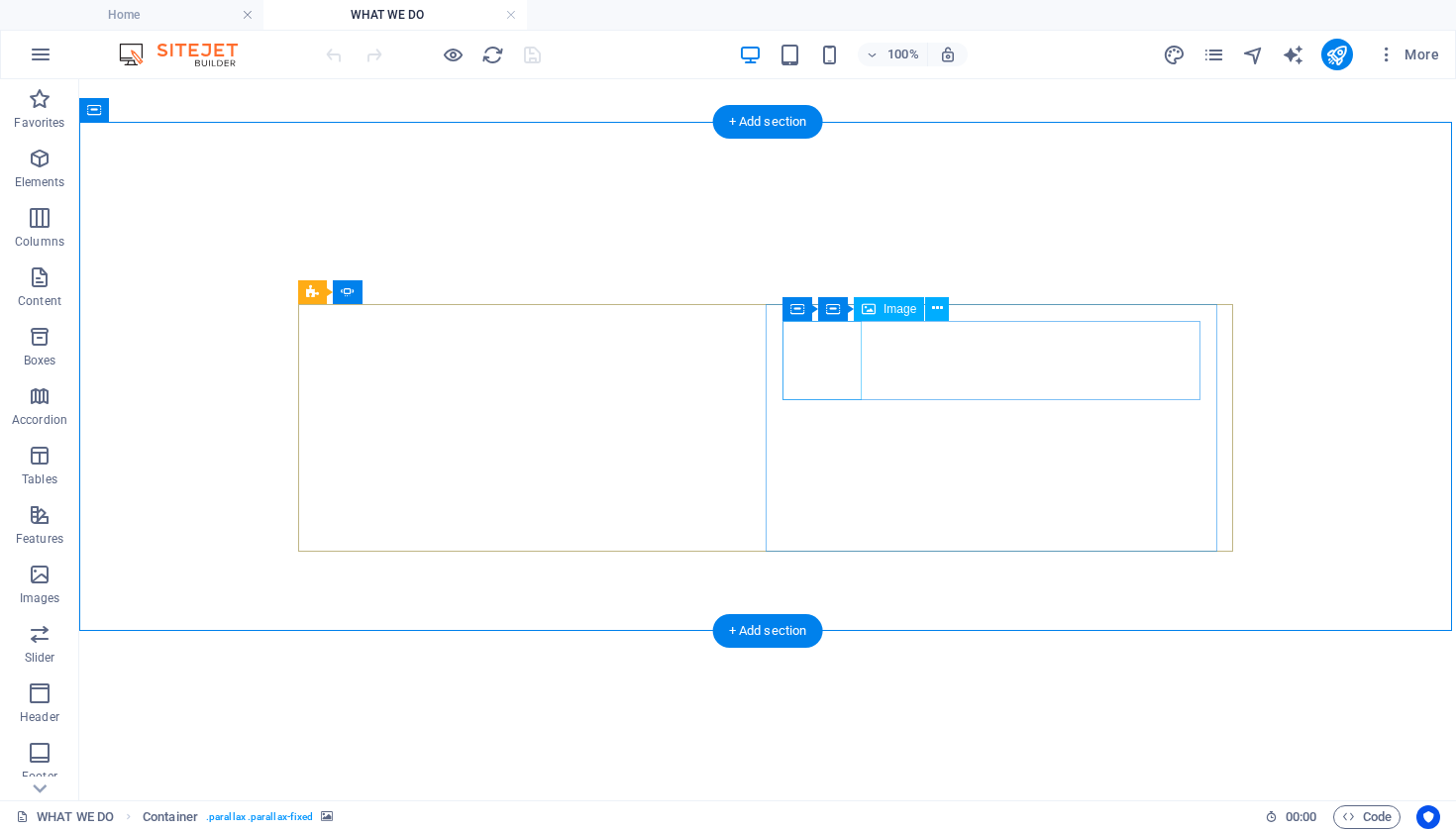 scroll, scrollTop: 0, scrollLeft: 0, axis: both 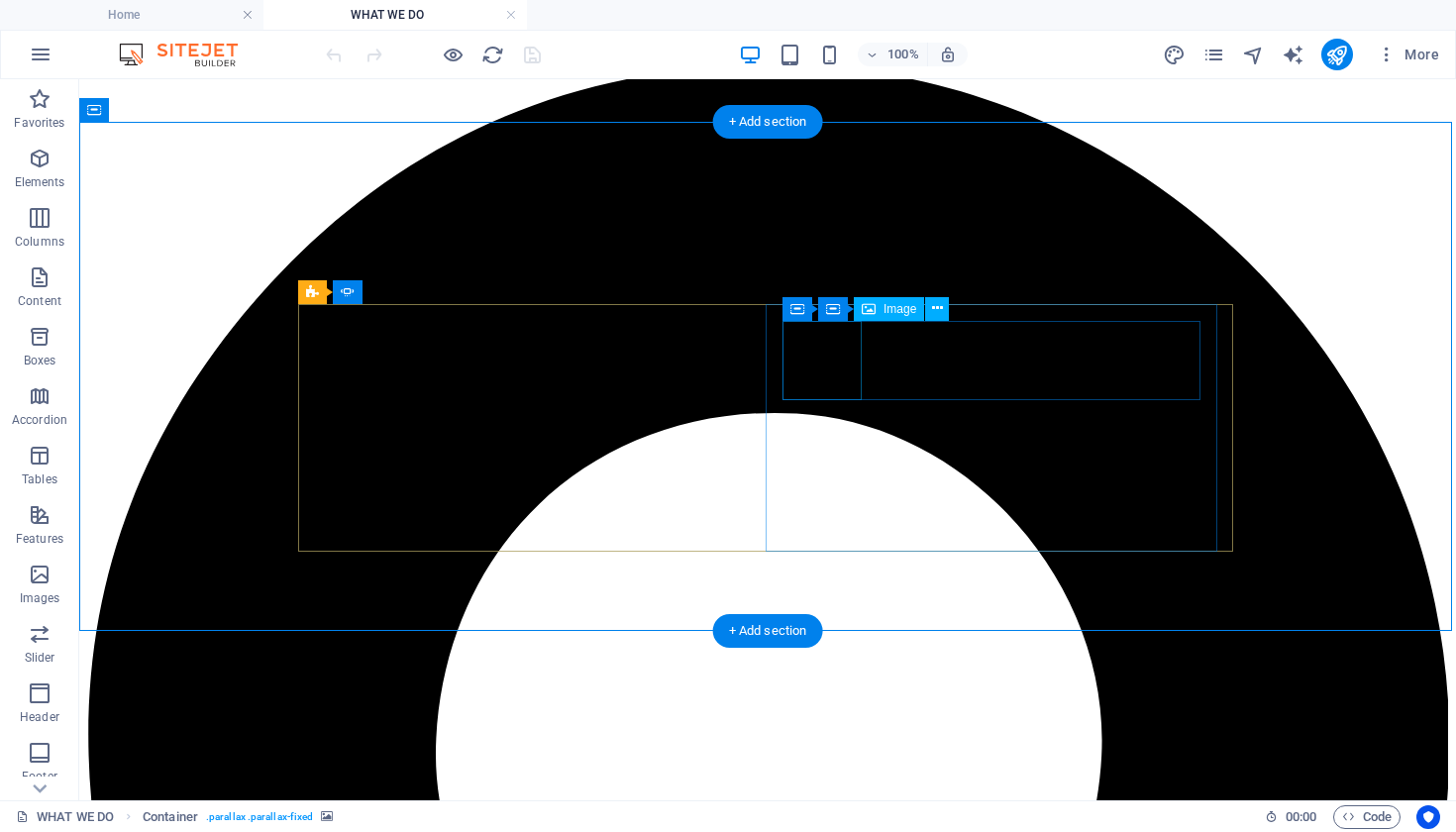 click at bounding box center [-1090, 17103] 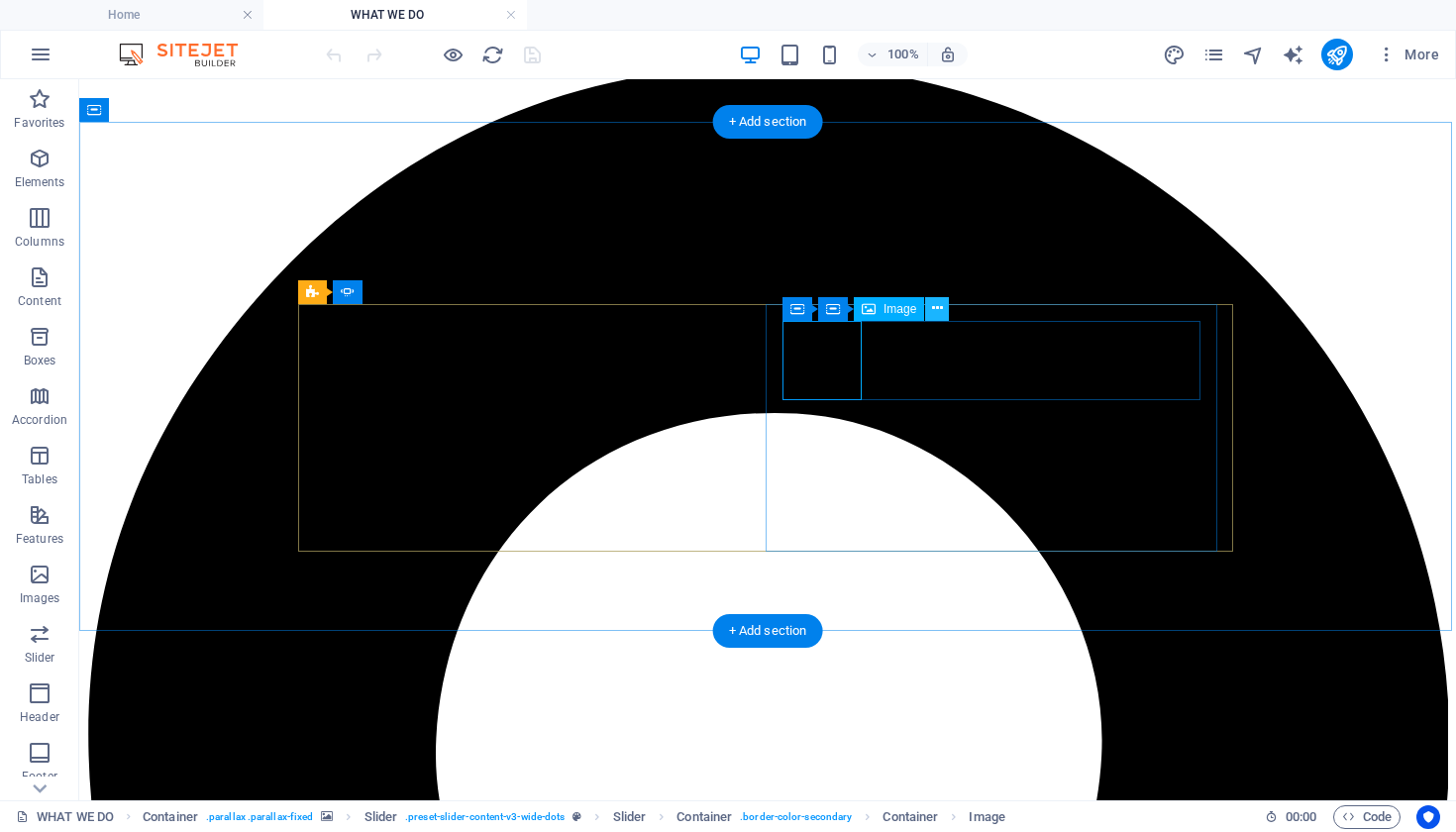 click at bounding box center [937, 308] 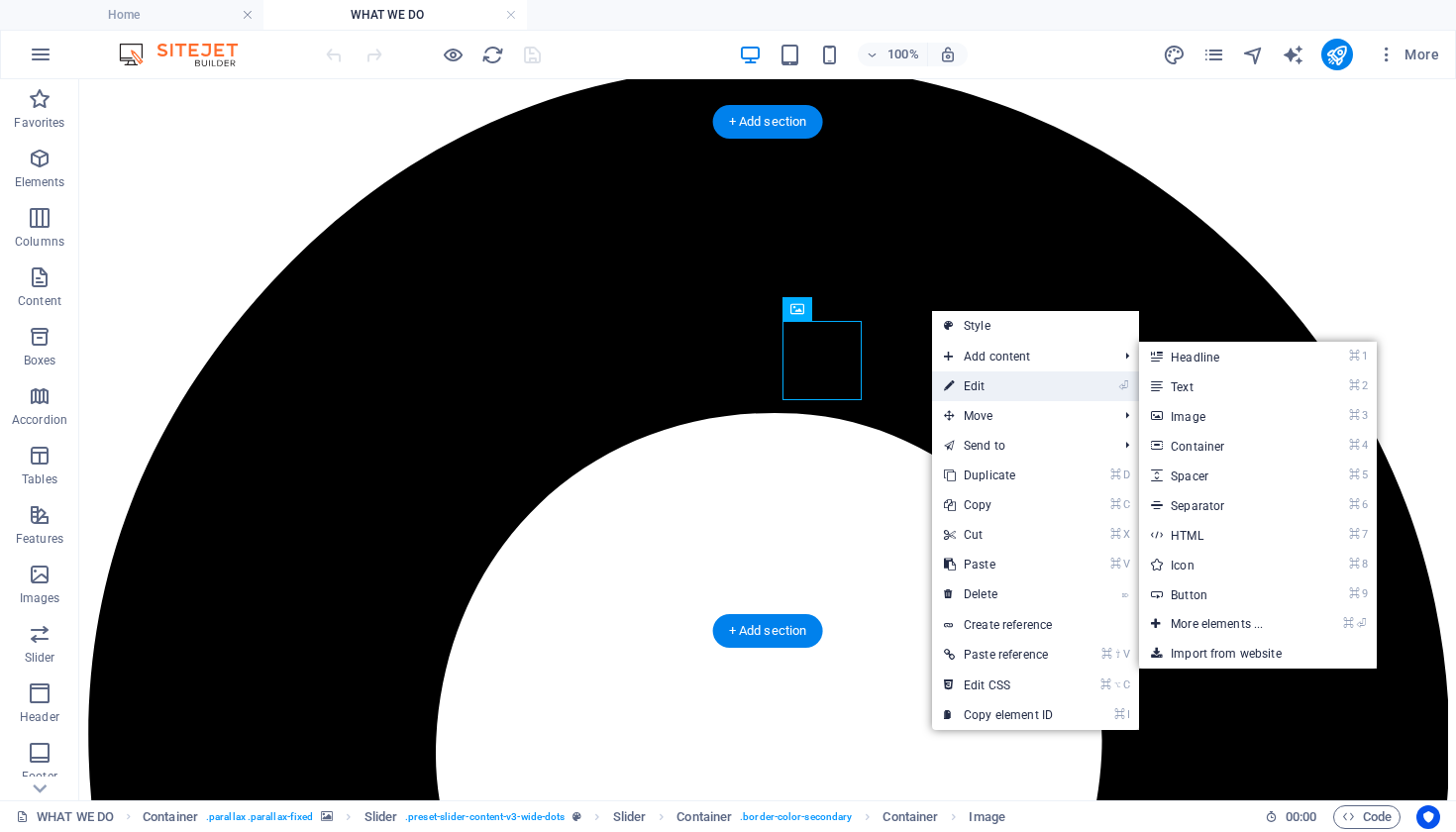 click on "⏎  Edit" at bounding box center [998, 386] 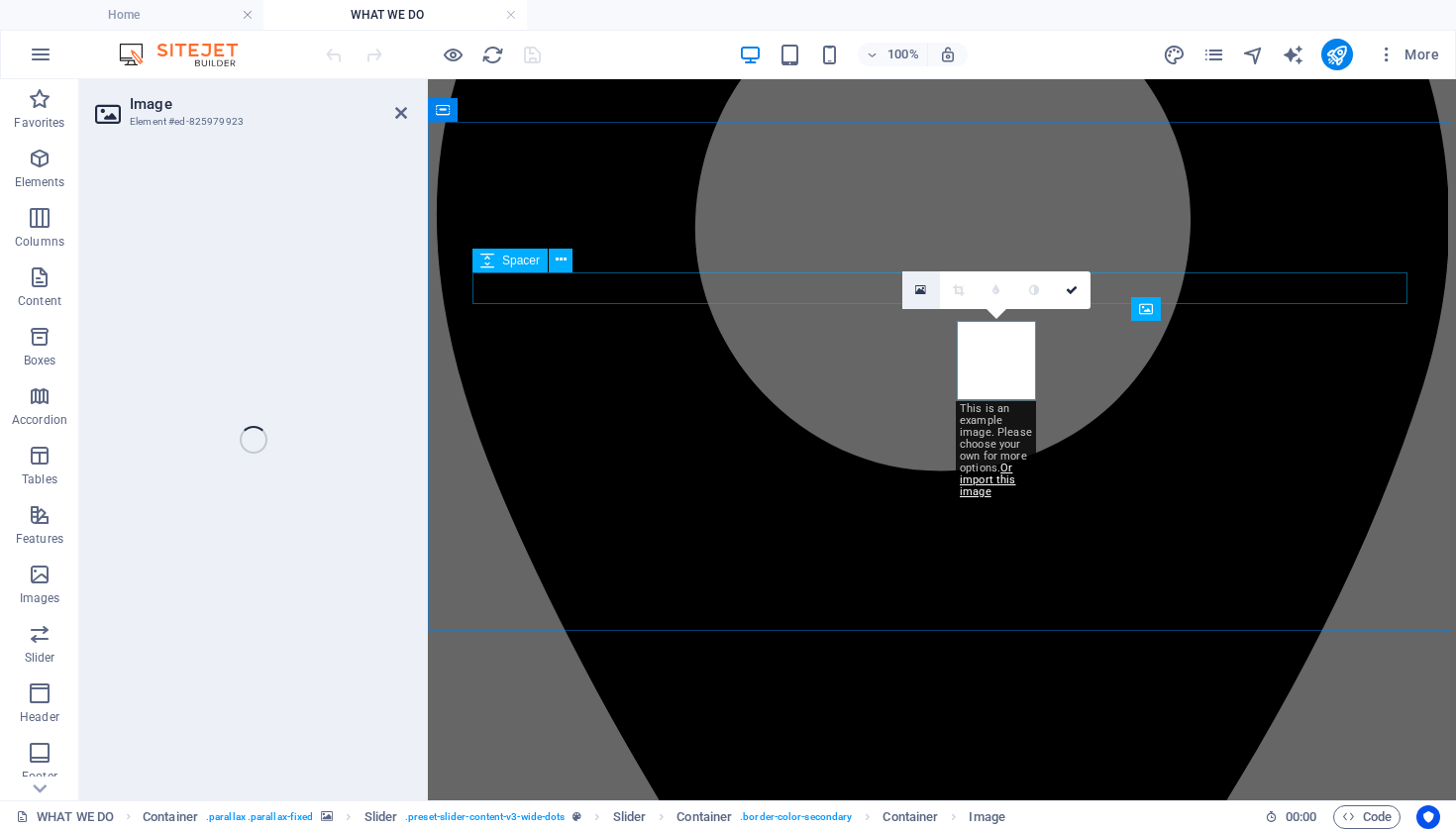 click at bounding box center [921, 290] 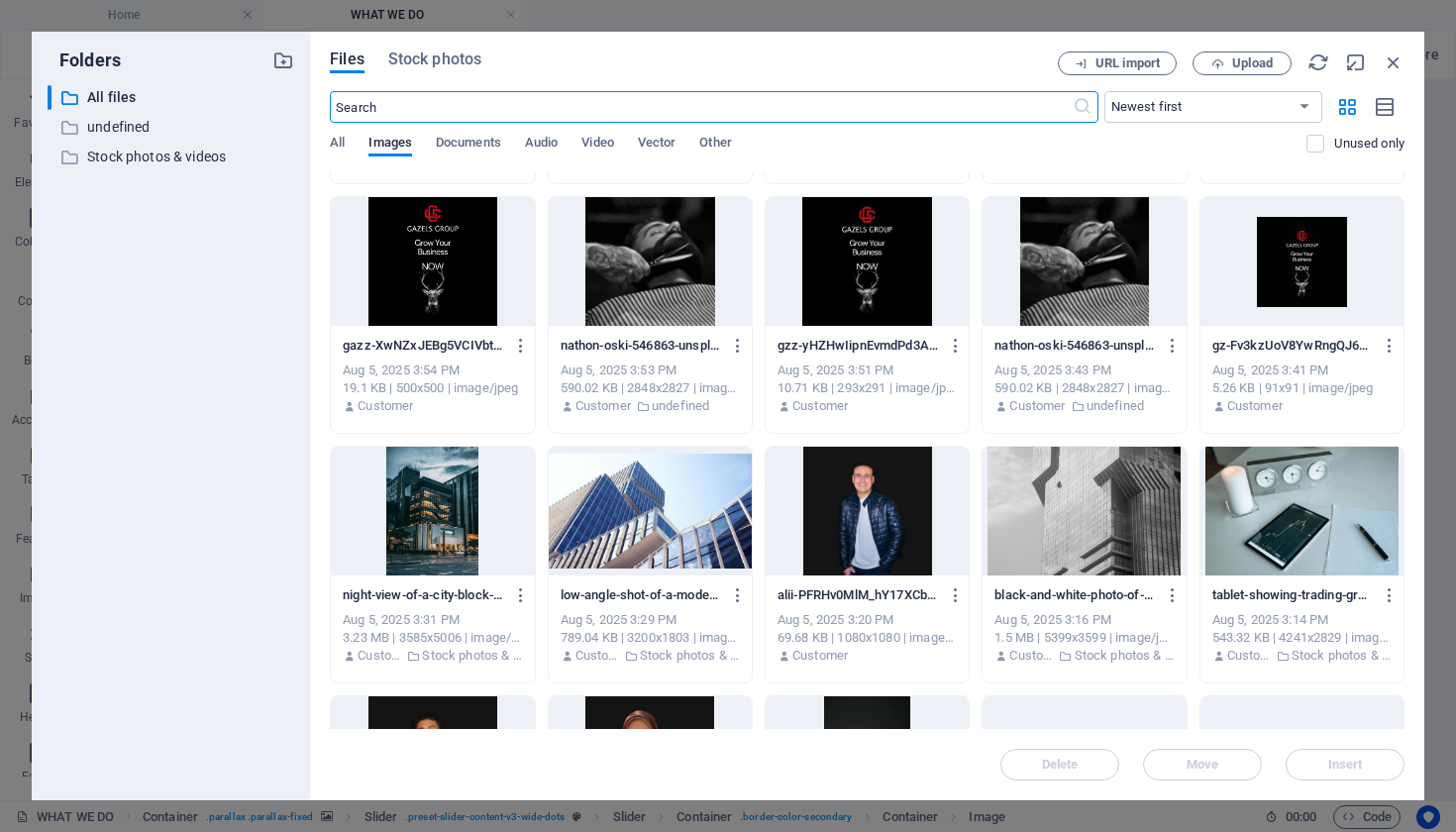scroll, scrollTop: 1475, scrollLeft: 0, axis: vertical 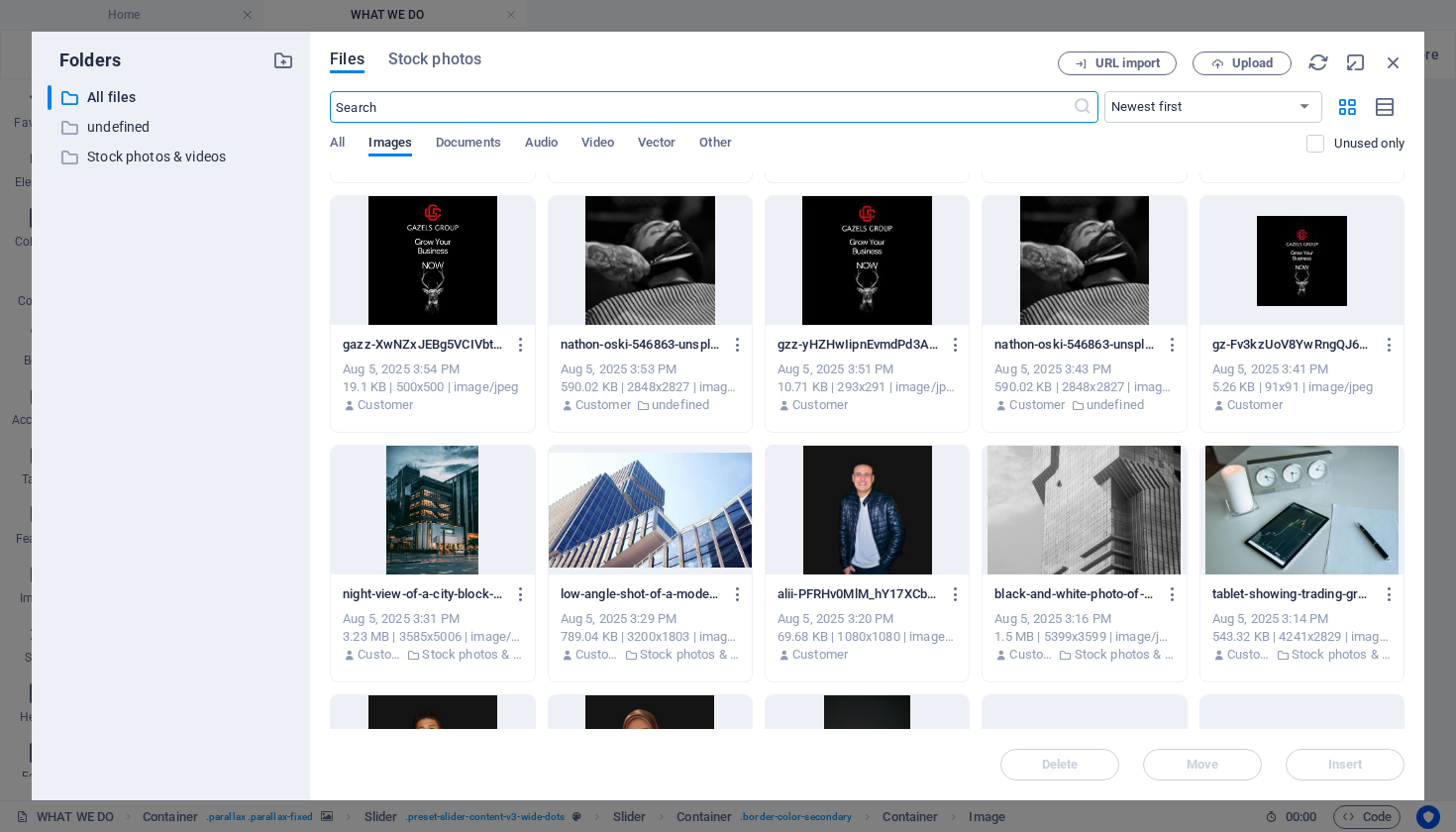click at bounding box center (867, 510) 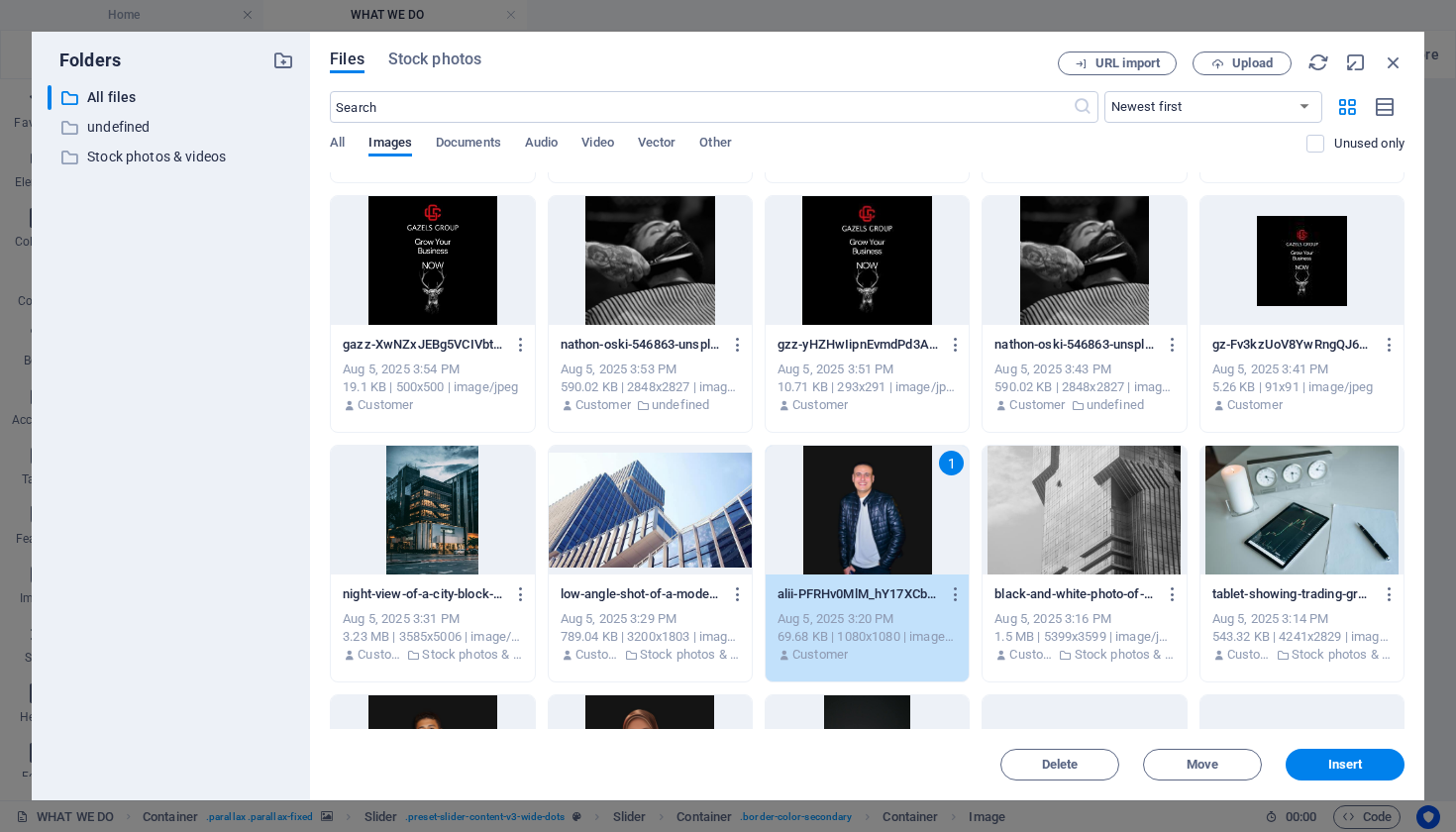 click on "1" at bounding box center (867, 510) 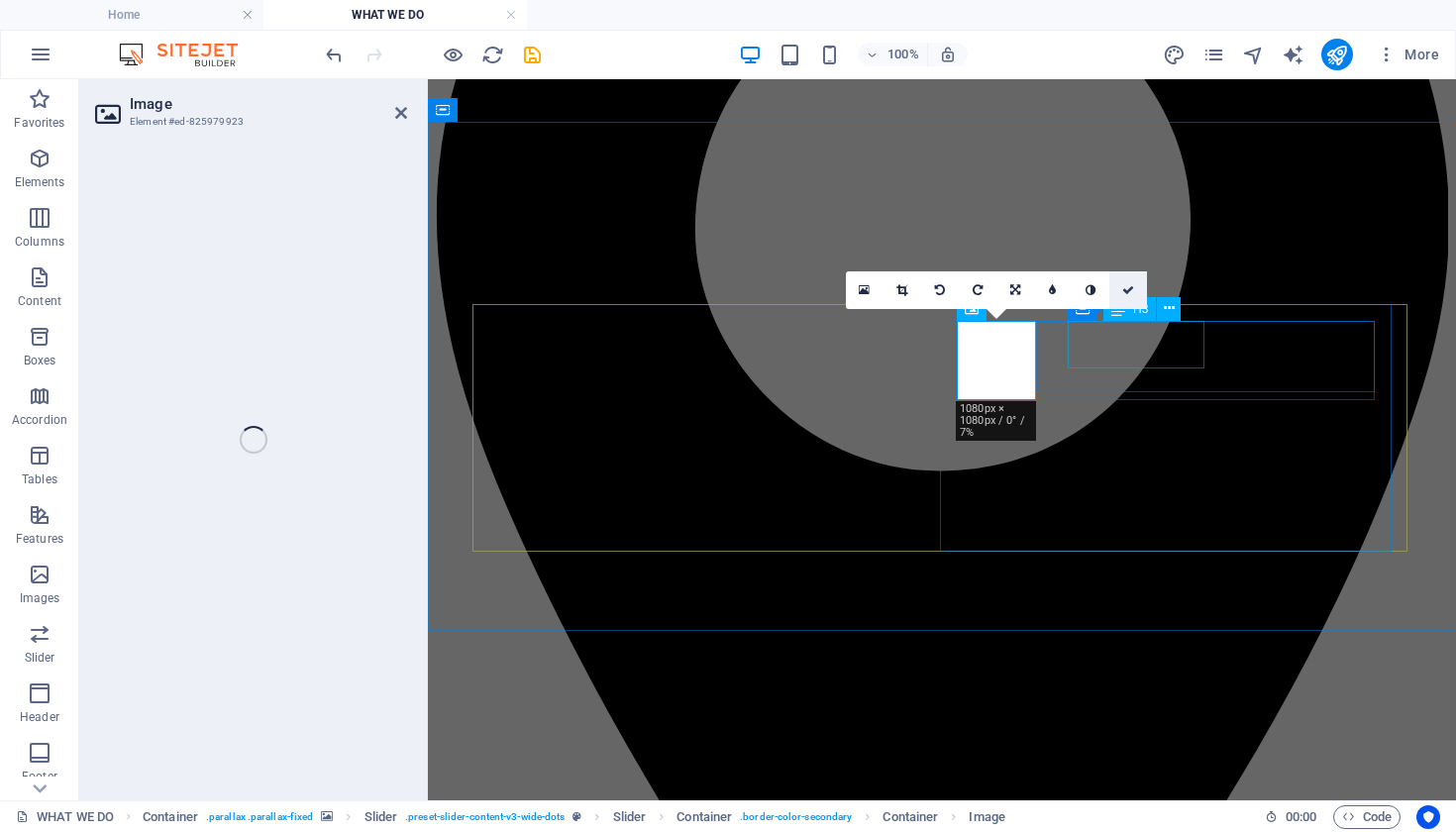 click at bounding box center (1128, 290) 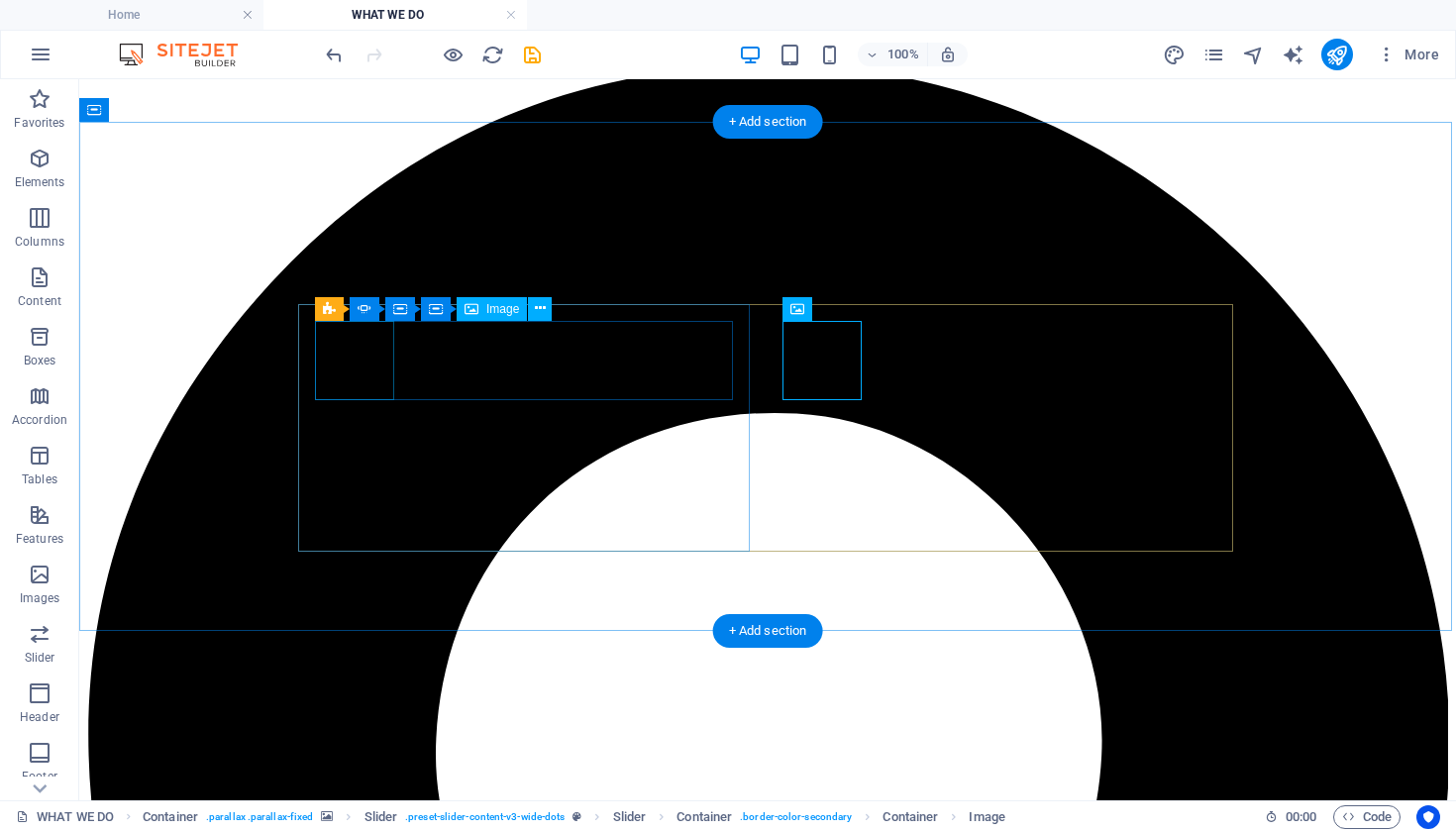 click at bounding box center [-1090, 16756] 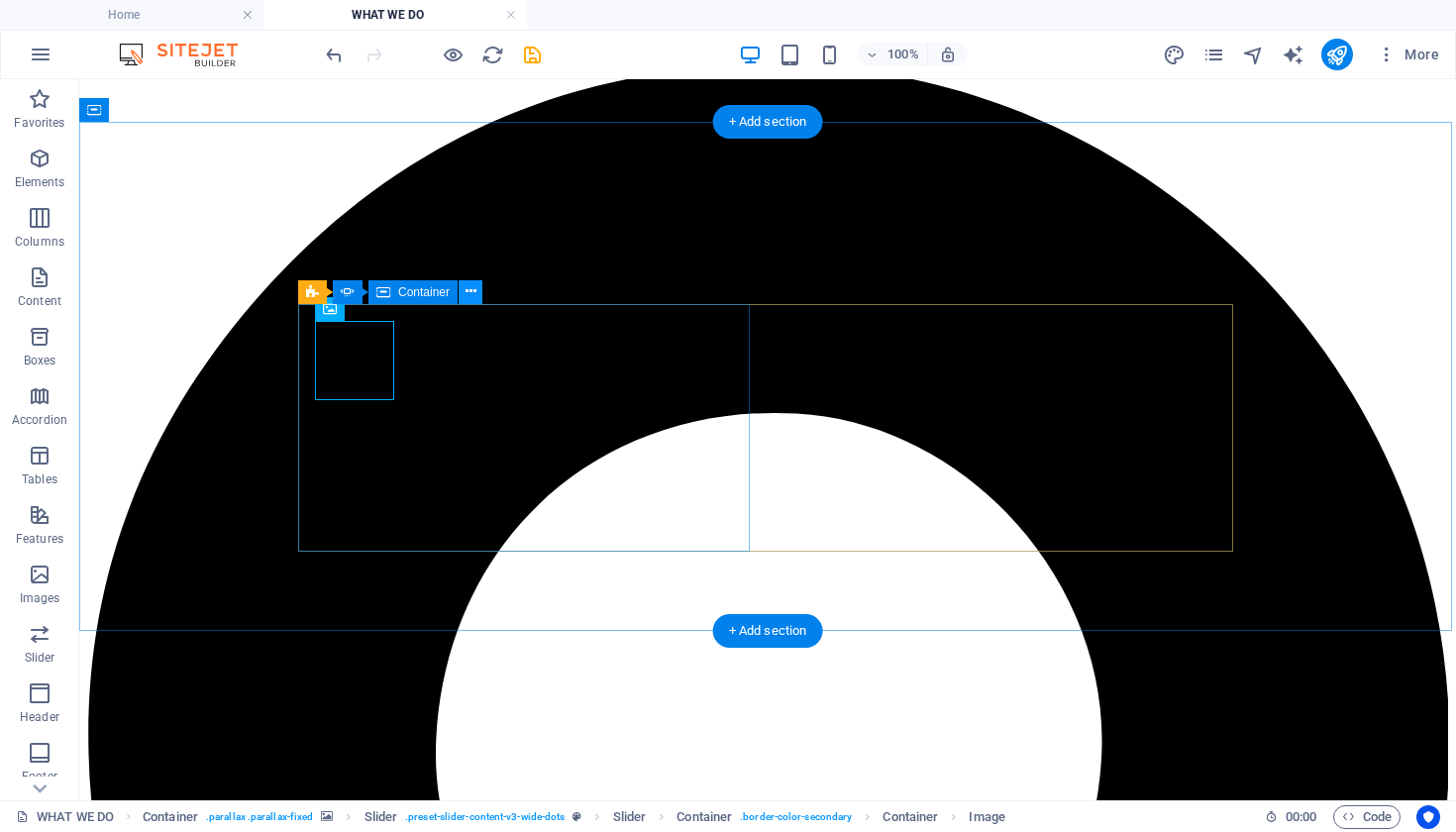 click at bounding box center (470, 291) 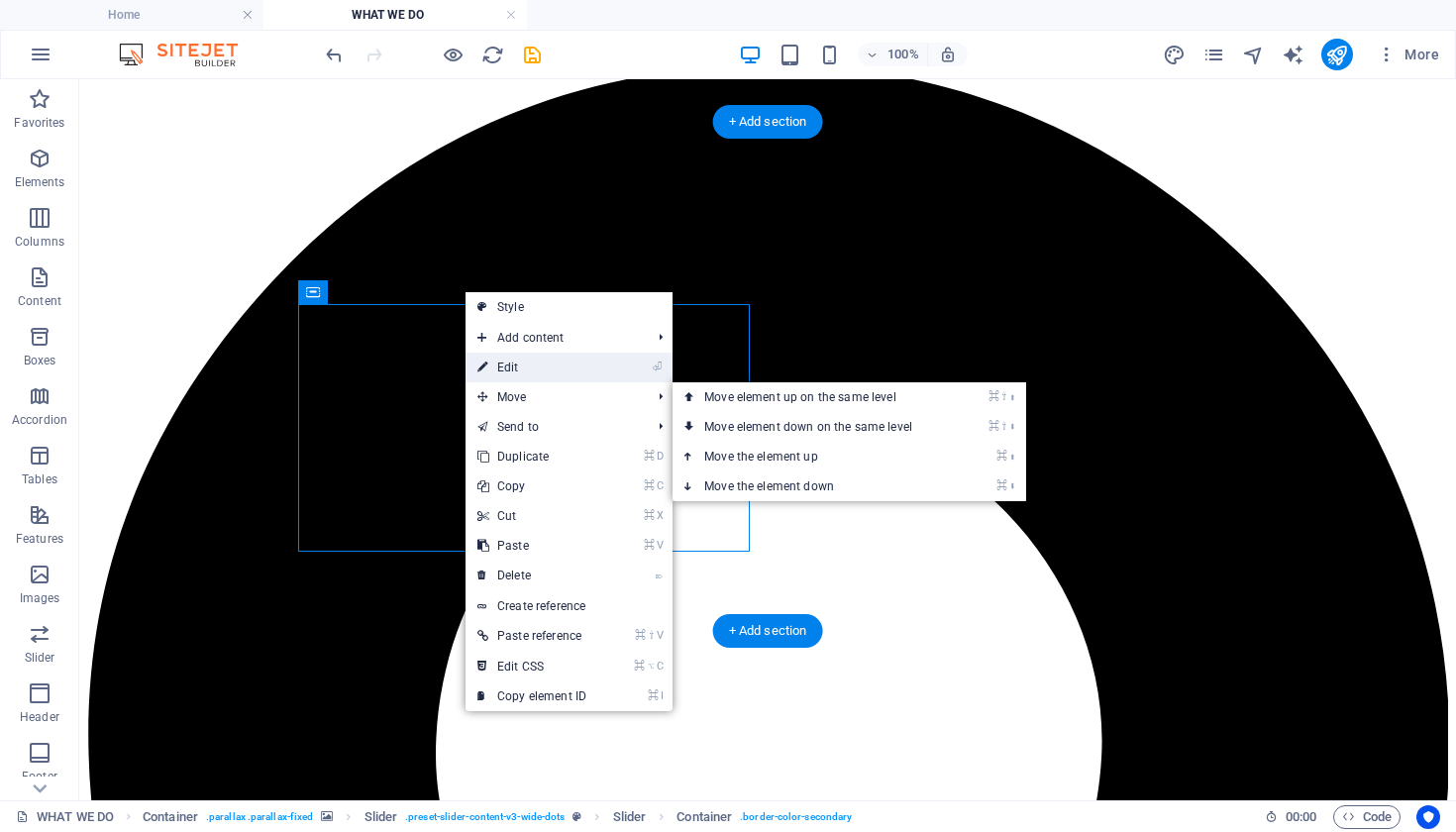 click on "⏎  Edit" at bounding box center [532, 367] 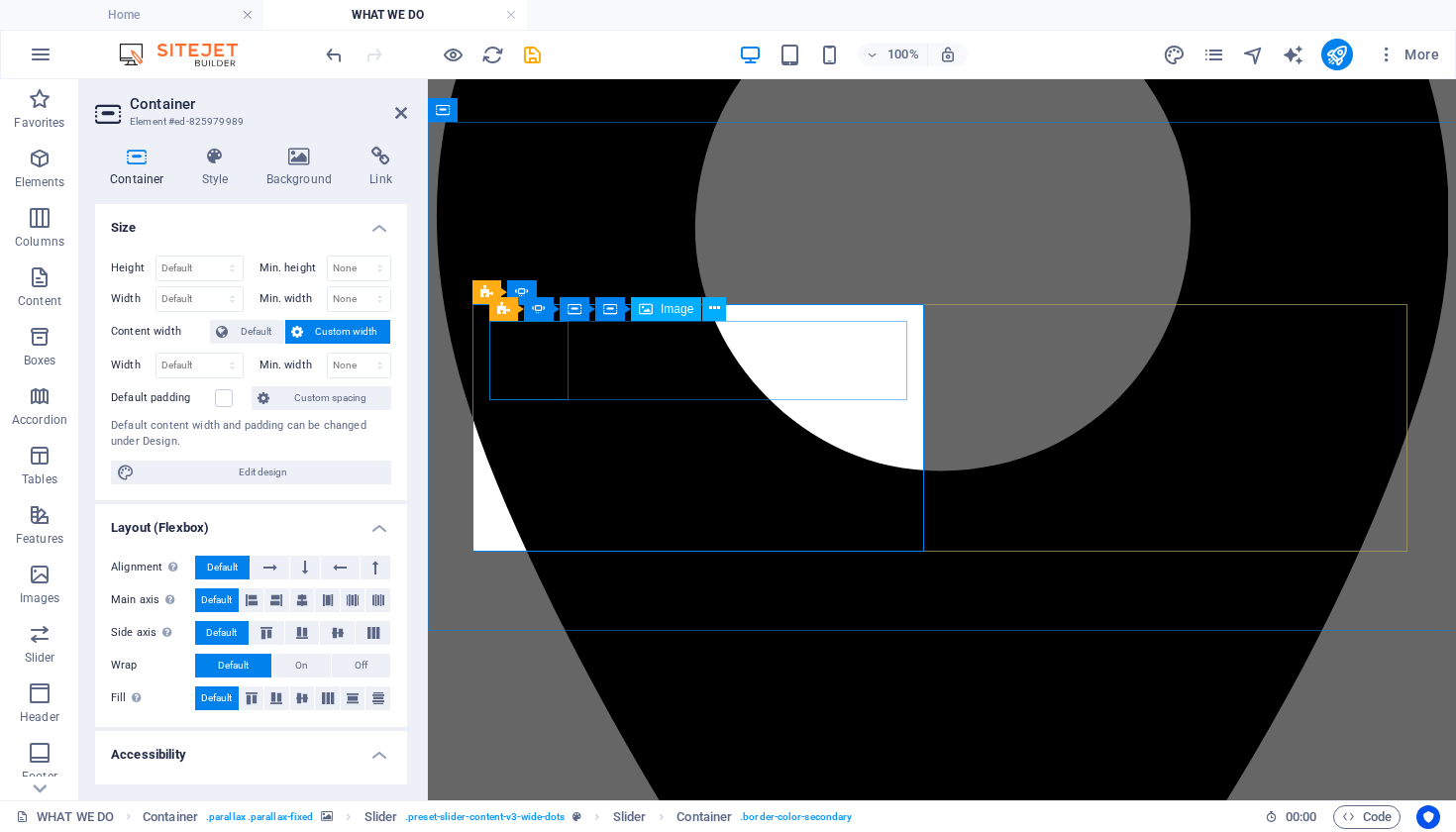 click at bounding box center (-741, 13648) 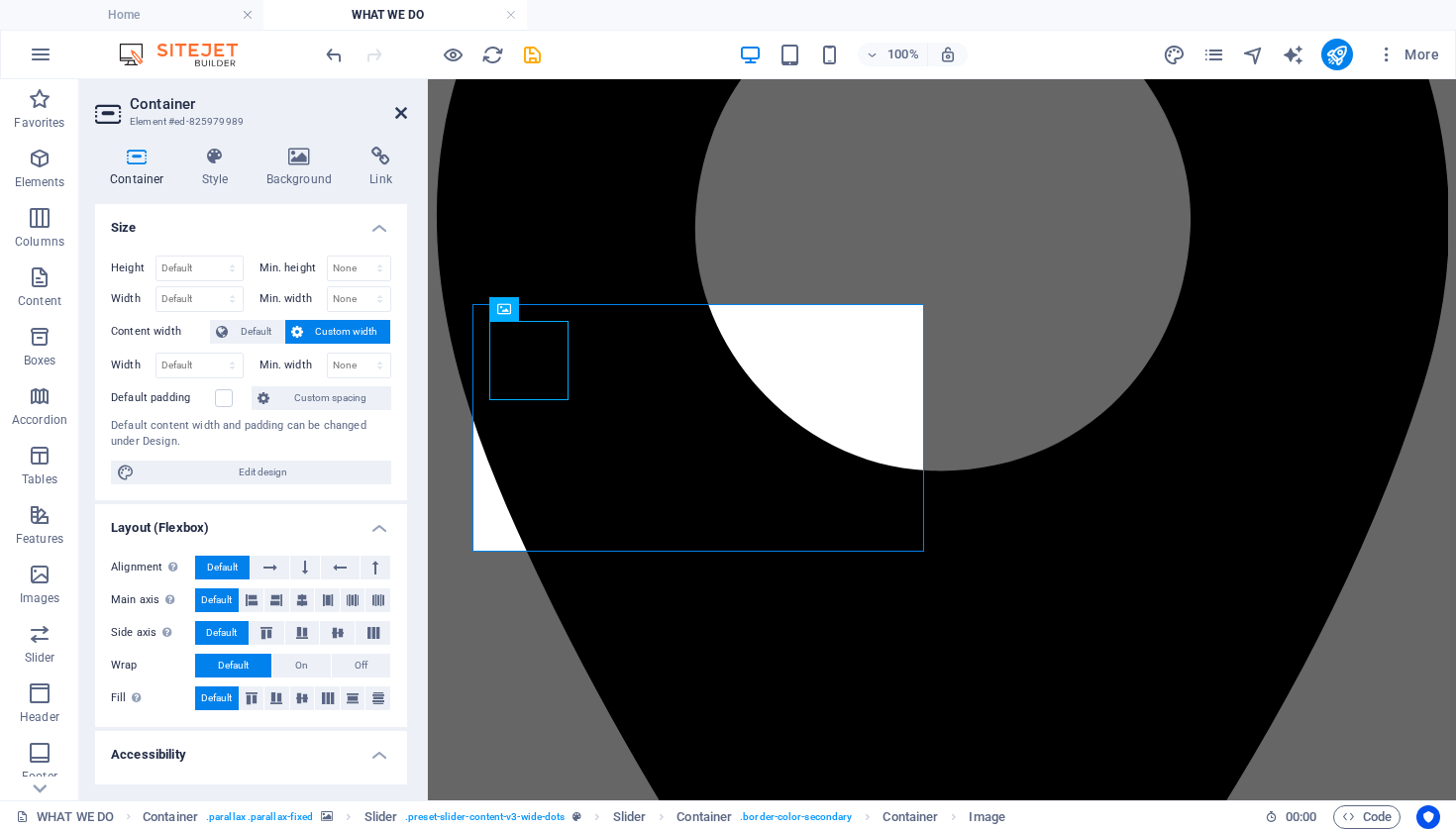 click at bounding box center [401, 113] 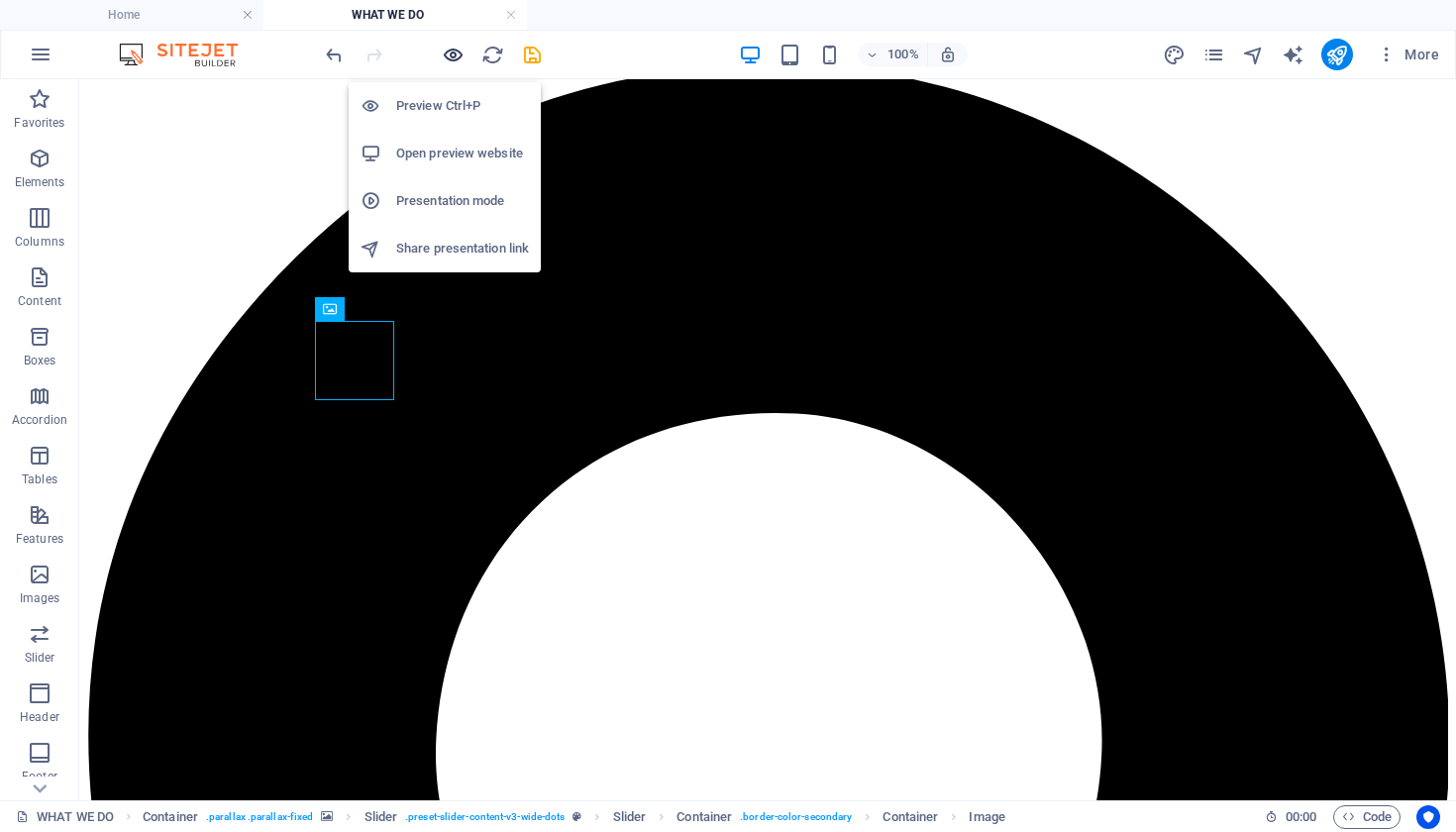 click at bounding box center (453, 54) 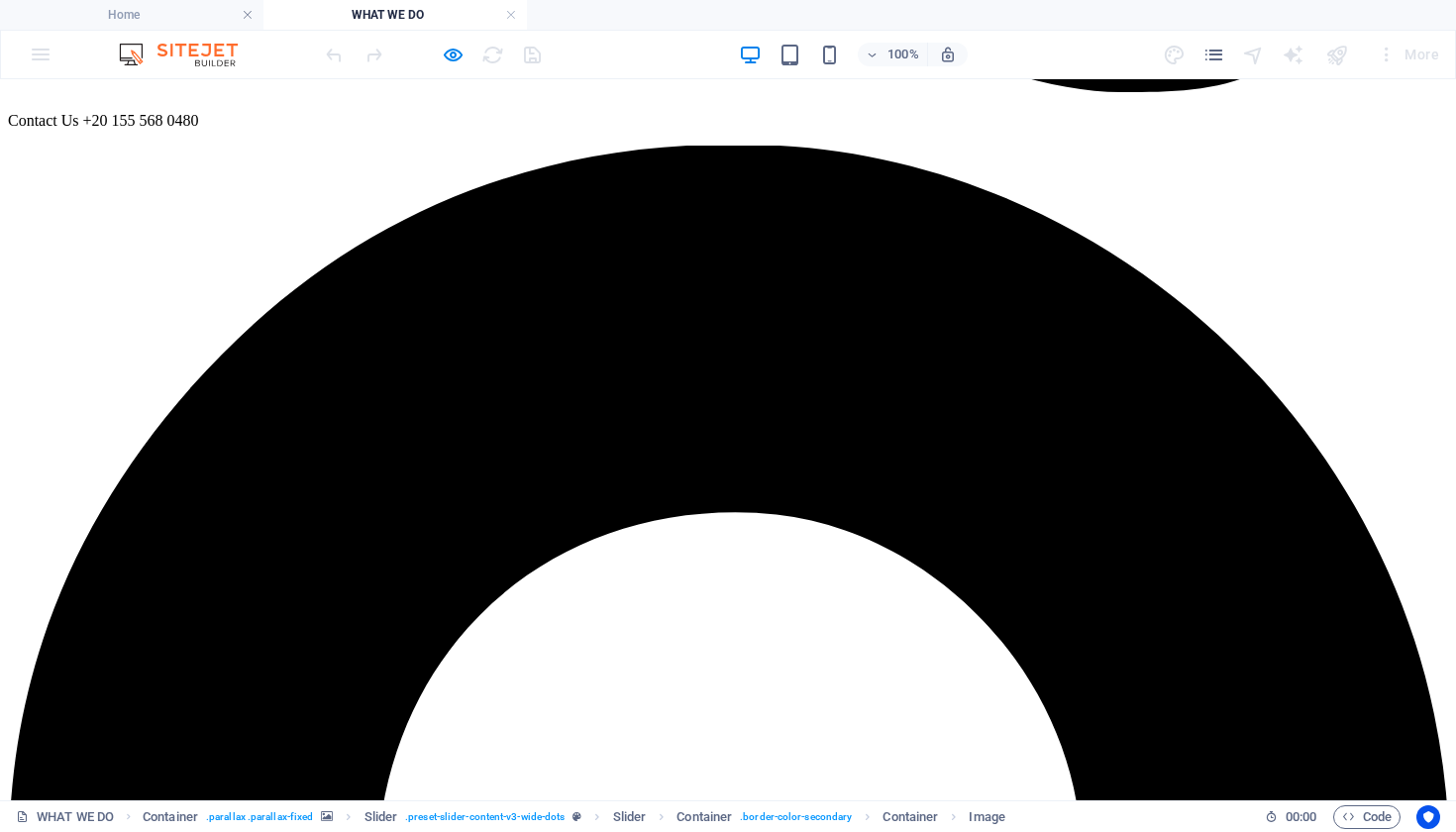 click on "3" at bounding box center (58, 19211) 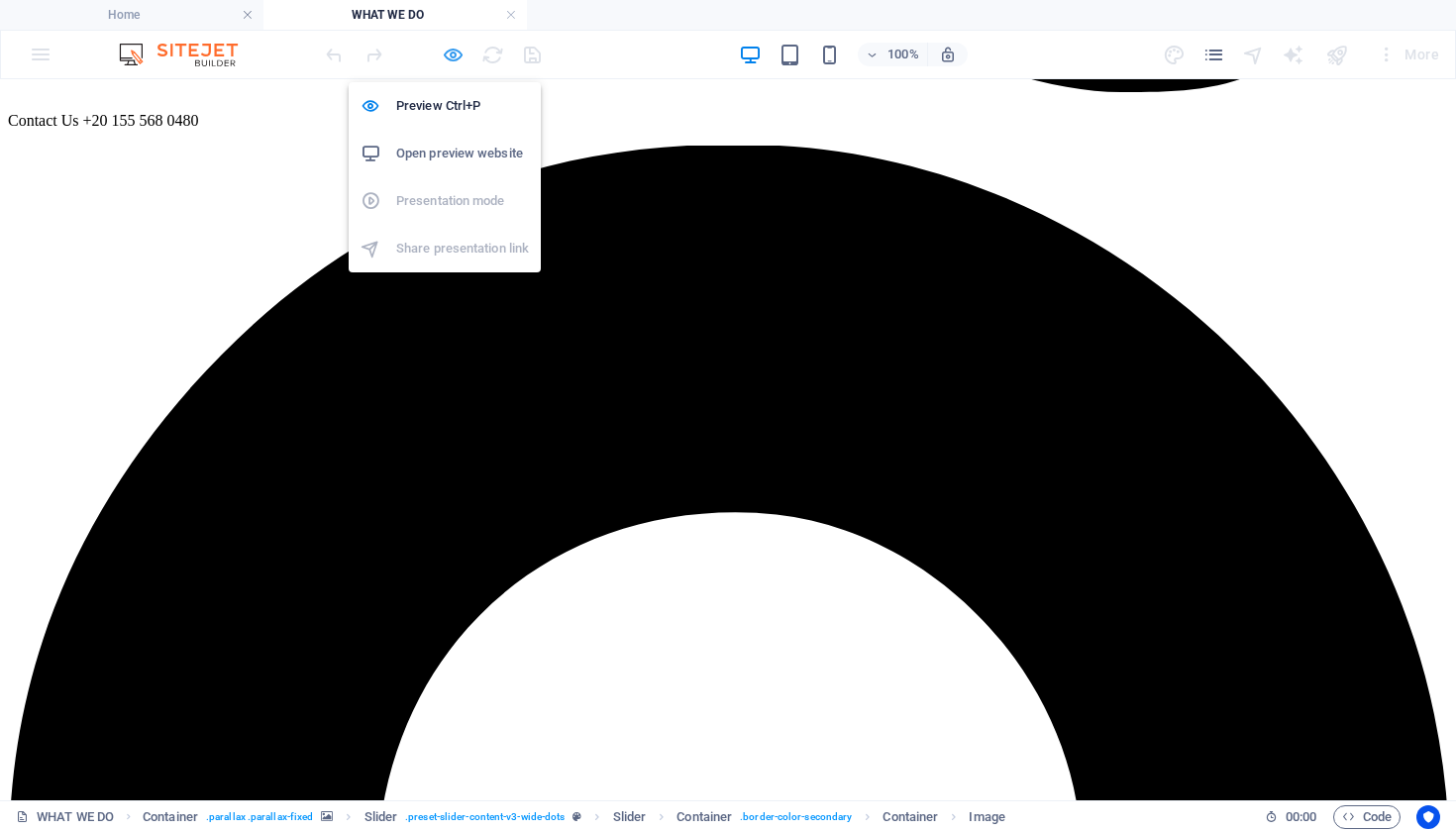 click at bounding box center [453, 54] 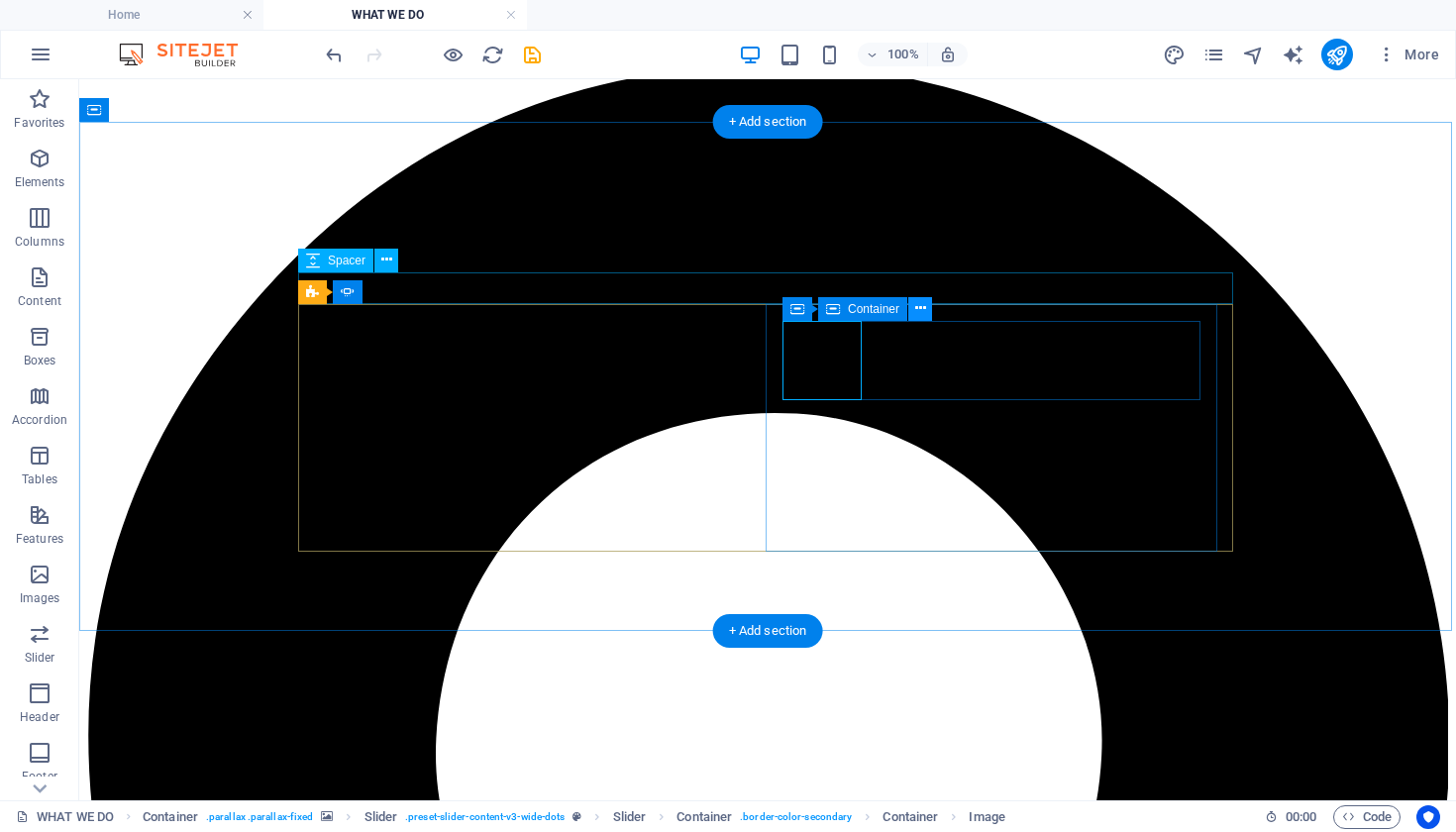click at bounding box center (920, 309) 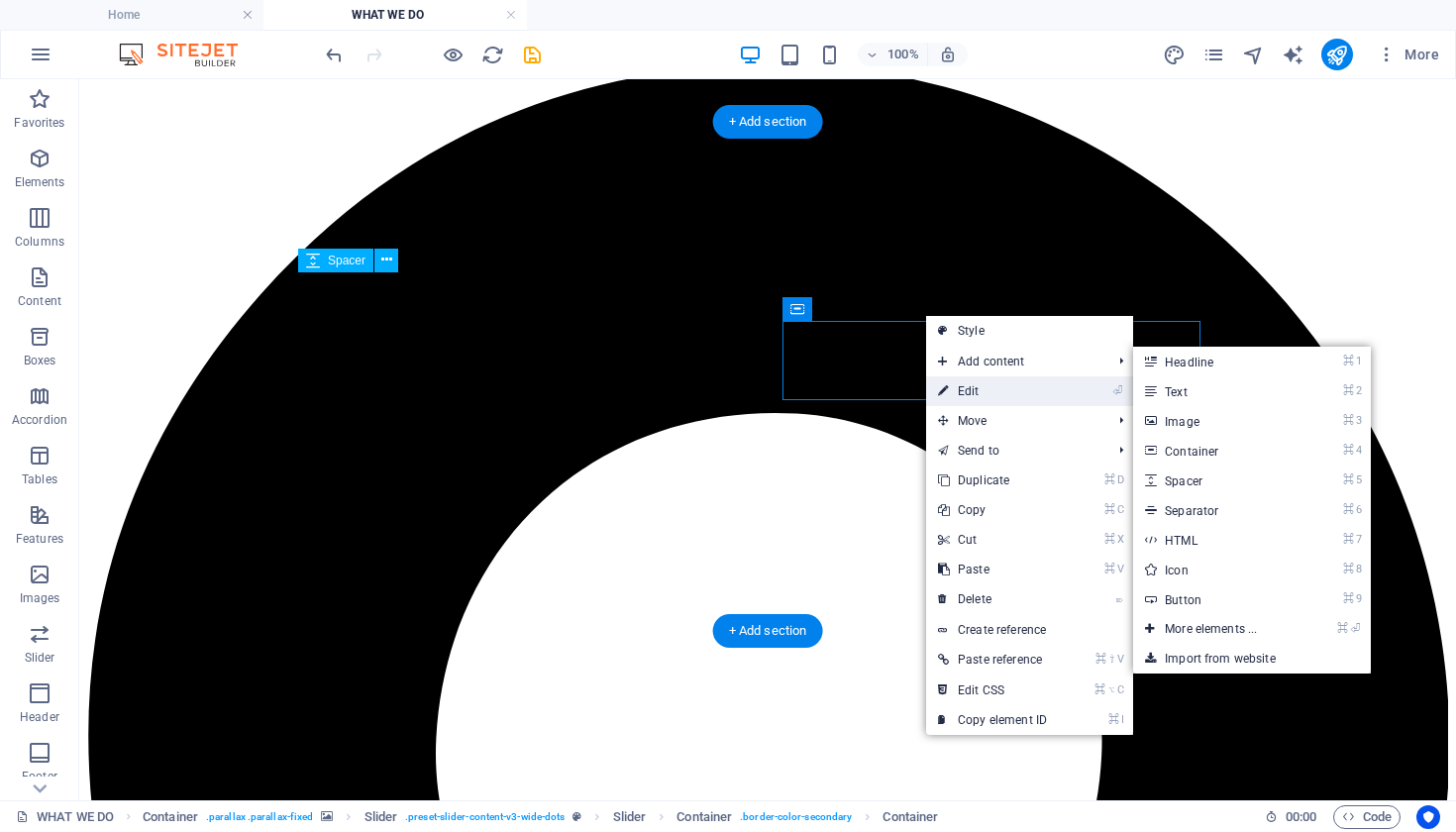click on "⏎  Edit" at bounding box center [992, 391] 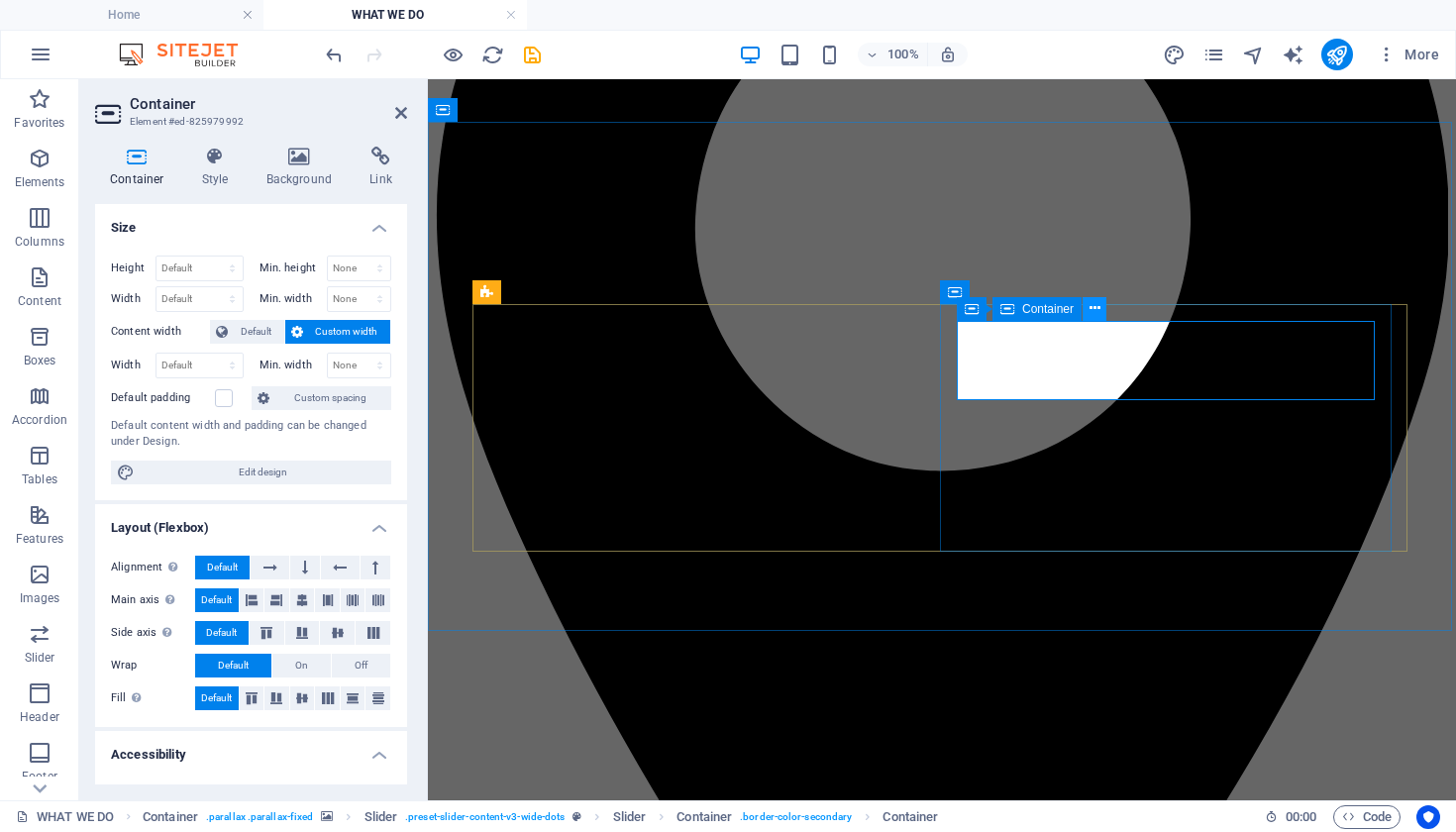 click at bounding box center (1094, 309) 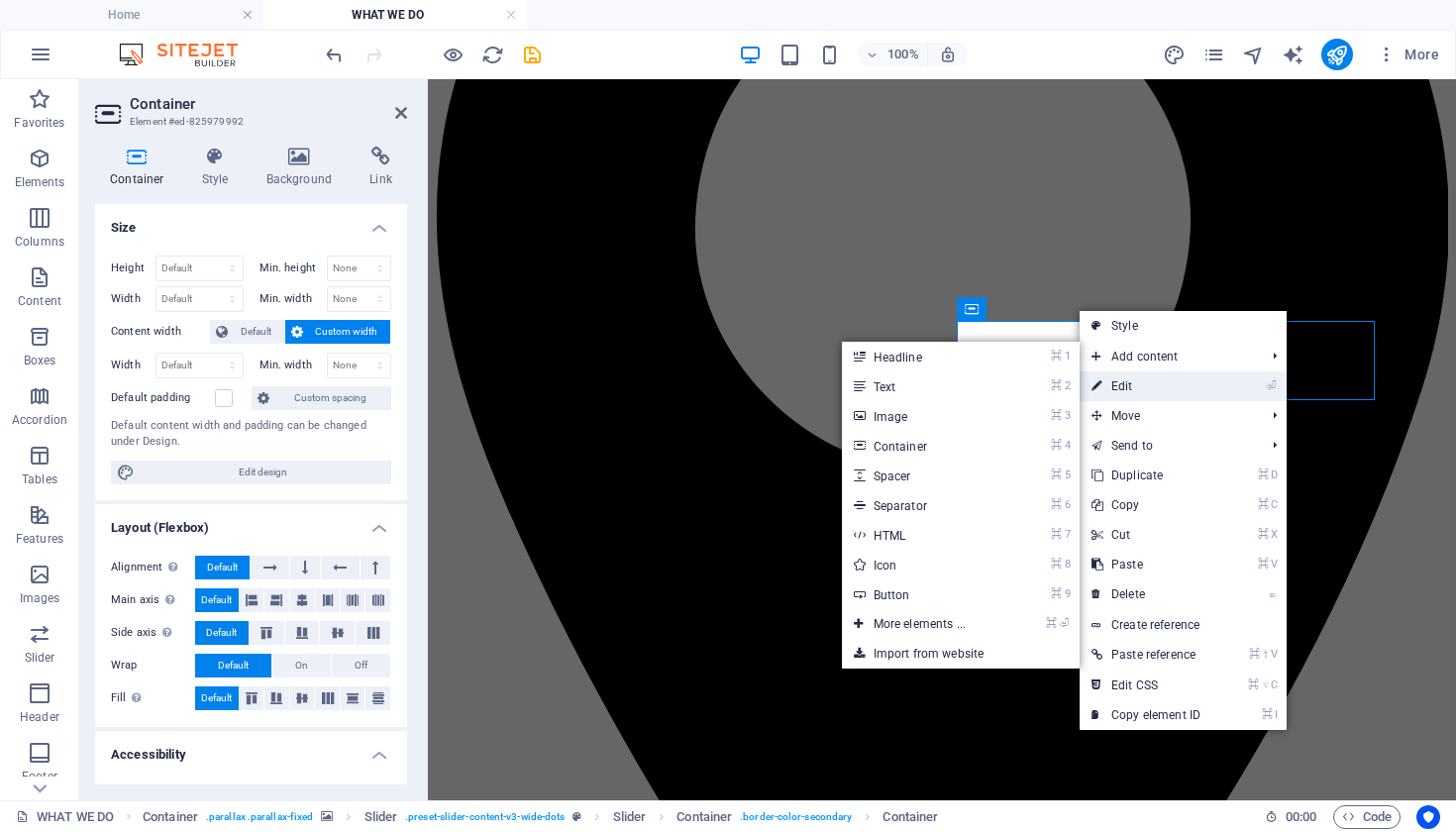 click at bounding box center (1096, 386) 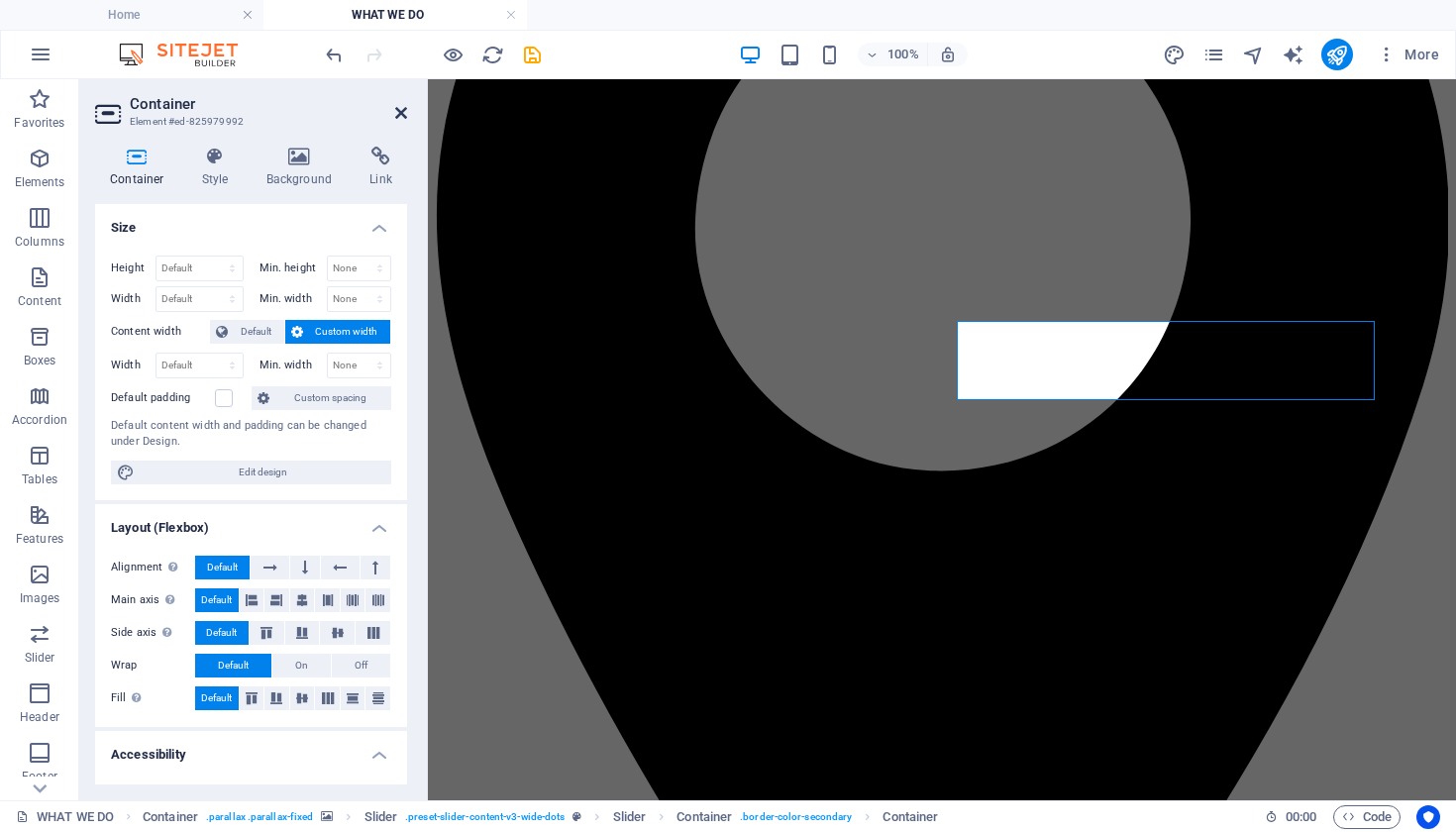 click at bounding box center [401, 113] 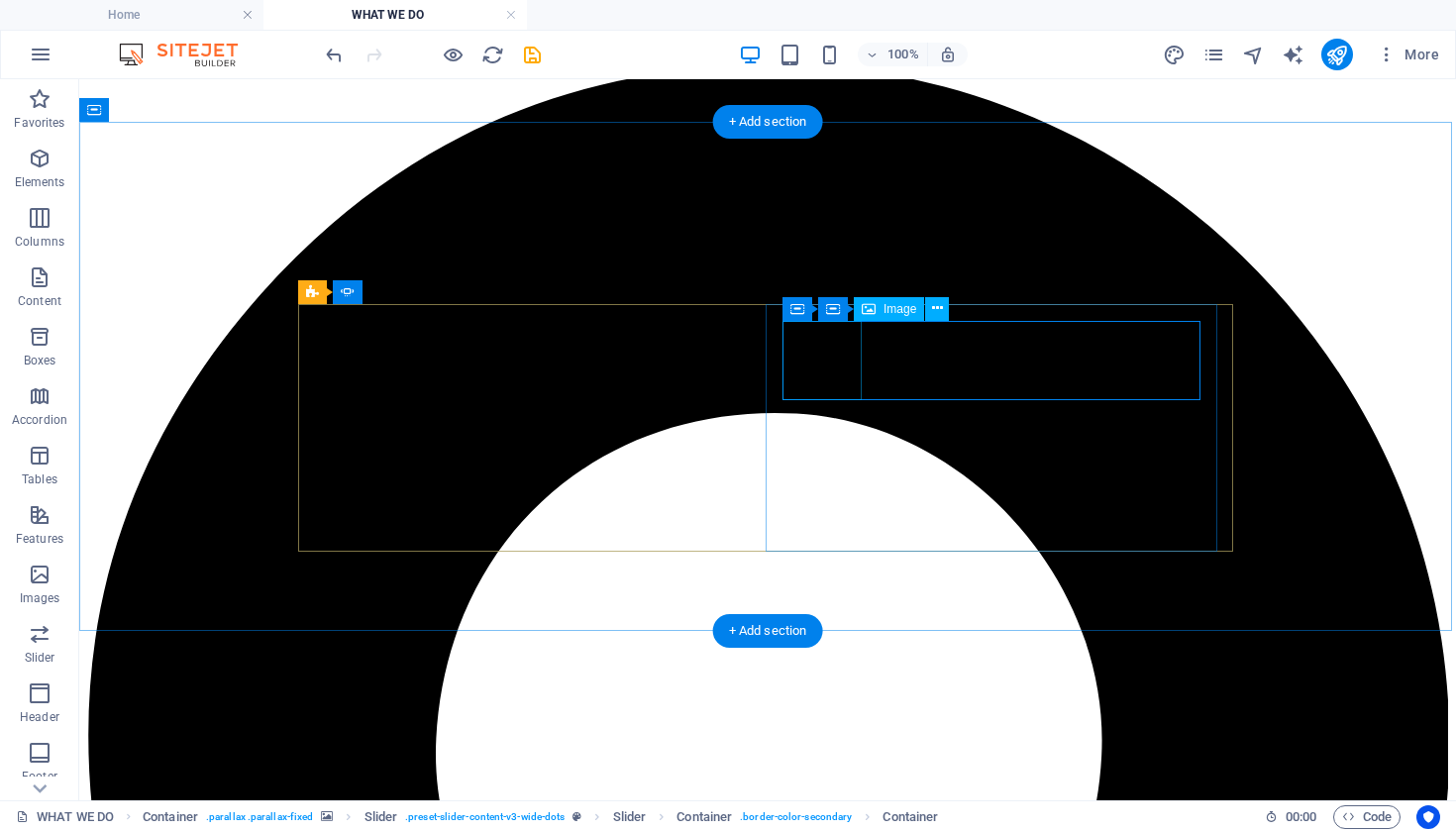 click at bounding box center [-622, 16756] 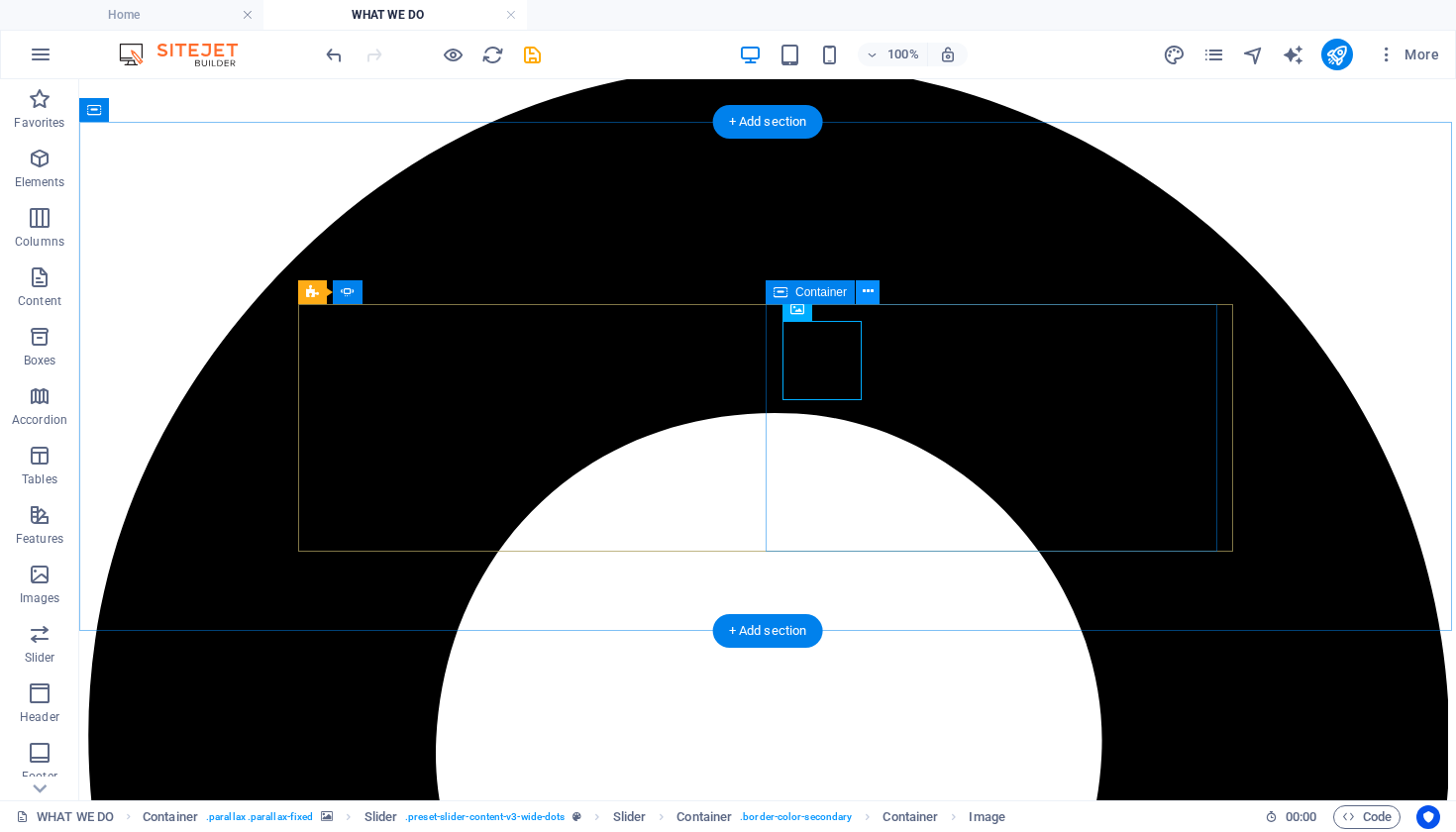 click at bounding box center [868, 292] 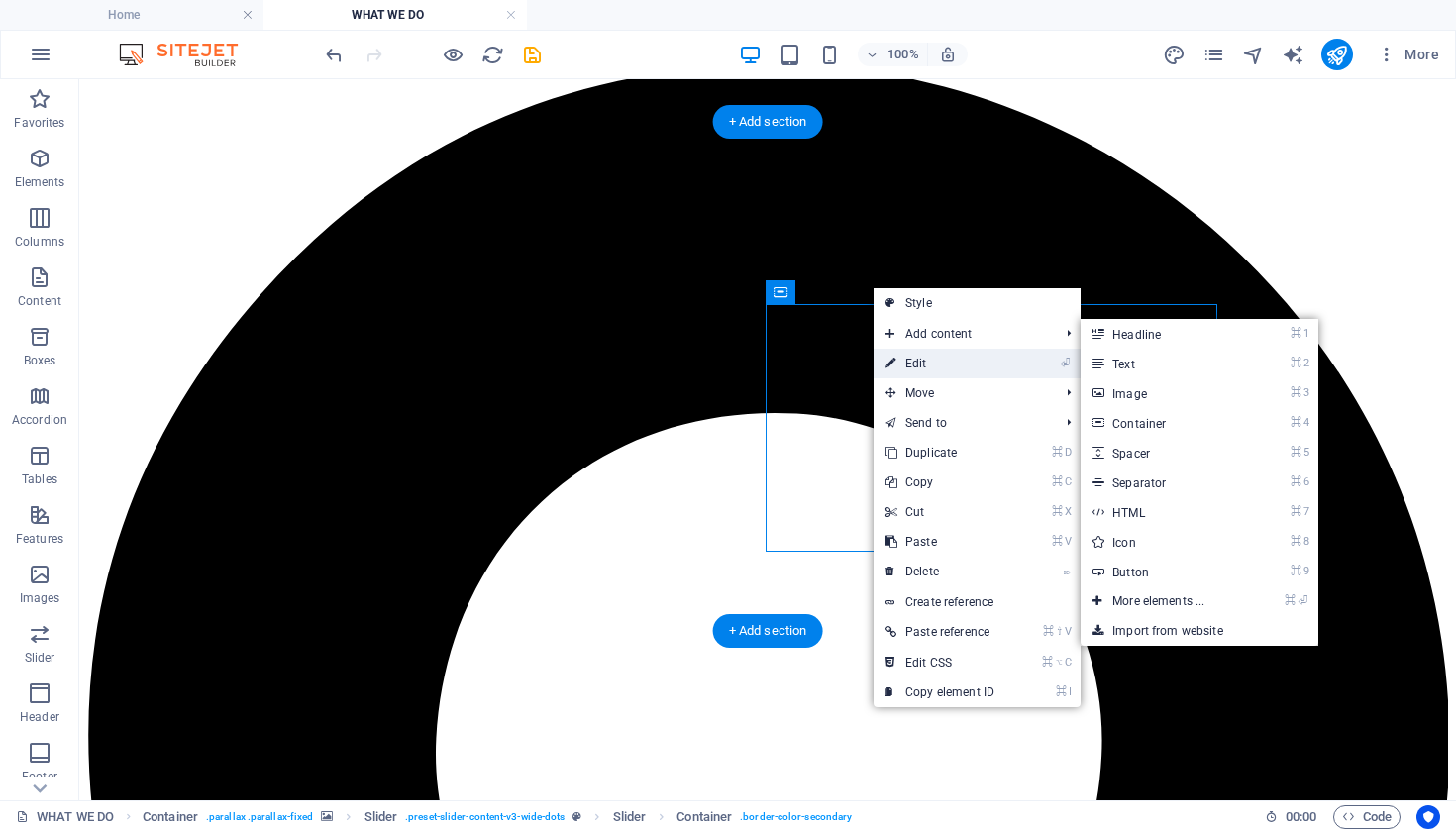 click on "⏎  Edit" at bounding box center [940, 364] 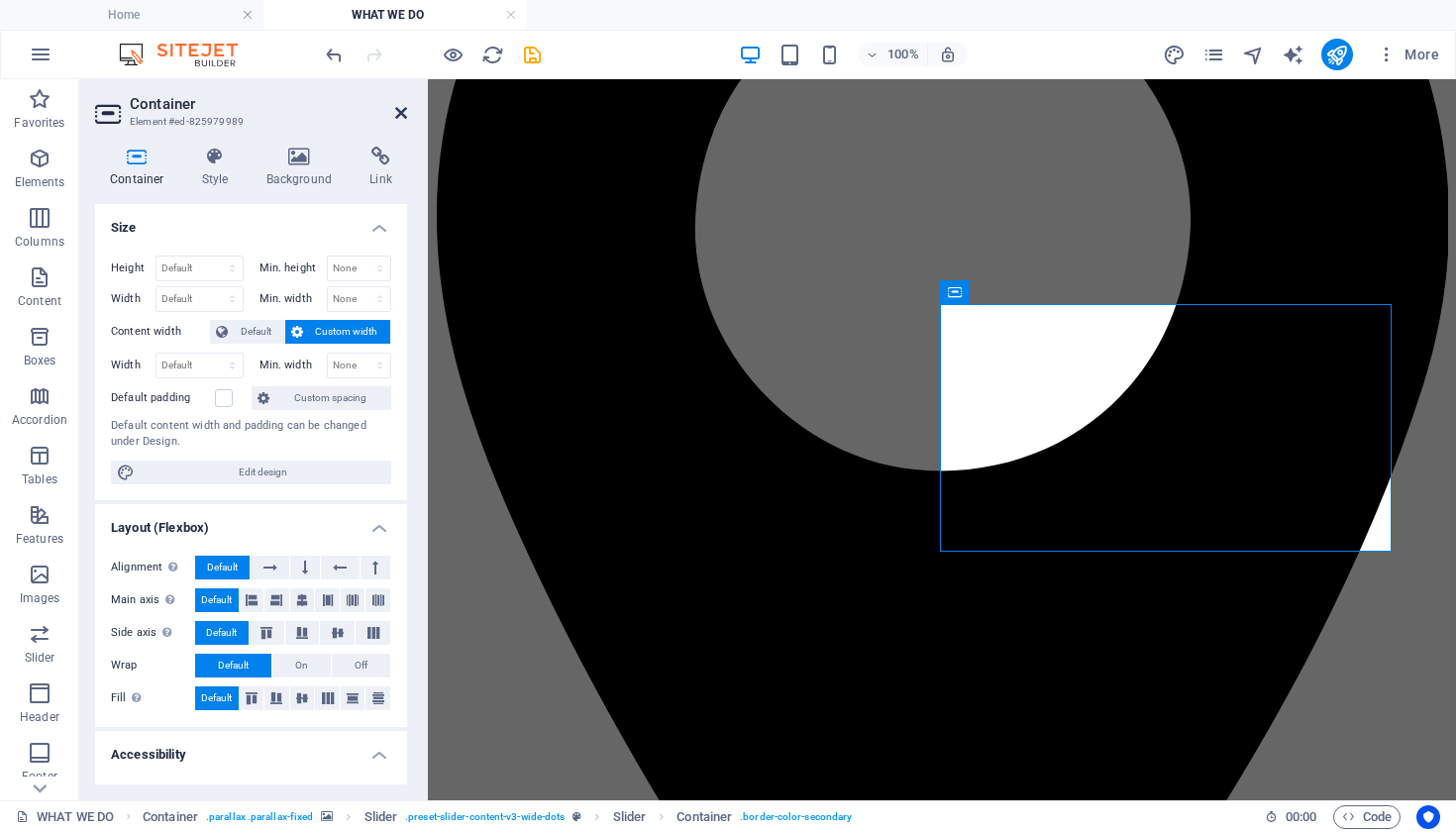 click at bounding box center [401, 113] 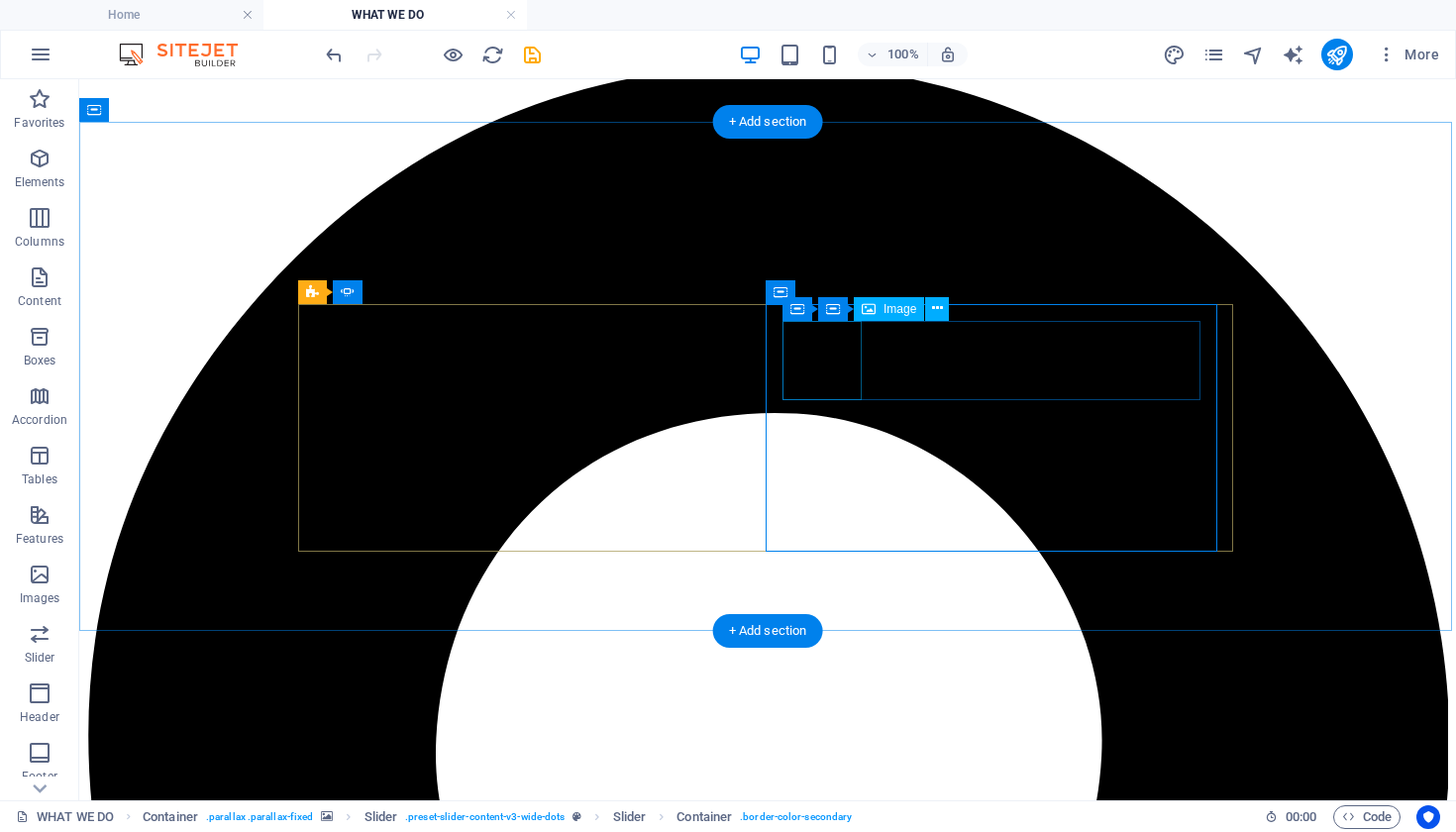 click at bounding box center (-622, 16756) 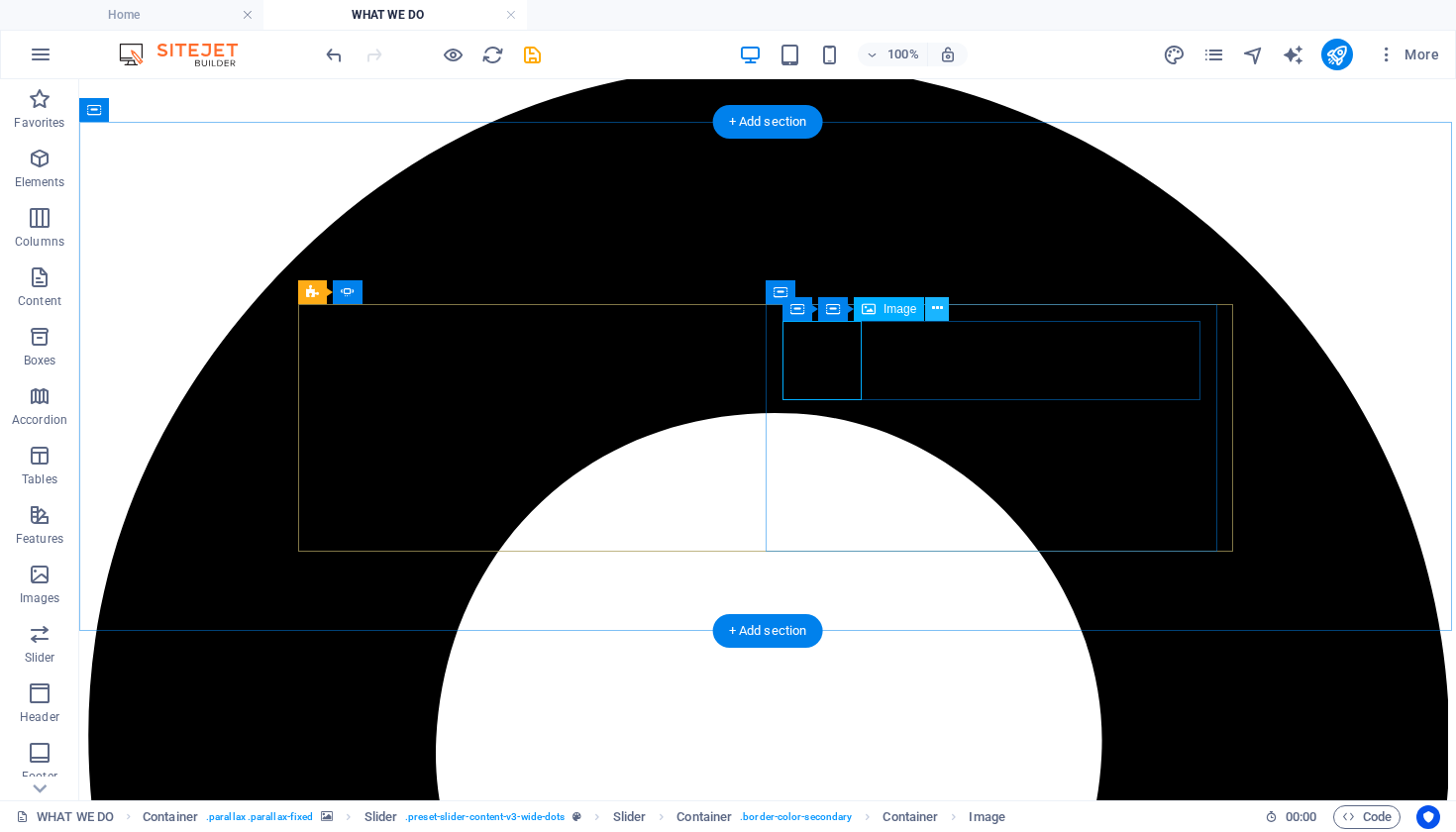 click at bounding box center (937, 309) 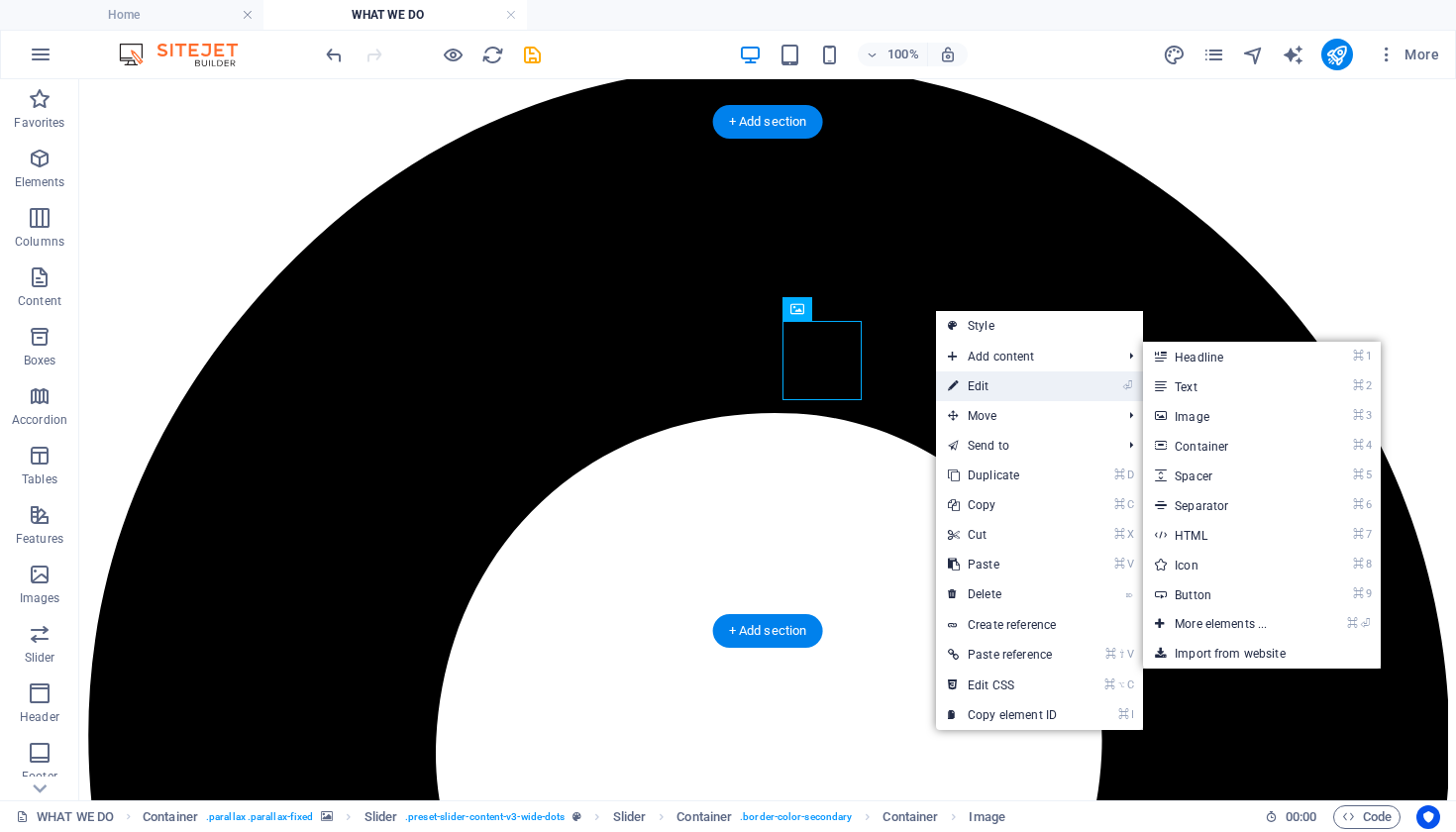 click on "⏎  Edit" at bounding box center [1002, 386] 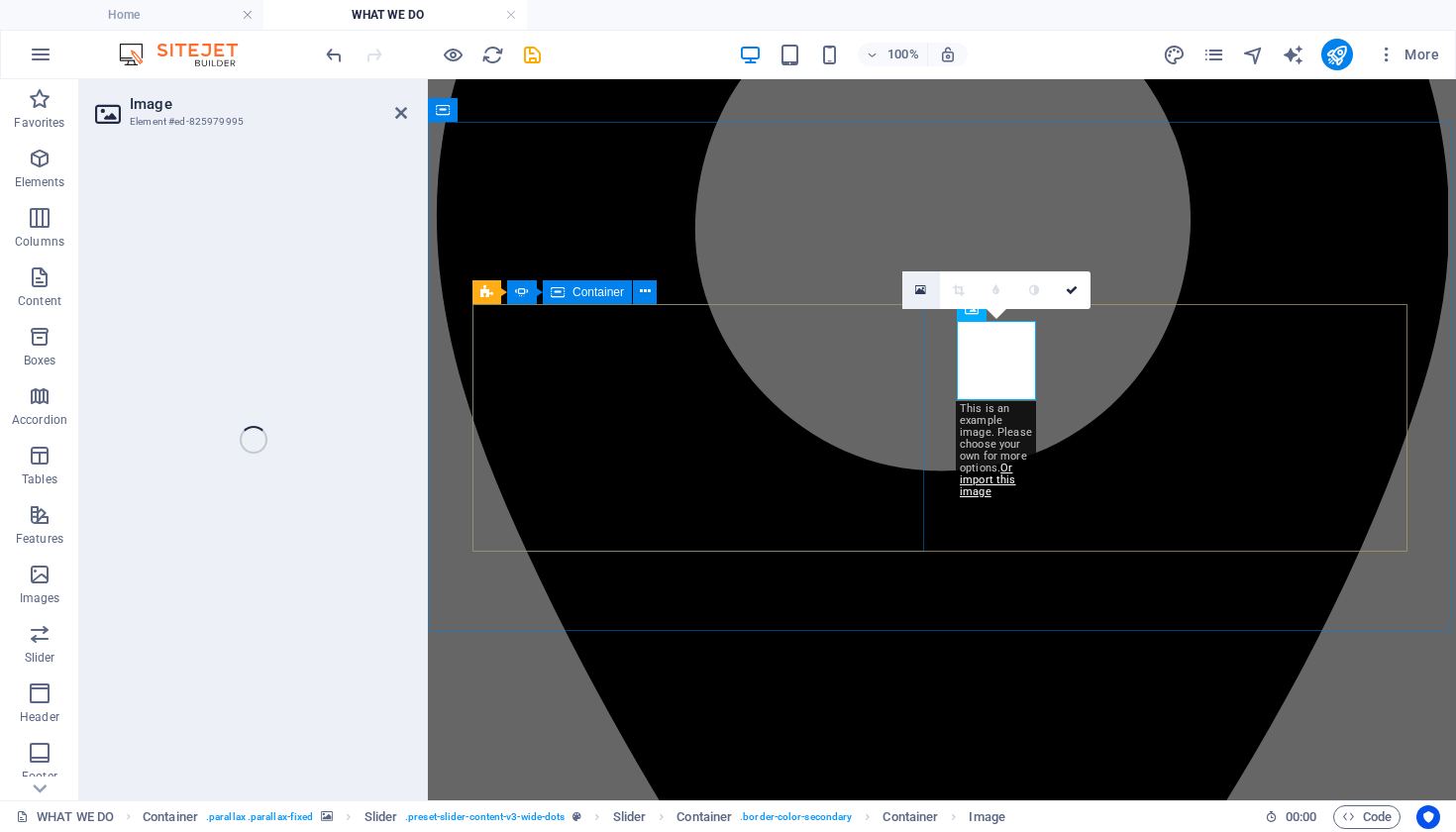 click at bounding box center [920, 290] 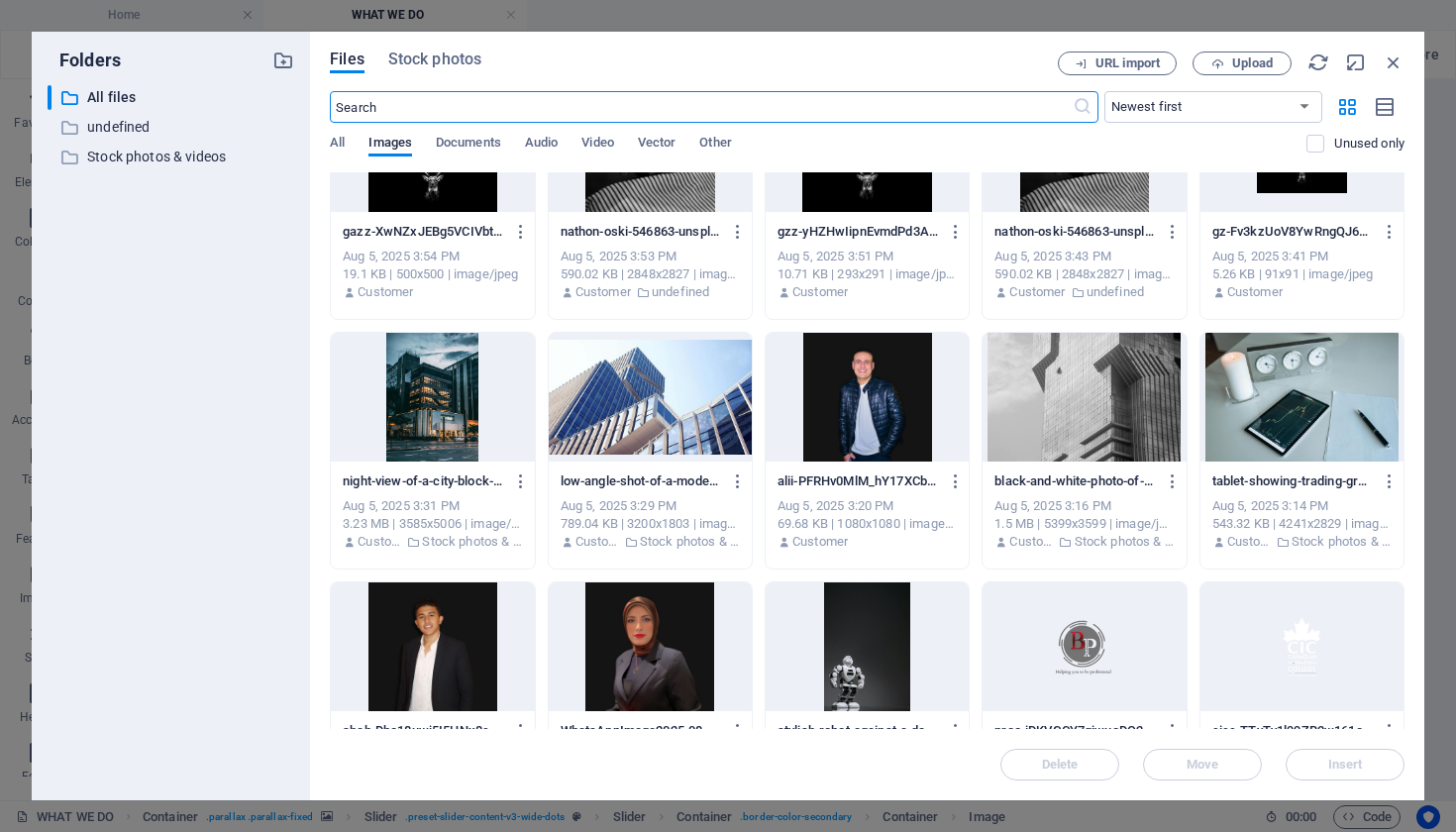 scroll, scrollTop: 1587, scrollLeft: 0, axis: vertical 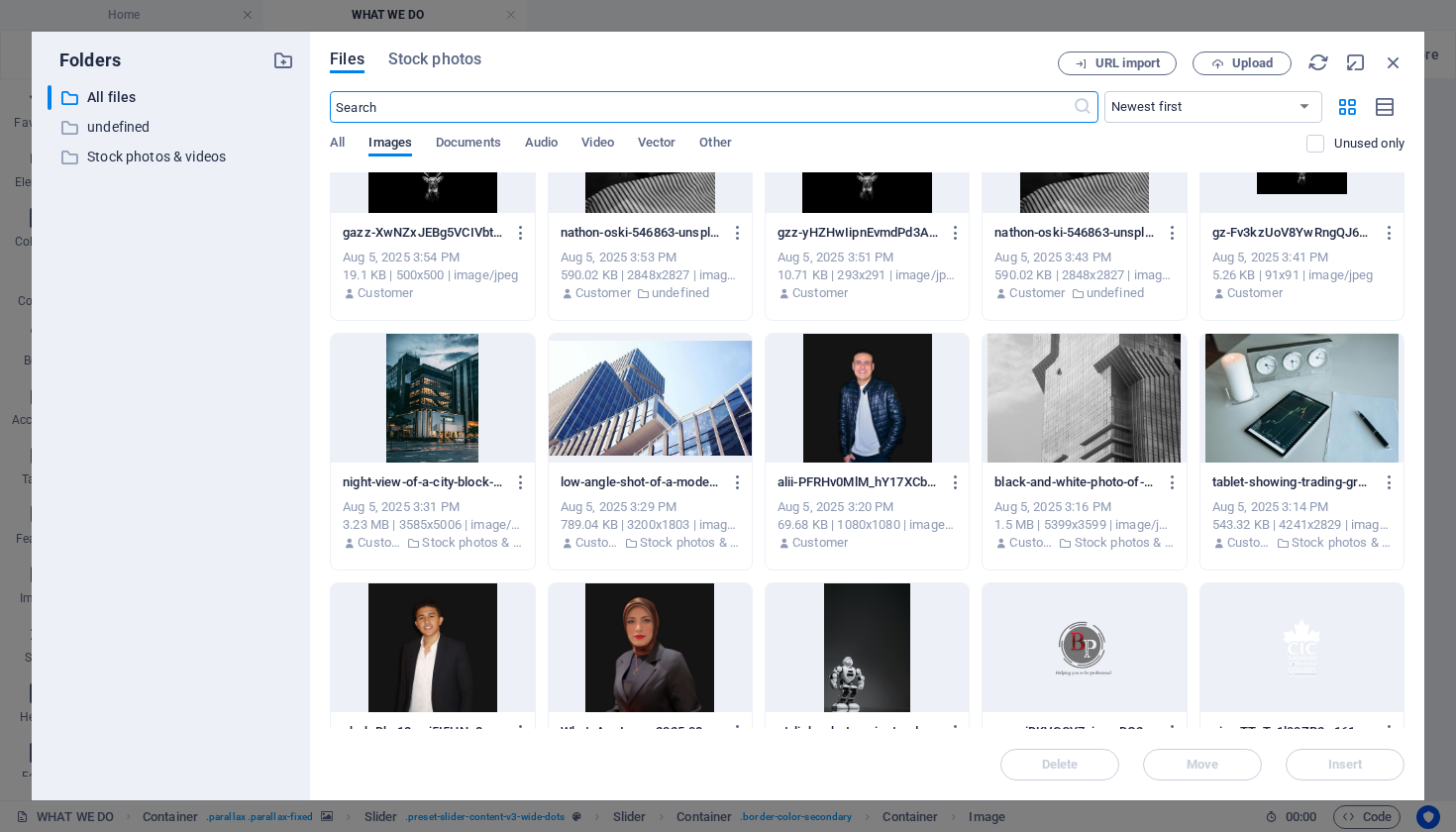 click at bounding box center (432, 648) 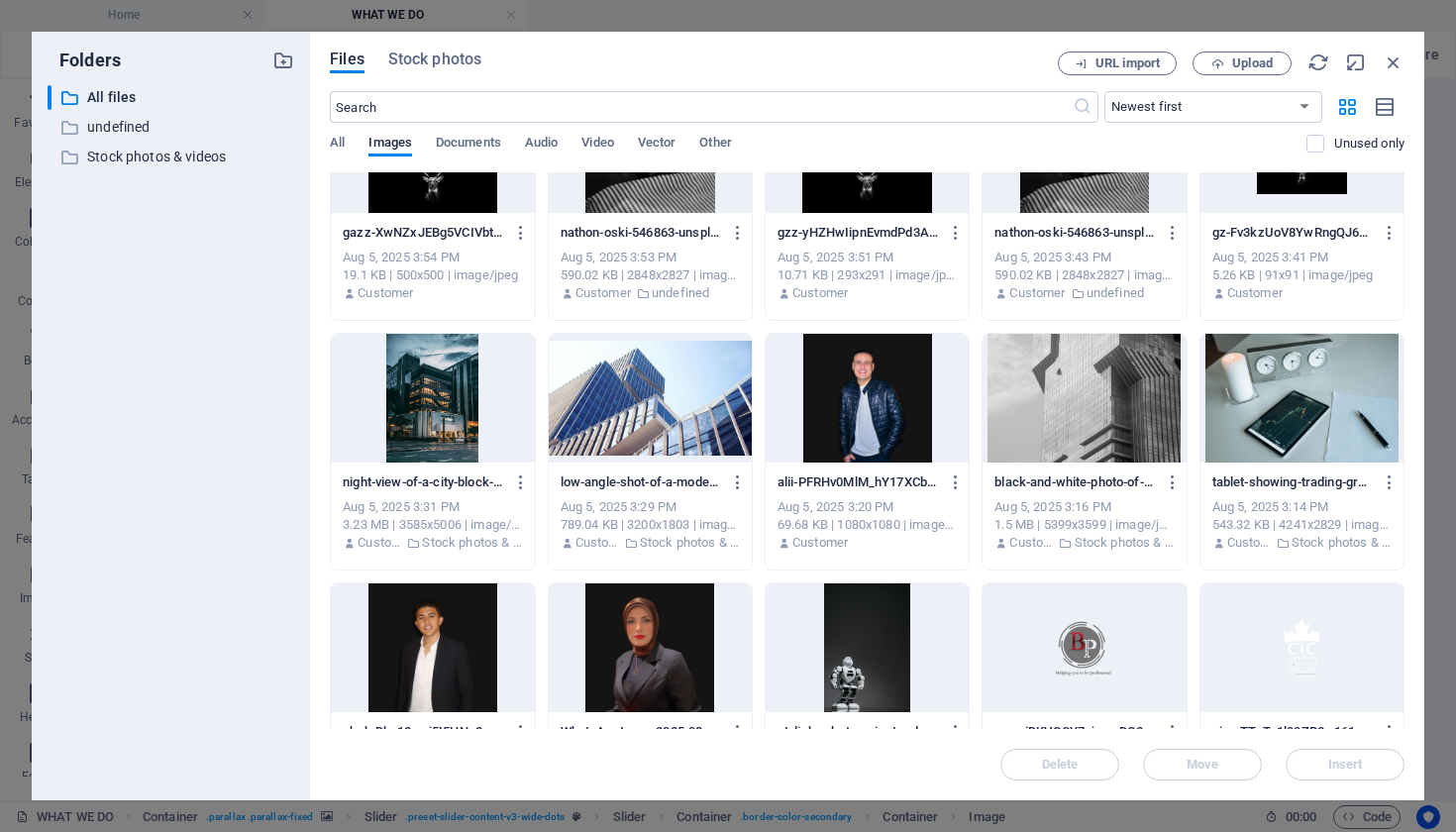 click at bounding box center [432, 648] 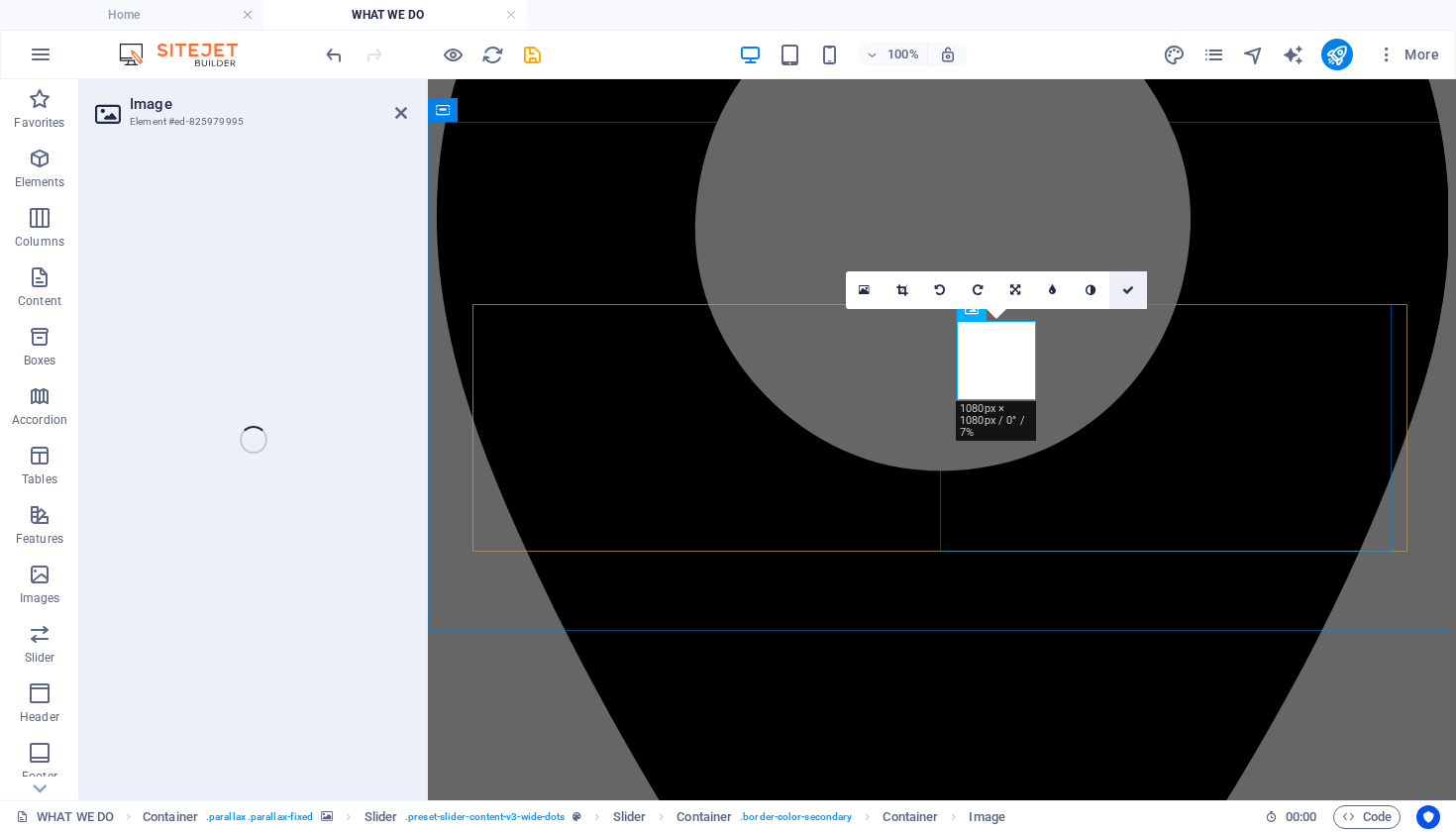 click at bounding box center [1128, 290] 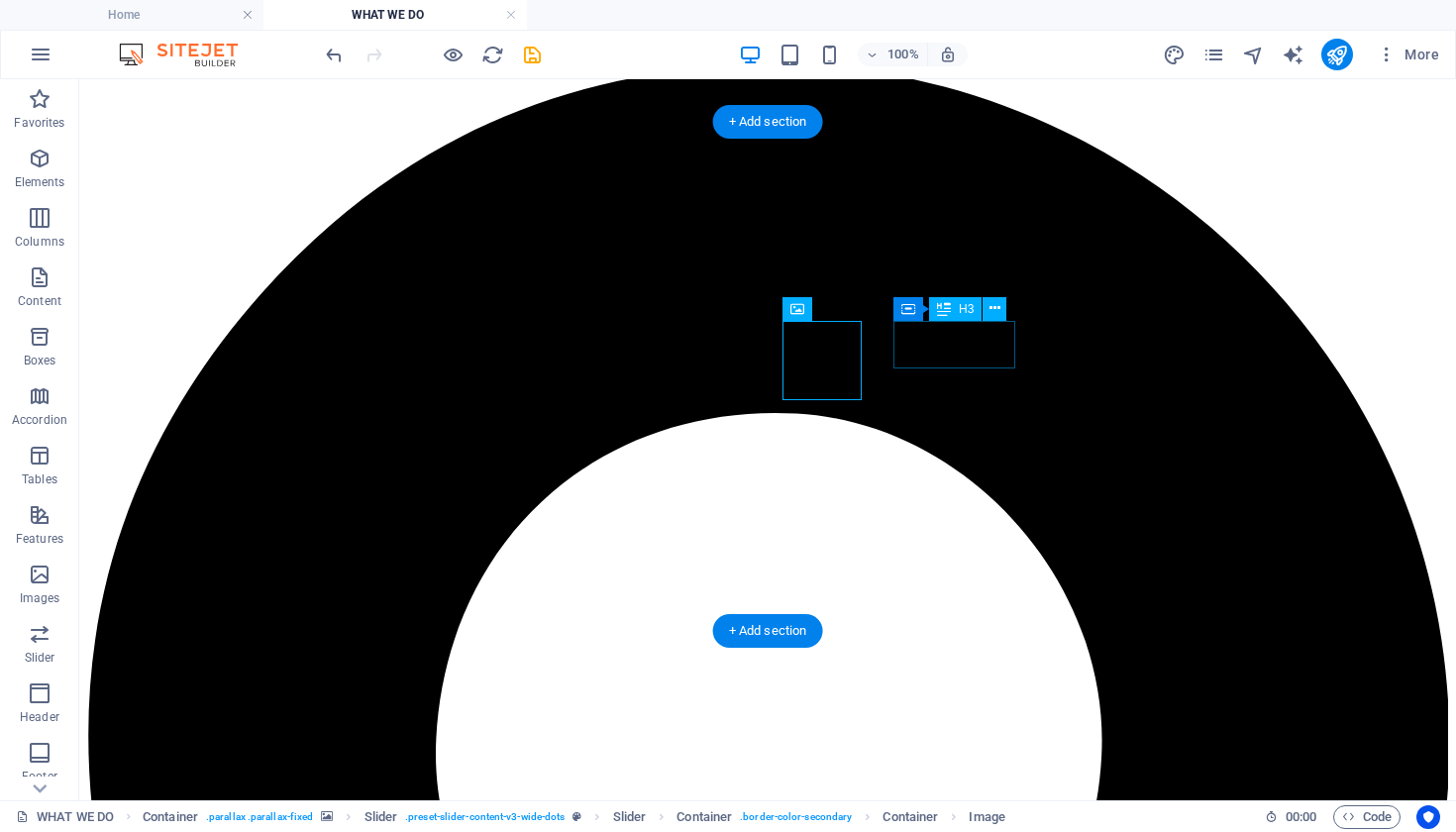 click on "Mike T." at bounding box center (-606, 16827) 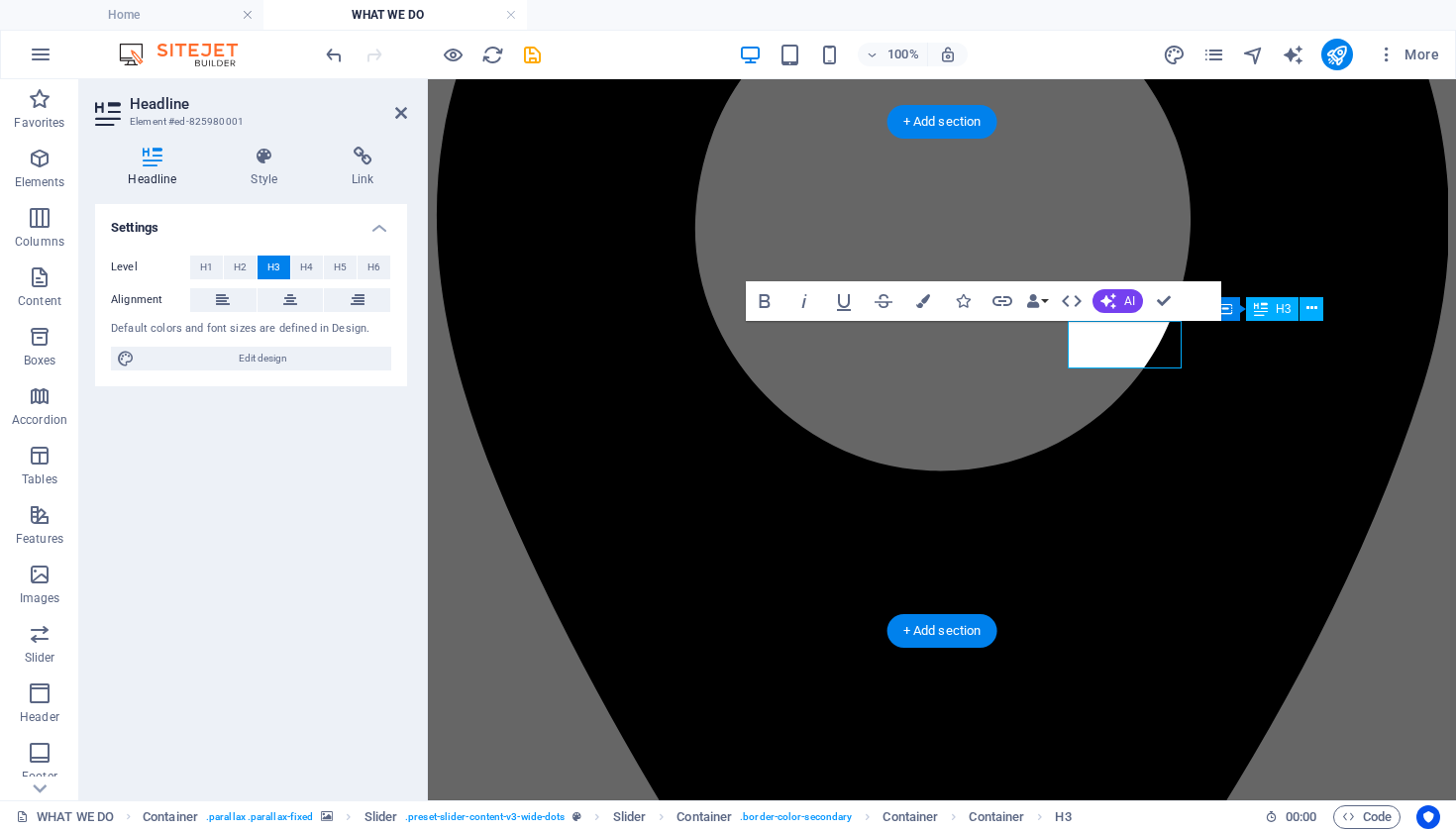type 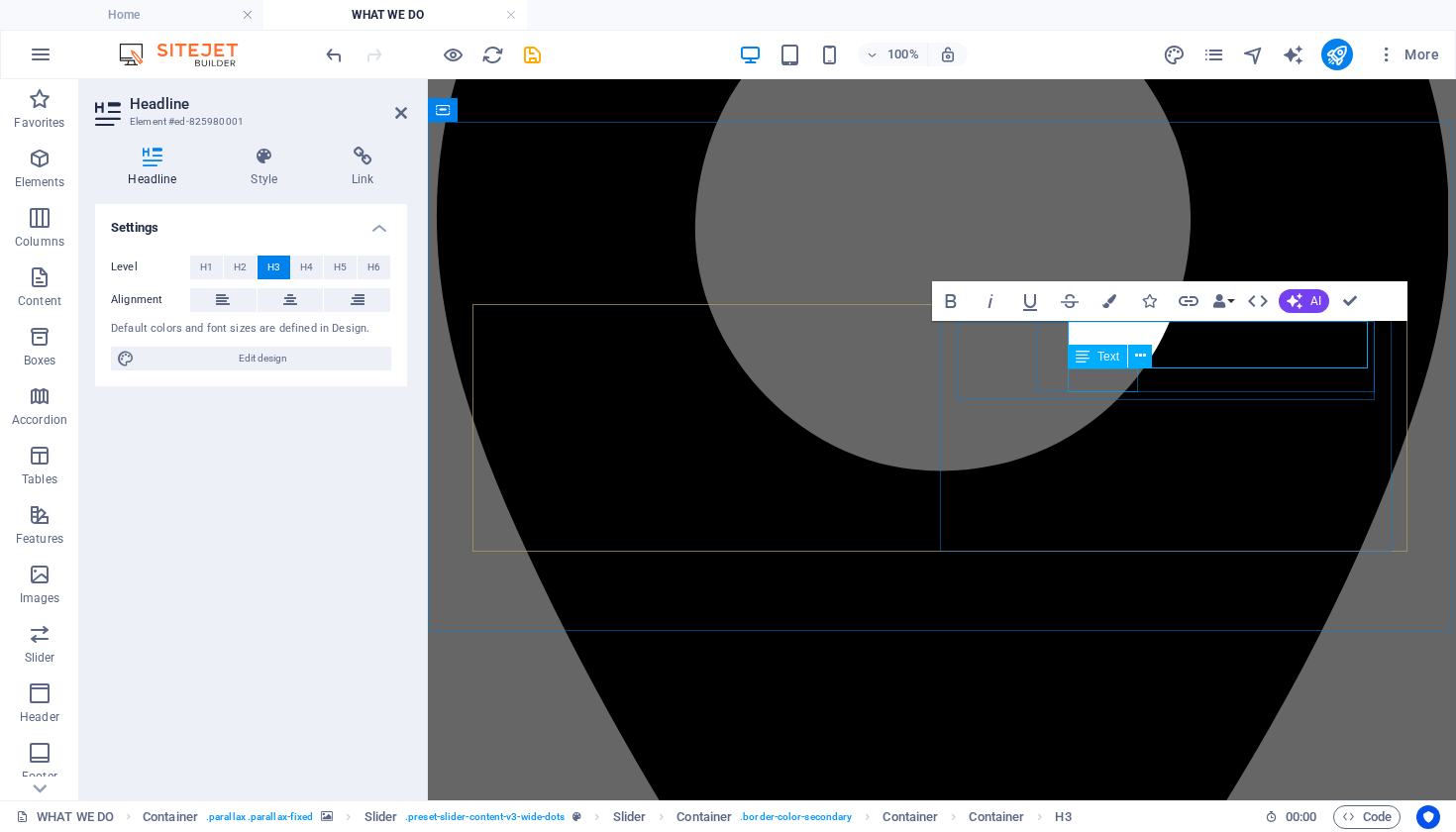 click on ""Fantastic"" at bounding box center (-258, 13757) 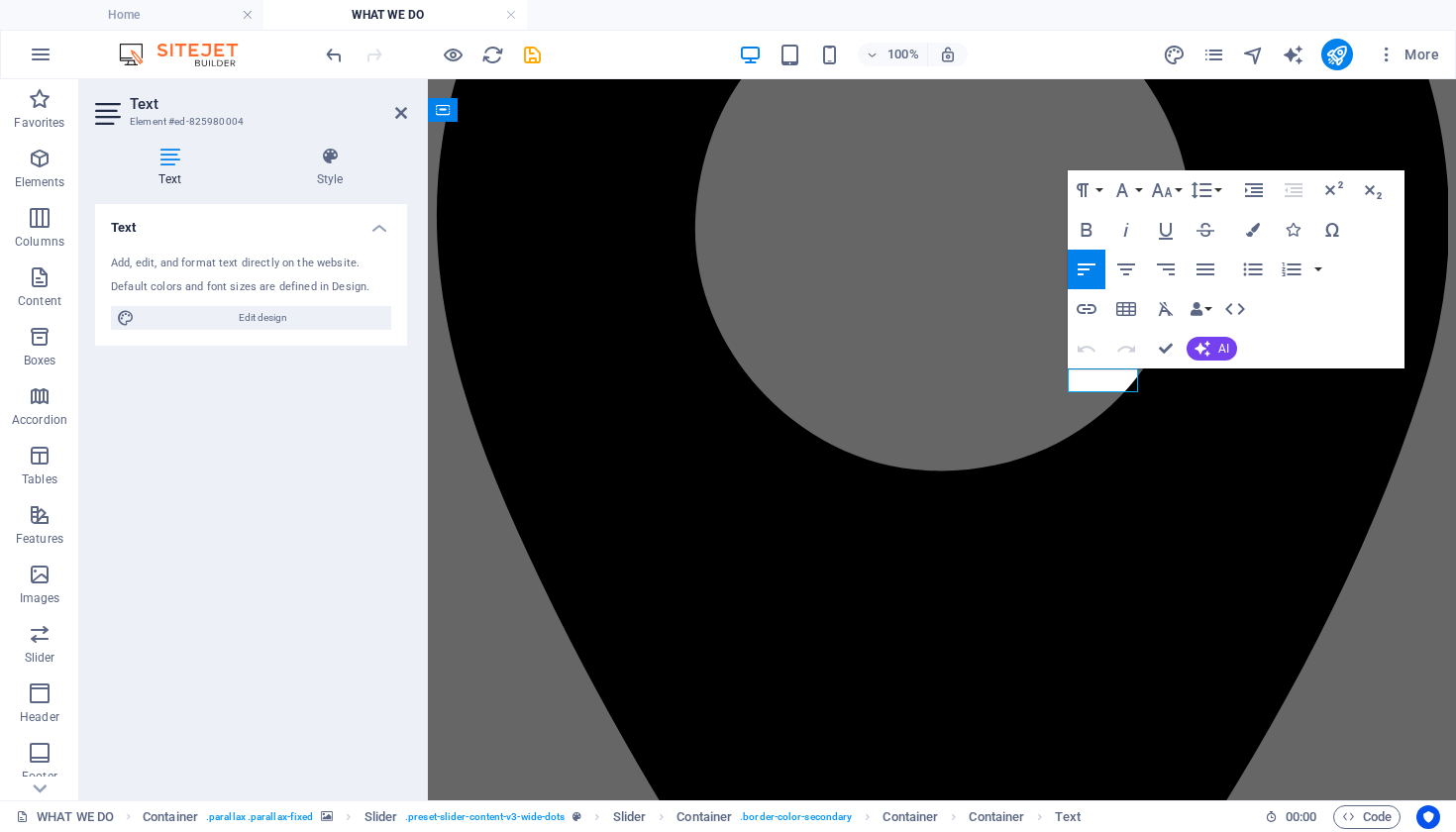 click on ""Fantastic"" at bounding box center (-258, 13757) 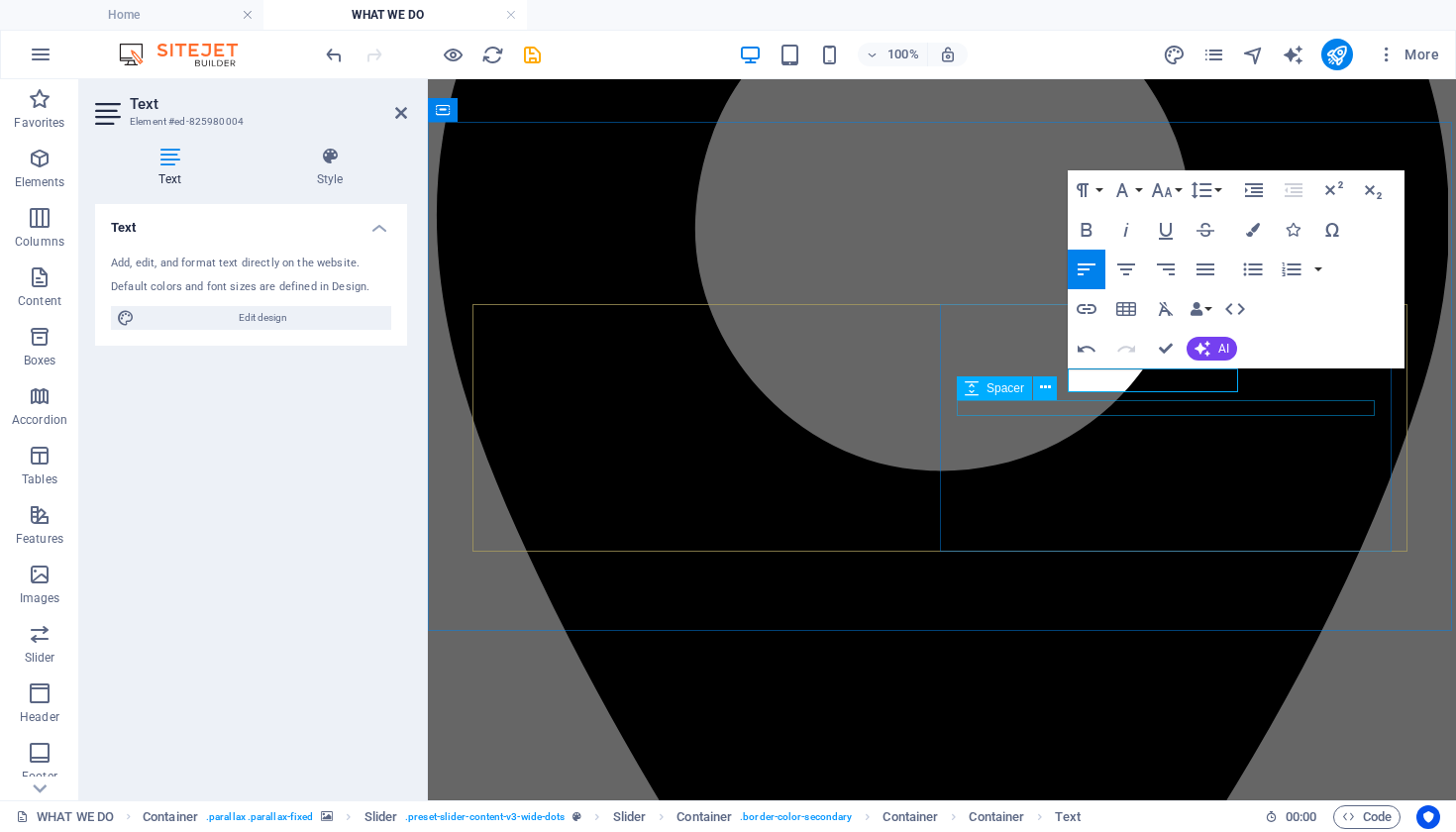 drag, startPoint x: 1203, startPoint y: 412, endPoint x: 1442, endPoint y: 465, distance: 244.80605 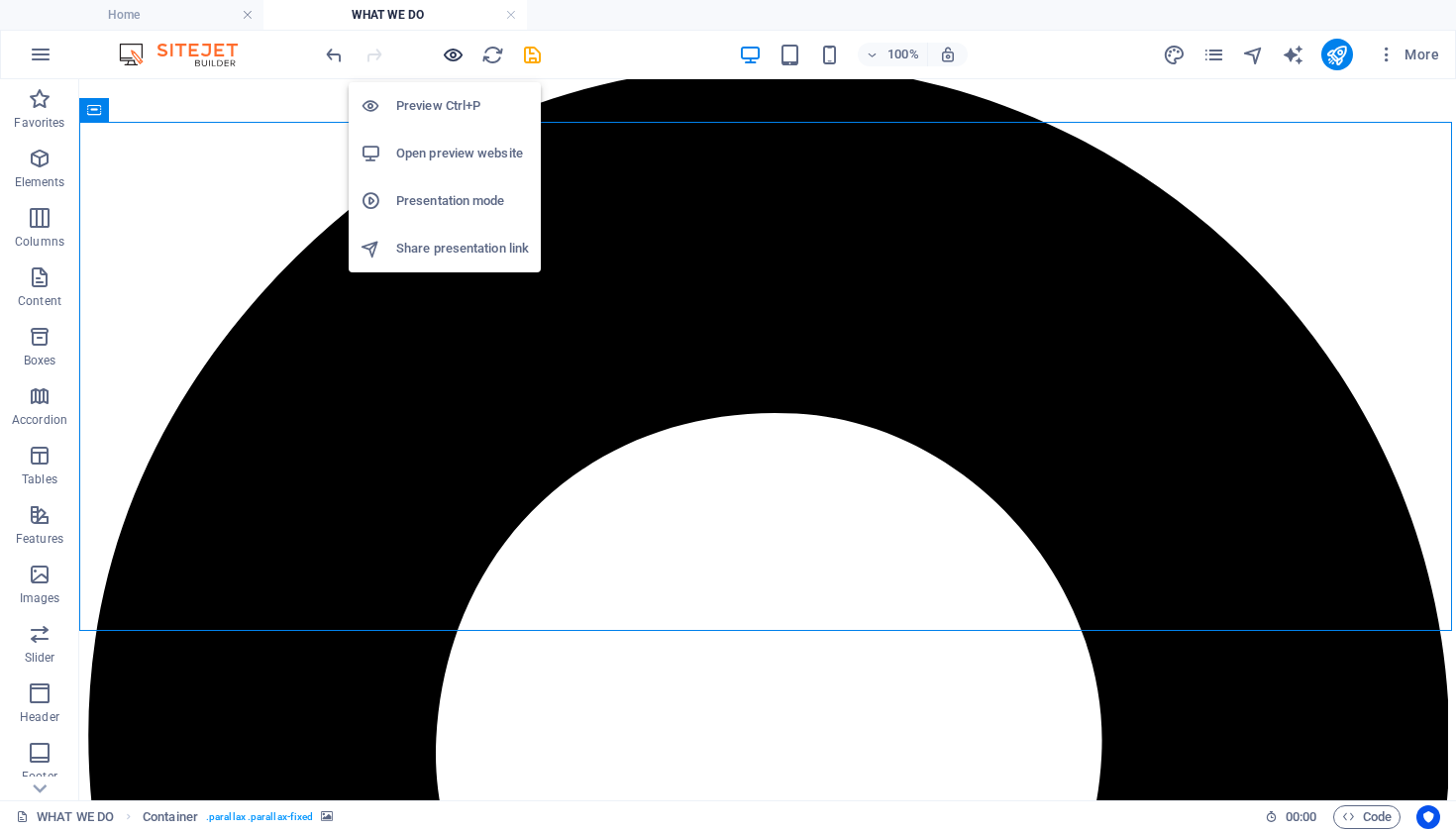 click at bounding box center [453, 54] 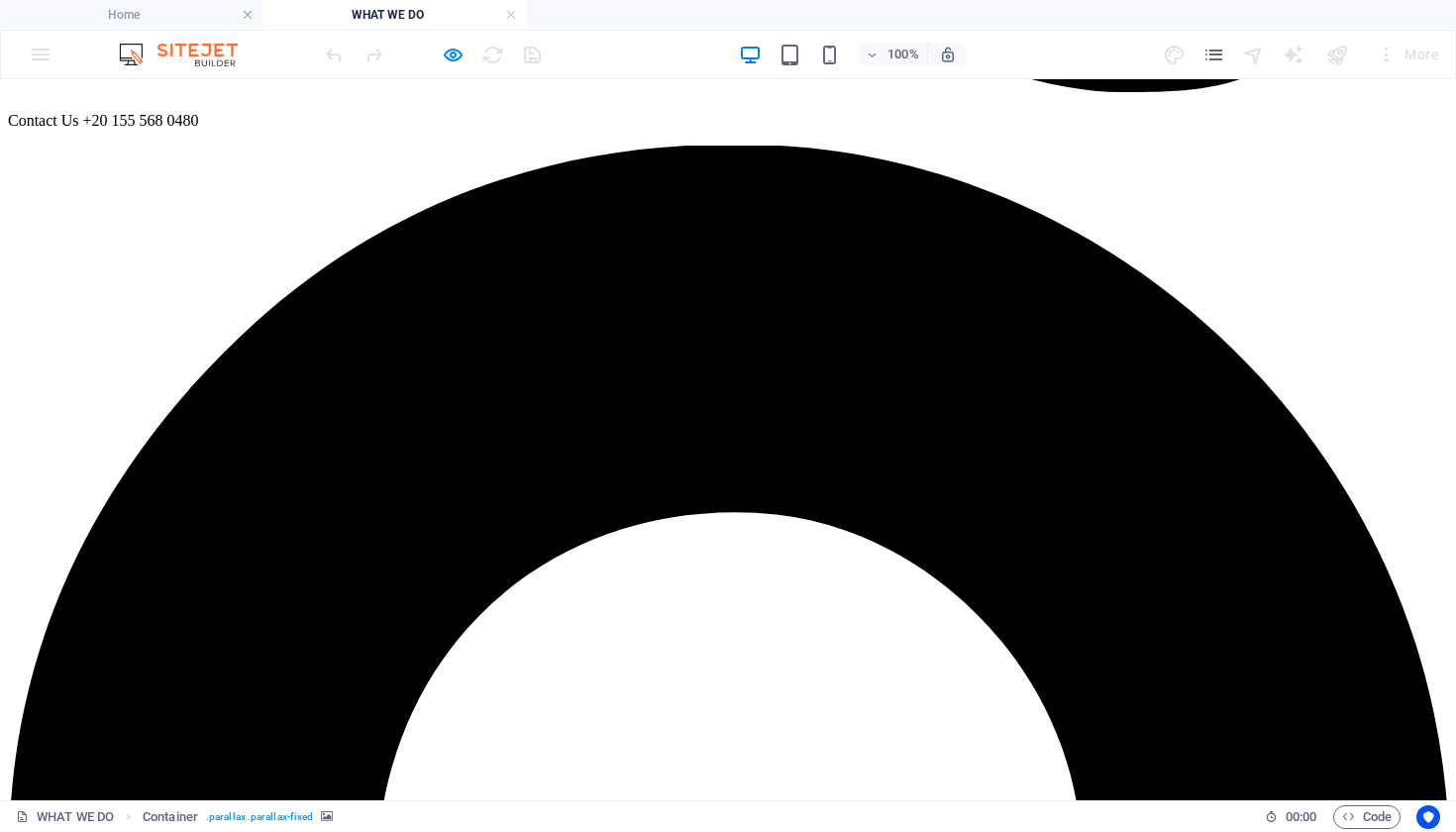 click at bounding box center [728, 16296] 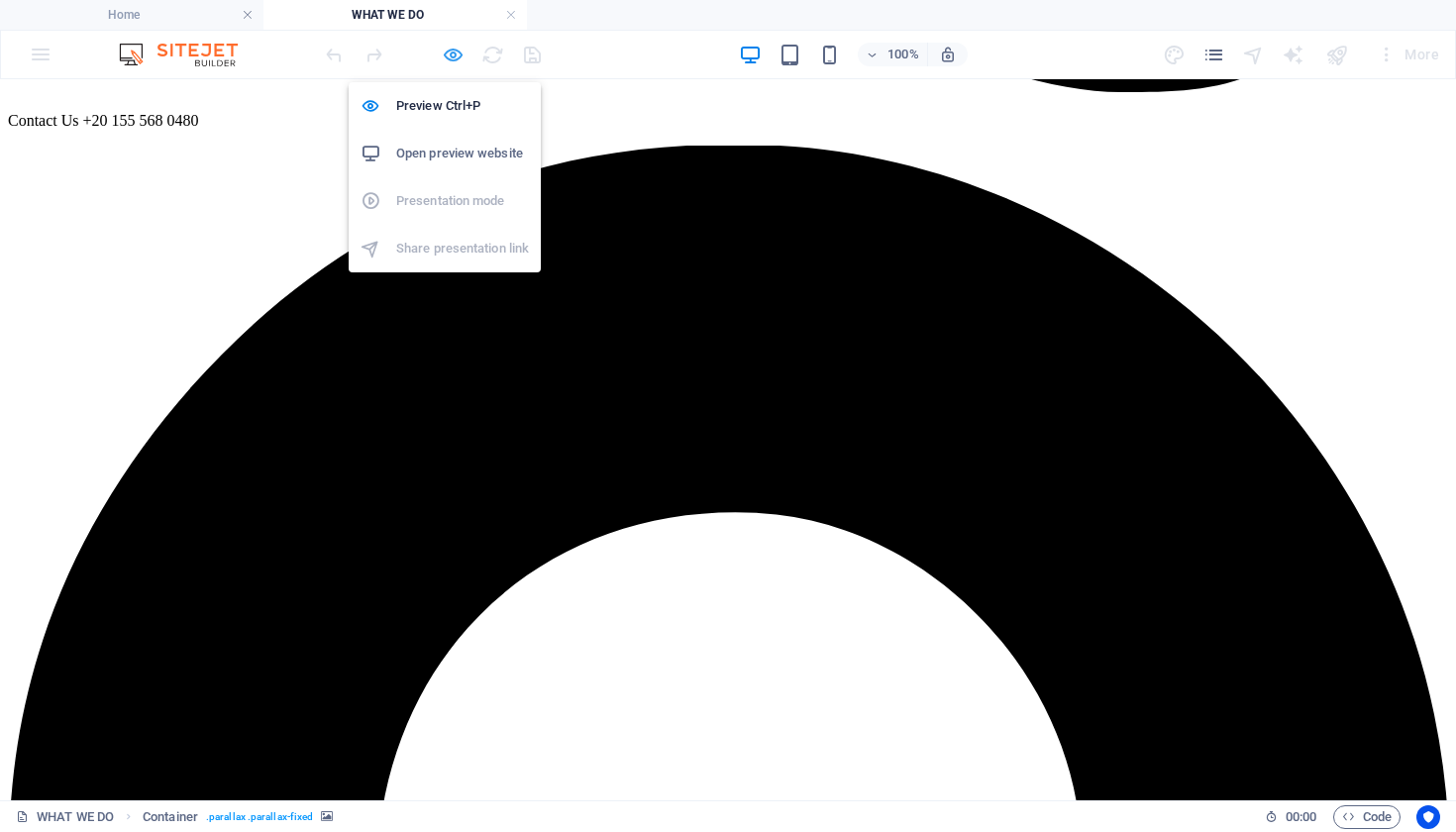 click at bounding box center (453, 54) 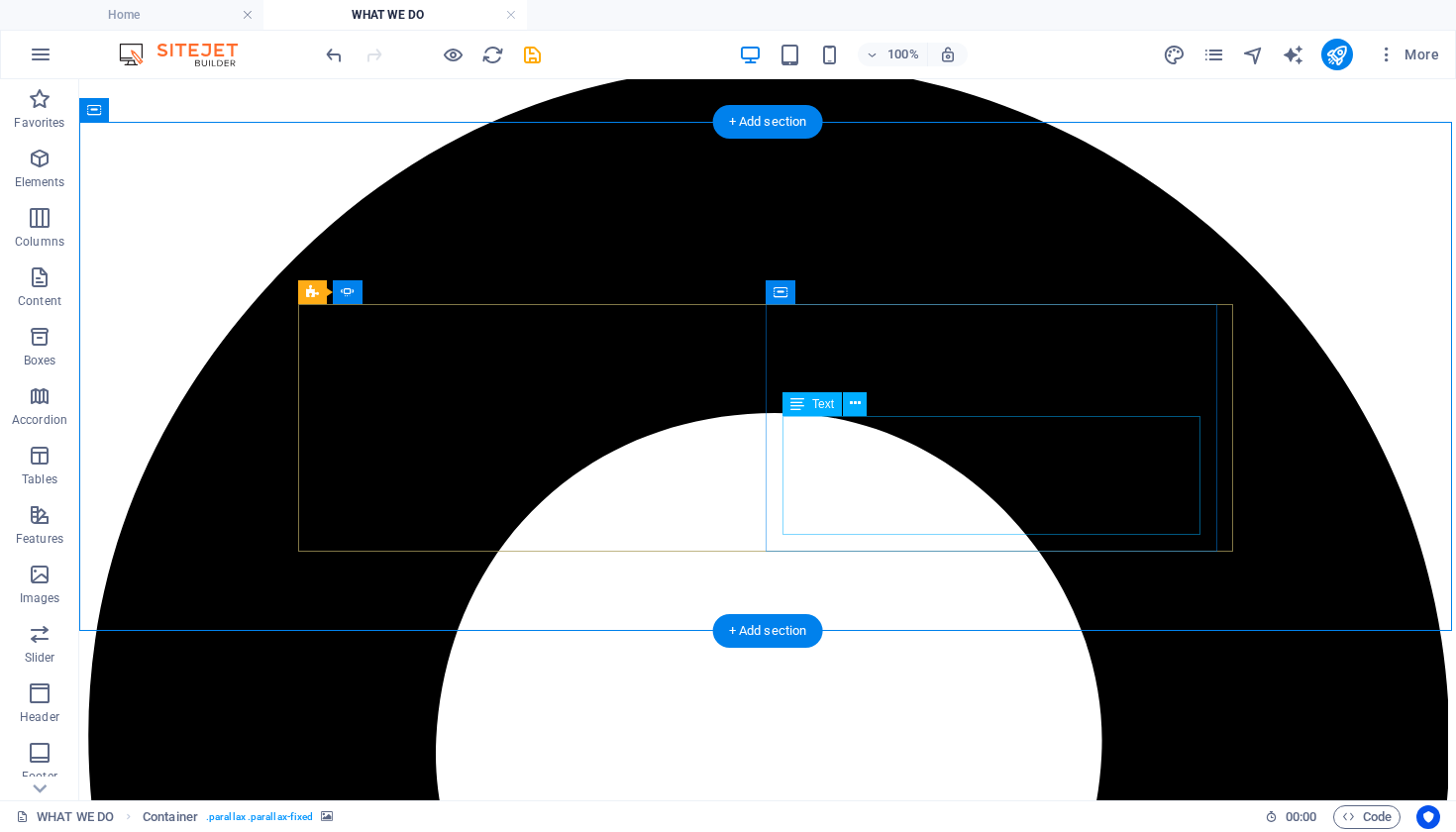 click on "Lorem Ipsum  is simply dummy text of the printing and typesetting industry. Lorem Ipsum has been the industry's standard dummy text ever since the 1500s, when an unknown printer took a galley of type and scrambled it to make a type specimen book." at bounding box center [-1090, 17313] 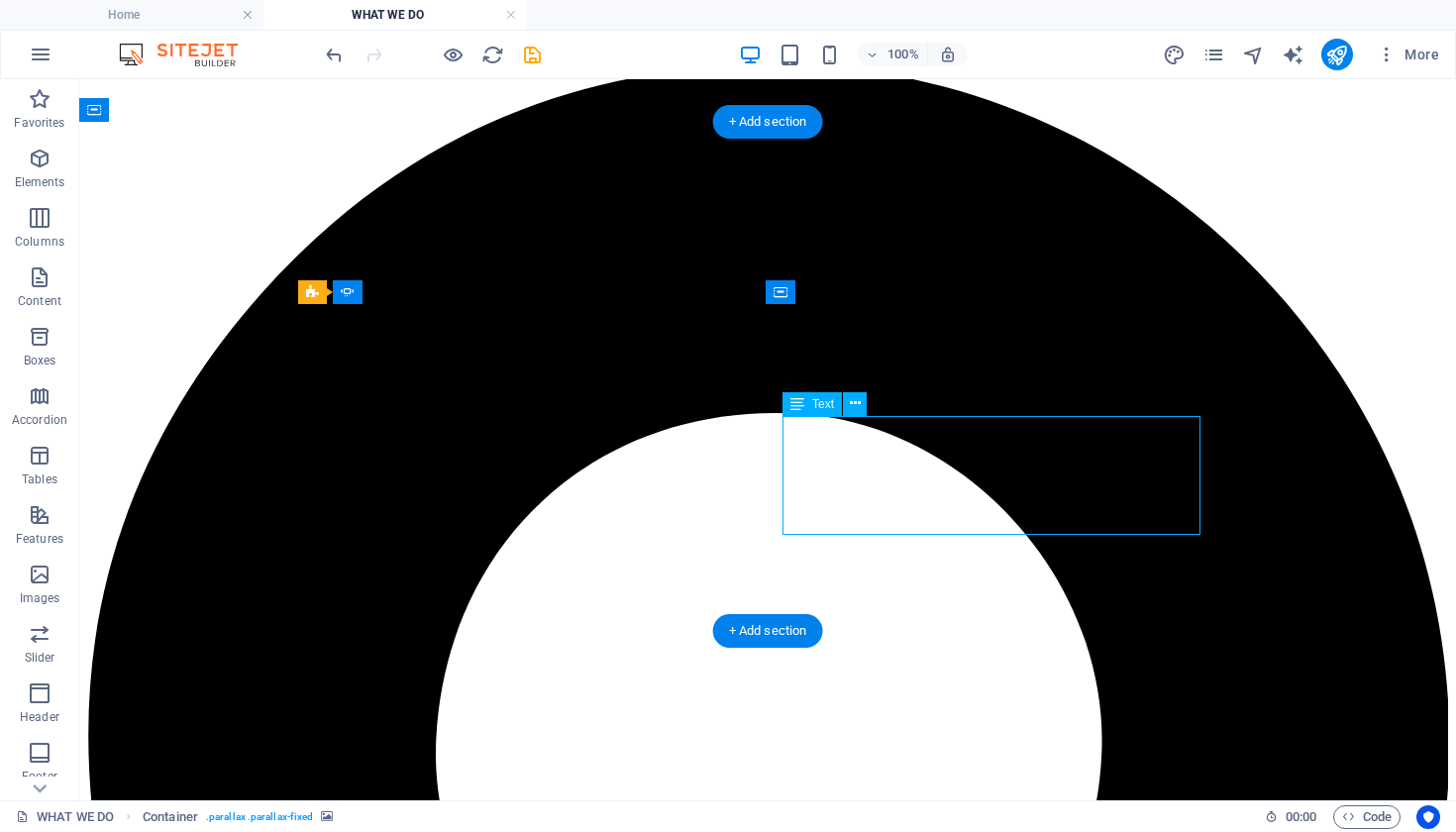 click on "Lorem Ipsum  is simply dummy text of the printing and typesetting industry. Lorem Ipsum has been the industry's standard dummy text ever since the 1500s, when an unknown printer took a galley of type and scrambled it to make a type specimen book." at bounding box center [-1090, 17313] 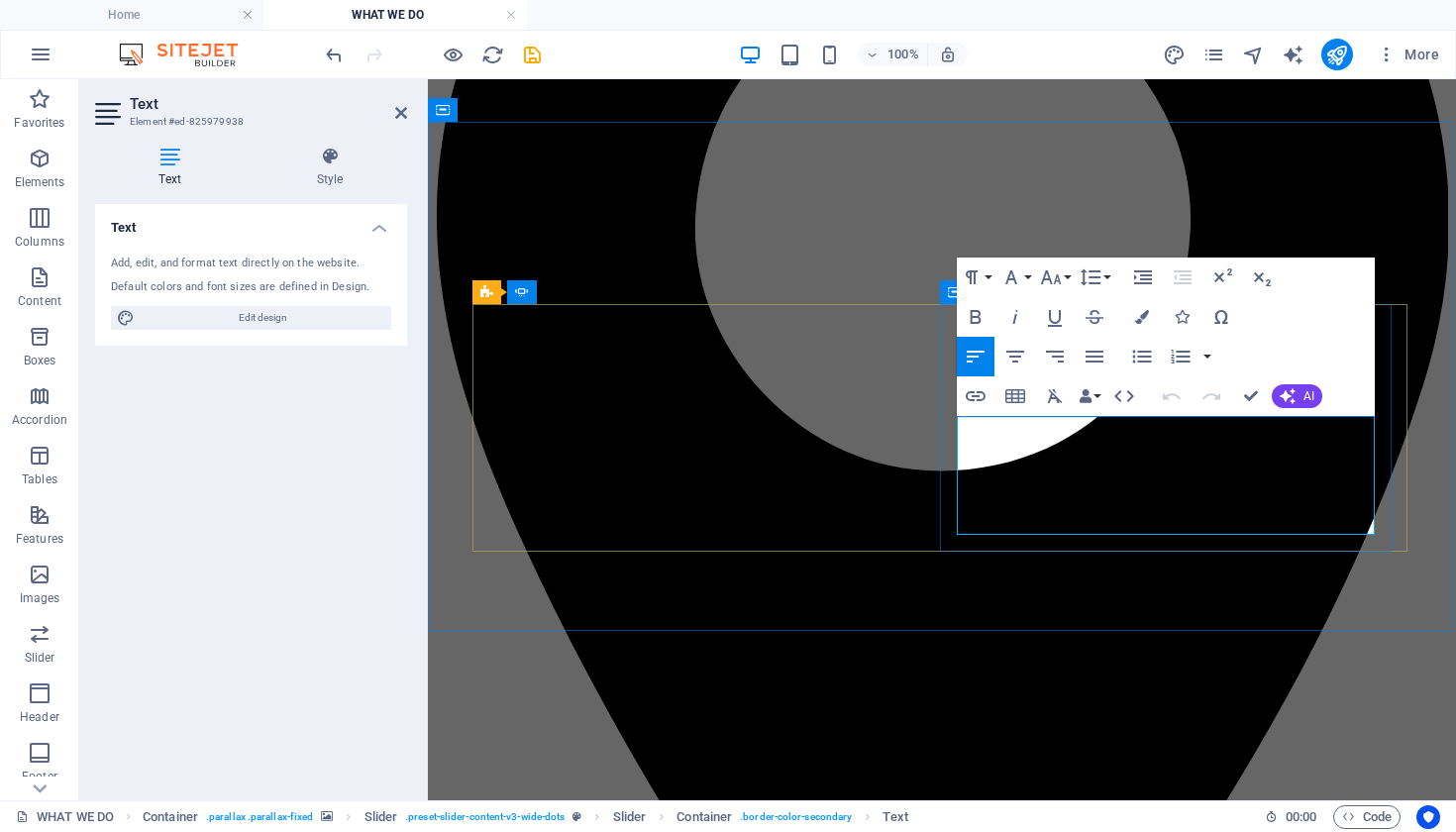 drag, startPoint x: 1120, startPoint y: 525, endPoint x: 1007, endPoint y: 426, distance: 150.23315 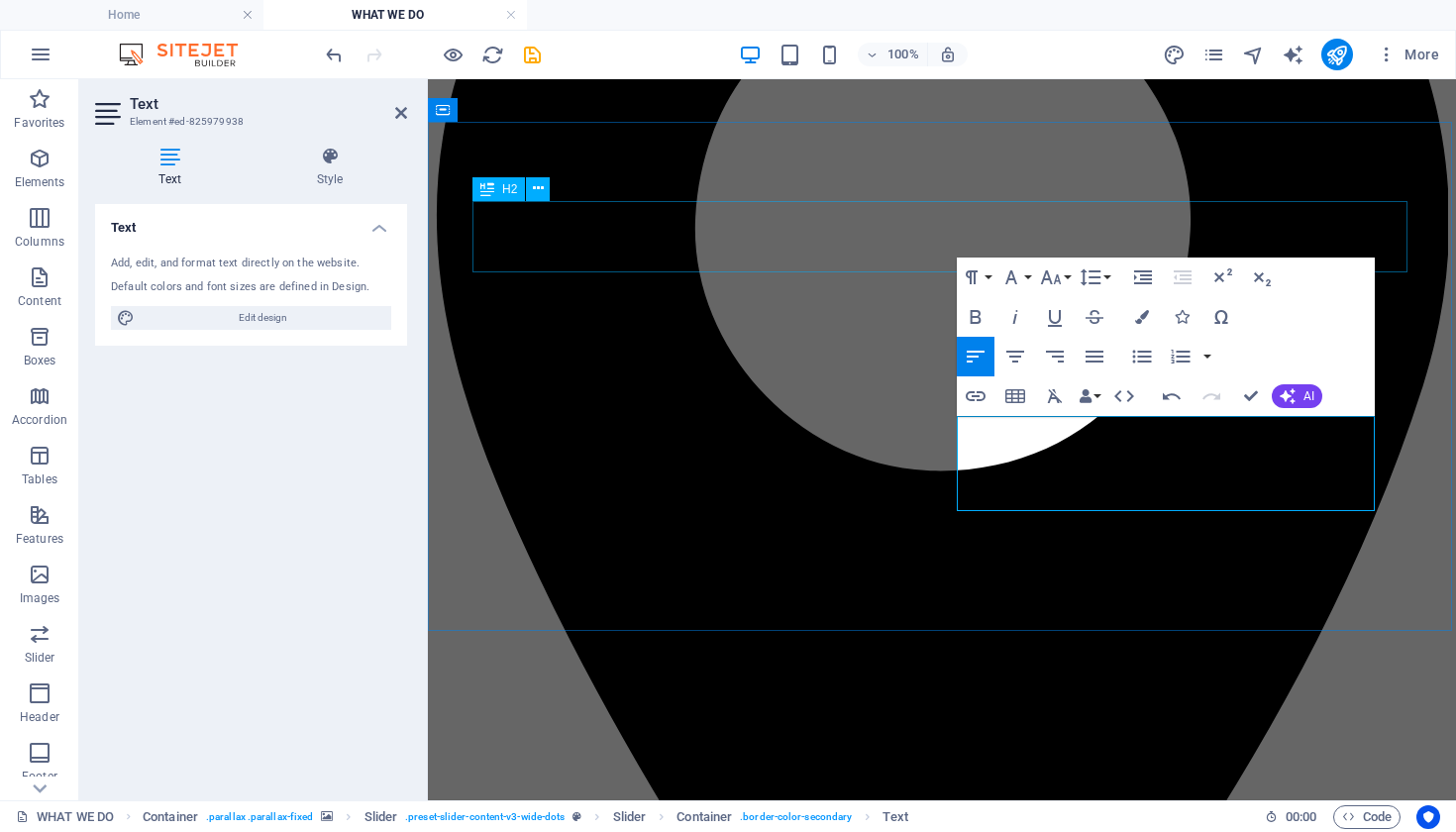 click on "WHAT CLIENTS SAY" at bounding box center (942, 12486) 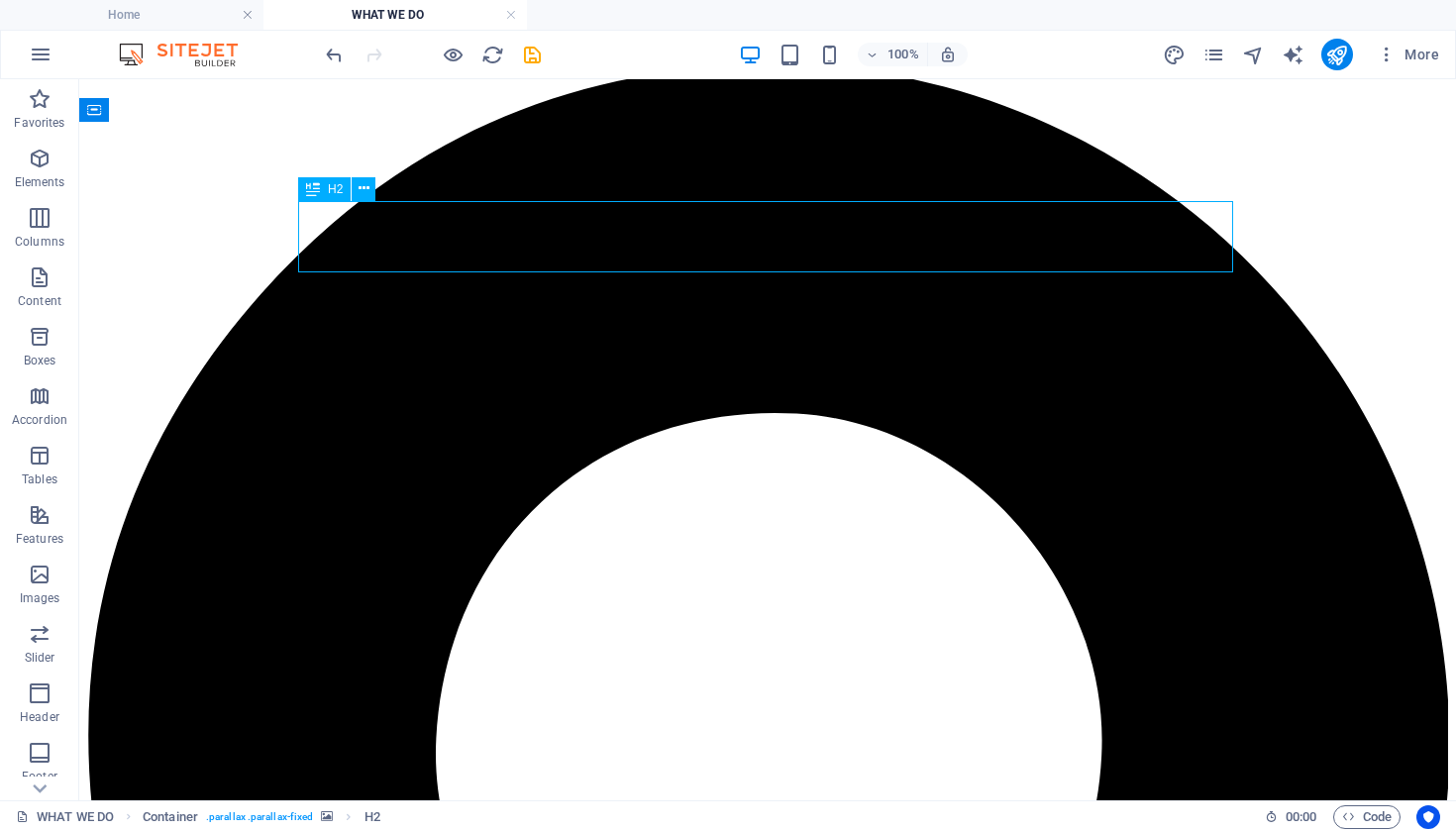 click on "WHAT CLIENTS SAY [FIRST] [LAST] Founder of Be professional Lorem I "Gazels Group provided innovative solutions that transformed our business operations. Their expertise in technology and consulting truly made a difference. Will definitely work with them again!" [FIRST] [LAST] Board Member at CIC Lorem Ipsum is simply dummy text of the printing and typesetting industry. Lorem Ipsum has been the industry's standard dummy text ever since the 1500s, when an unknown printer took a galley of type and scrambled it to make a type specimen book. [FIRST] [LAST] "You're the best" Lorem Ipsum is simply dummy text of the printing and typesetting industry. Lorem Ipsum has been the industry's standard dummy text ever since the 1500s, when an unknown printer took a galley of type and scrambled it to make a type specimen book. [FIRST] [LAST] Founder at Nasa Damietta [FIRST] [LAST] Founder of Be professional Lorem I [FIRST] [LAST] Board Member at CIC [FIRST] [LAST] "You're the best" [FIRST] [LAST] Founder at Nasa Damietta 1 2 3 4" at bounding box center [768, 17036] 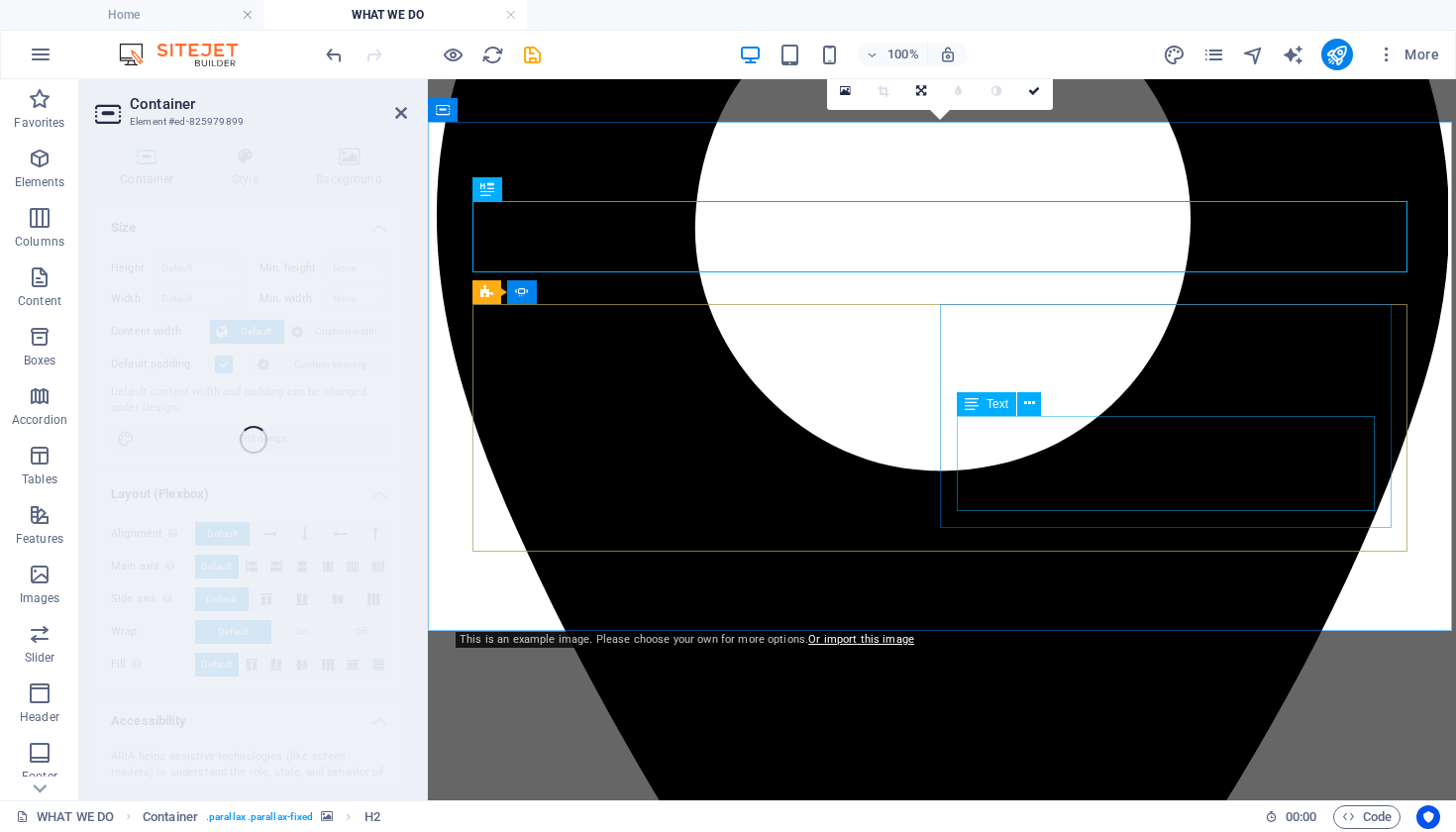click on "Lorem I "Gazels Group provided innovative solutions that transformed our business operations. Their expertise in technology and consulting truly made a difference. Will definitely work with them again!"" at bounding box center (-741, 14178) 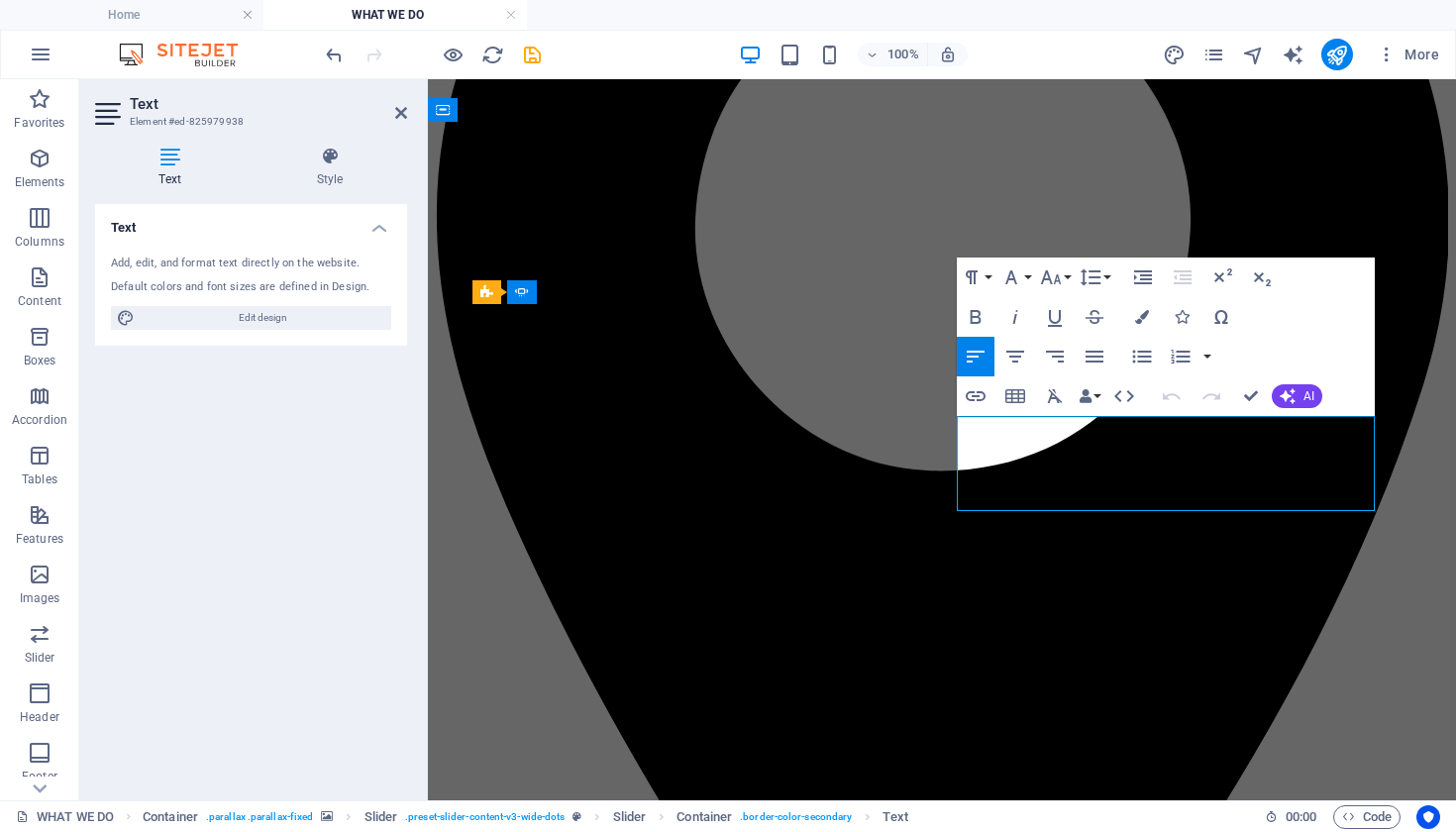 click on "Lorem I "Gazels Group provided innovative solutions that transformed our business operations. Their expertise in technology and consulting truly made a difference. Will definitely work with them again!"" at bounding box center [-741, 14178] 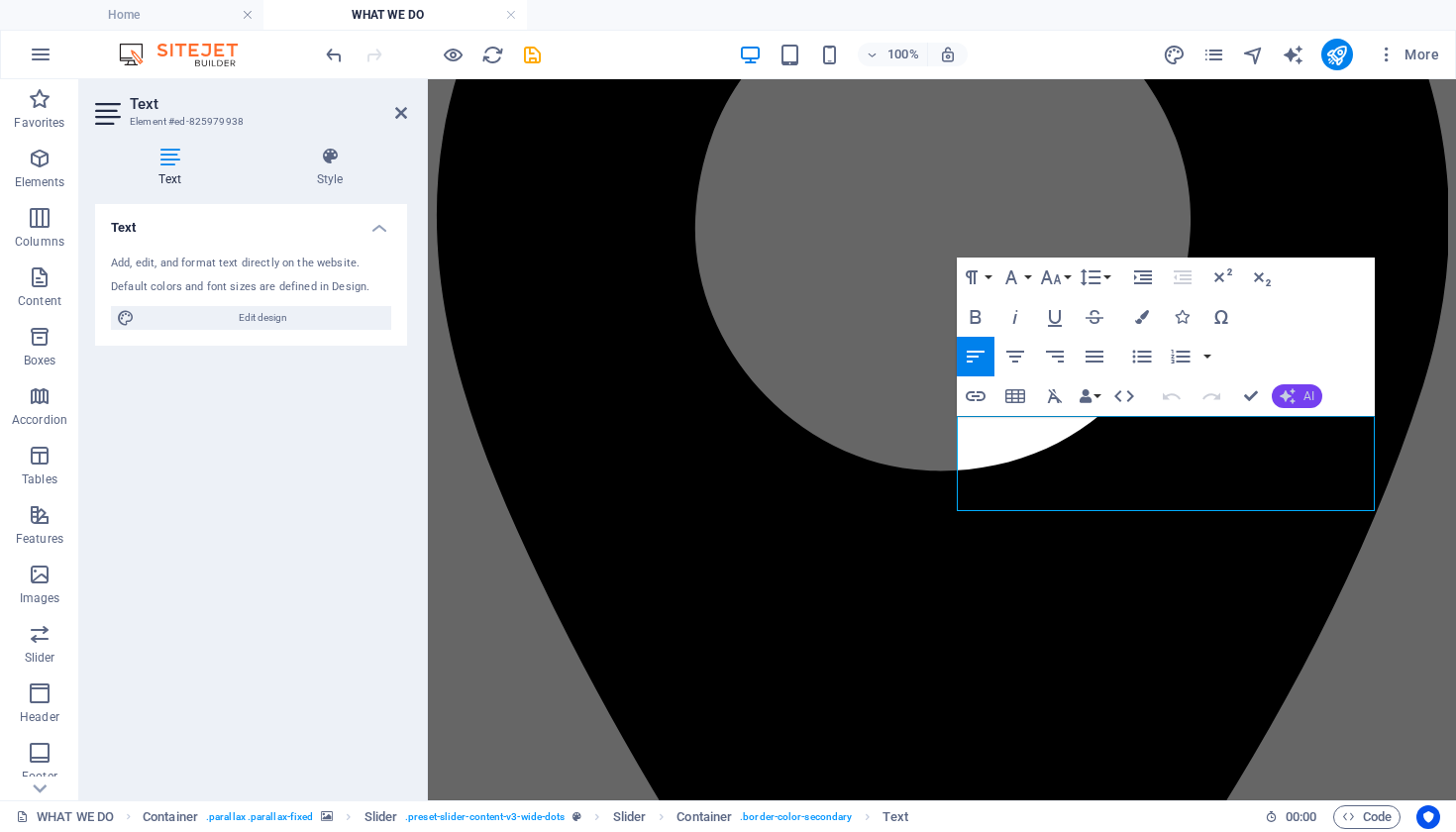 type 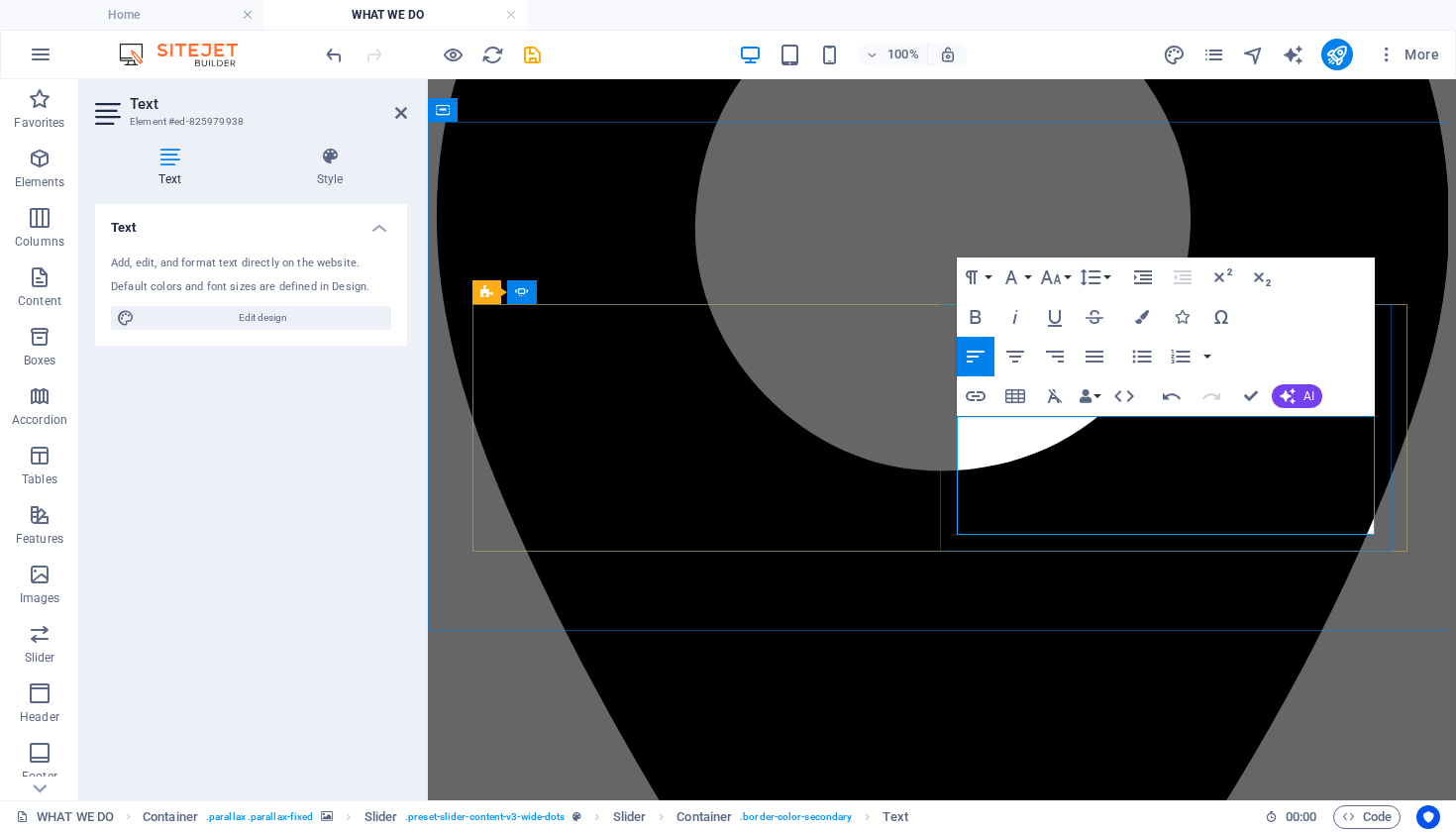 drag, startPoint x: 1089, startPoint y: 473, endPoint x: 1072, endPoint y: 453, distance: 26.248809 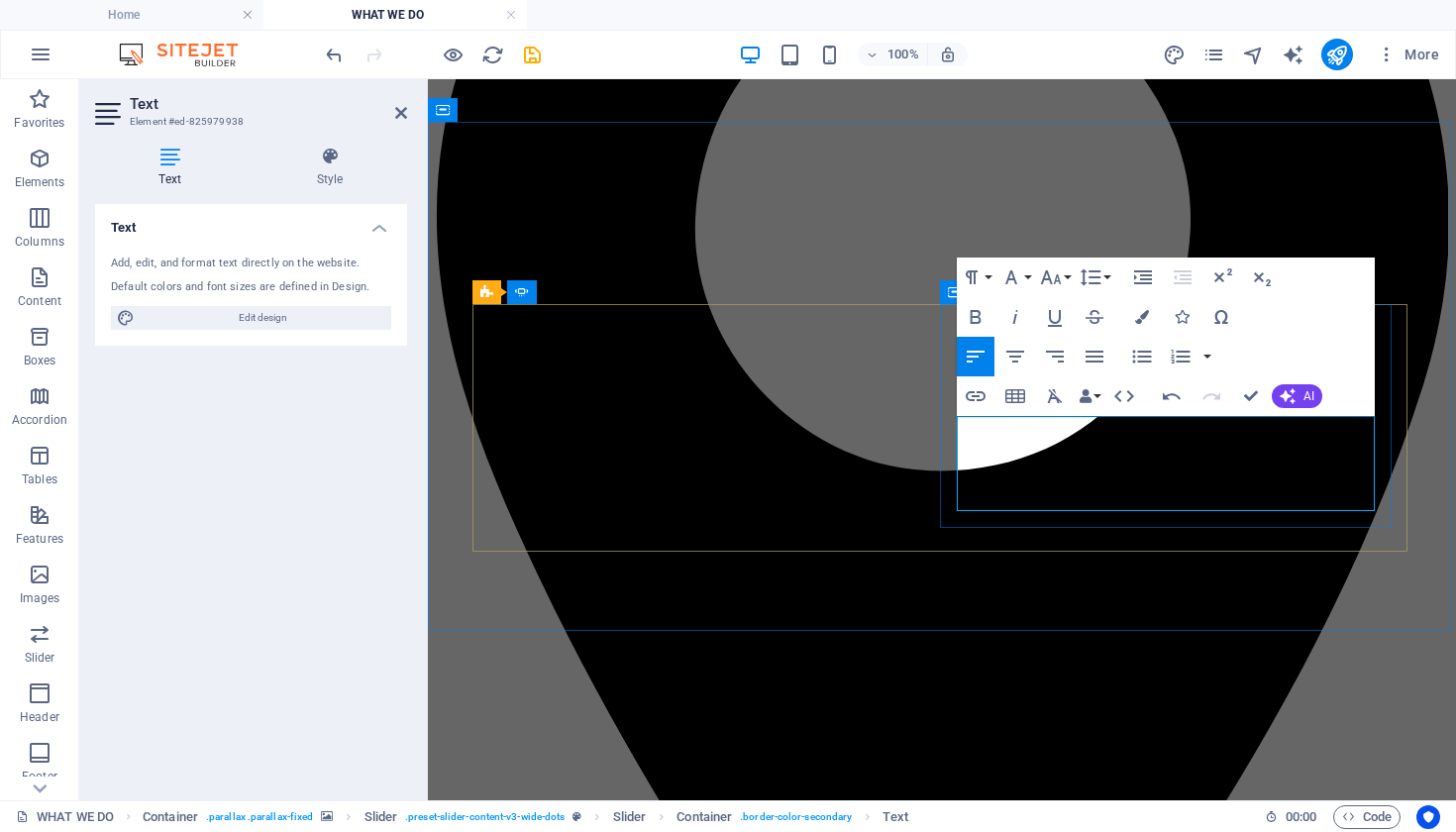 drag, startPoint x: 1126, startPoint y: 477, endPoint x: 1298, endPoint y: 450, distance: 174.10629 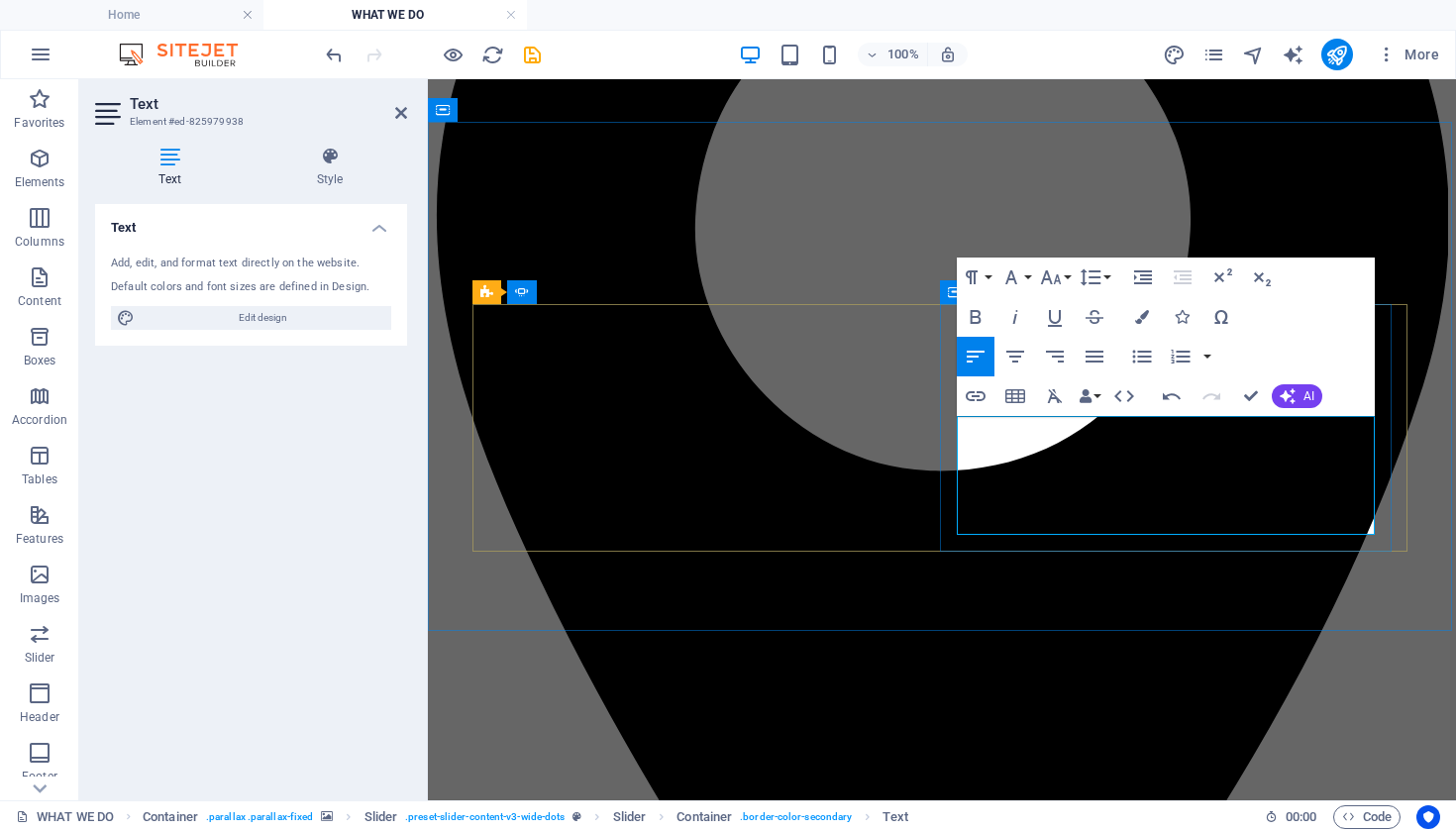 drag, startPoint x: 1305, startPoint y: 527, endPoint x: 1116, endPoint y: 498, distance: 191.21192 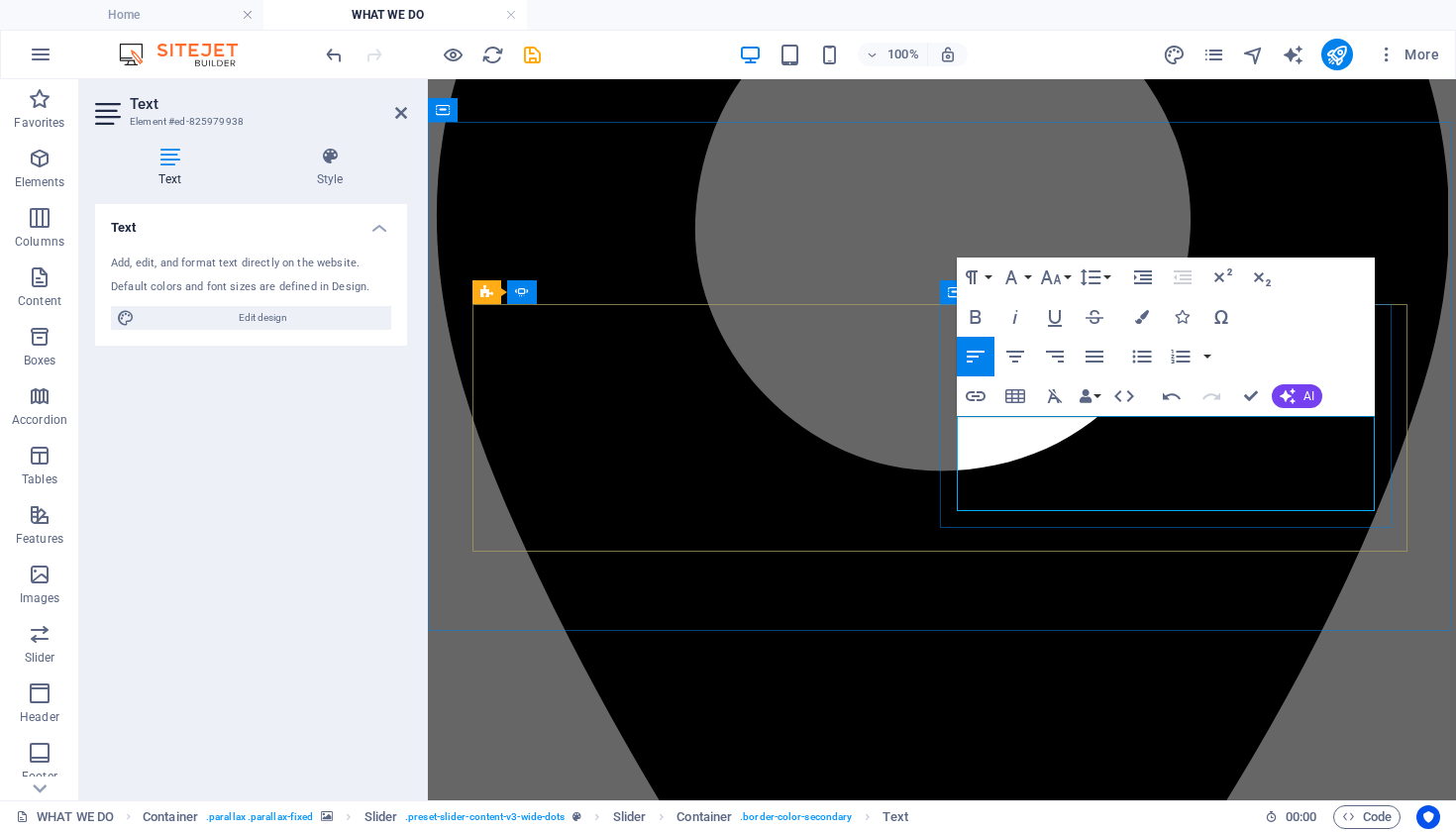 click on "Lorem Gazels Group provided innovative solutions that transformed our business operations. Their expertise in technology and consulting truly made a difference. Will definitely  work with them again.  ​" at bounding box center [-741, 14178] 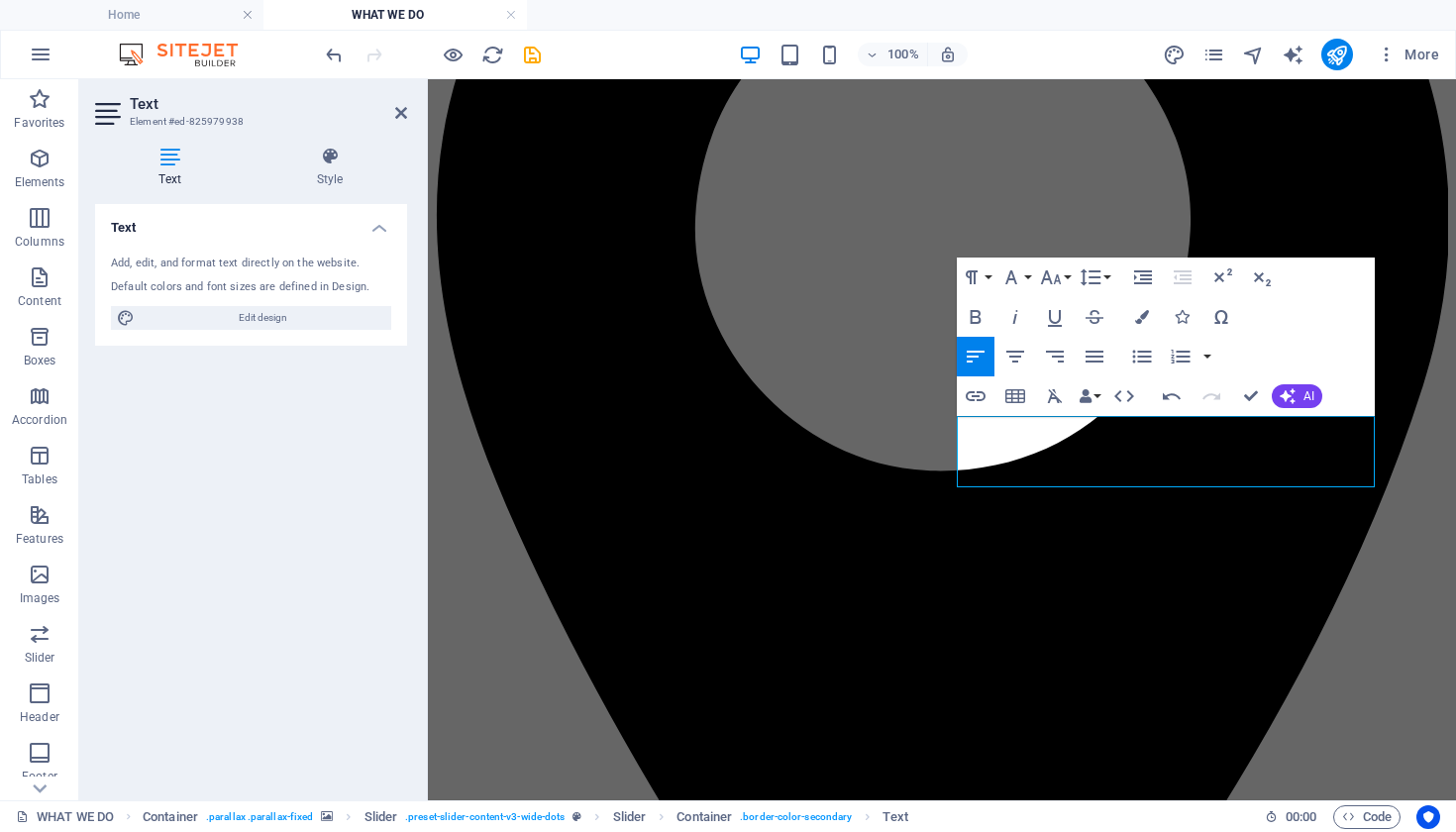 click at bounding box center (942, 12473) 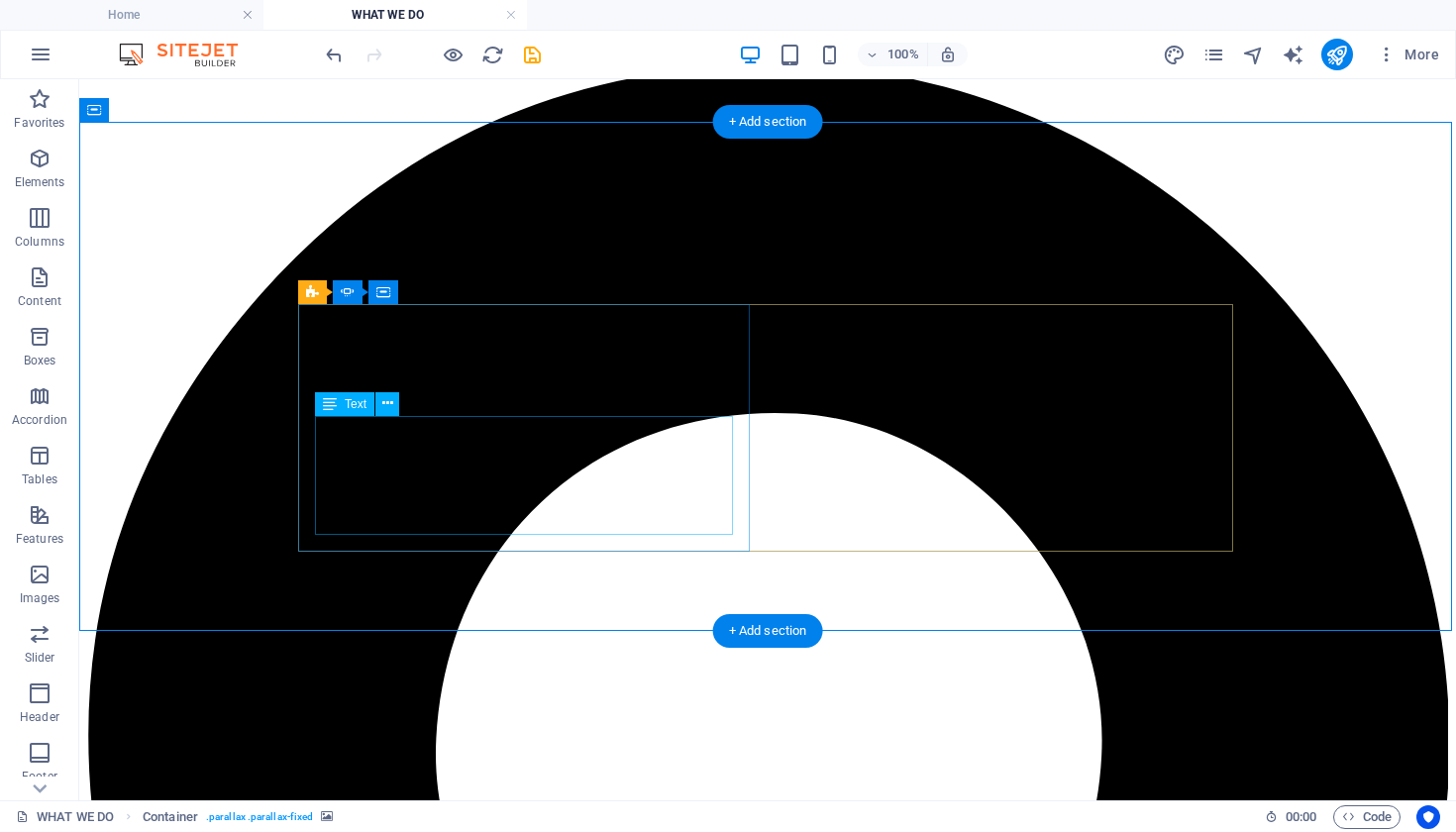 click on "Lorem Ipsum  is simply dummy text of the printing and typesetting industry. Lorem Ipsum has been the industry's standard dummy text ever since the 1500s, when an unknown printer took a galley of type and scrambled it to make a type specimen book." at bounding box center [-1090, 16931] 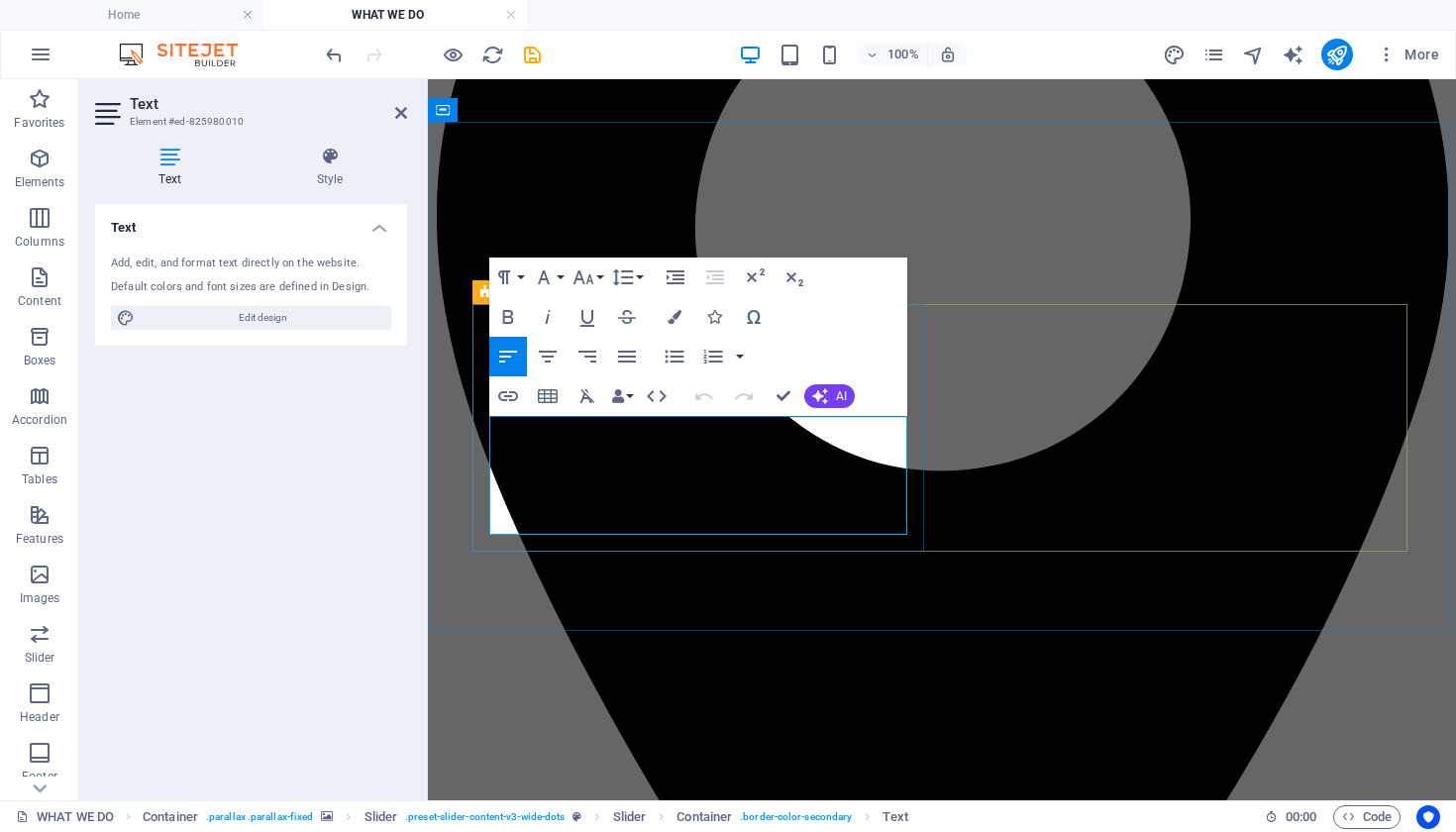 drag, startPoint x: 624, startPoint y: 532, endPoint x: 537, endPoint y: 433, distance: 131.7953 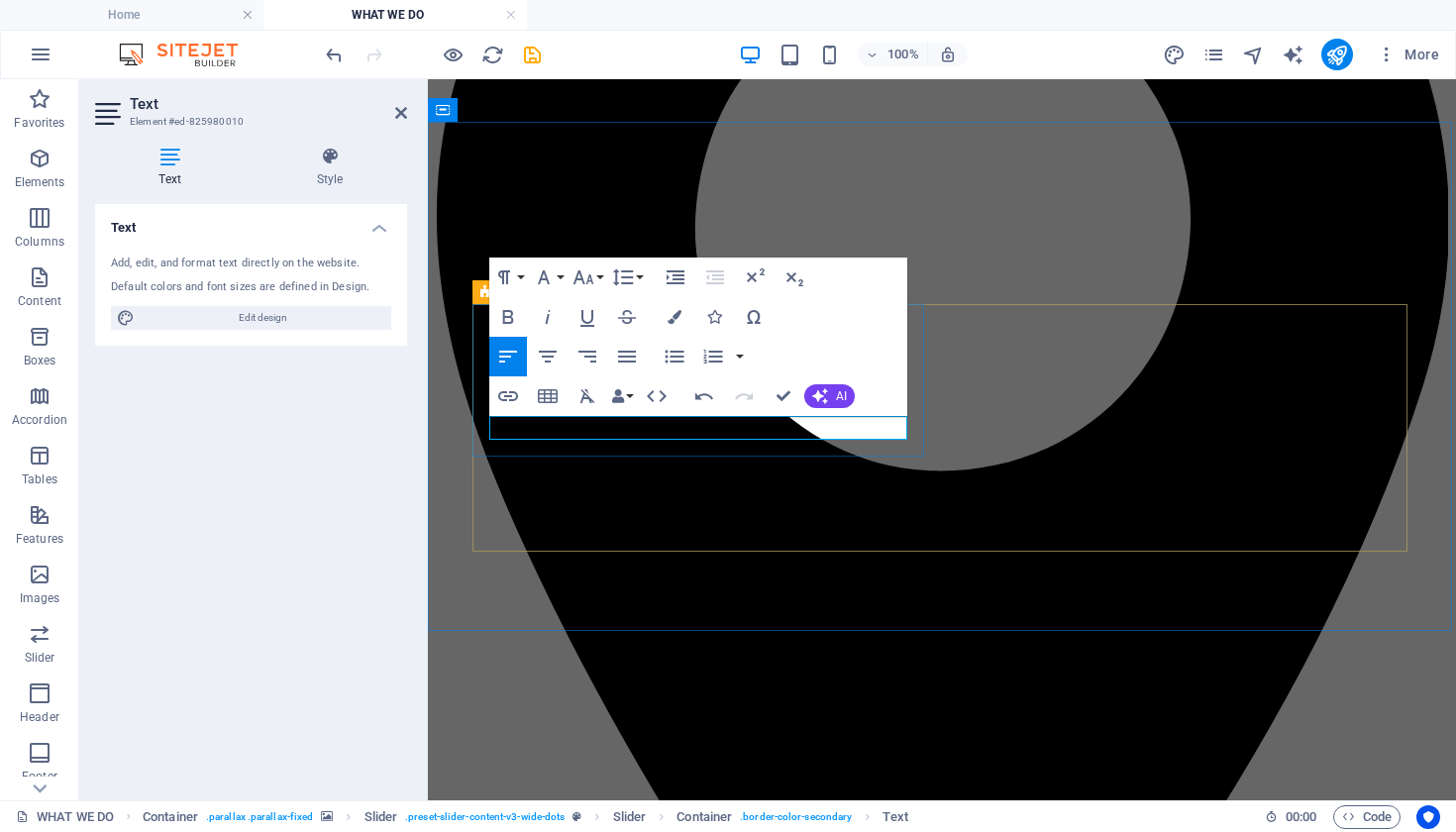 type 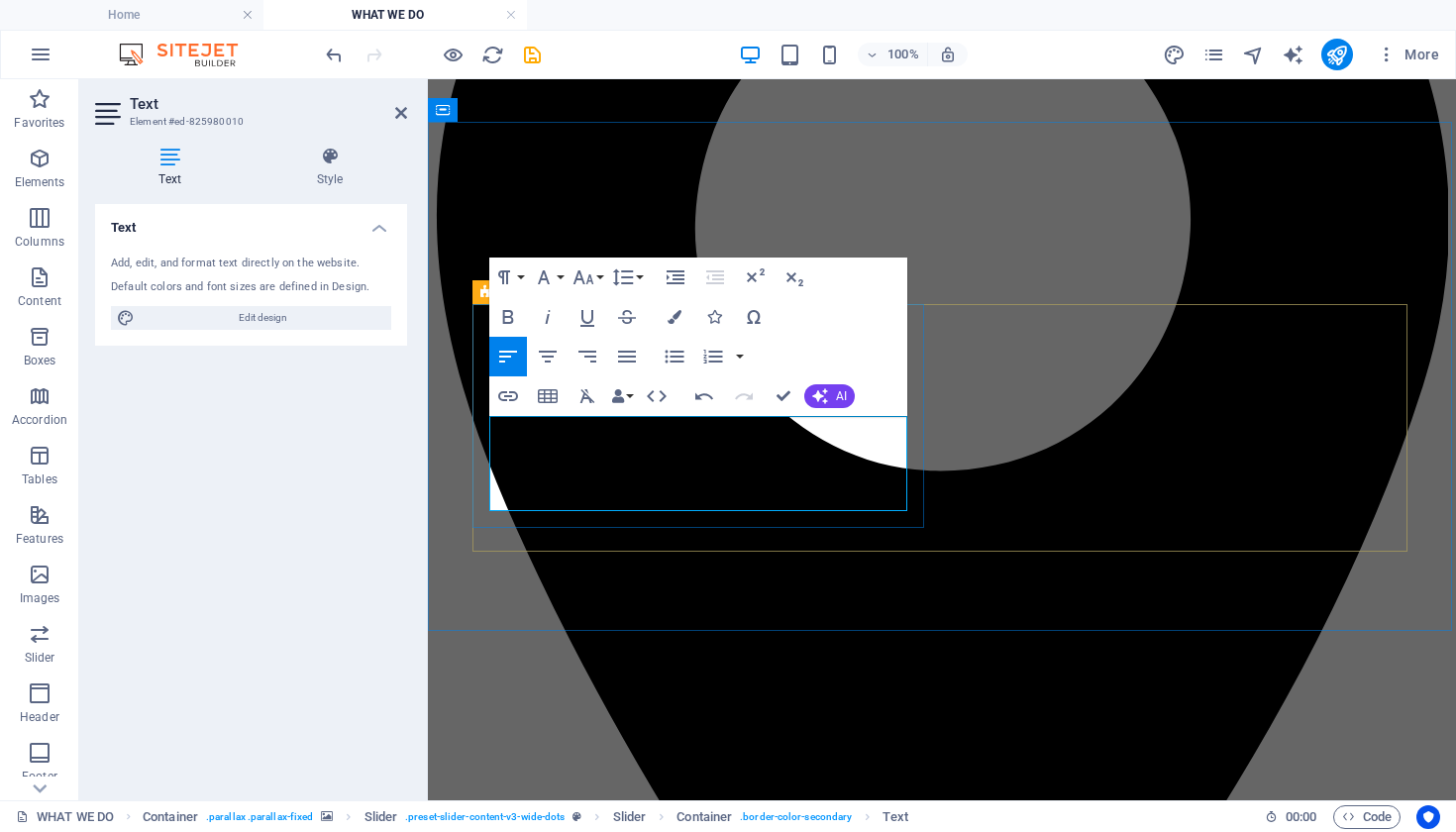 click on "Lorem  Working with Gazels Group was a great experience overall. They took the time to understand our needs and offered tailored strategies that worked perfectly for us. A few minor communication hiccups, but nothing major." at bounding box center (-741, 13813) 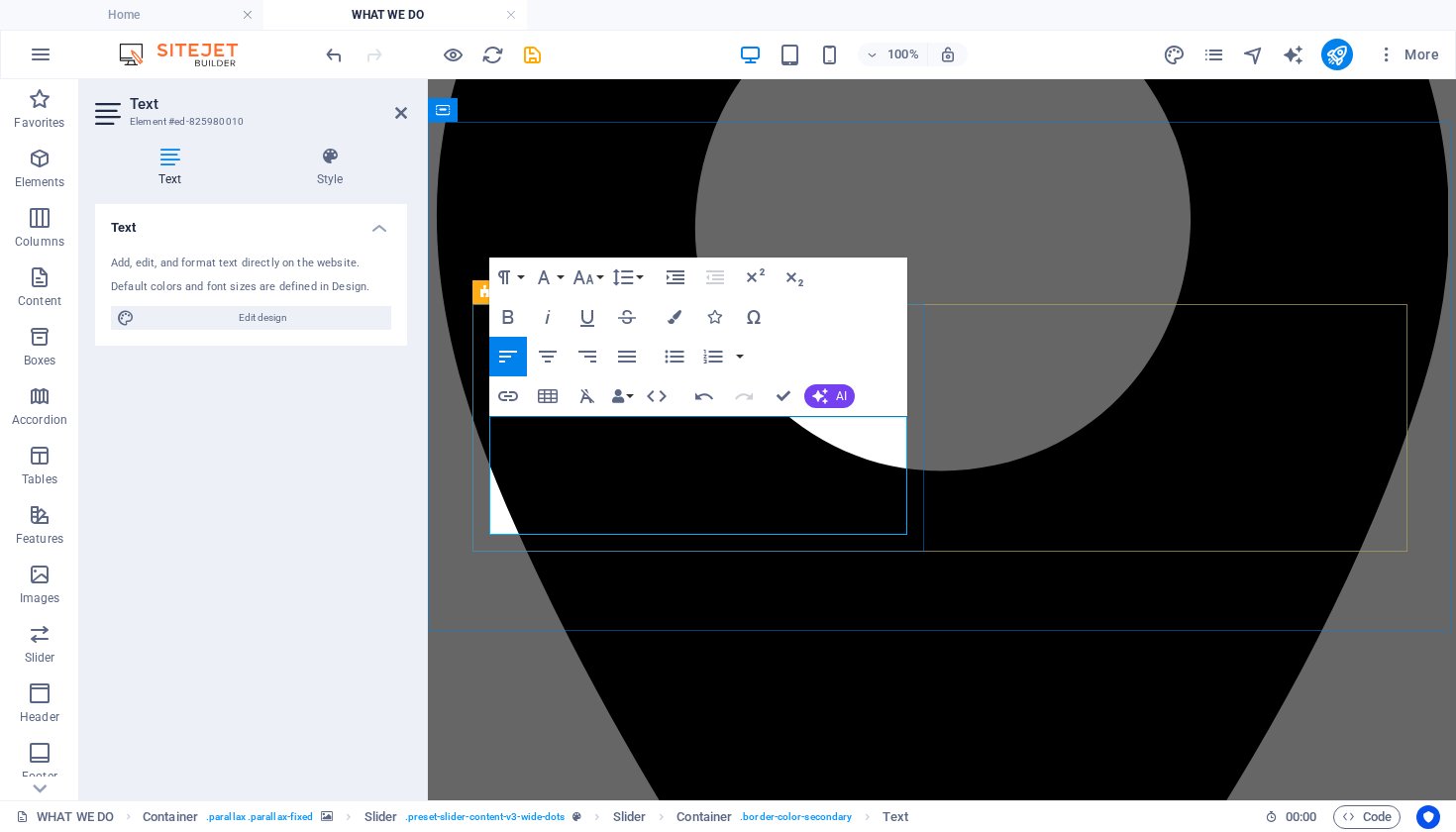 drag, startPoint x: 574, startPoint y: 479, endPoint x: 584, endPoint y: 454, distance: 26.925824 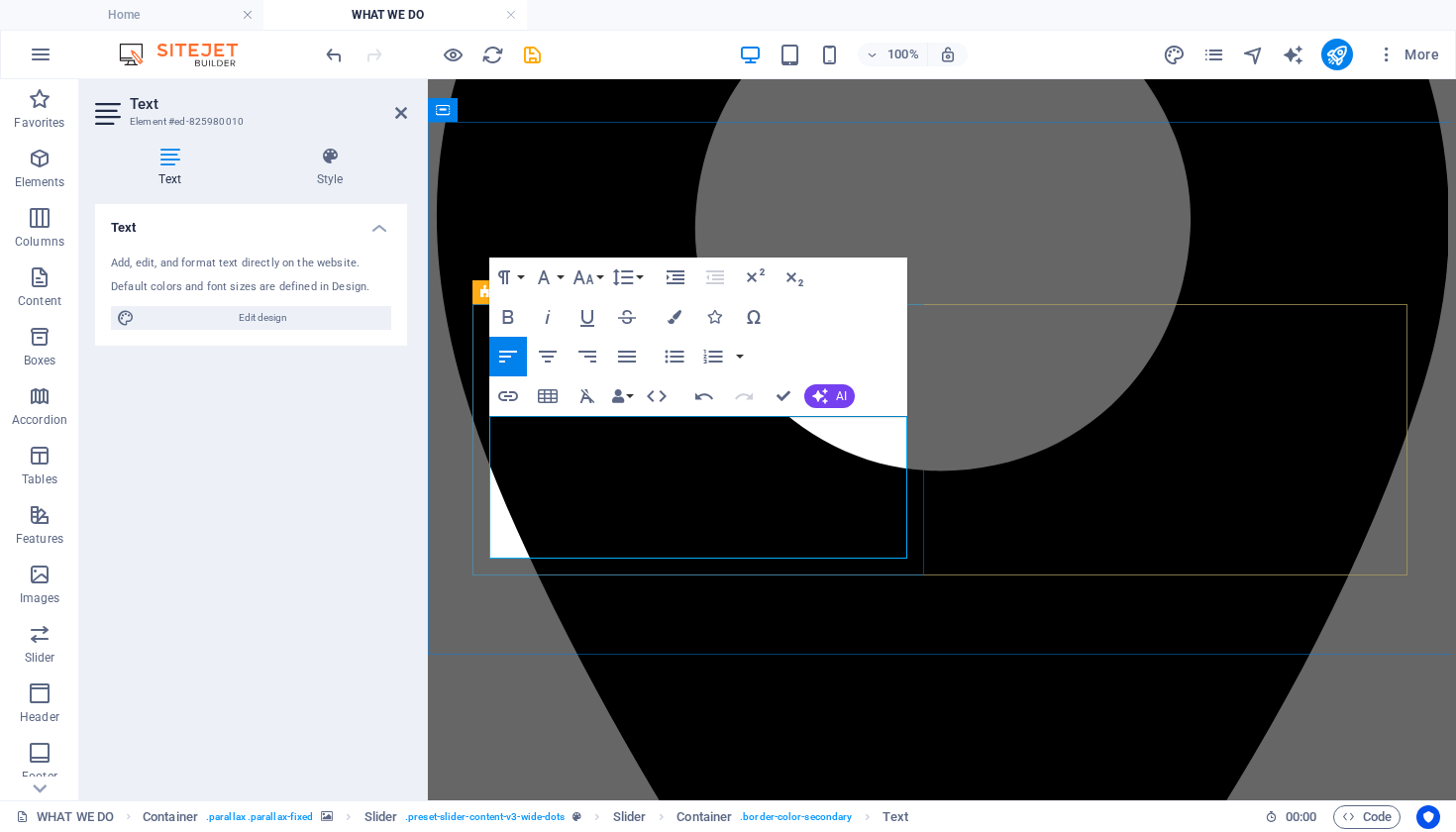 drag, startPoint x: 593, startPoint y: 526, endPoint x: 805, endPoint y: 476, distance: 217.8164 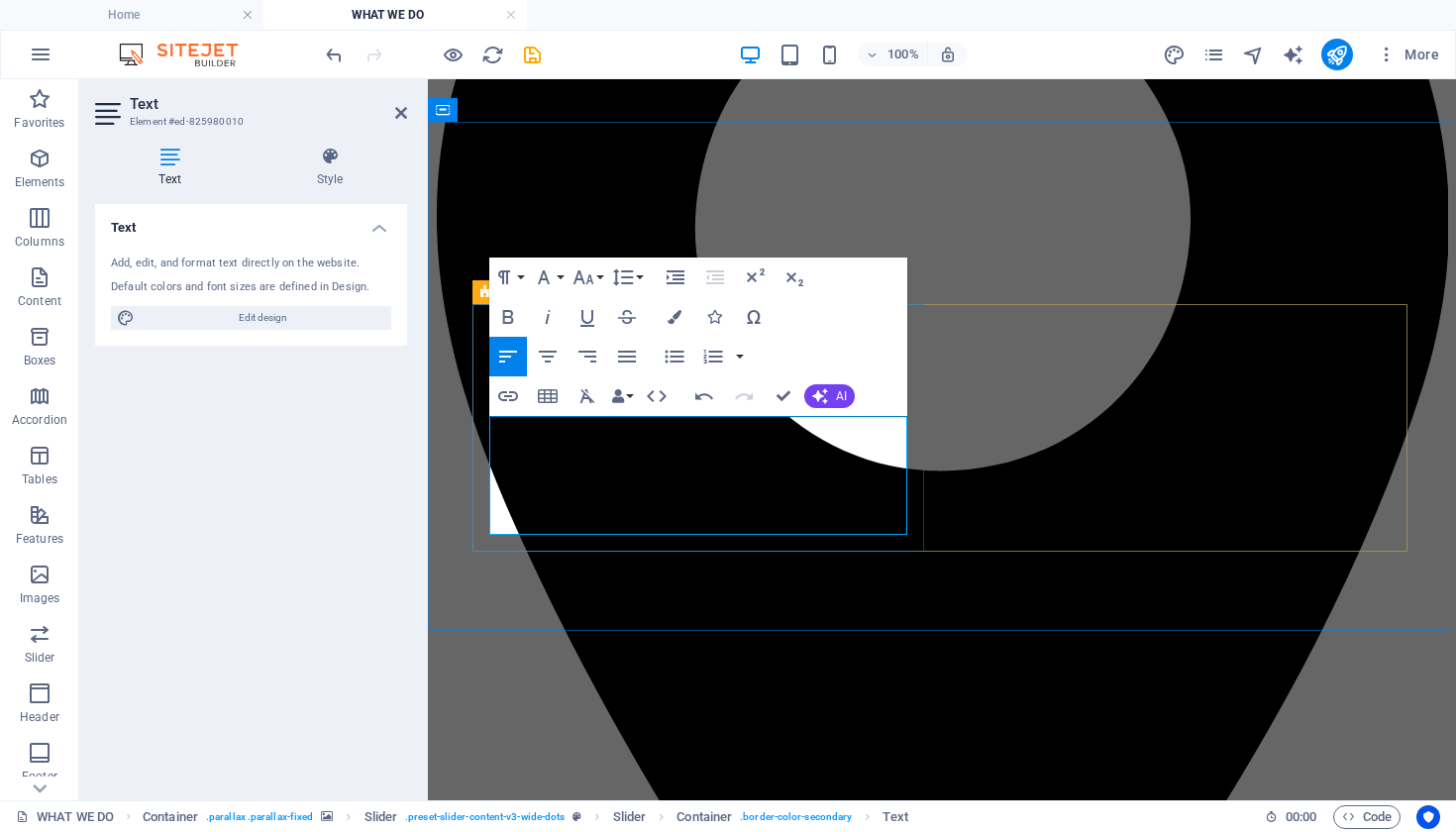drag, startPoint x: 794, startPoint y: 527, endPoint x: 775, endPoint y: 499, distance: 33.8378 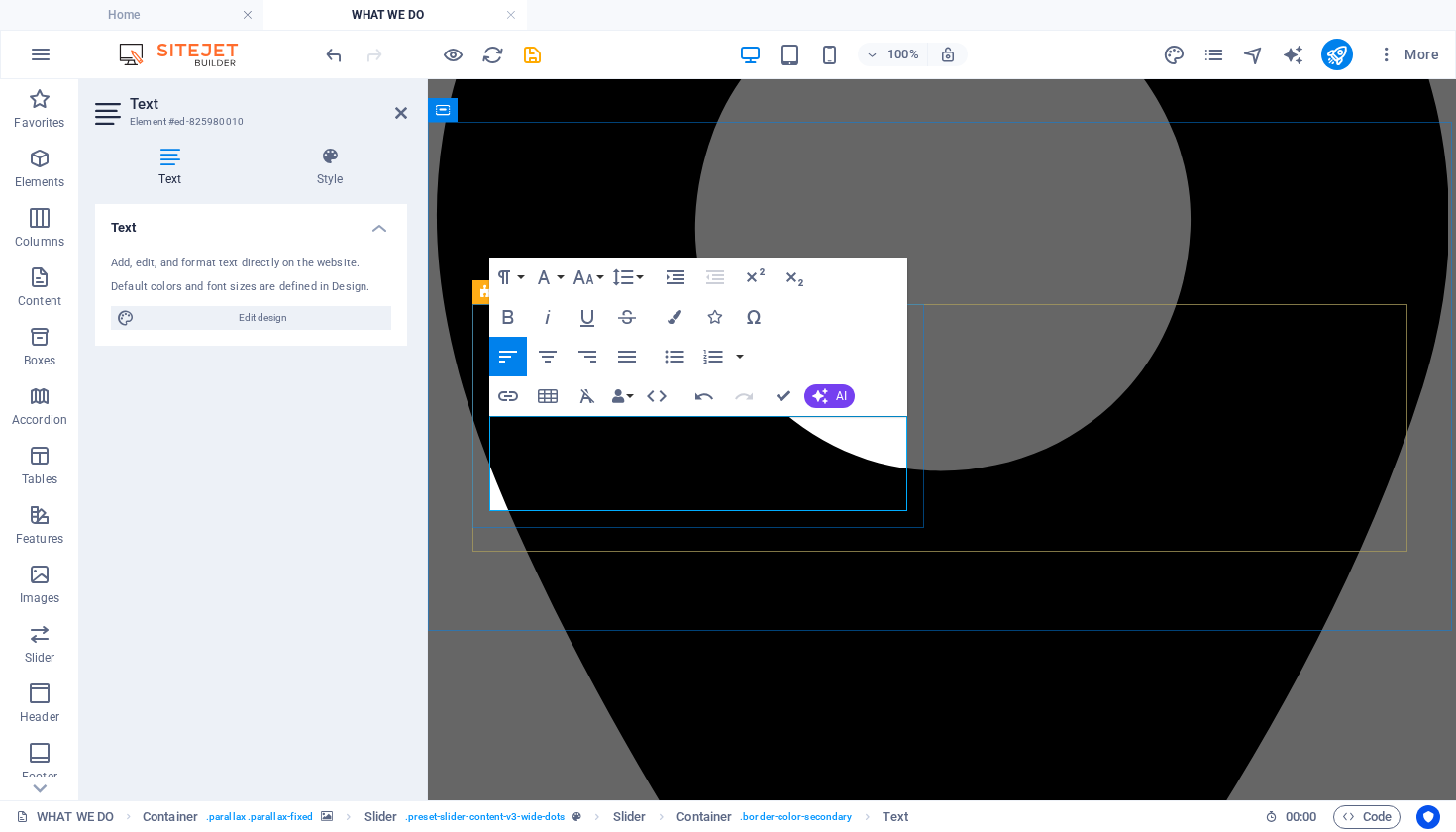 click on "Lorem  Working with Gazels Group was a great experience overall. They took the time to understand our needs and offered tailored strategies that worked perfectly for us. A few minor communication hiccups, but nothing major." at bounding box center (-741, 13813) 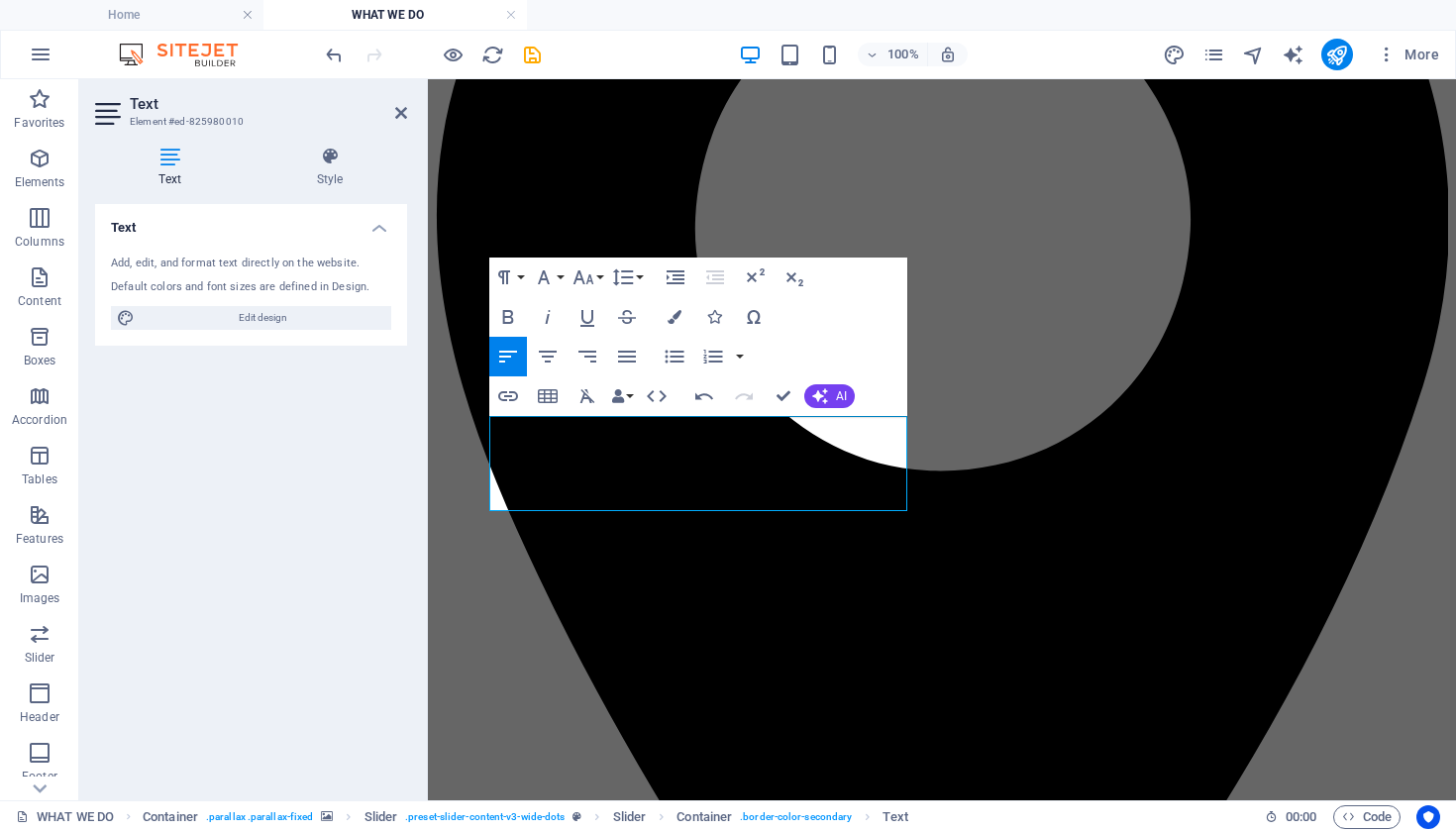 click at bounding box center [942, 12473] 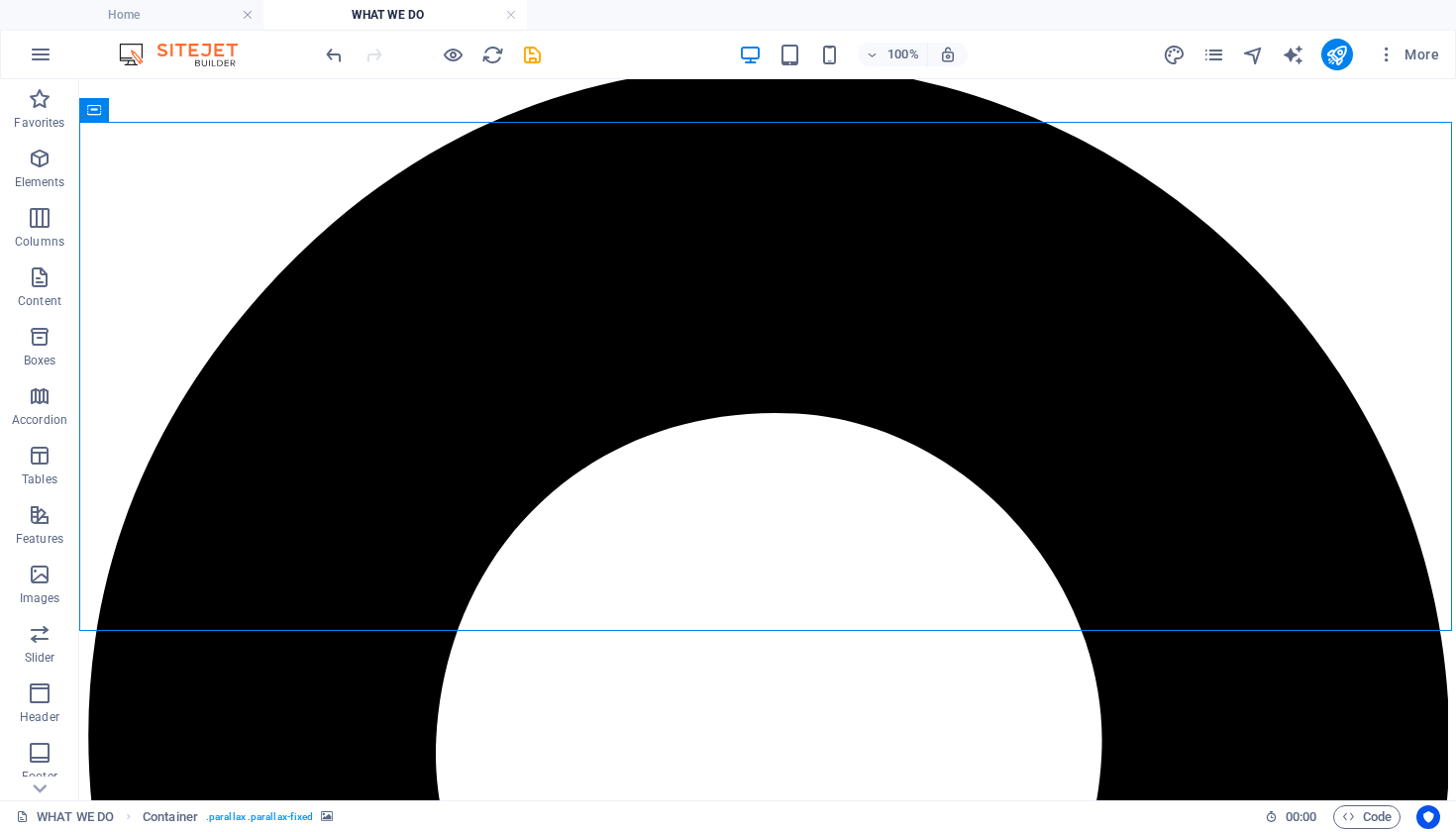 click at bounding box center (768, 15581) 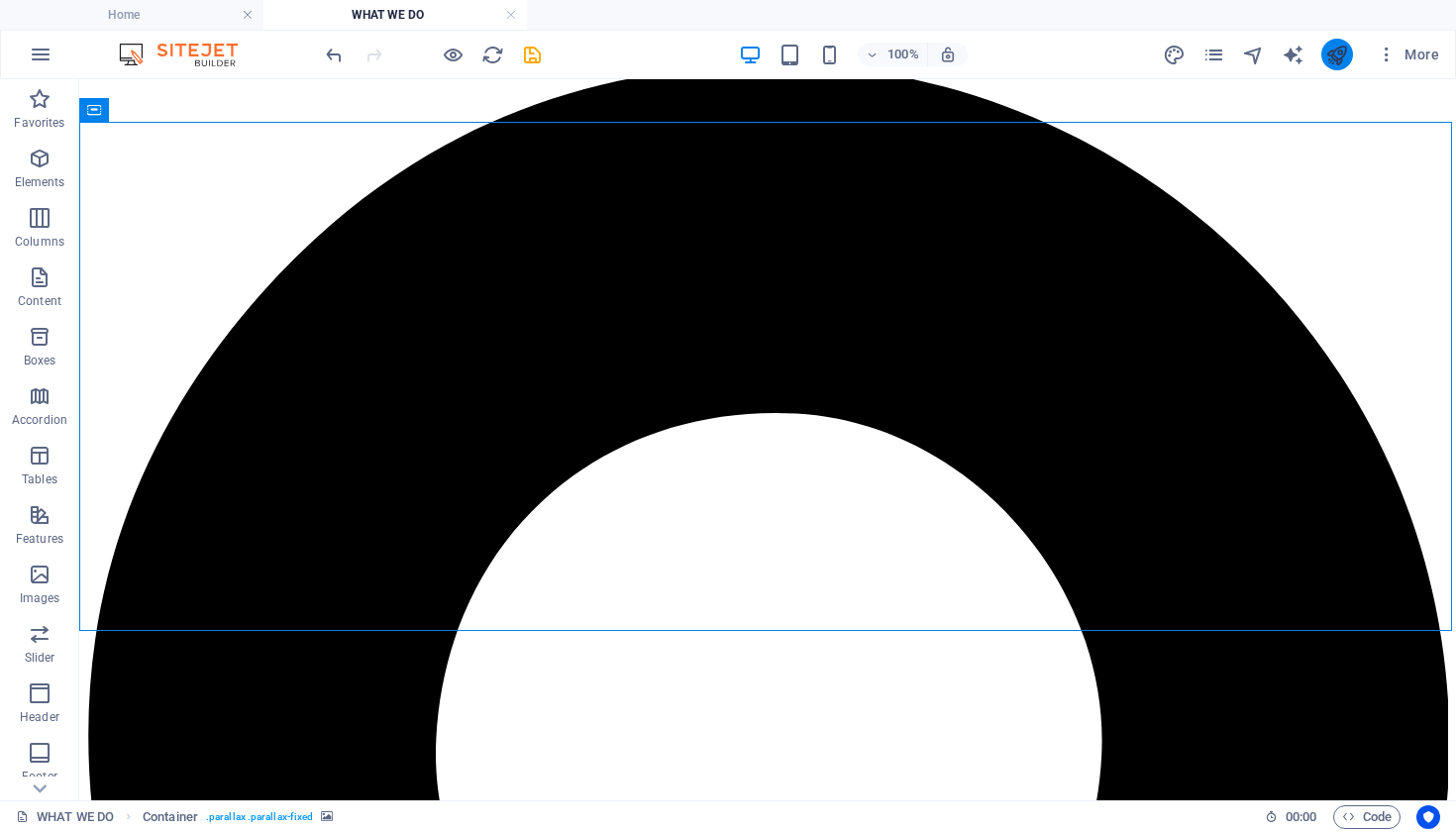 click at bounding box center [1336, 54] 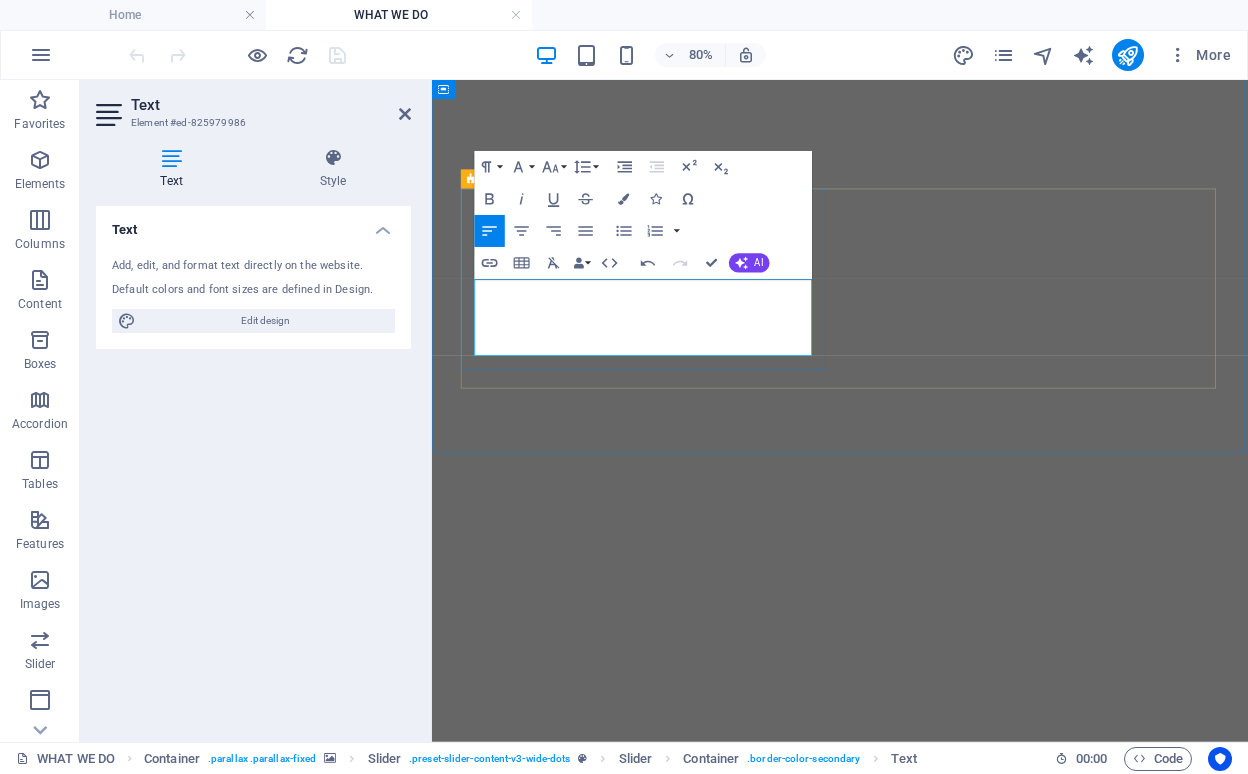 scroll, scrollTop: 0, scrollLeft: 0, axis: both 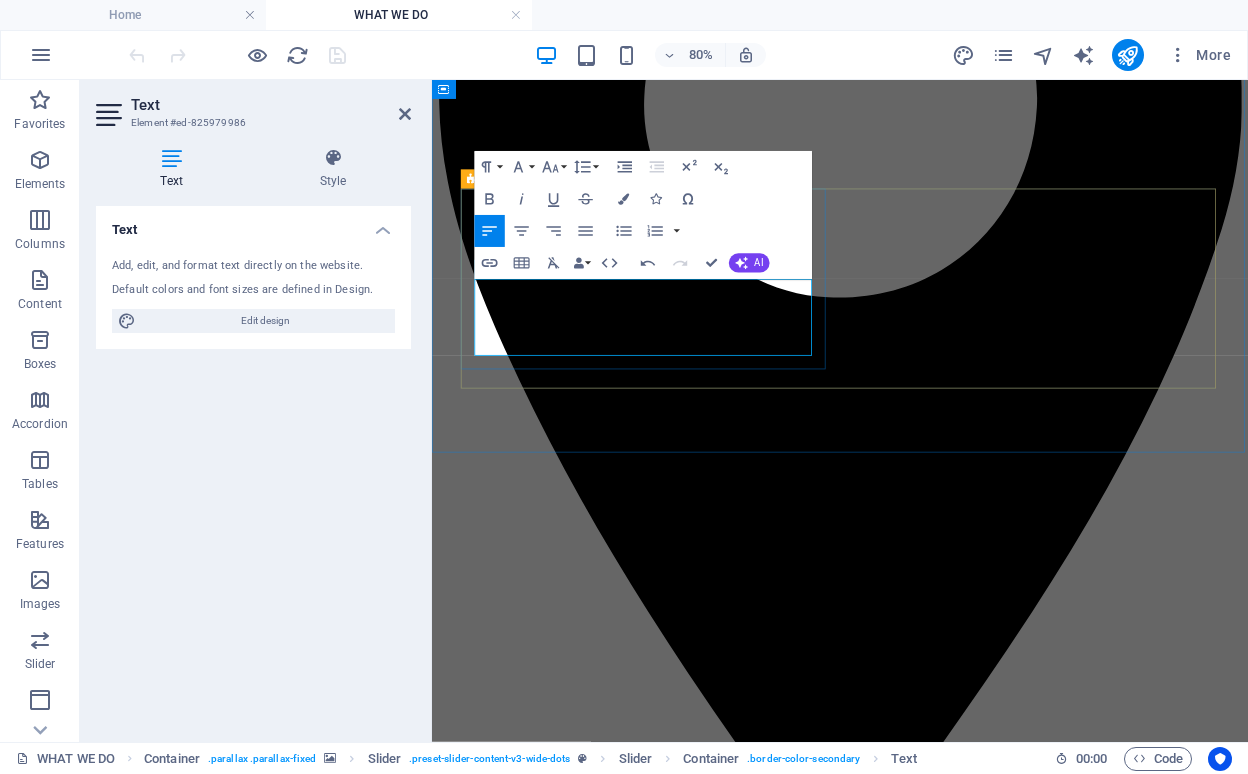 click on "[EXPERIENCE]" at bounding box center (-381, 13365) 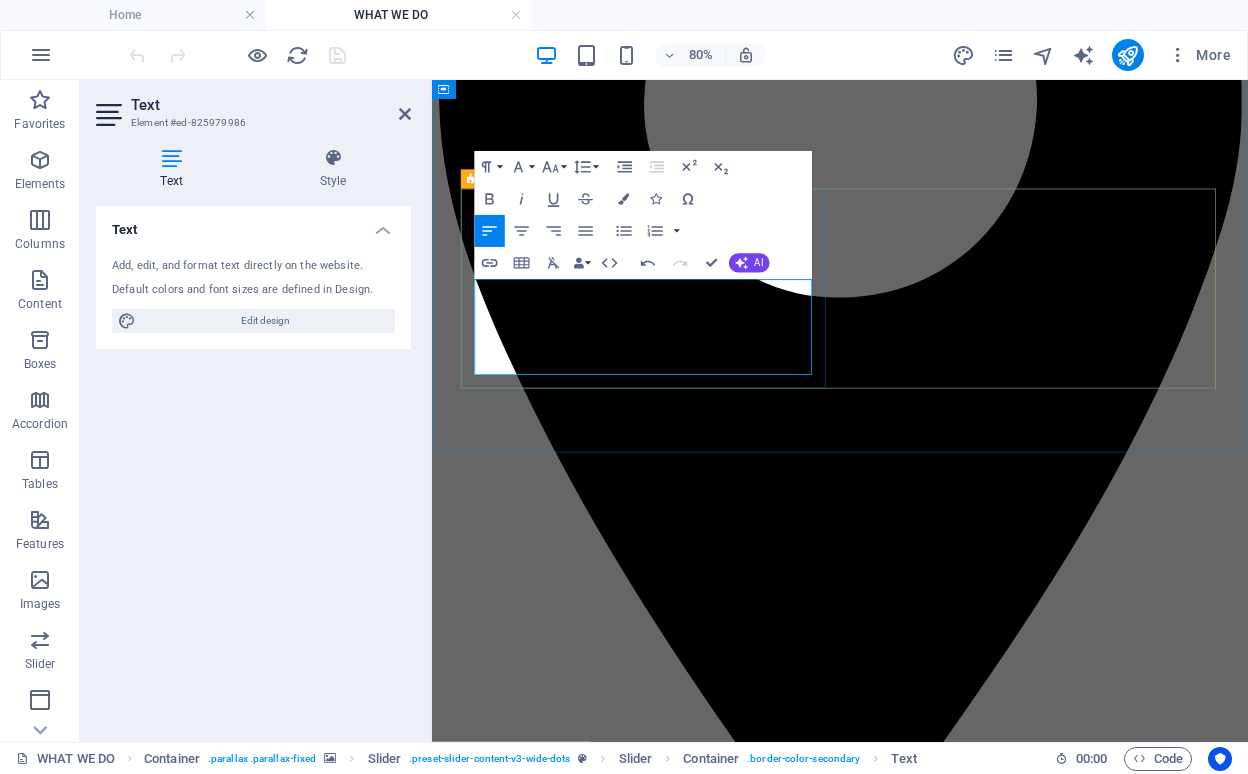 drag, startPoint x: 767, startPoint y: 436, endPoint x: 536, endPoint y: 344, distance: 248.64633 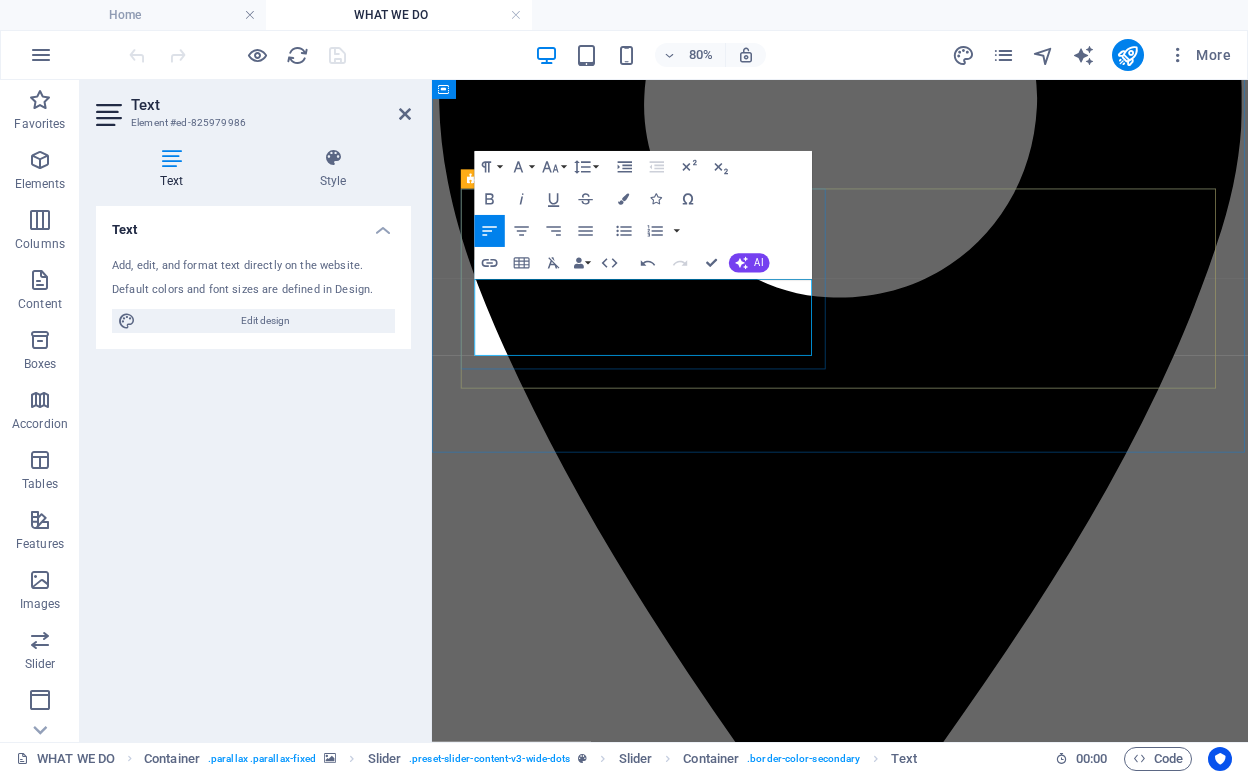 click on "Lorem  Gazels Group has potential, but I felt that their project management could be improved. While the end product was satisfactory, the process had some delays. Looking forward to seeing how they grow!" at bounding box center [-276, 13393] 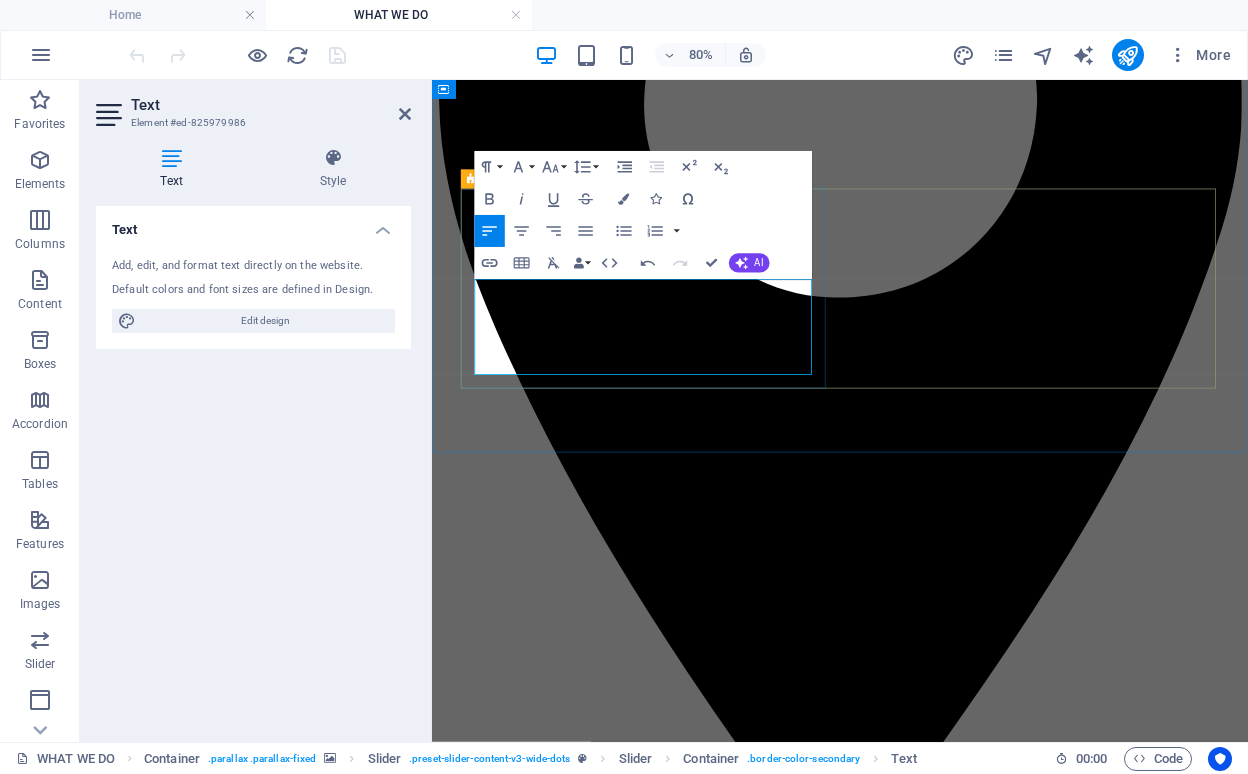 click on "Lorem Gazels Group has potential, but I felt that their project   Gazels Group has potential, but I felt that their project management could be improved. While the end product was satisfactory, the process had some delays. Looking forward to seeing how they grow!" at bounding box center (-276, 13402) 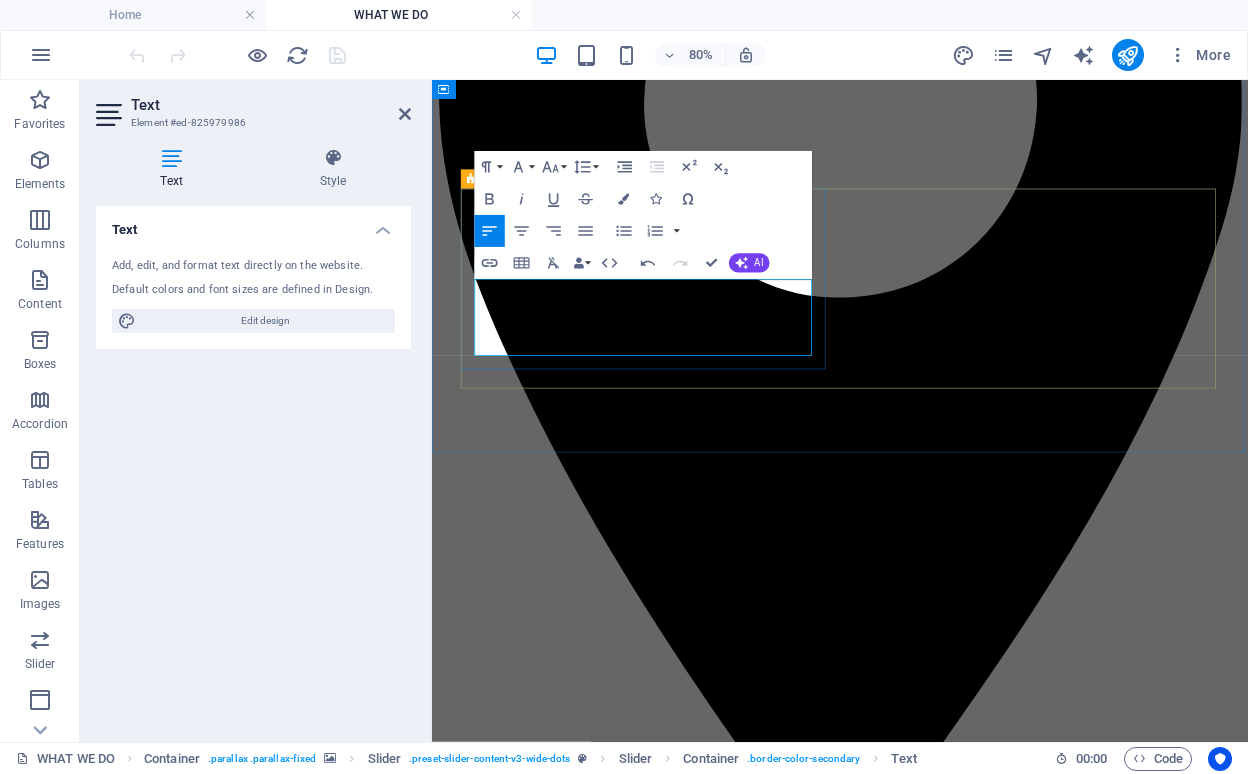 drag, startPoint x: 575, startPoint y: 373, endPoint x: 532, endPoint y: 369, distance: 43.185646 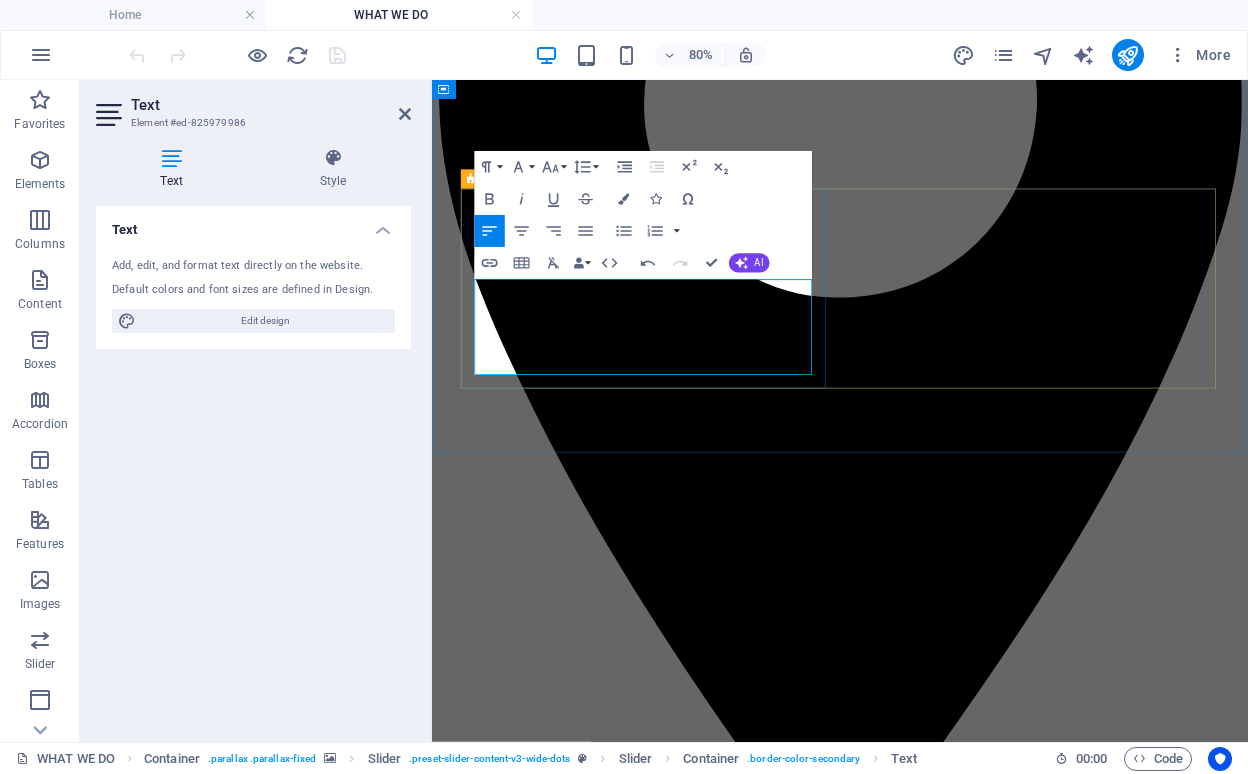 drag, startPoint x: 876, startPoint y: 395, endPoint x: 468, endPoint y: 389, distance: 408.04413 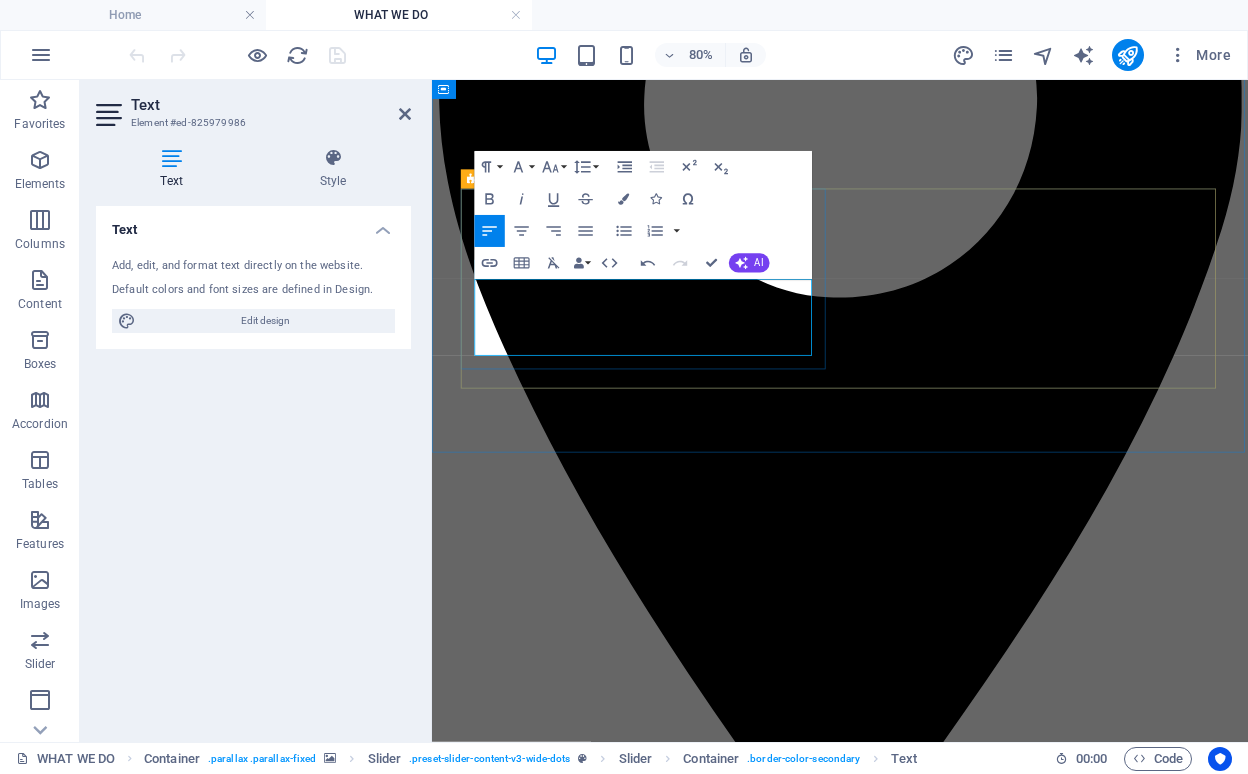 click on "satisfactory, the process had some delays. Looking forward to seeing how they grow!" at bounding box center [-290, 13410] 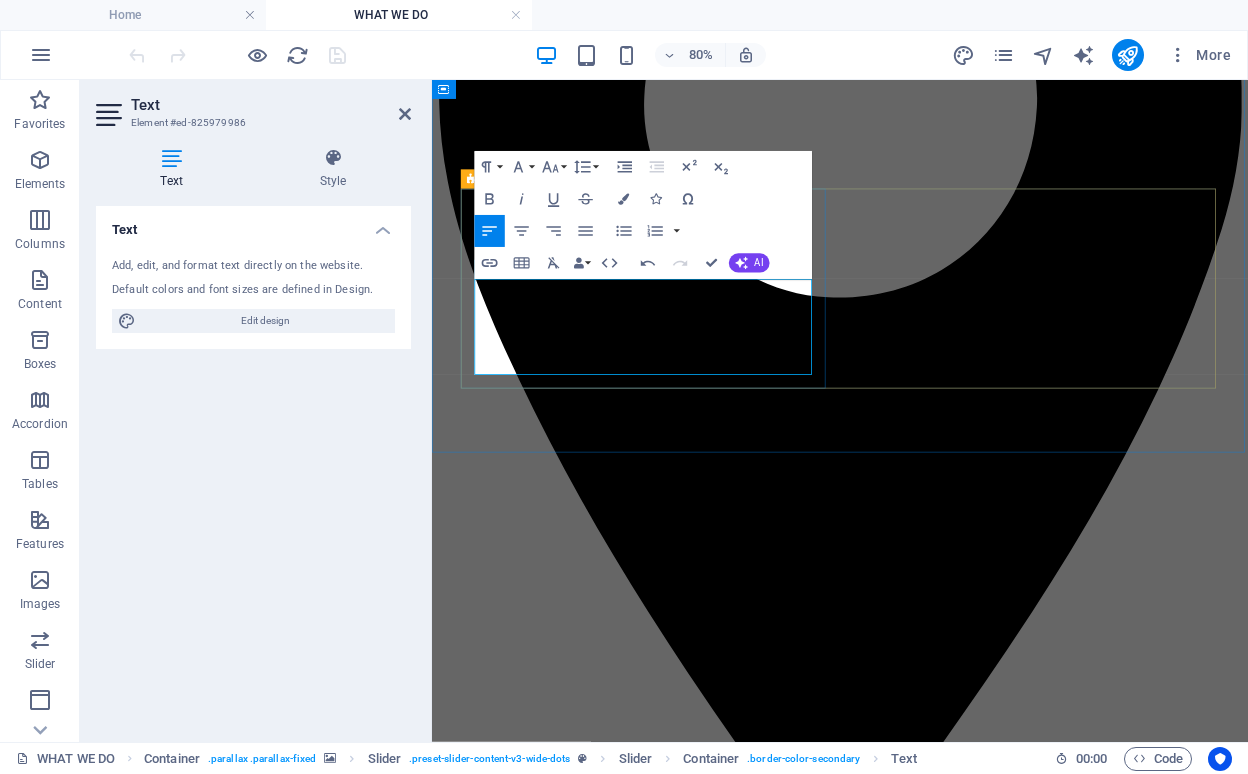 drag, startPoint x: 730, startPoint y: 420, endPoint x: 821, endPoint y: 384, distance: 97.862144 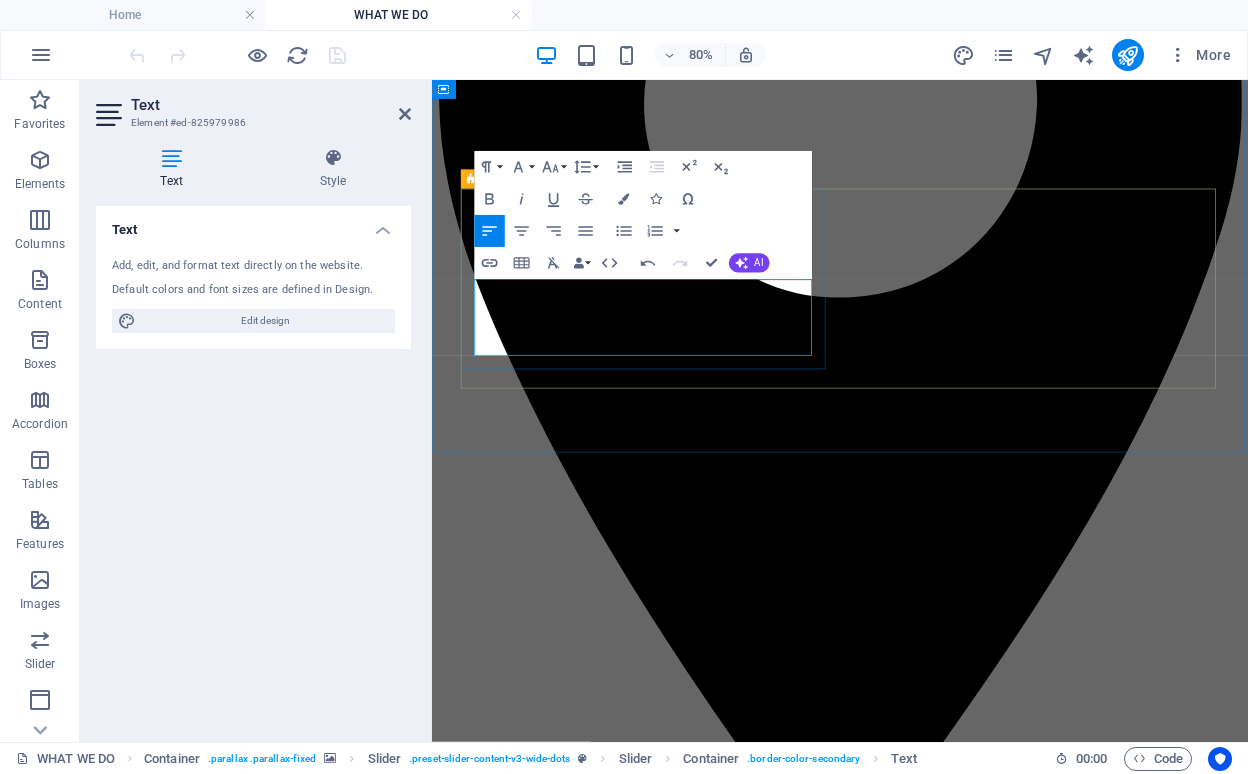 drag, startPoint x: 877, startPoint y: 420, endPoint x: 642, endPoint y: 409, distance: 235.25731 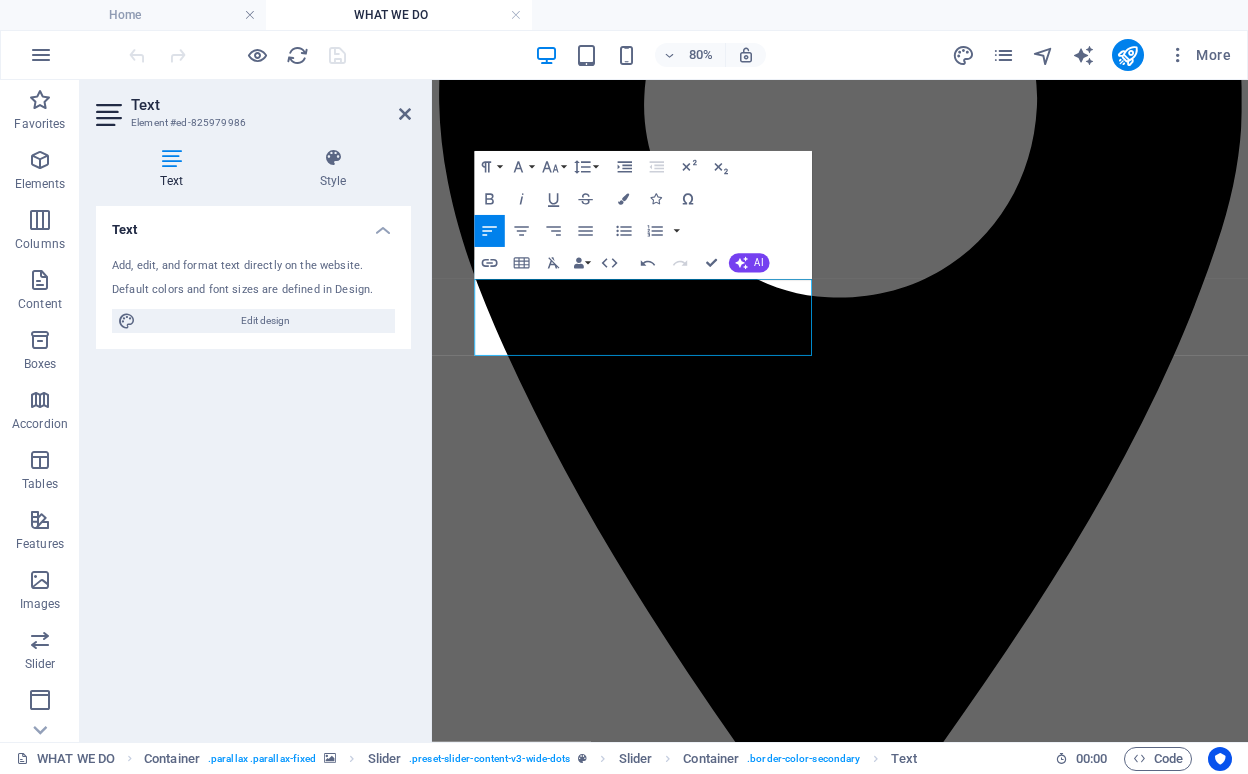 click at bounding box center (942, 12389) 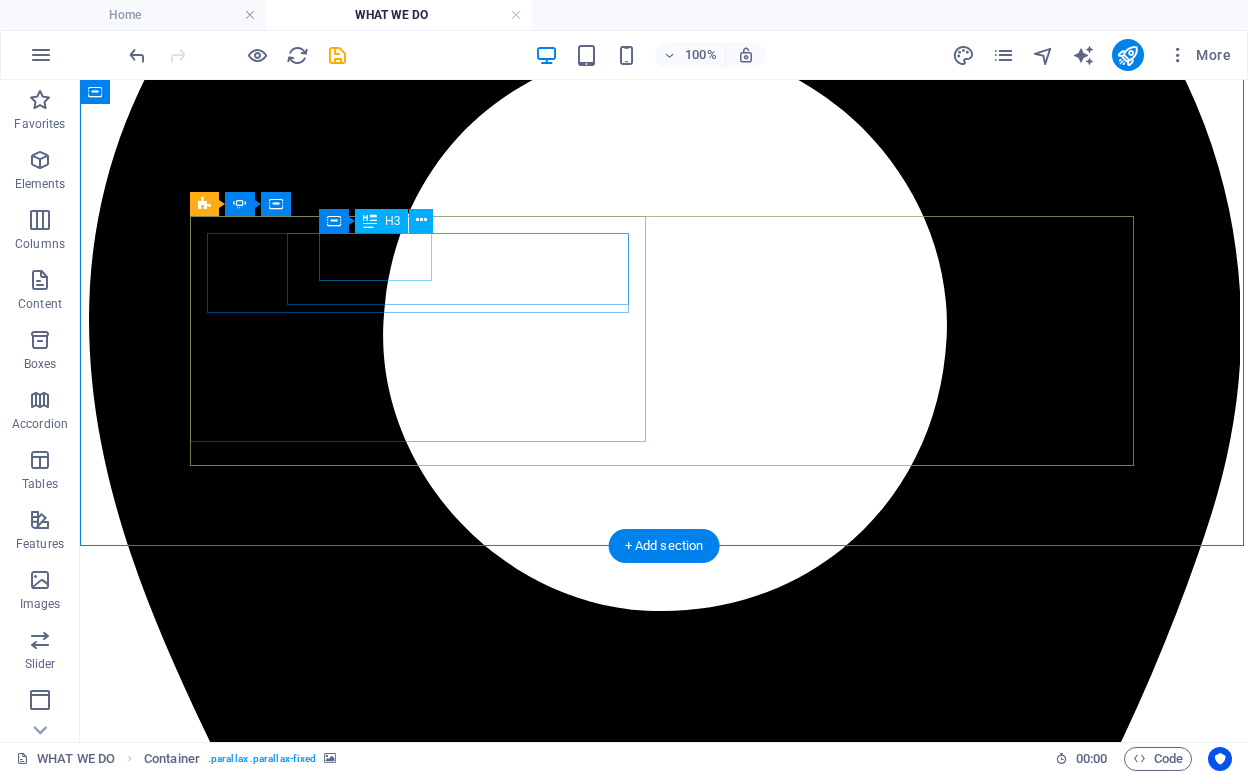 click on "Paul S." at bounding box center (-612, 14515) 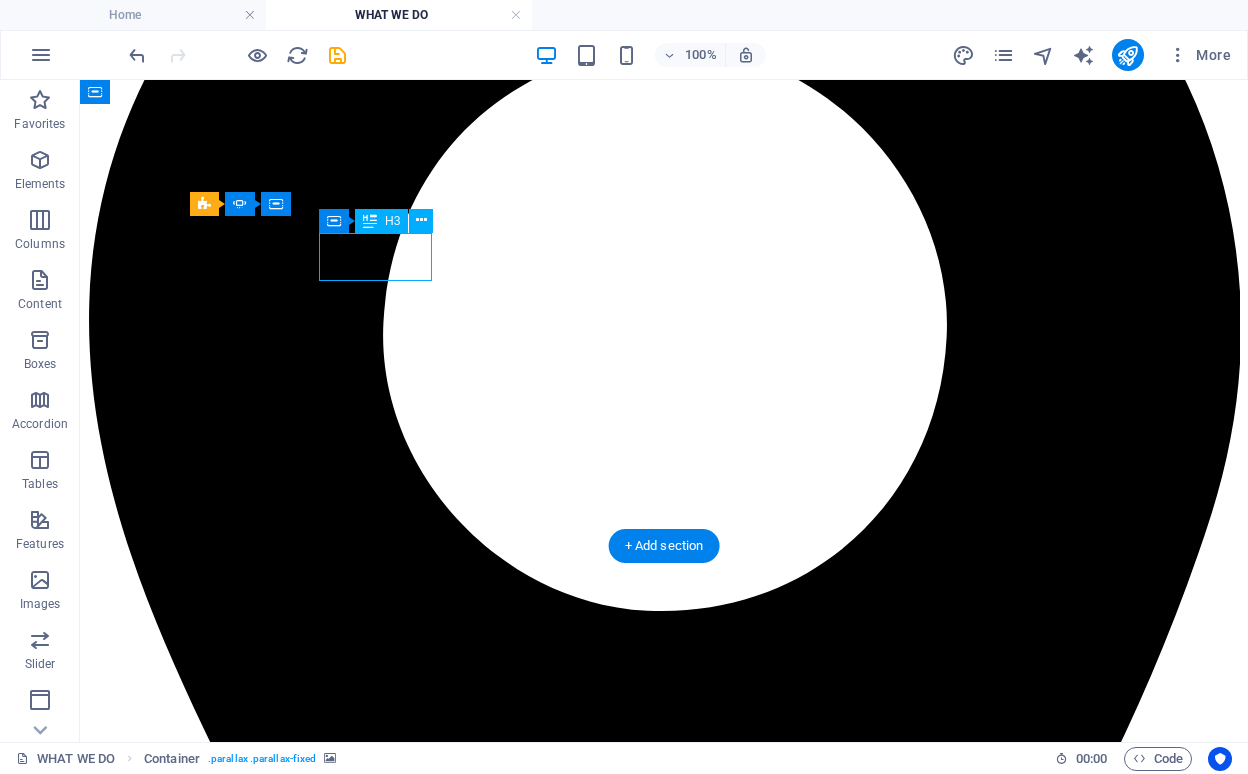 click on "Paul S." at bounding box center (-612, 14515) 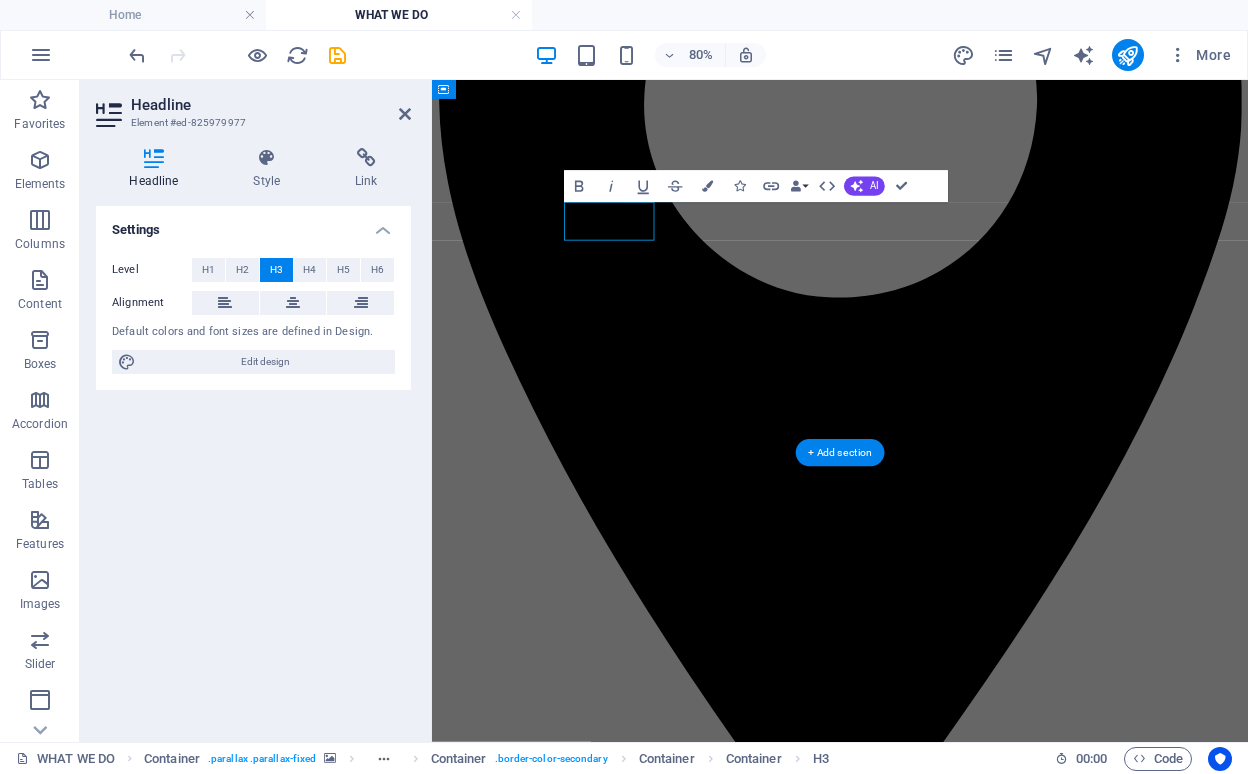 type 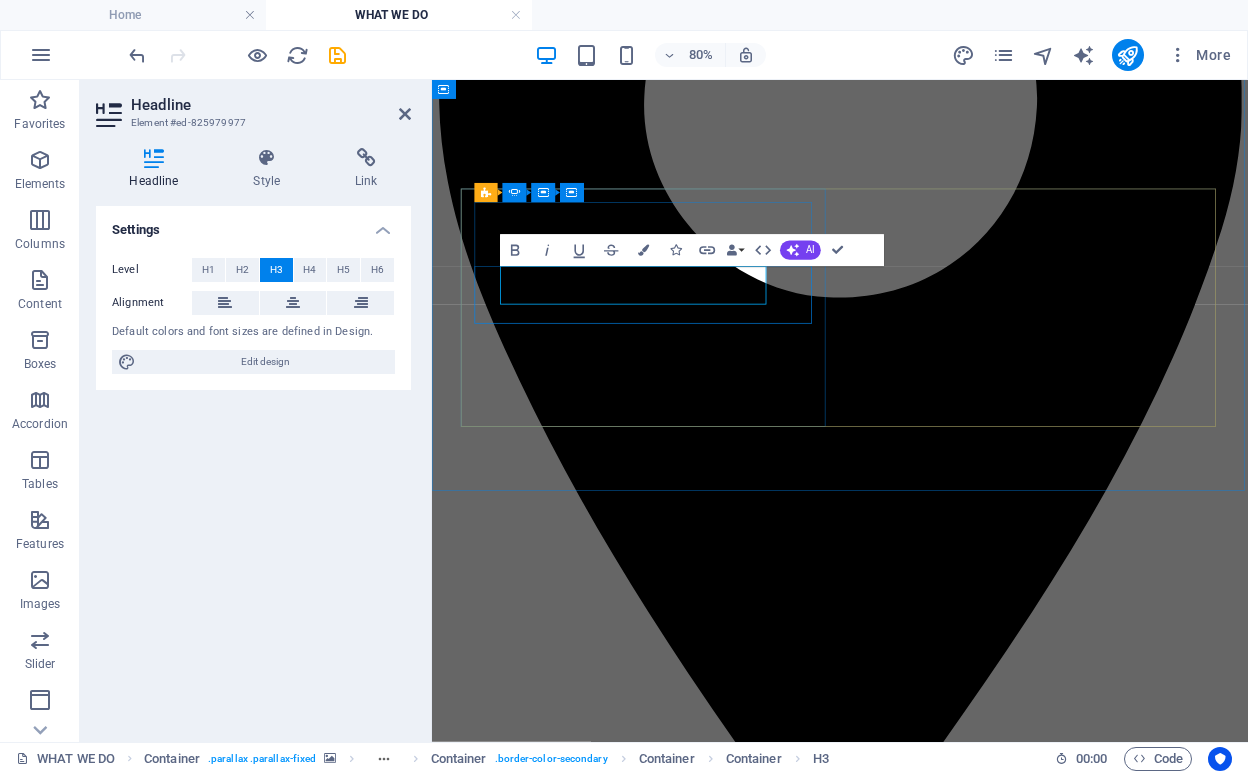 click on "Mohamed Elseaidy" at bounding box center (-260, 13261) 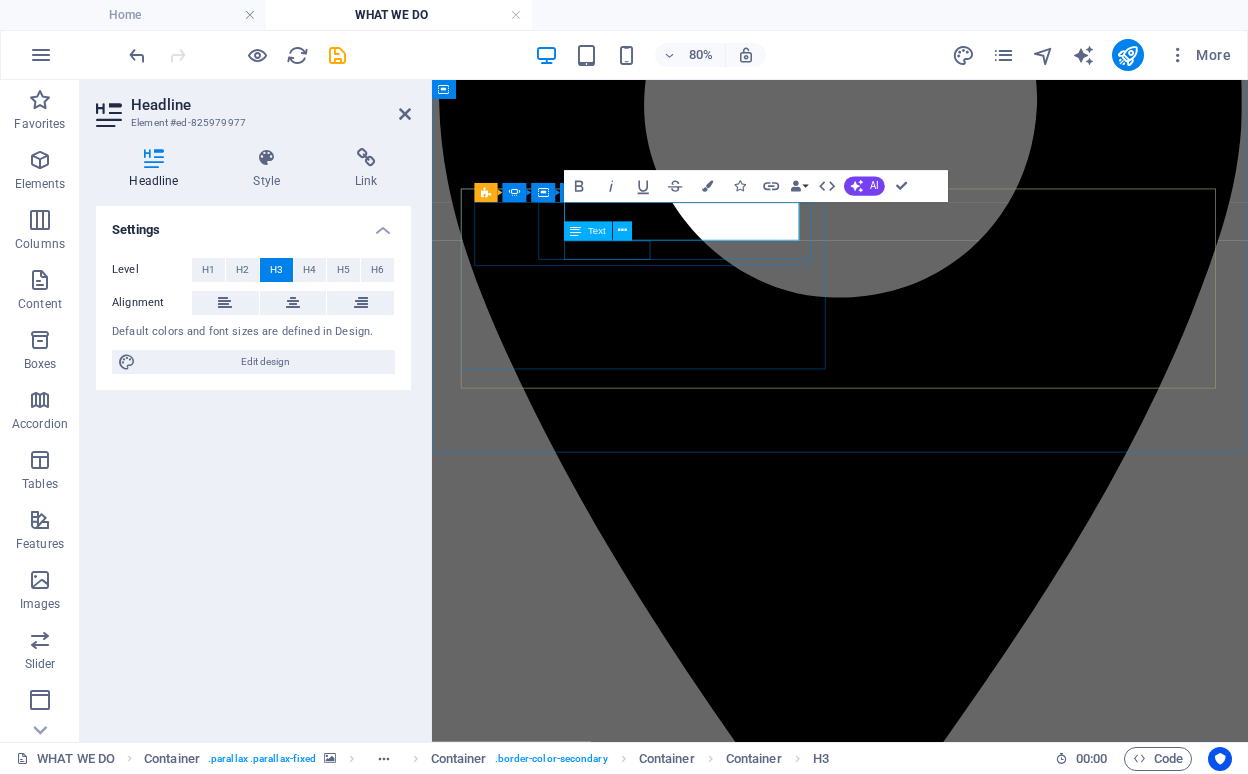 click on ""You're the best"" at bounding box center (-260, 13300) 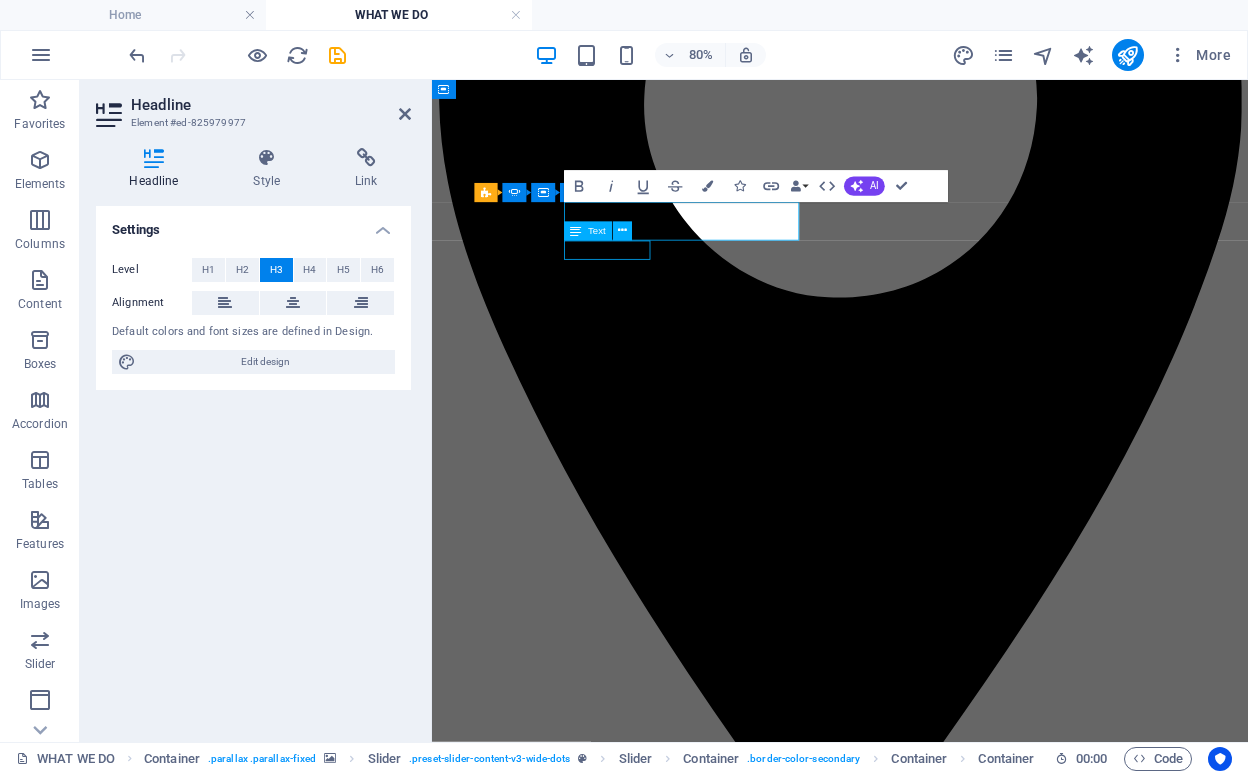 click on ""You're the best"" at bounding box center (-260, 13300) 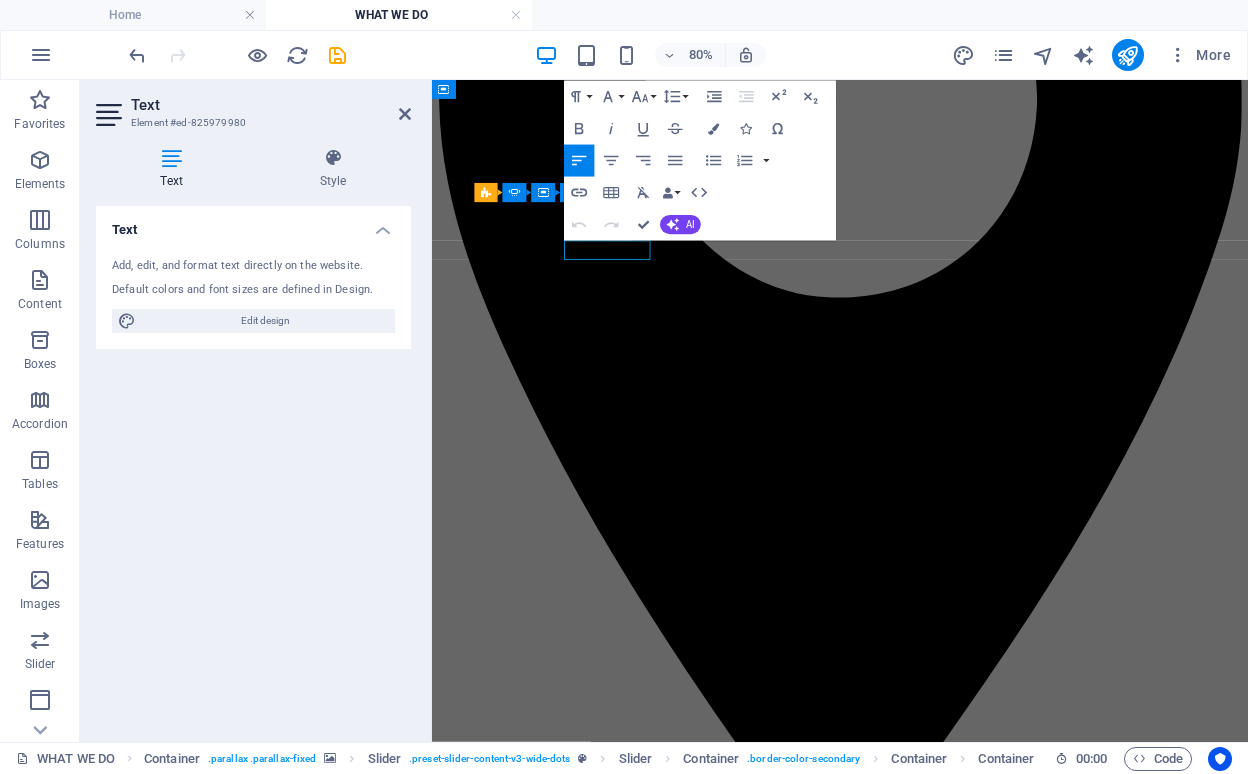 type 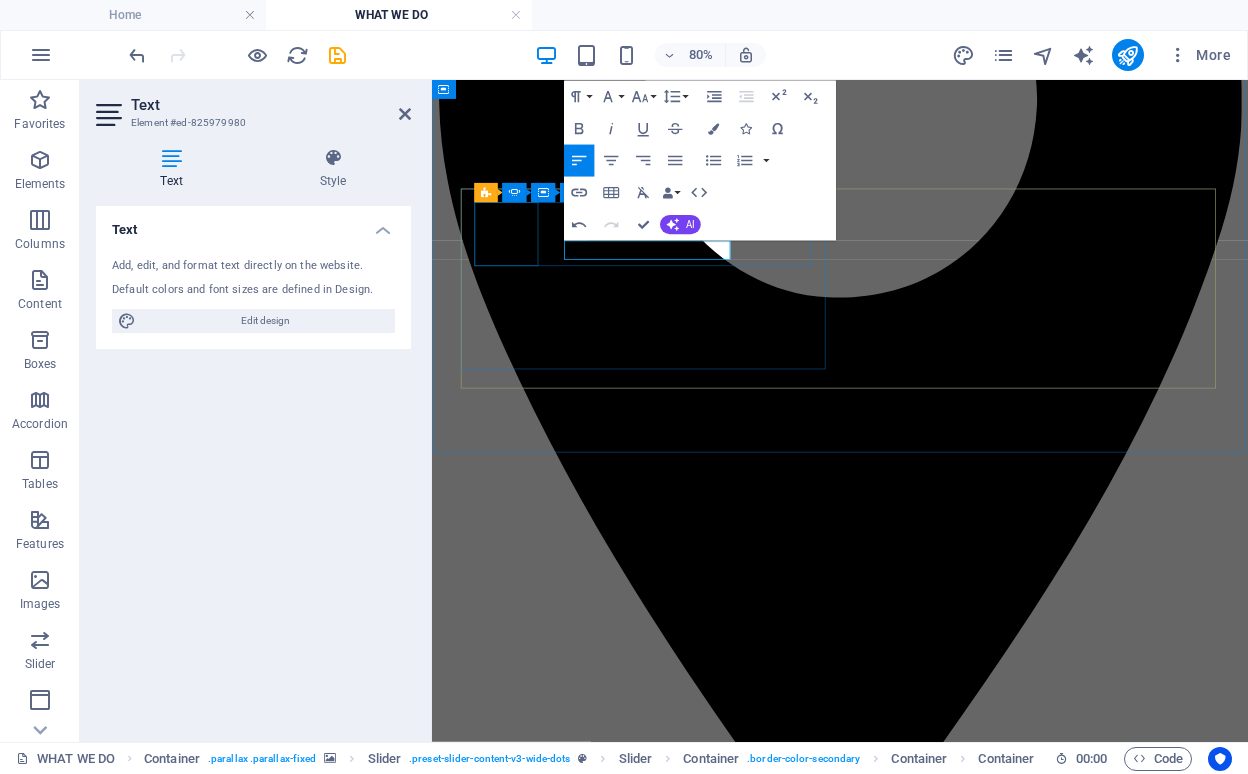 click at bounding box center [-276, 13190] 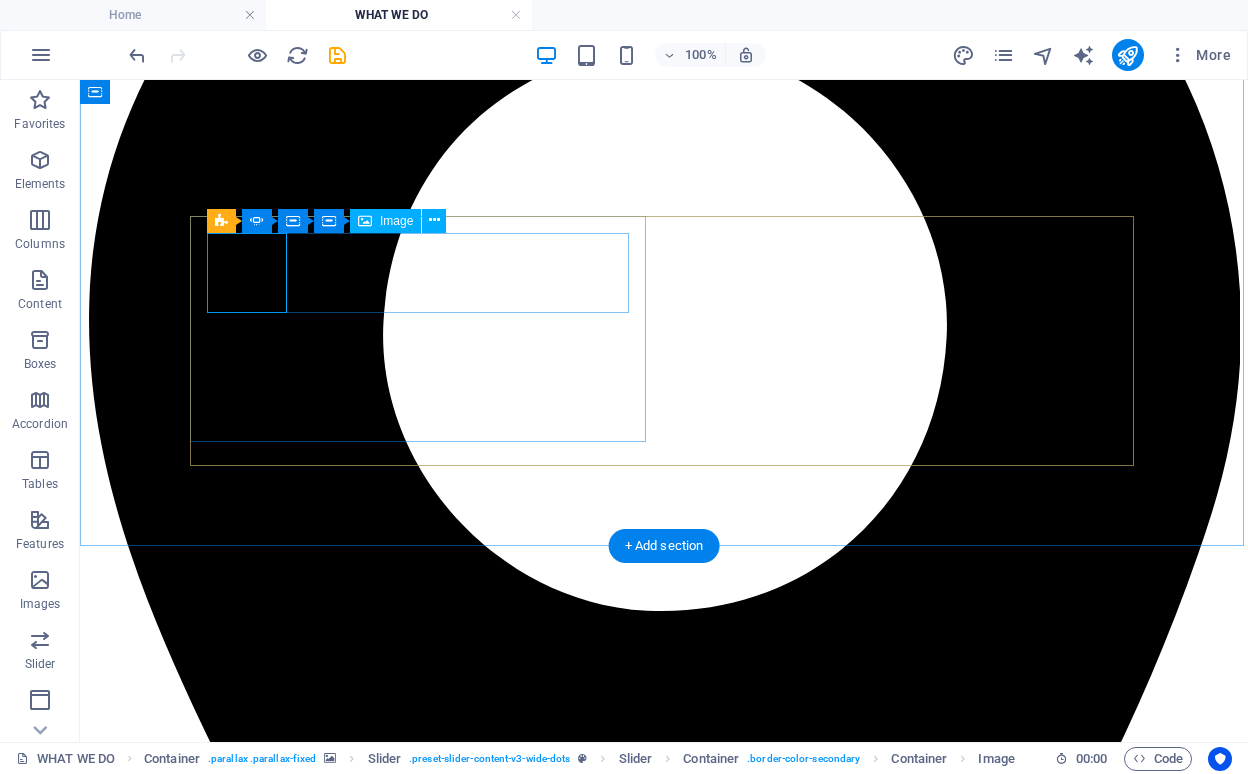 click at bounding box center [-628, 14443] 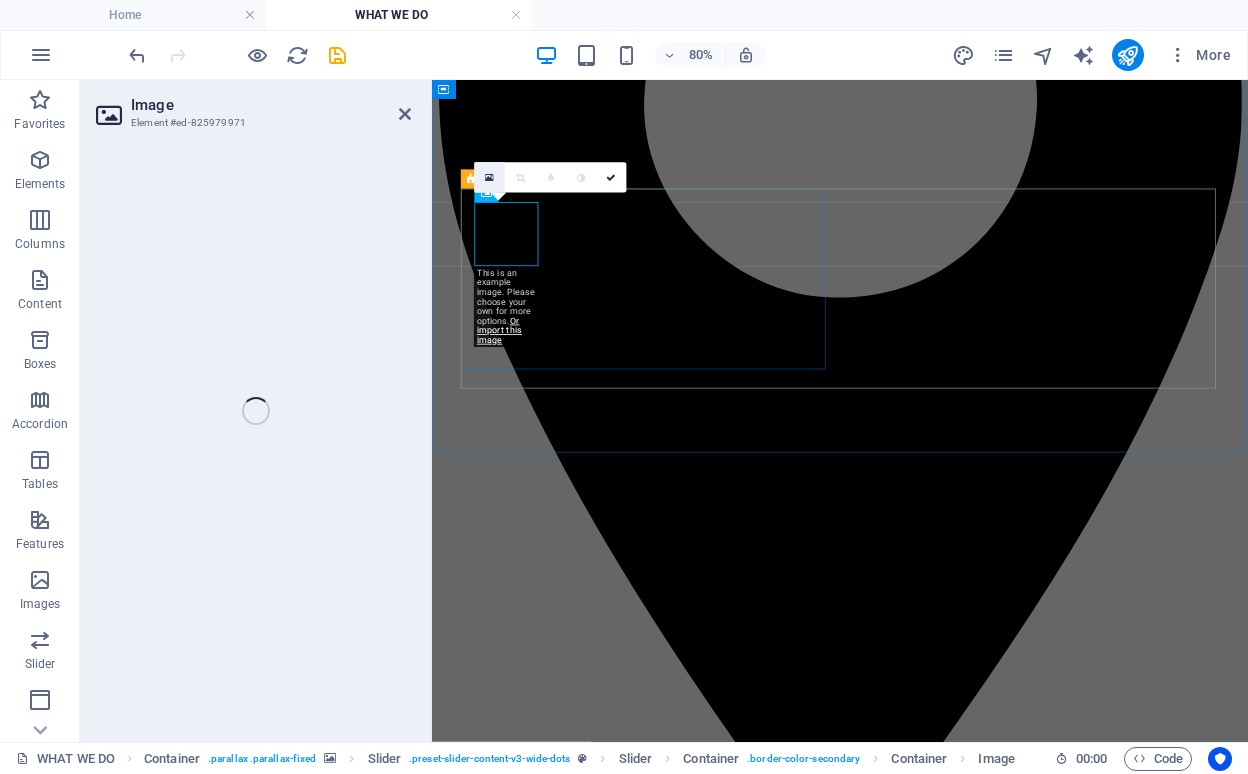 click at bounding box center [489, 177] 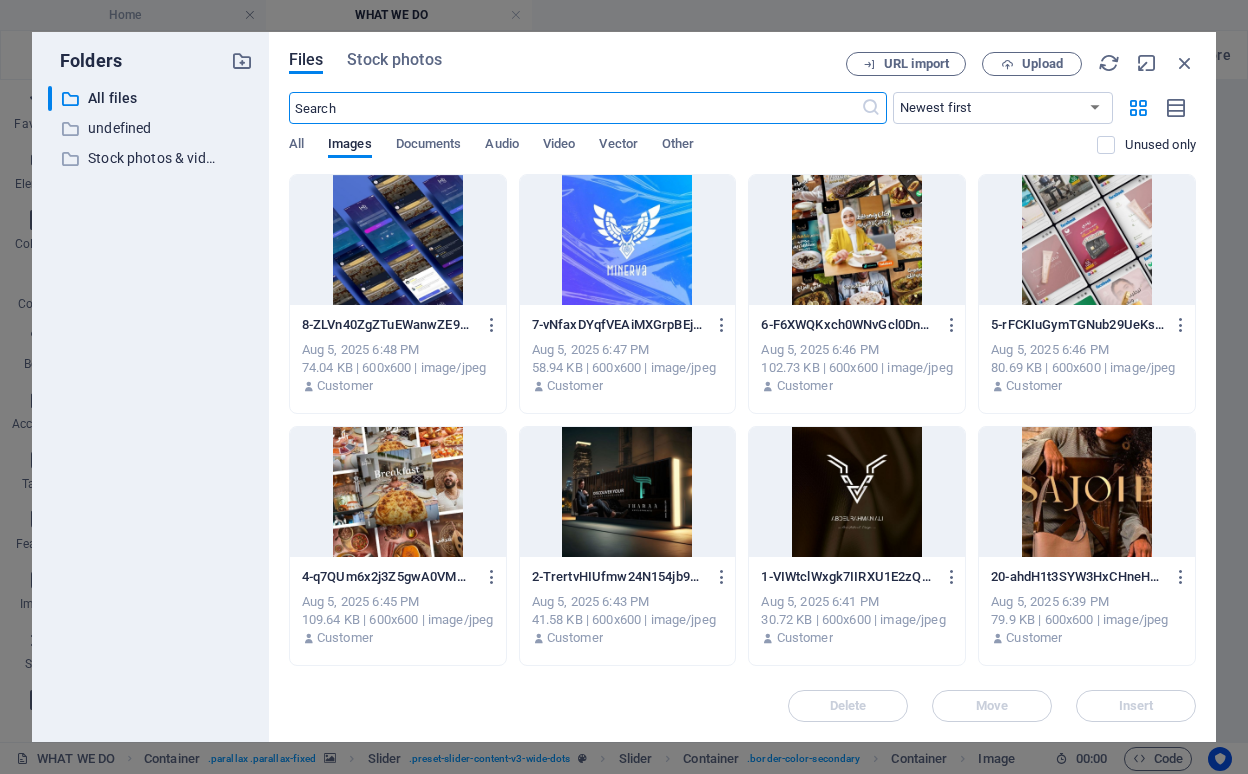 scroll, scrollTop: 793, scrollLeft: 0, axis: vertical 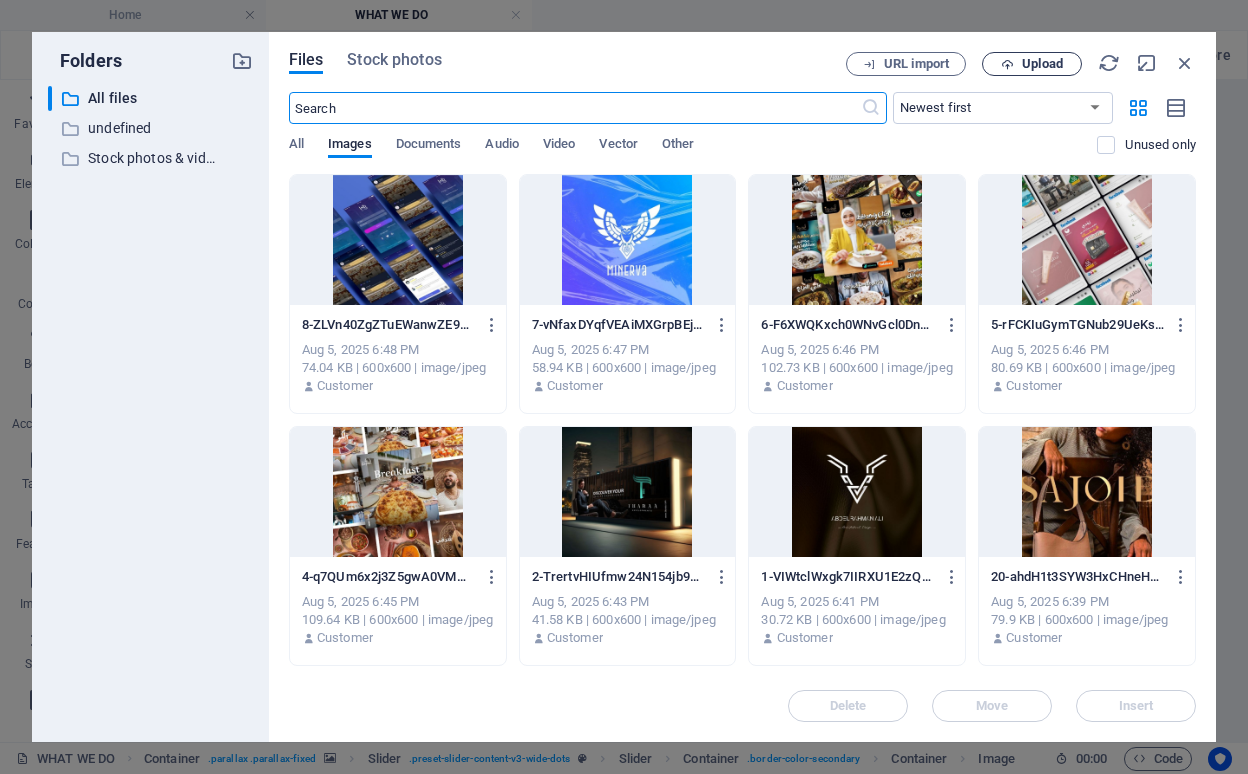 click on "Upload" at bounding box center (1032, 64) 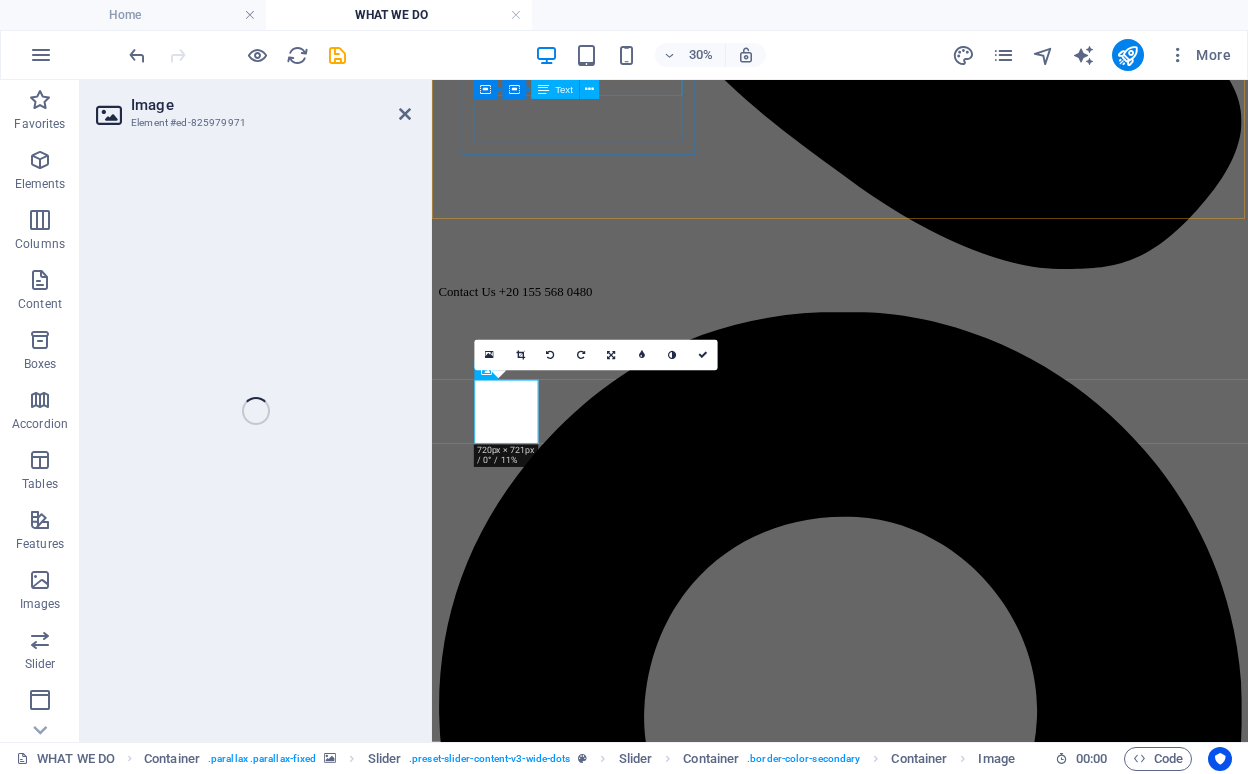 scroll, scrollTop: 1336, scrollLeft: 0, axis: vertical 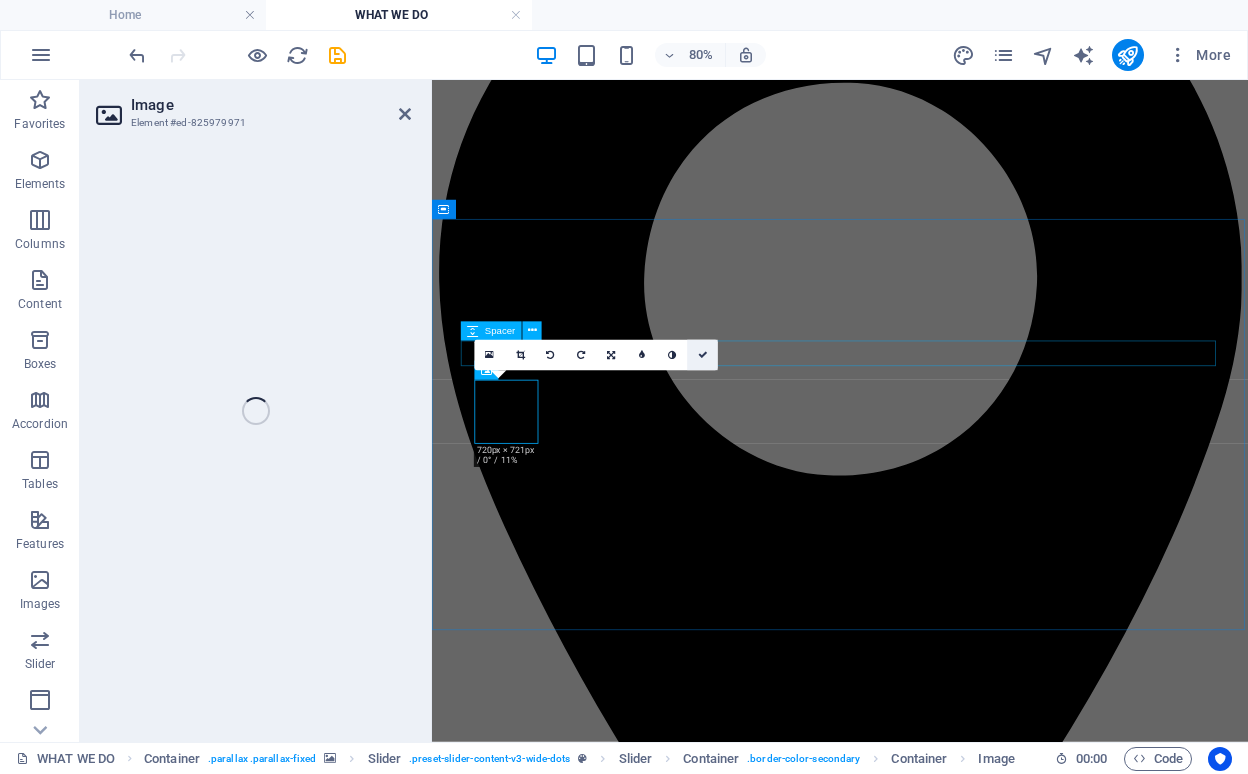 click at bounding box center [703, 355] 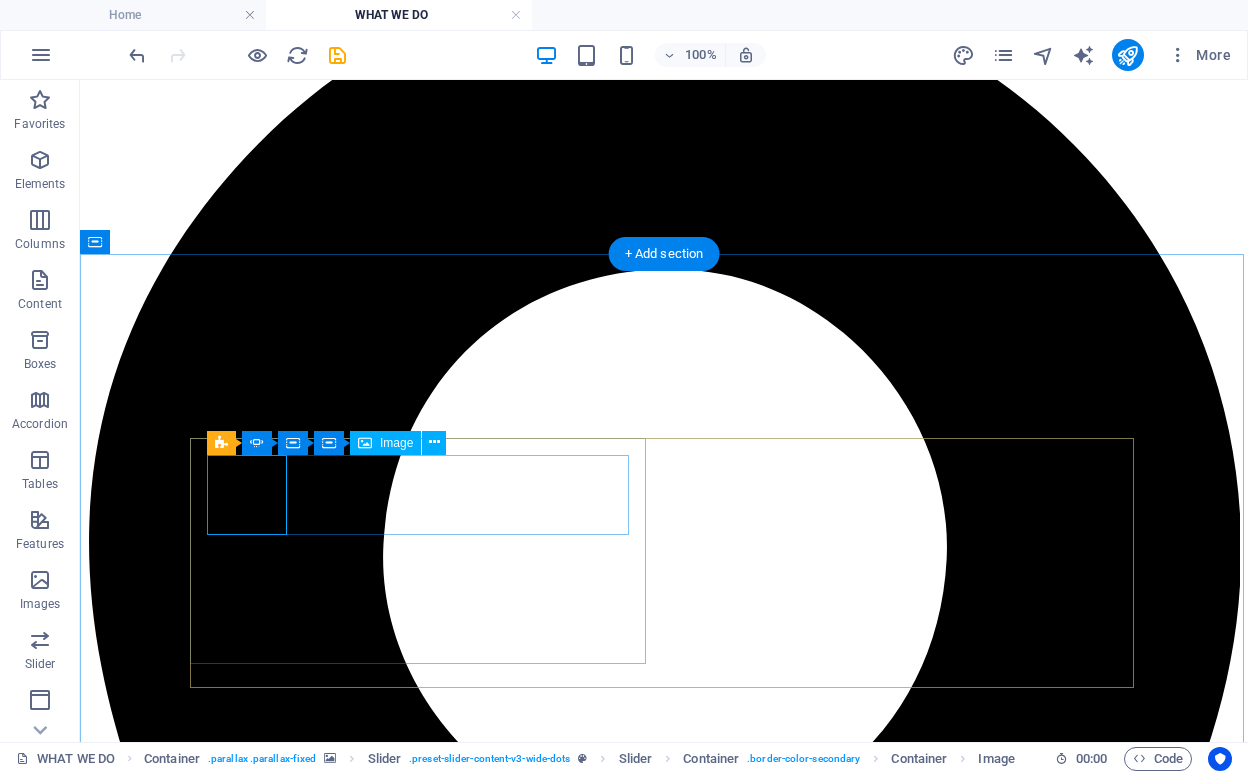 click at bounding box center (-628, 14748) 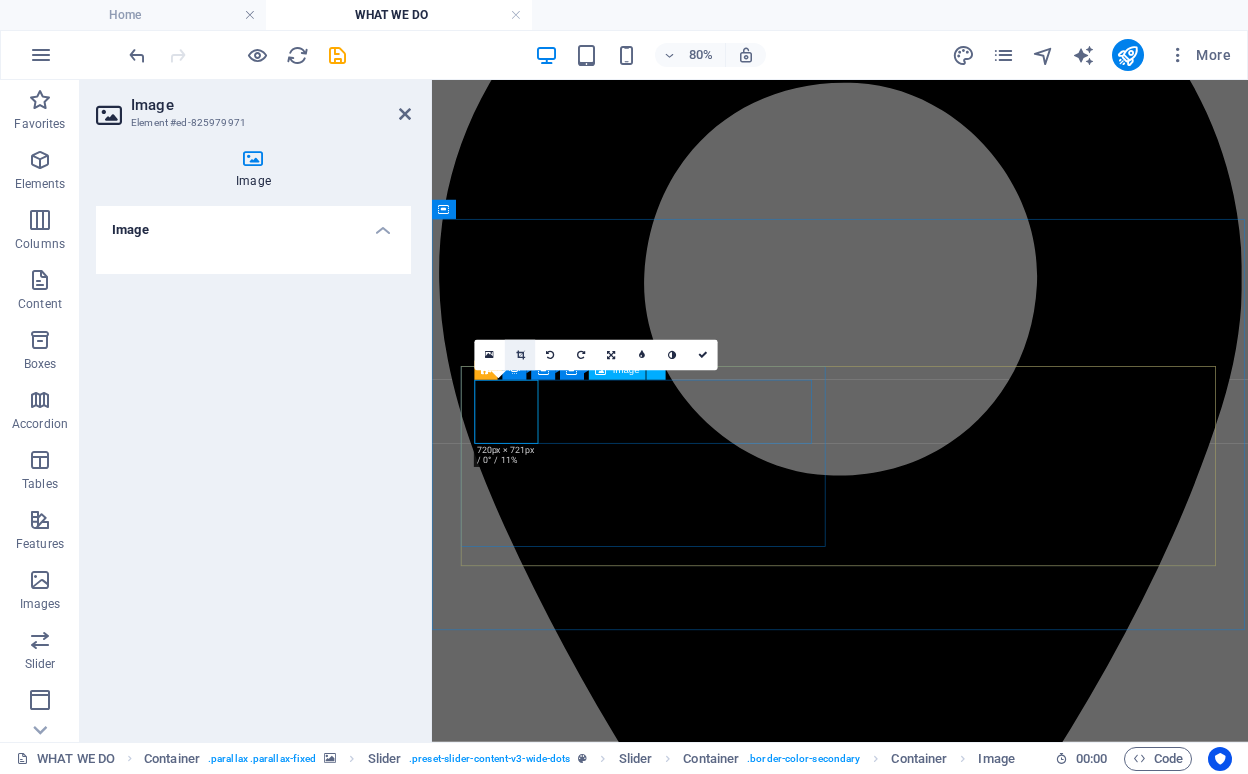 click at bounding box center [520, 355] 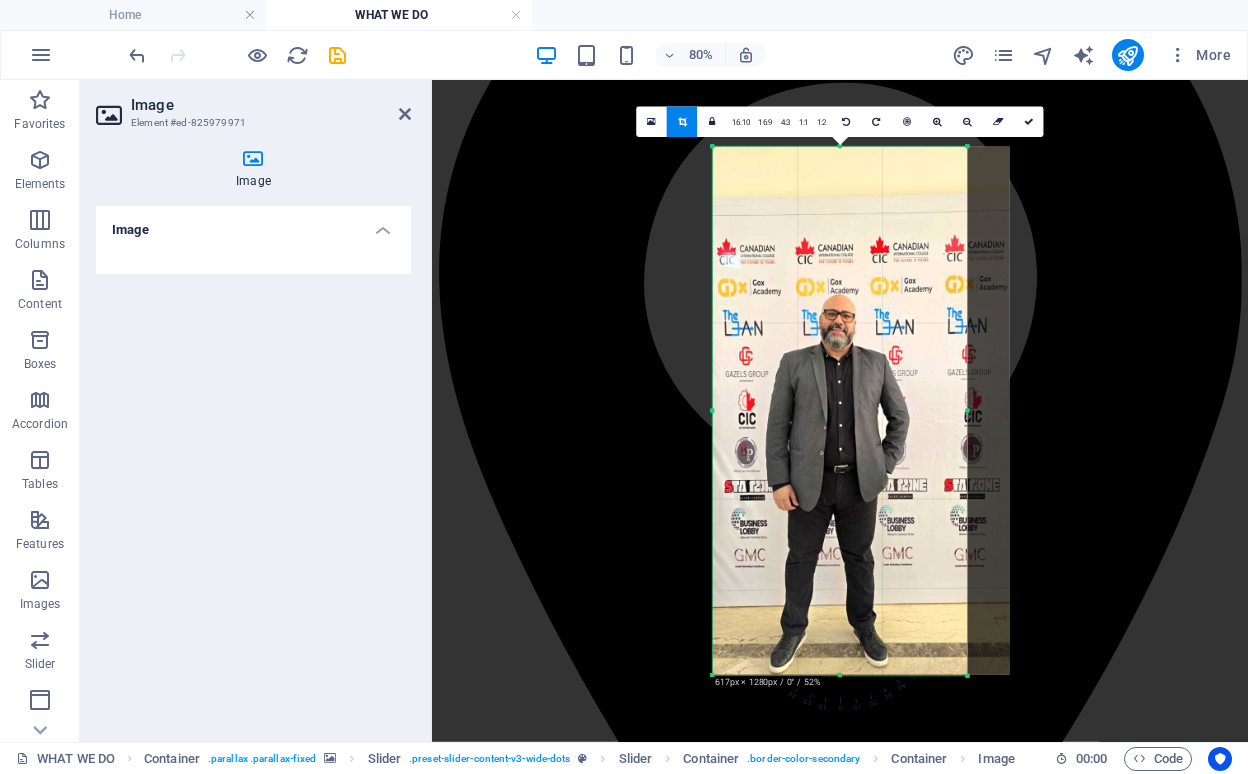 drag, startPoint x: 988, startPoint y: 408, endPoint x: 935, endPoint y: 405, distance: 53.08484 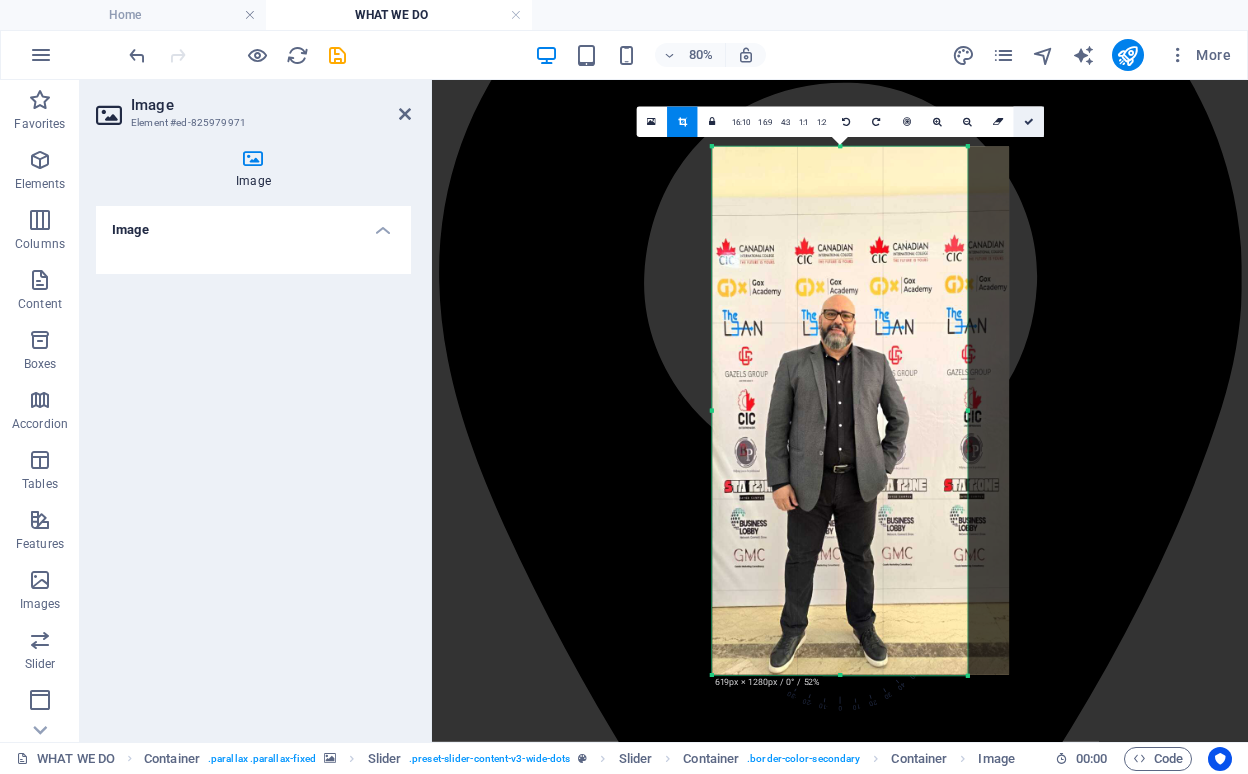 click at bounding box center [1029, 122] 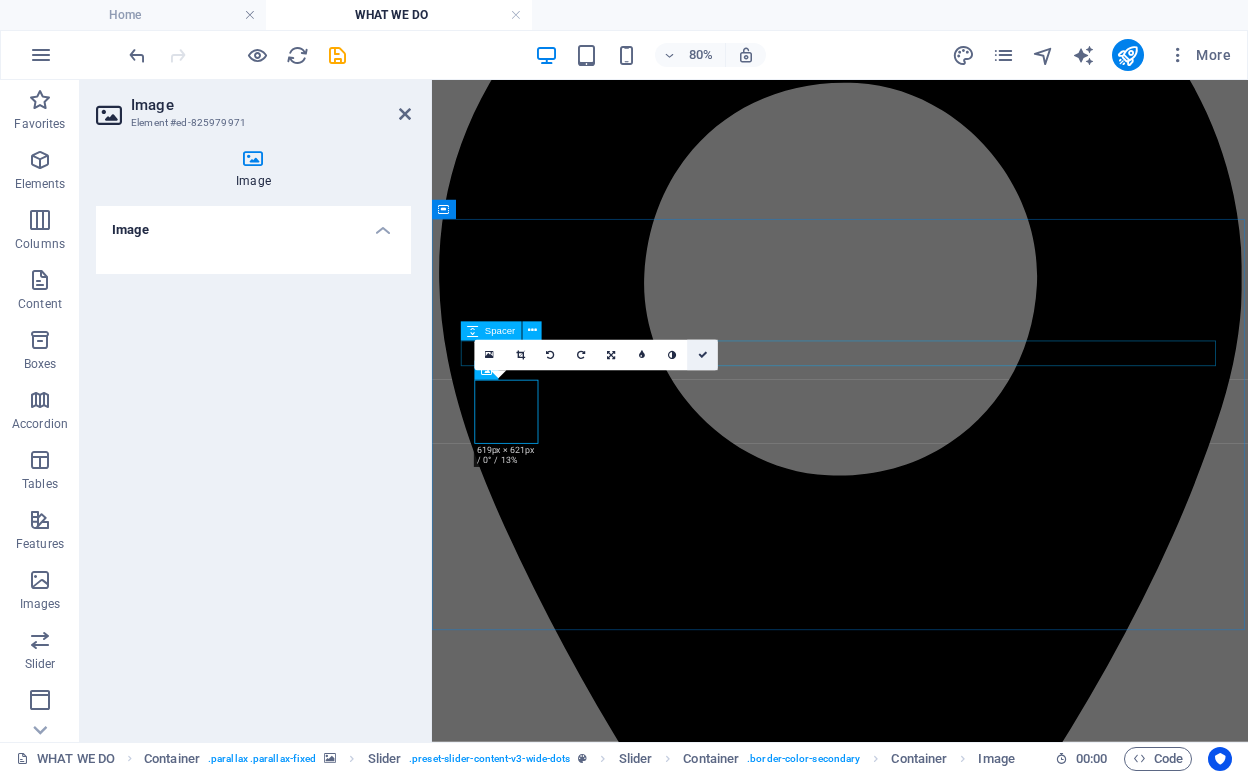 click at bounding box center (702, 355) 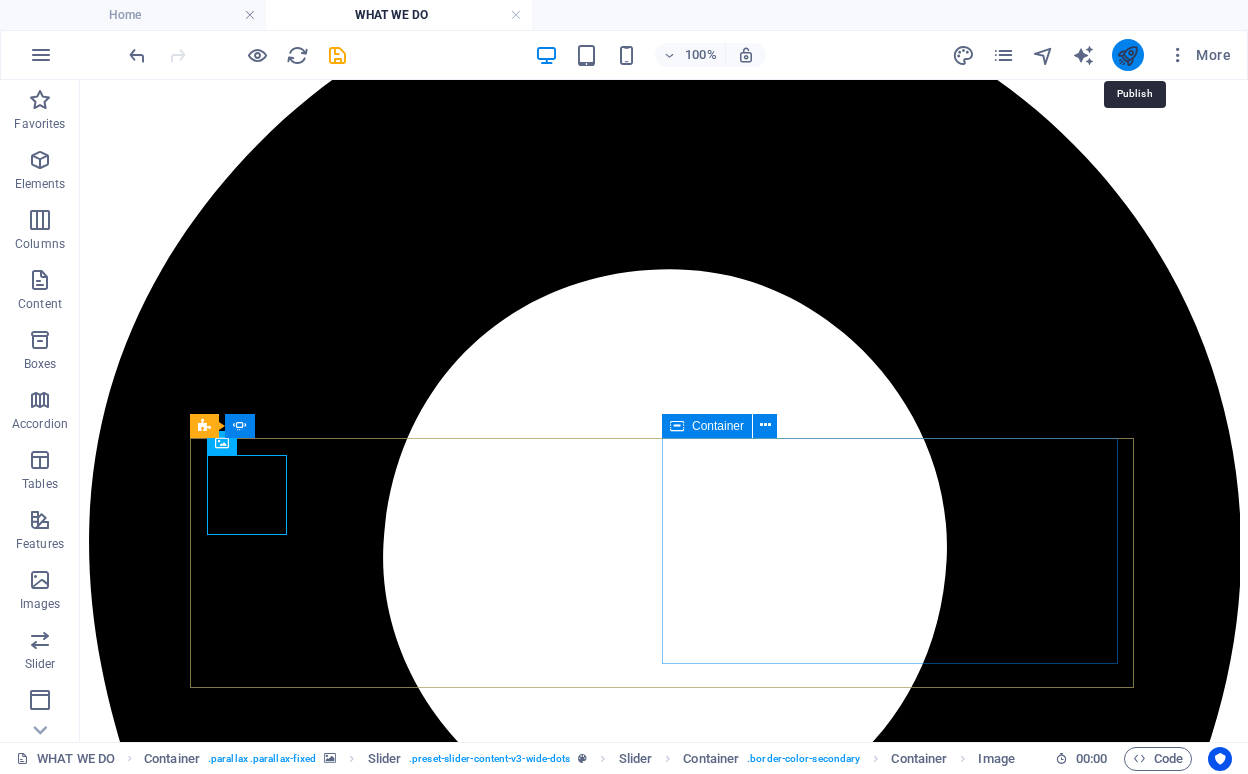 click at bounding box center (1127, 55) 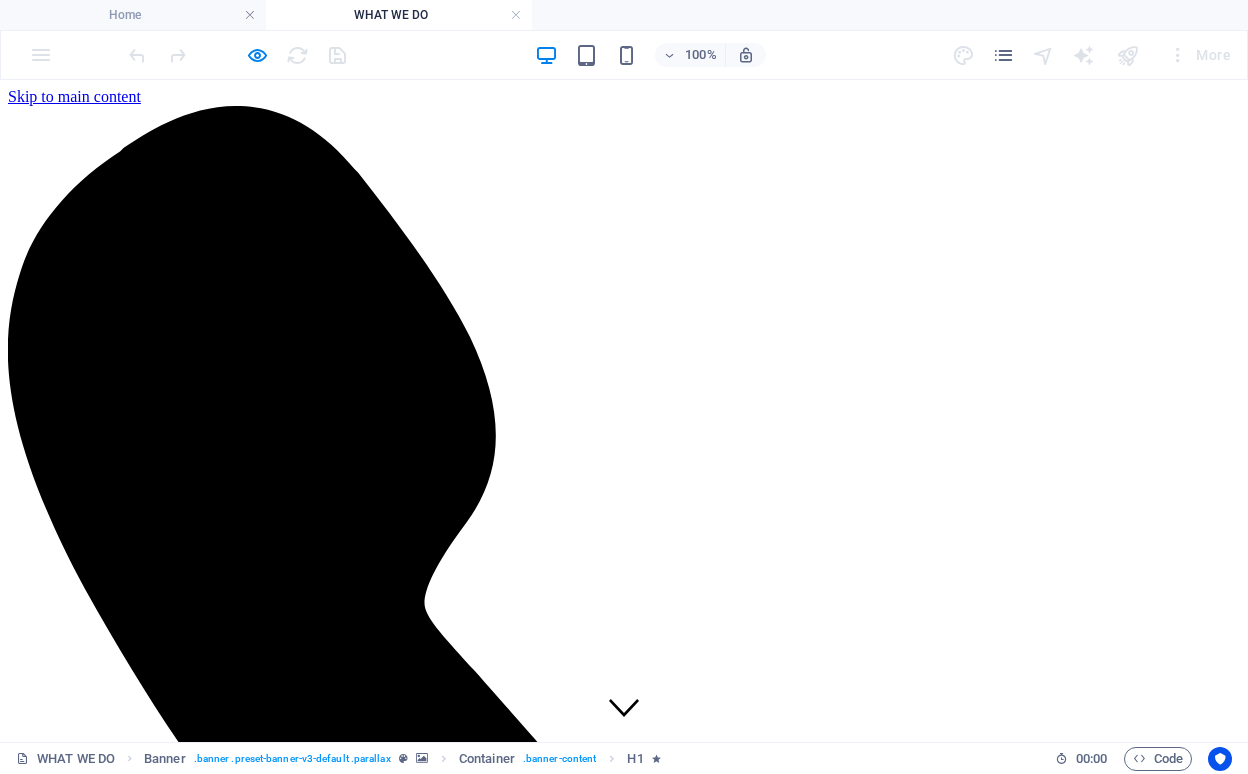 scroll, scrollTop: 0, scrollLeft: 0, axis: both 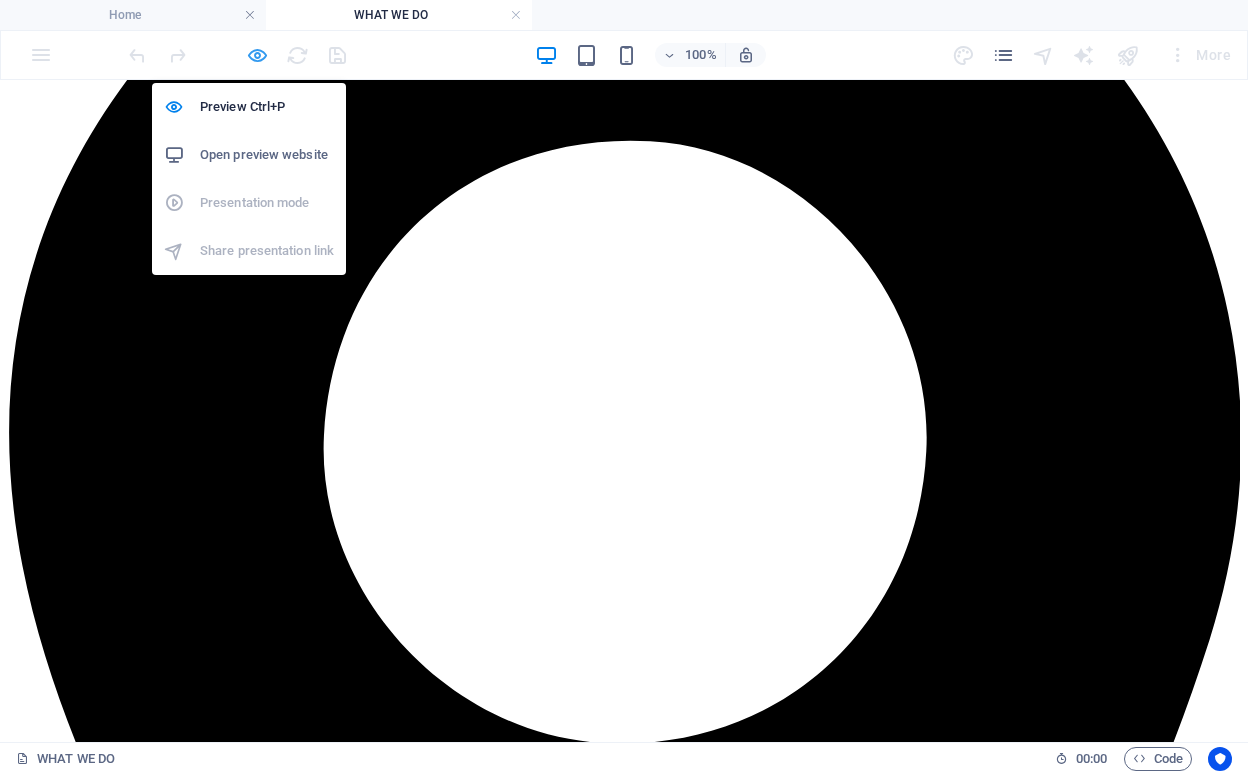 click at bounding box center [257, 55] 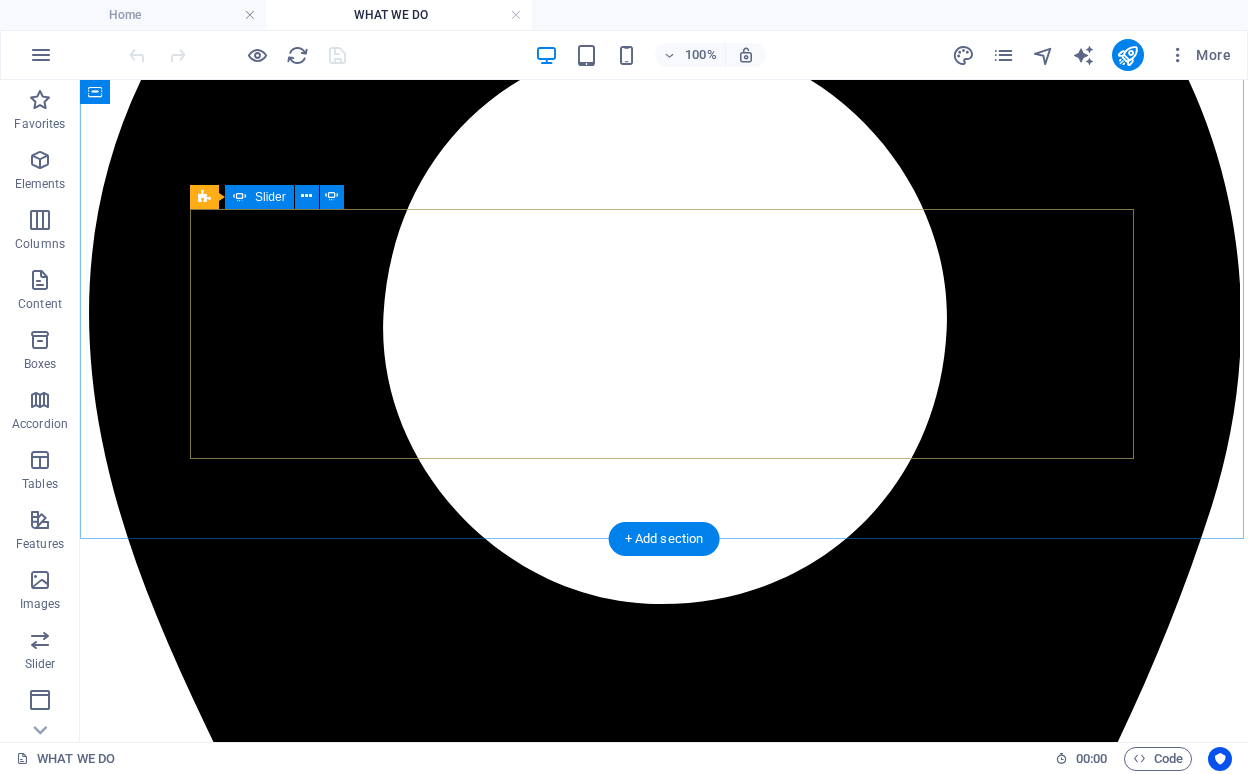click on "2" at bounding box center [139, 16413] 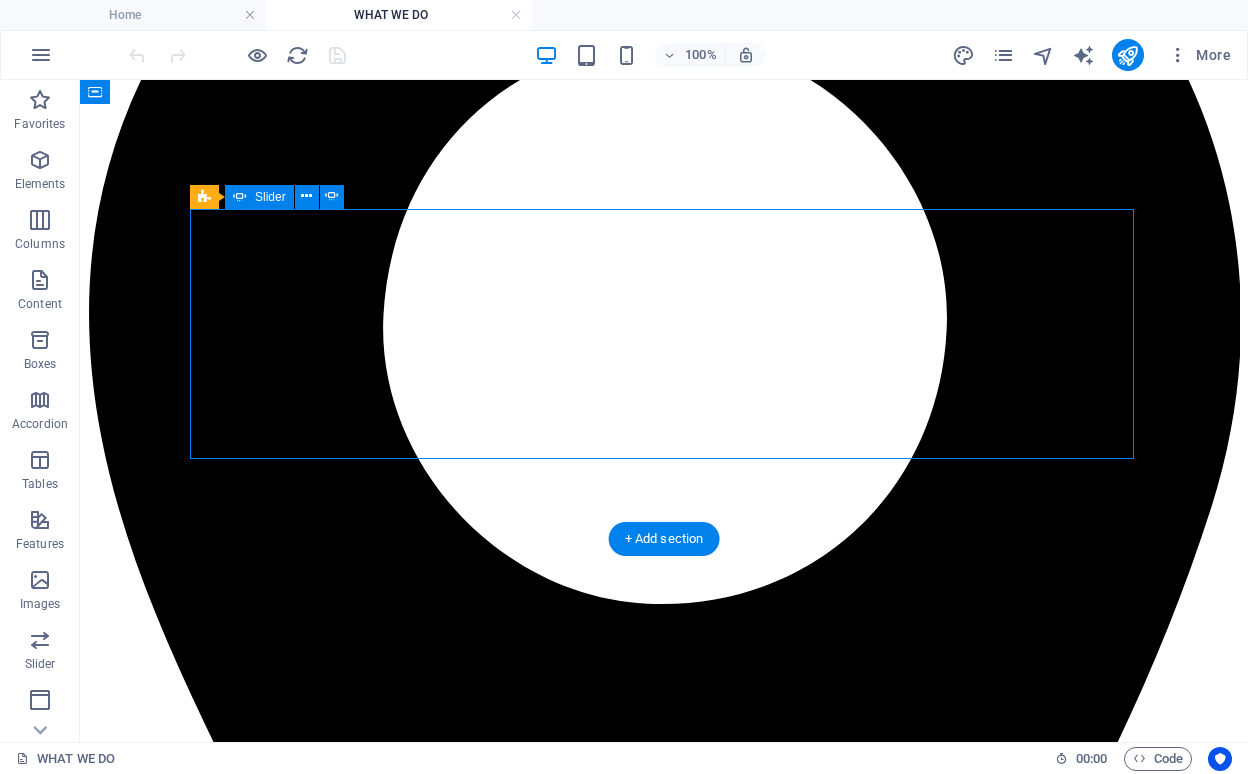 click on "2" at bounding box center [139, 16413] 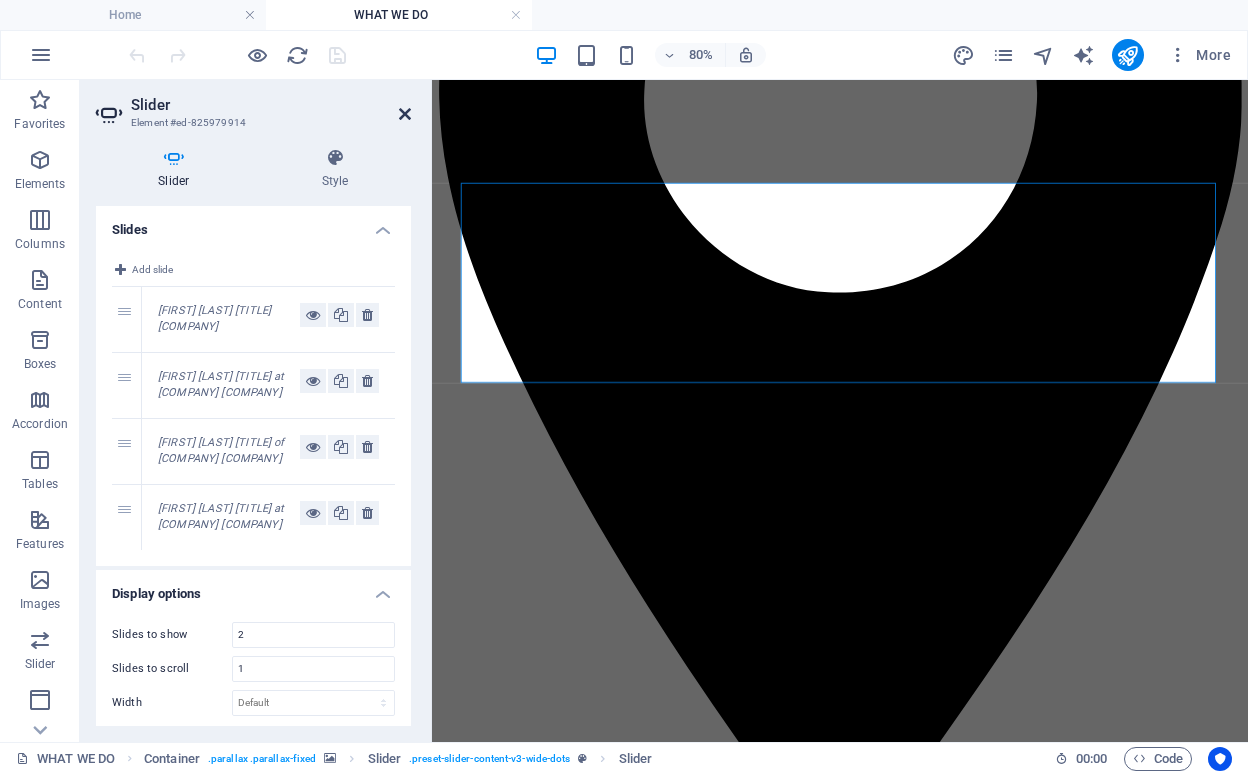 click at bounding box center (405, 114) 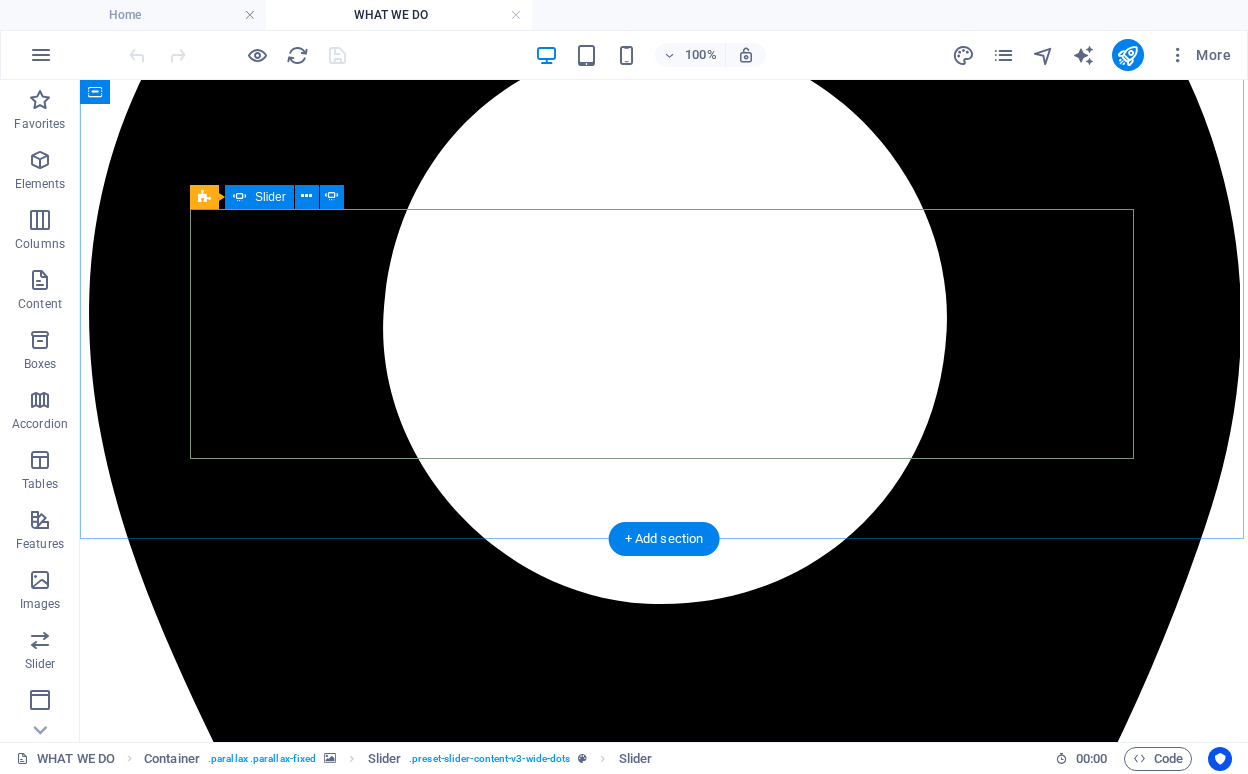 click on "3" at bounding box center (139, 16434) 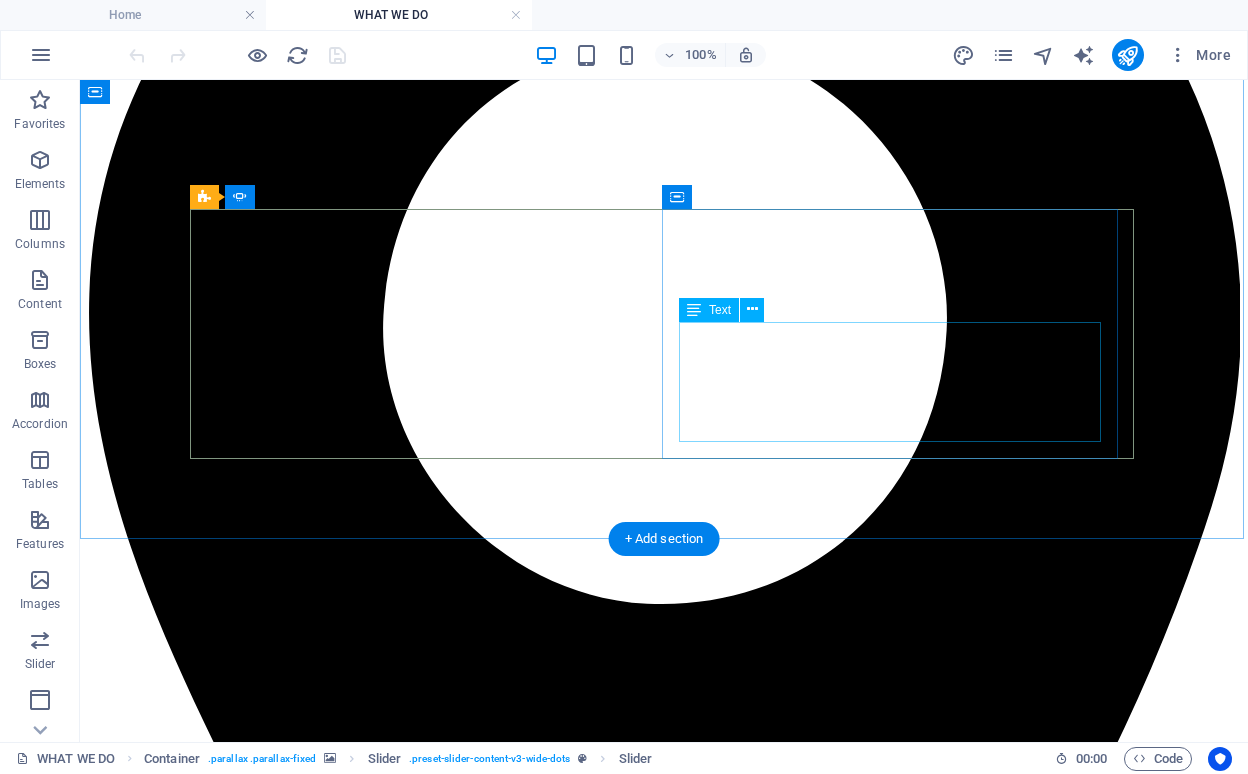 click on "Lorem Ipsum  is simply dummy text of the printing and typesetting industry. Lorem Ipsum has been the industry's standard dummy text ever since the 1500s, when an unknown printer took a galley of type and scrambled it to make a type specimen book." at bounding box center [-1572, 15625] 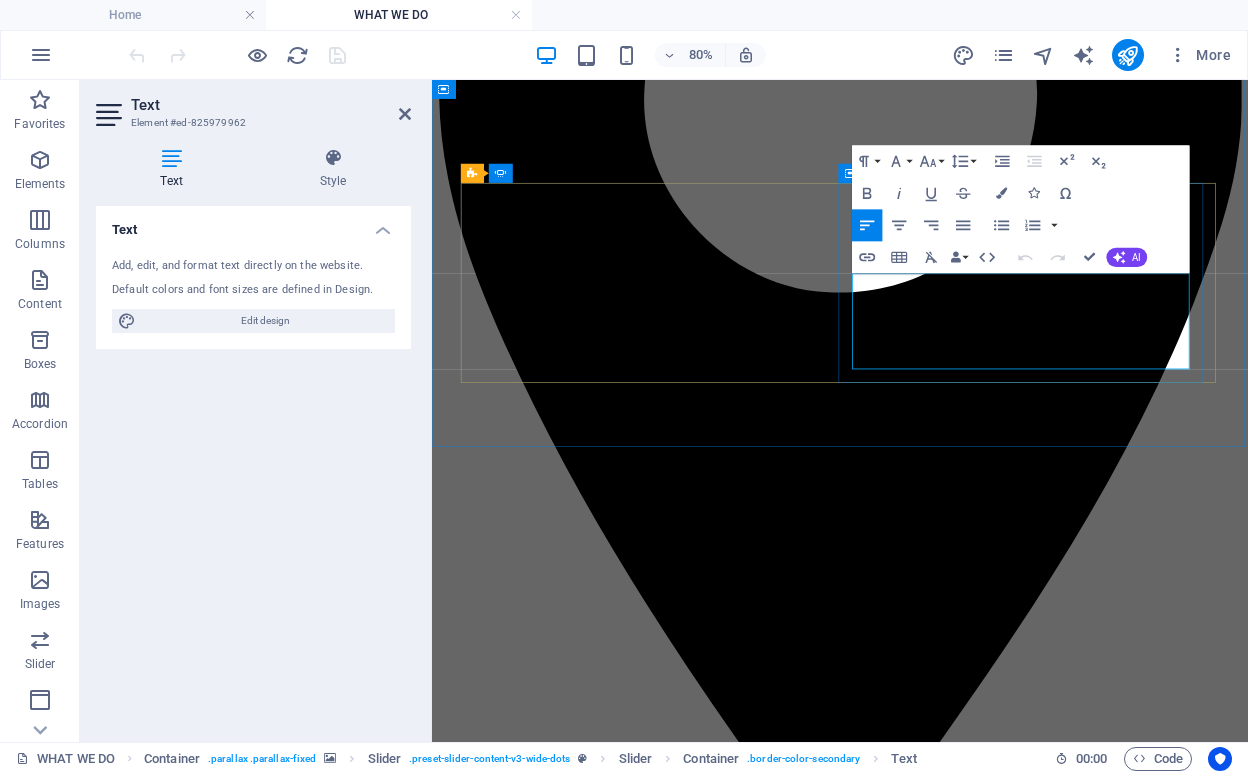 drag, startPoint x: 1095, startPoint y: 438, endPoint x: 1007, endPoint y: 339, distance: 132.45753 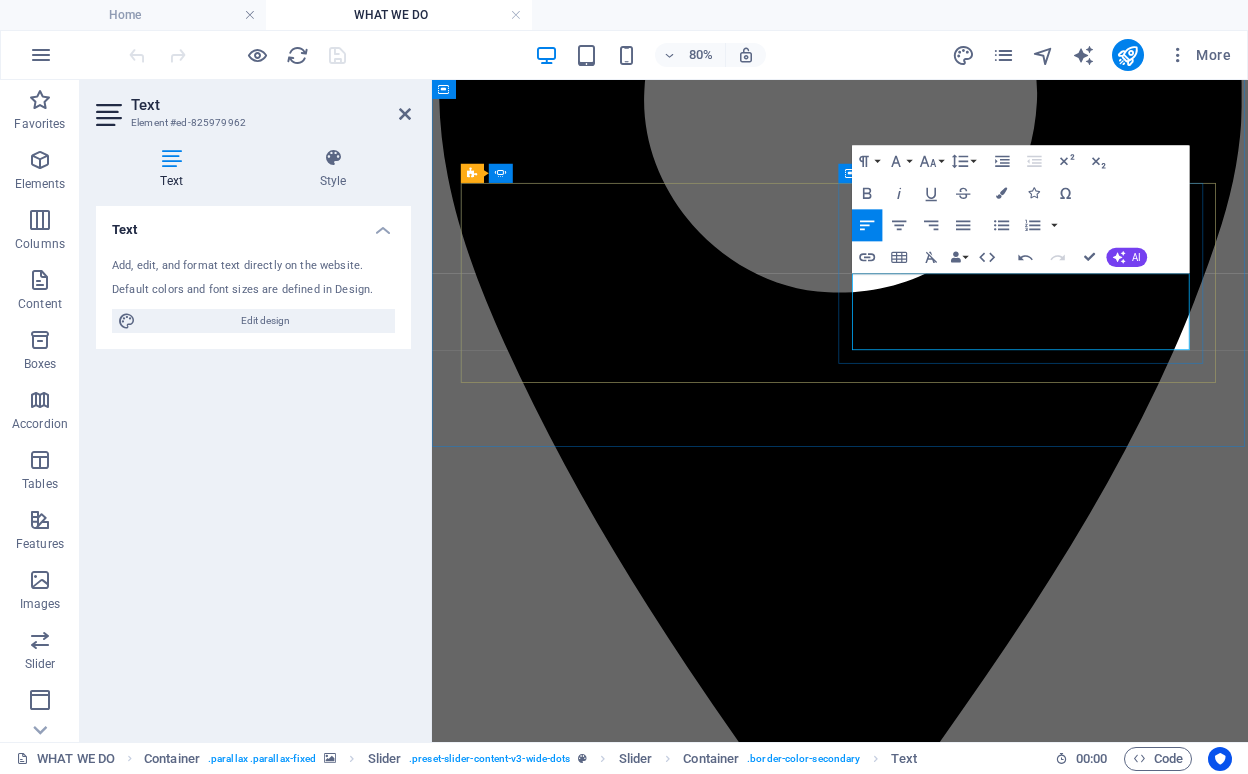 click on "I recently partnered with Gazels Group for a project, and I couldn't be happier with the results. Their team was professional, responsive, and delivered everything on time. Highly recommend!" at bounding box center [-1224, 14362] 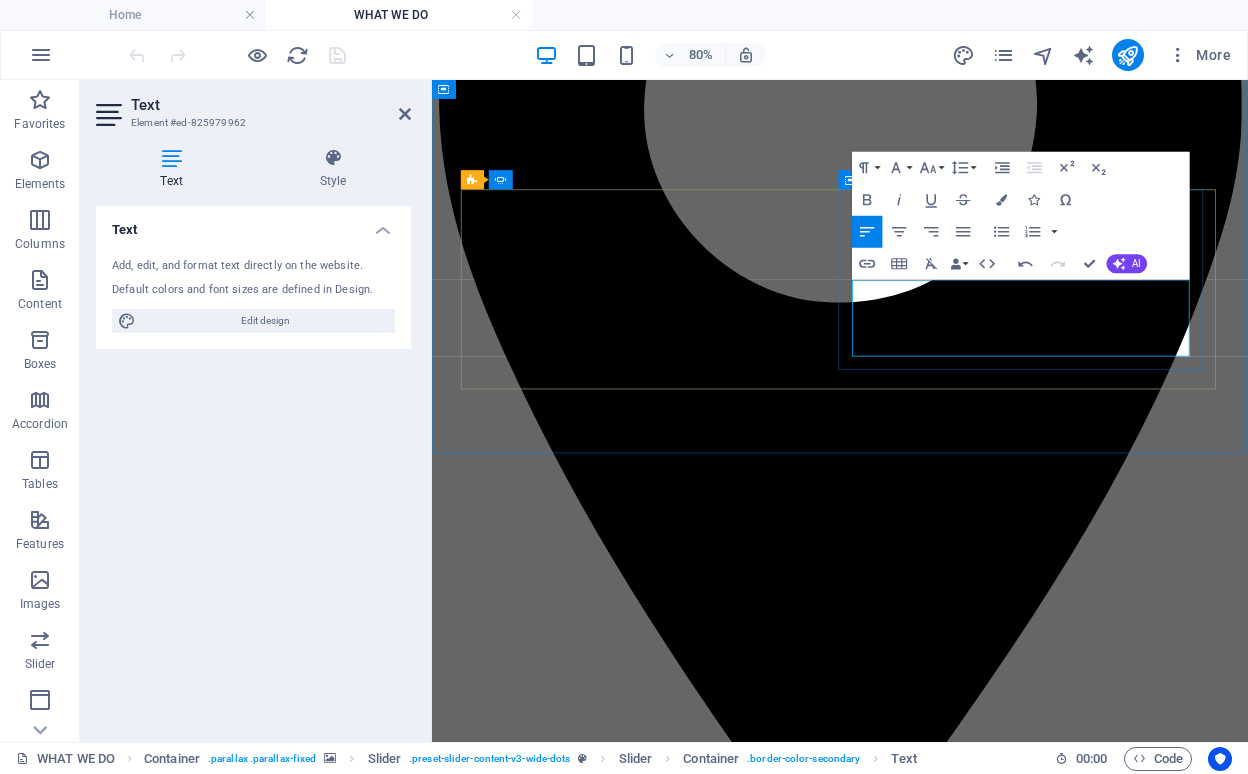 scroll, scrollTop: 1548, scrollLeft: 0, axis: vertical 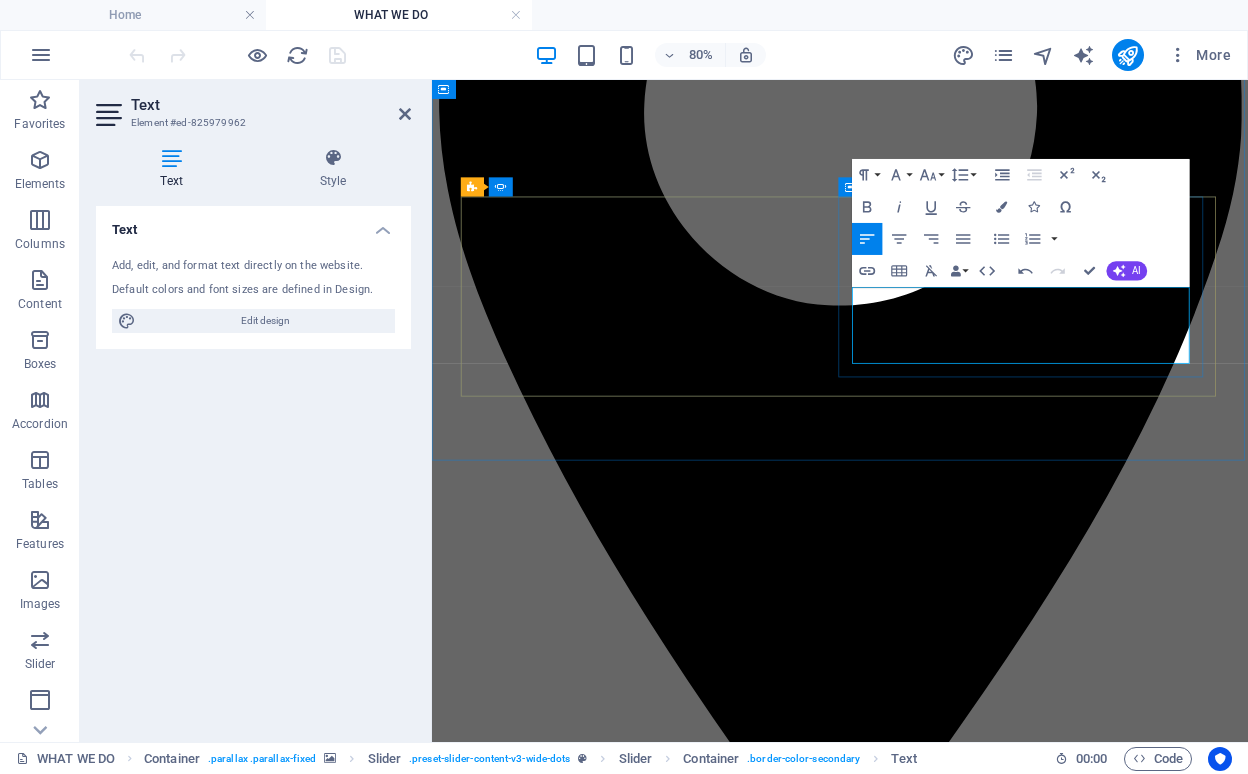 click on "I recently partnered with Gazels Group for a project, and I couldn't be happier with the results. Their team was professional, responsive, and delivered everything on time. Highly recommend!" at bounding box center (-1224, 14379) 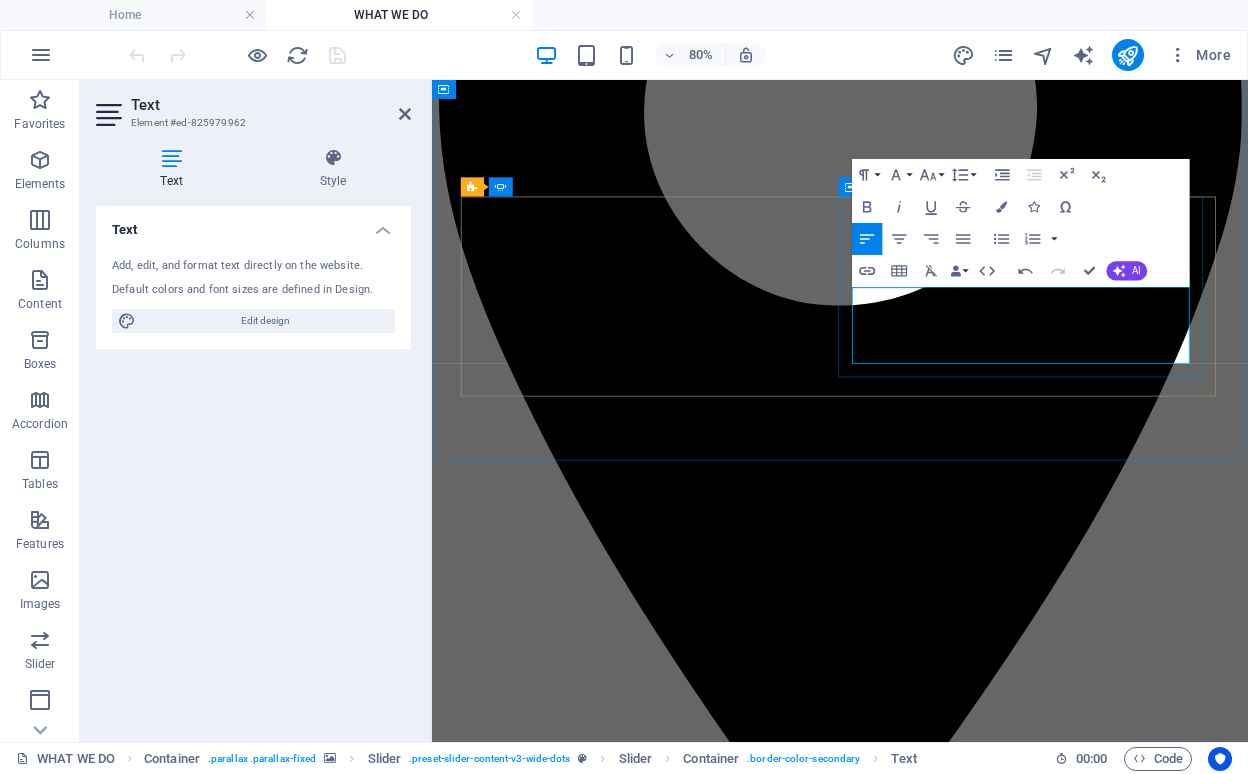 type 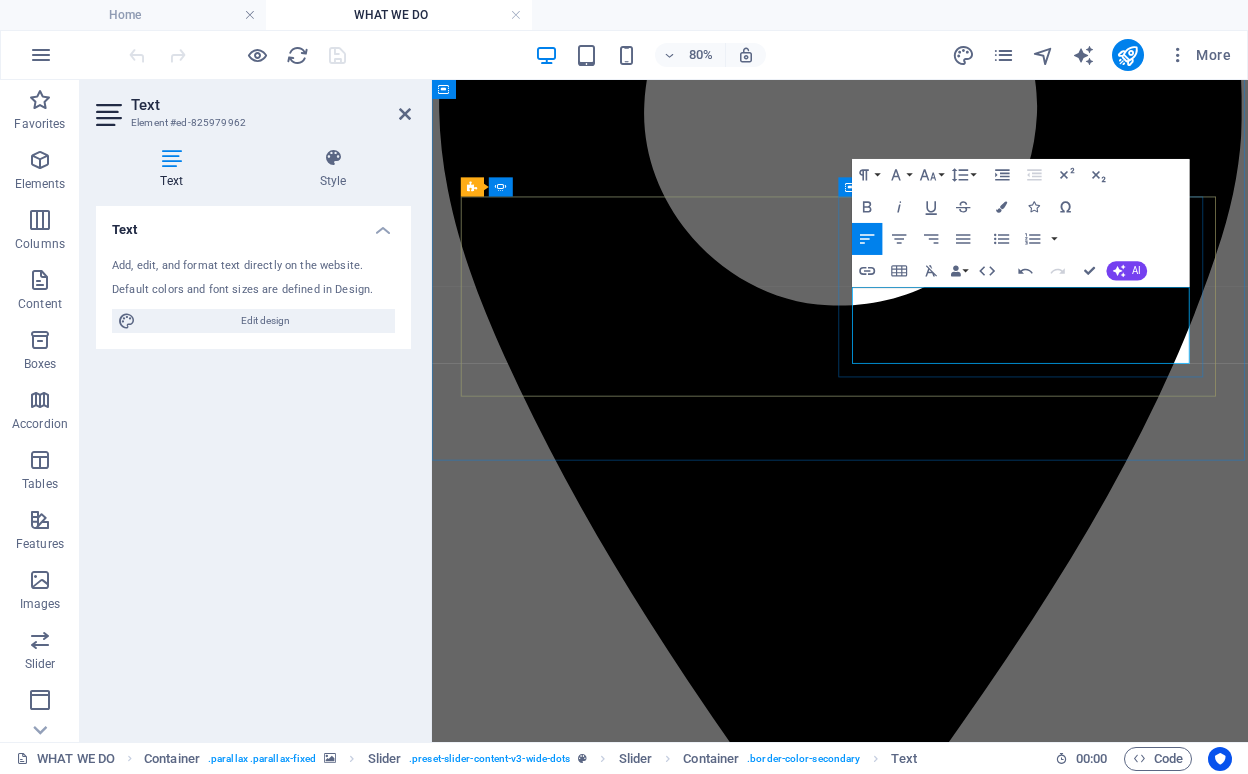 click on "Lorem I recently partnered    recently partnered with Gazels Group for a project, and I couldn't be happier with the results. Their team was professional, responsive, and delivered everything on time. Highly recommend!" at bounding box center (-1220, 14380) 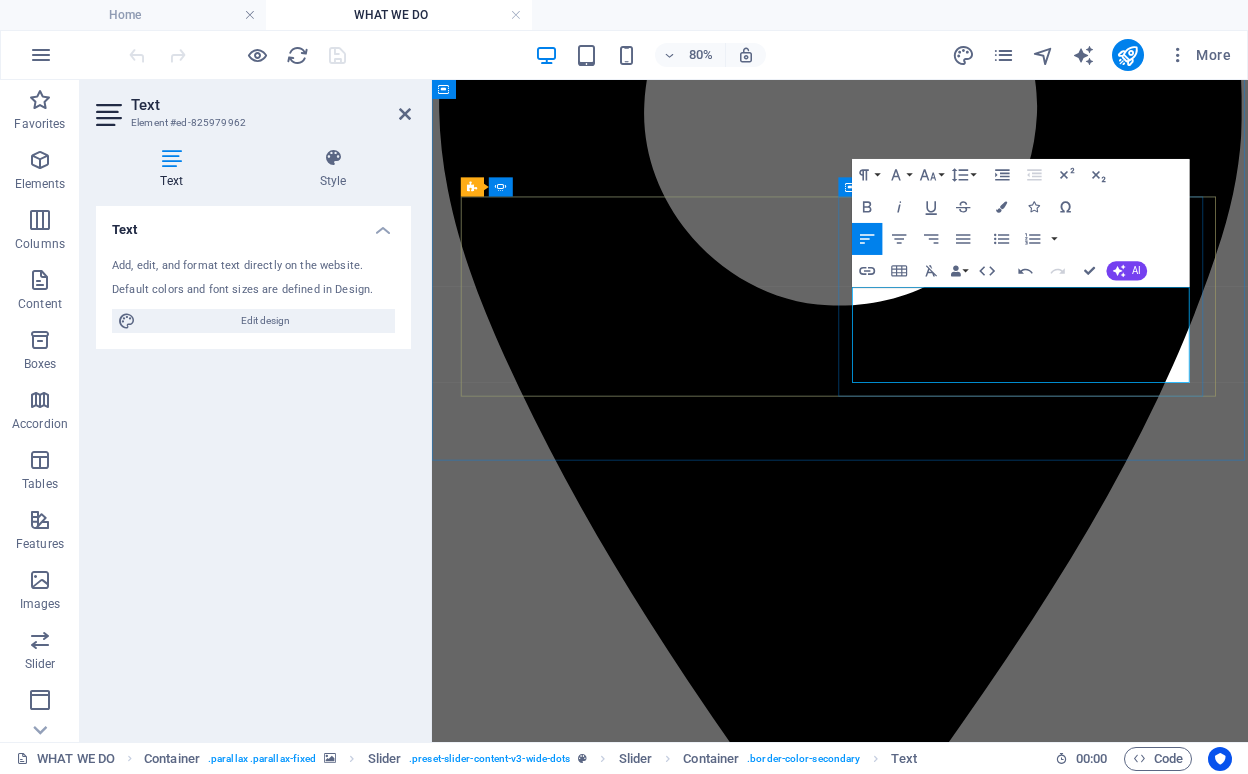 drag, startPoint x: 1008, startPoint y: 423, endPoint x: 1238, endPoint y: 369, distance: 236.2541 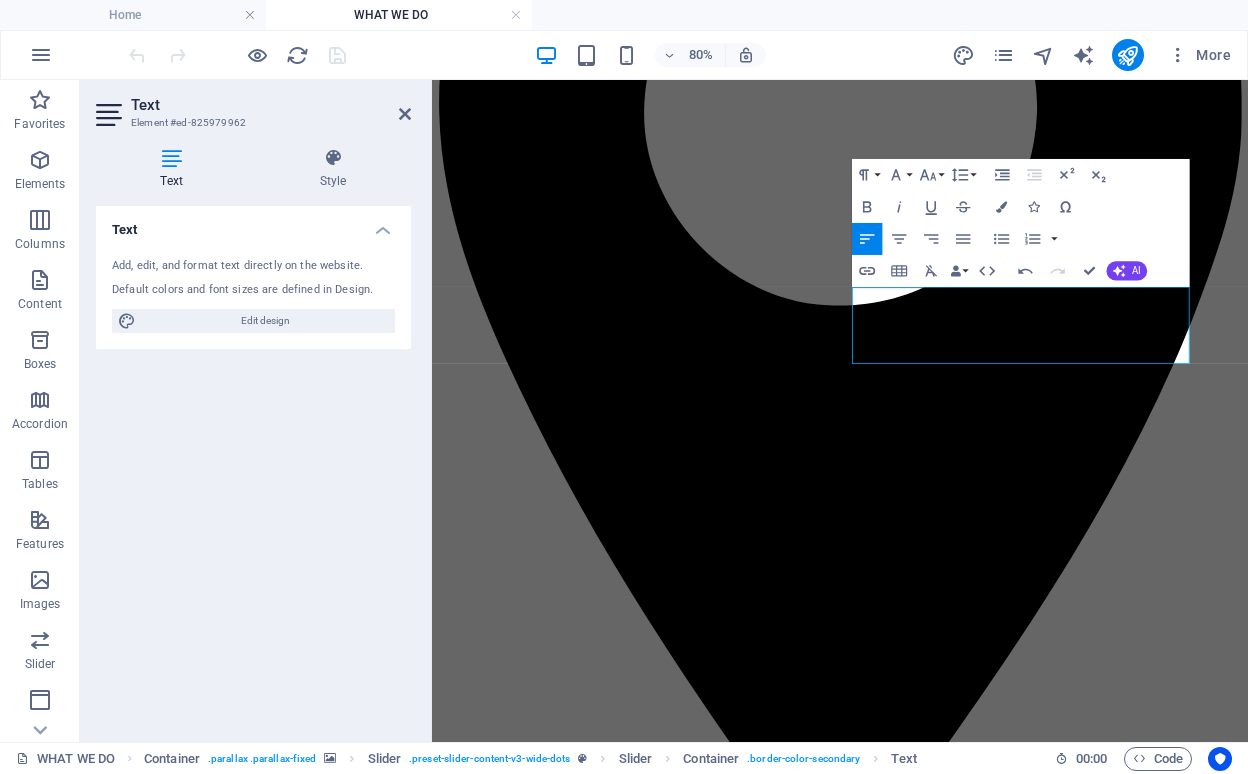 click at bounding box center (942, 12399) 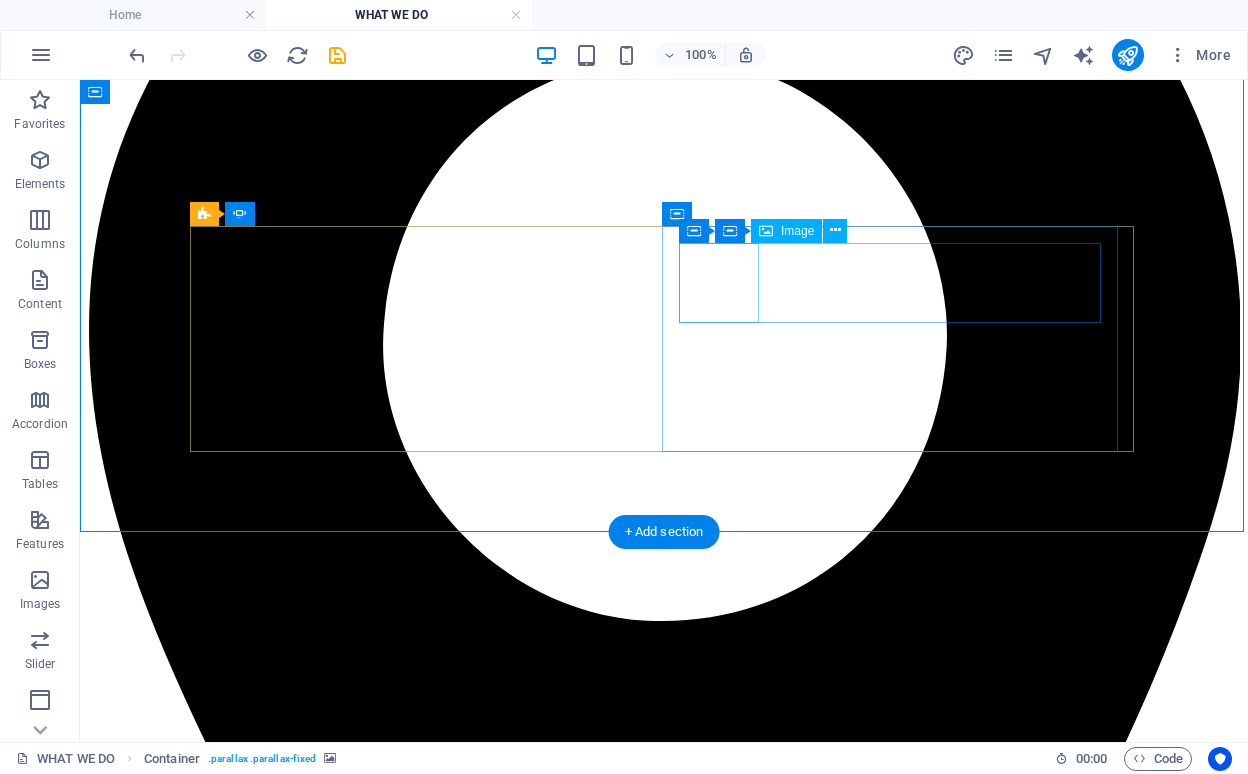 click at bounding box center [-1572, 15411] 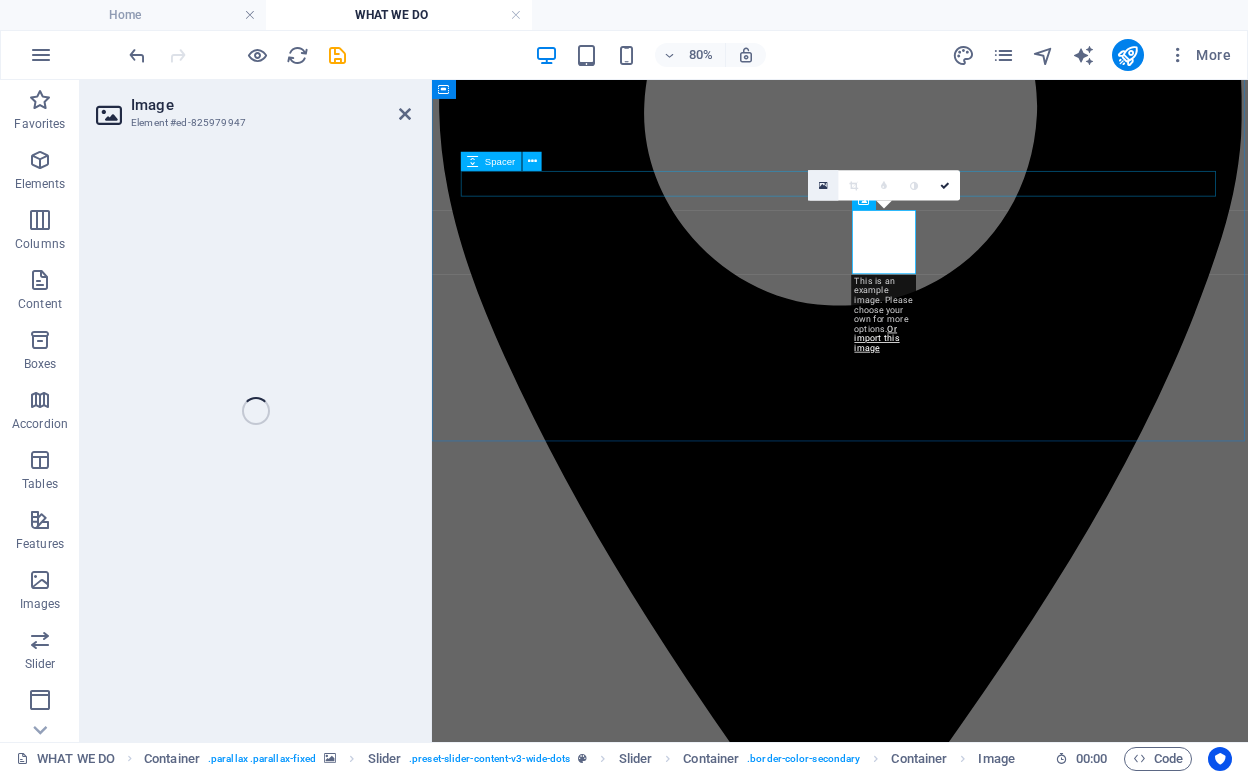 click at bounding box center (823, 185) 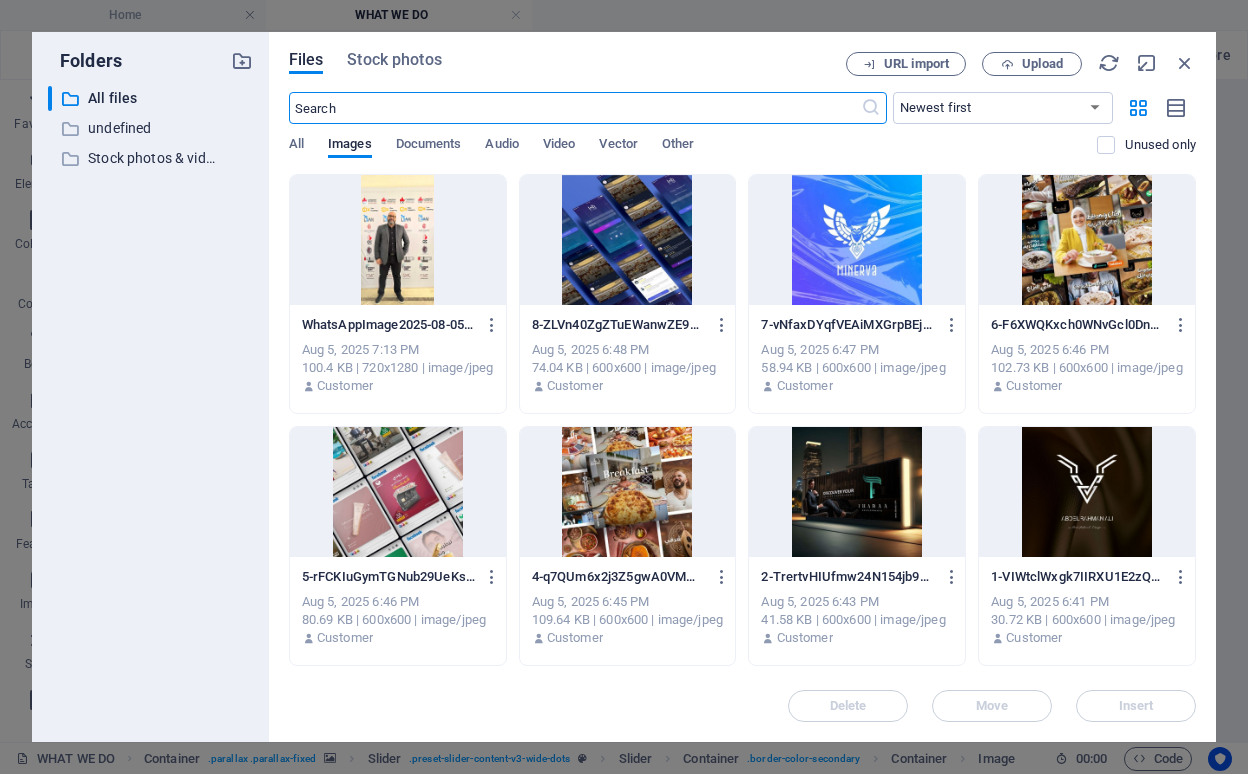 scroll, scrollTop: 769, scrollLeft: 0, axis: vertical 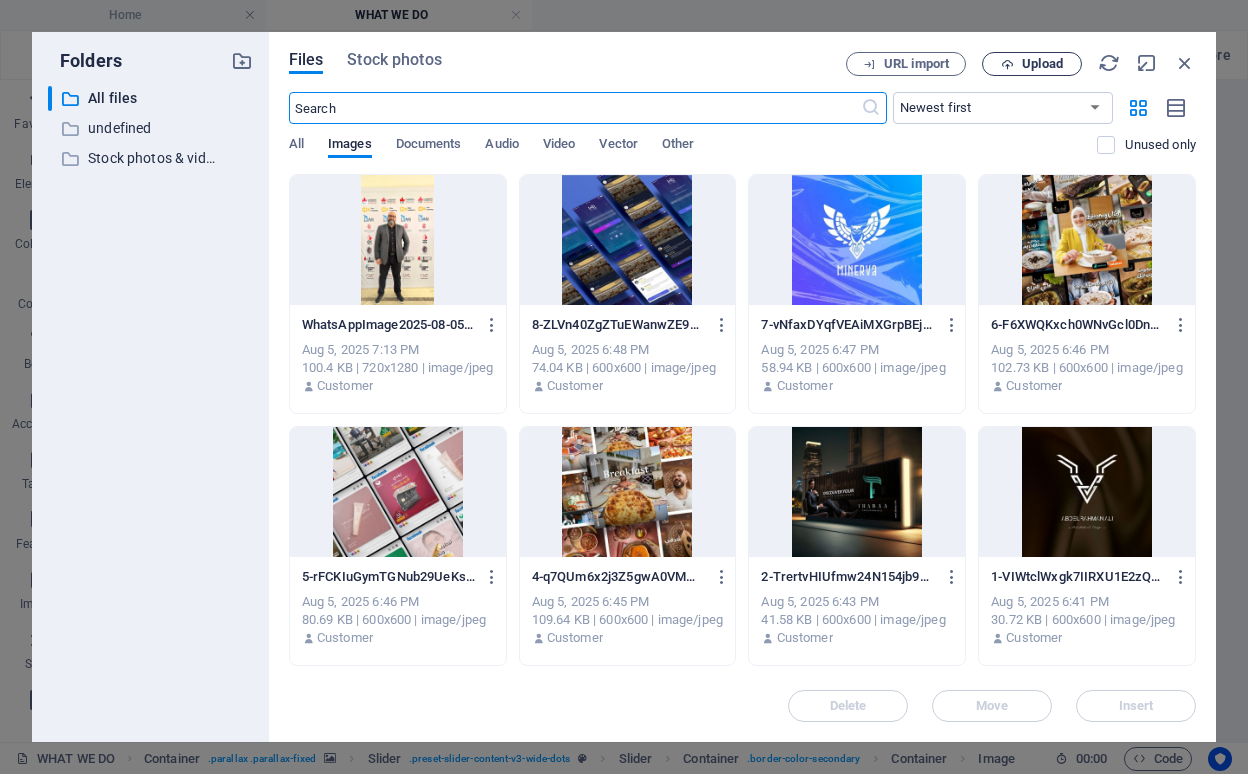 click on "Upload" at bounding box center (1042, 64) 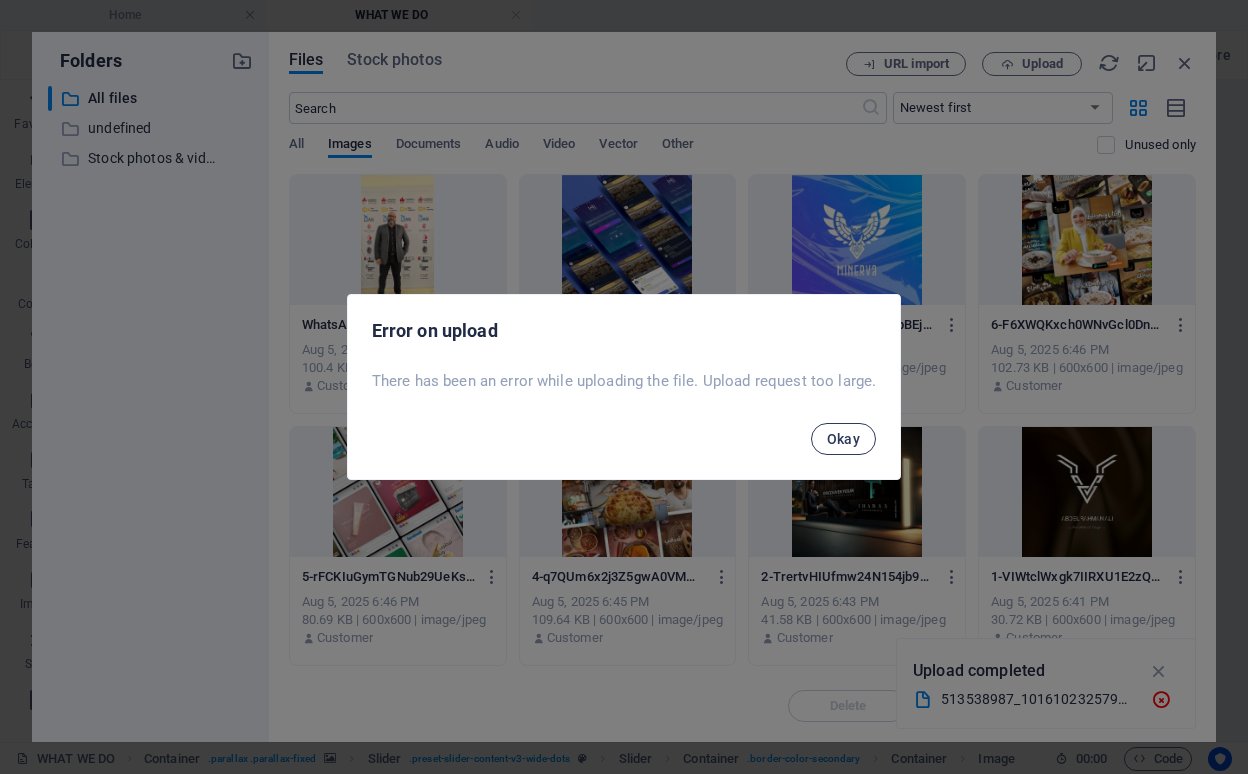 click on "Okay" at bounding box center (844, 439) 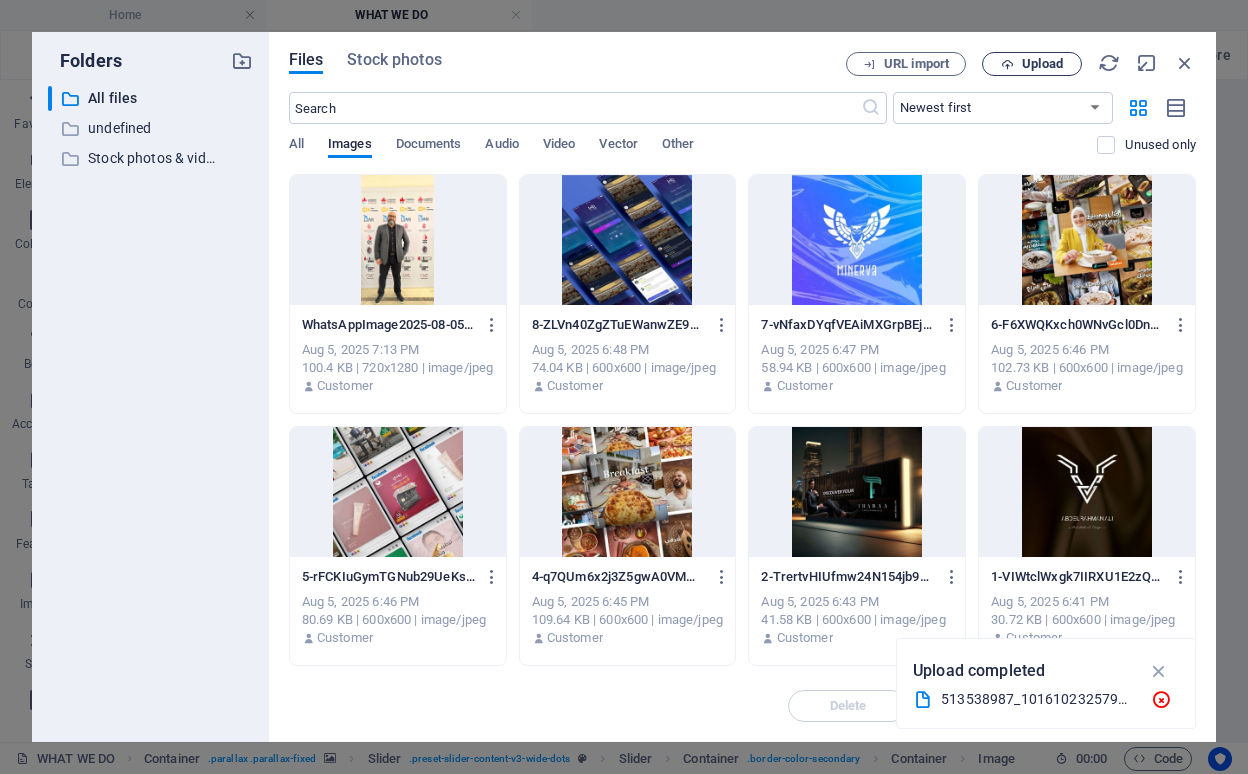 click on "Upload" at bounding box center [1042, 64] 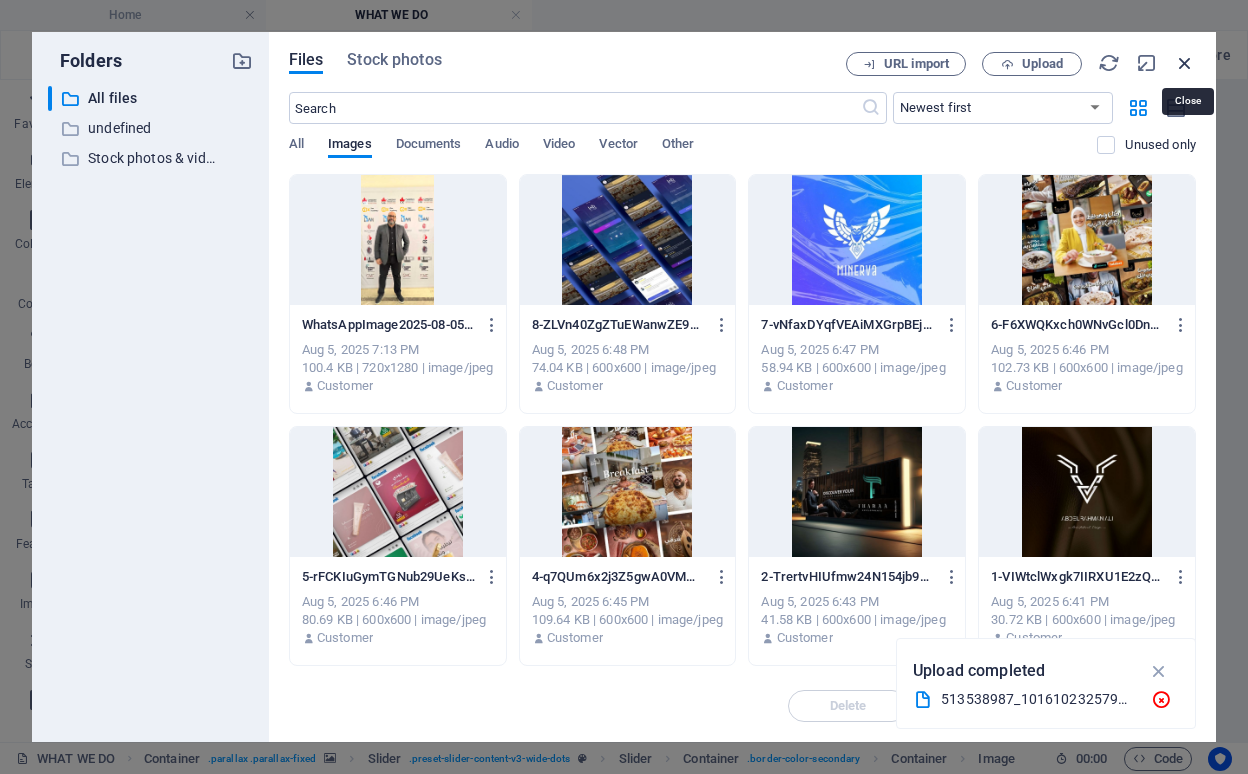 click at bounding box center (1185, 63) 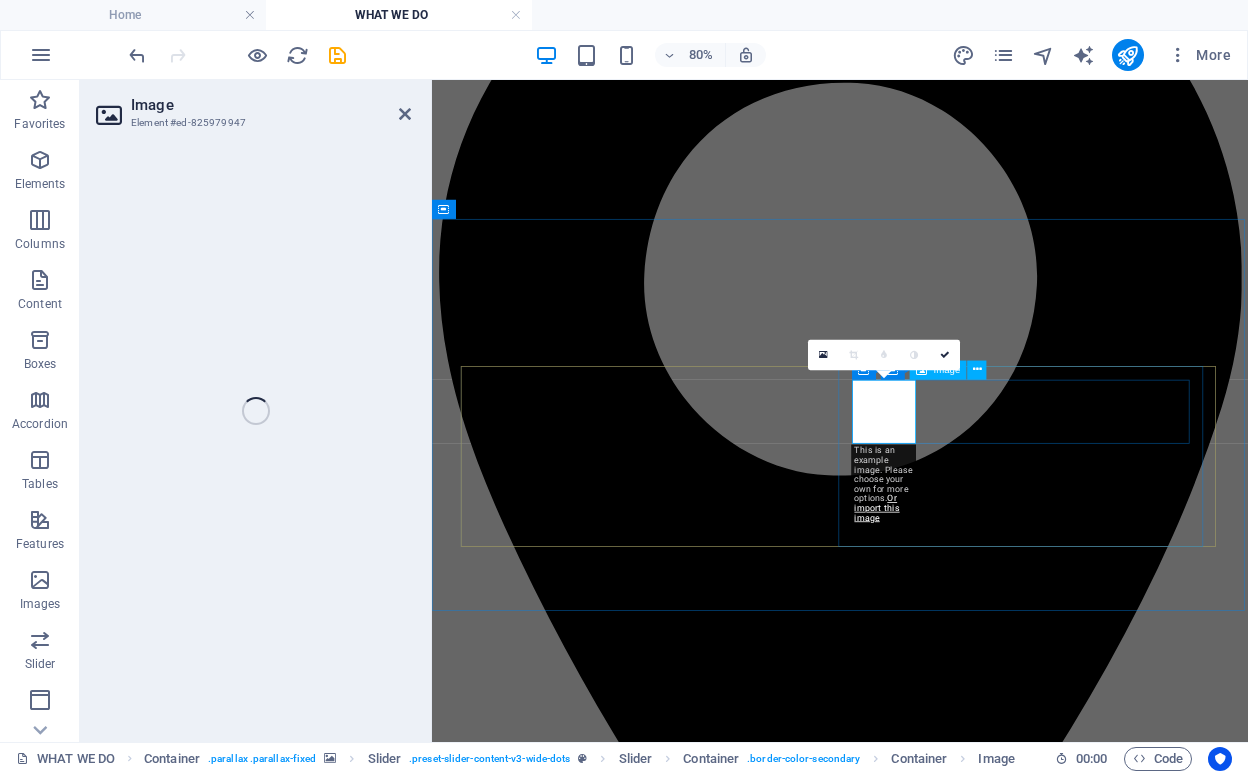 click at bounding box center [-1220, 14370] 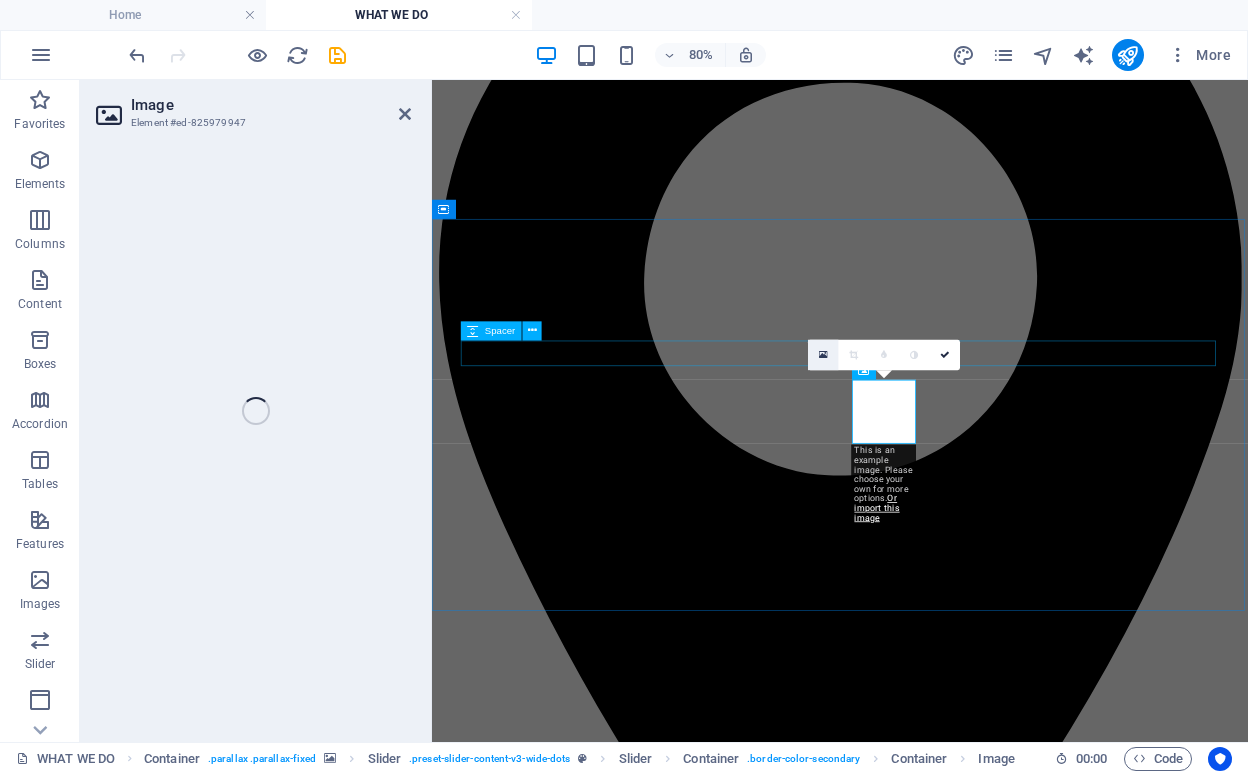 click at bounding box center [823, 355] 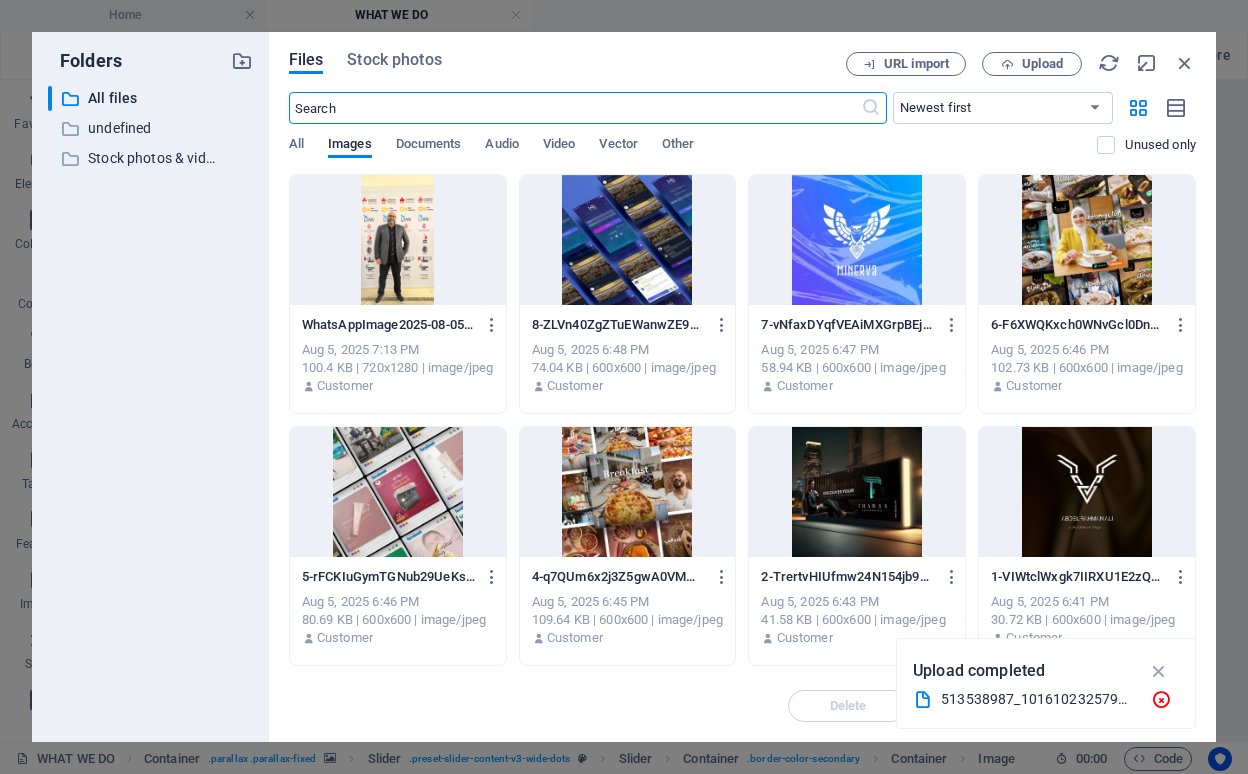 scroll, scrollTop: 769, scrollLeft: 0, axis: vertical 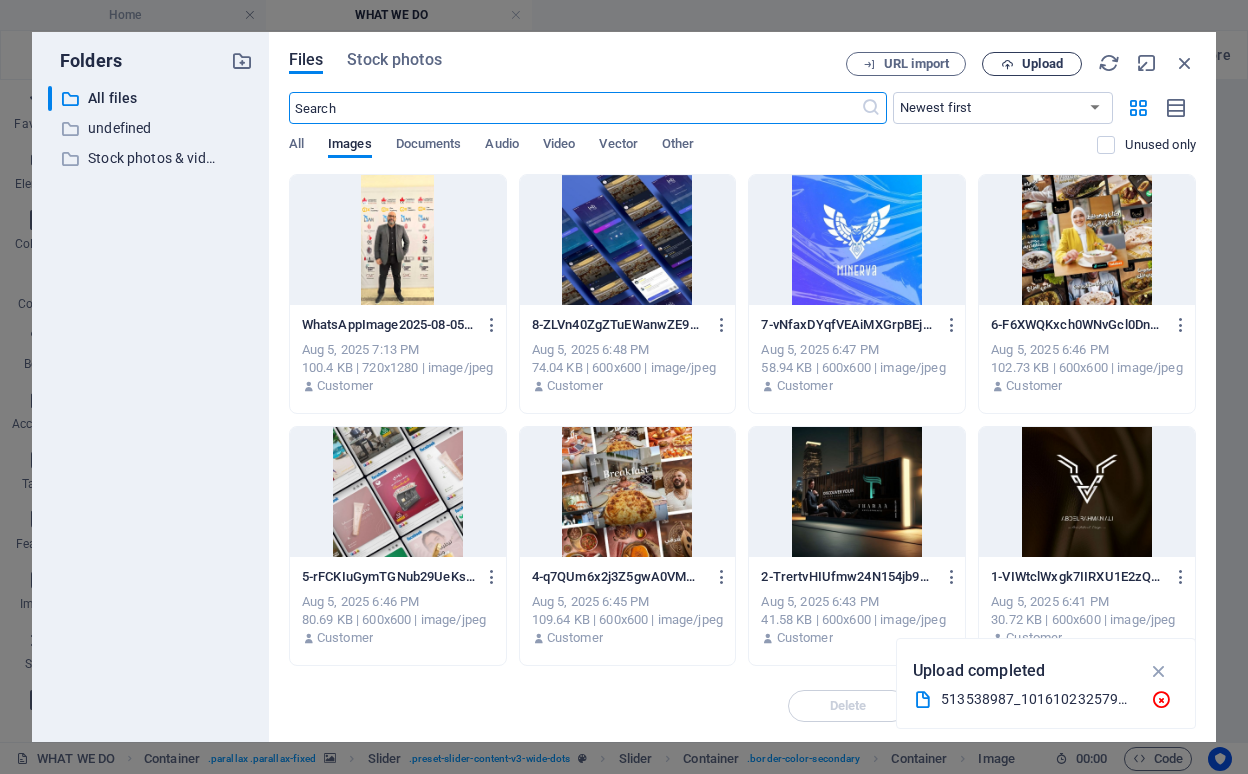 click on "Upload" at bounding box center [1042, 64] 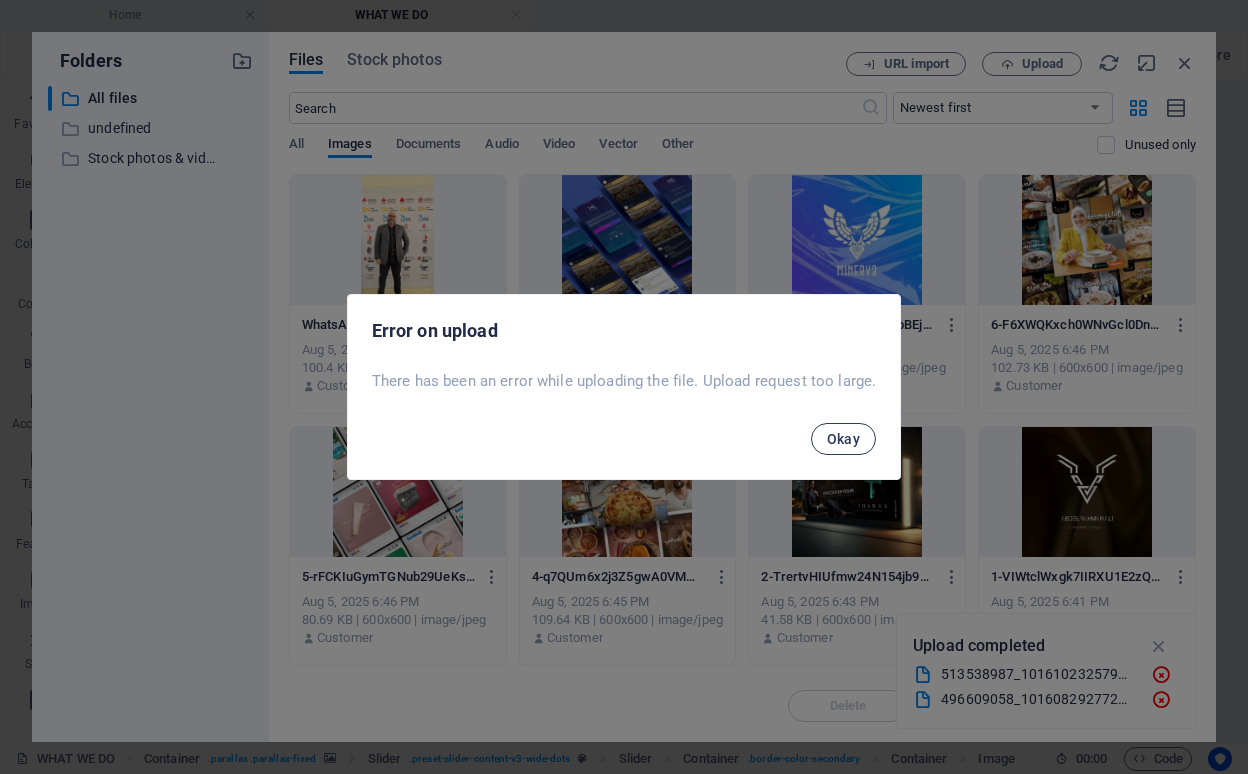 click on "Okay" at bounding box center (844, 439) 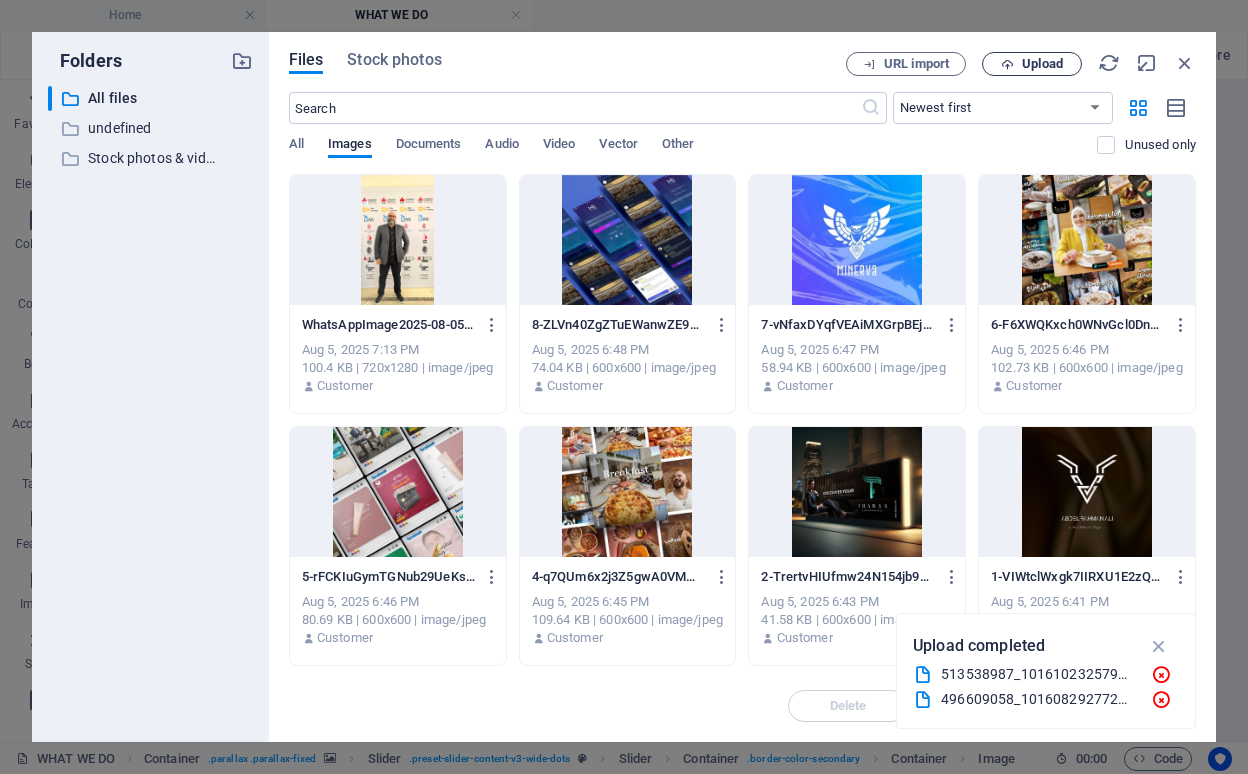 click on "Upload" at bounding box center [1032, 64] 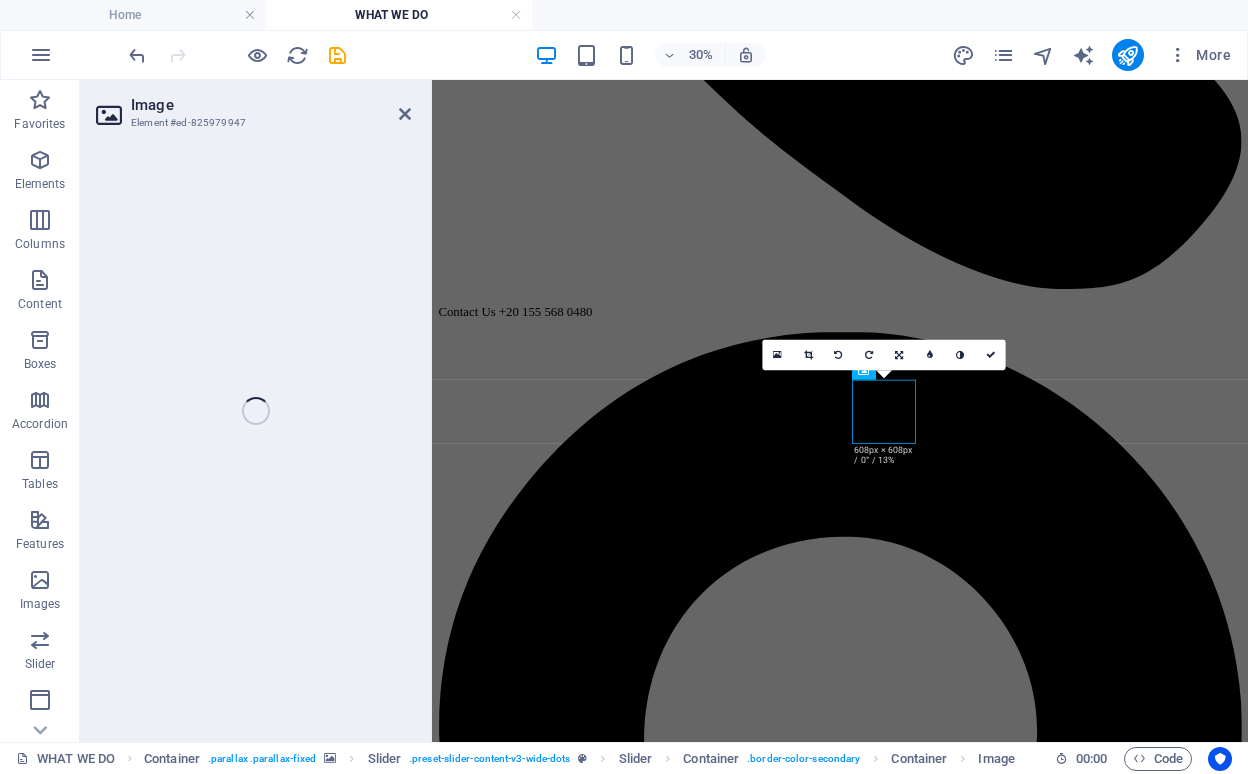 scroll, scrollTop: 1336, scrollLeft: 0, axis: vertical 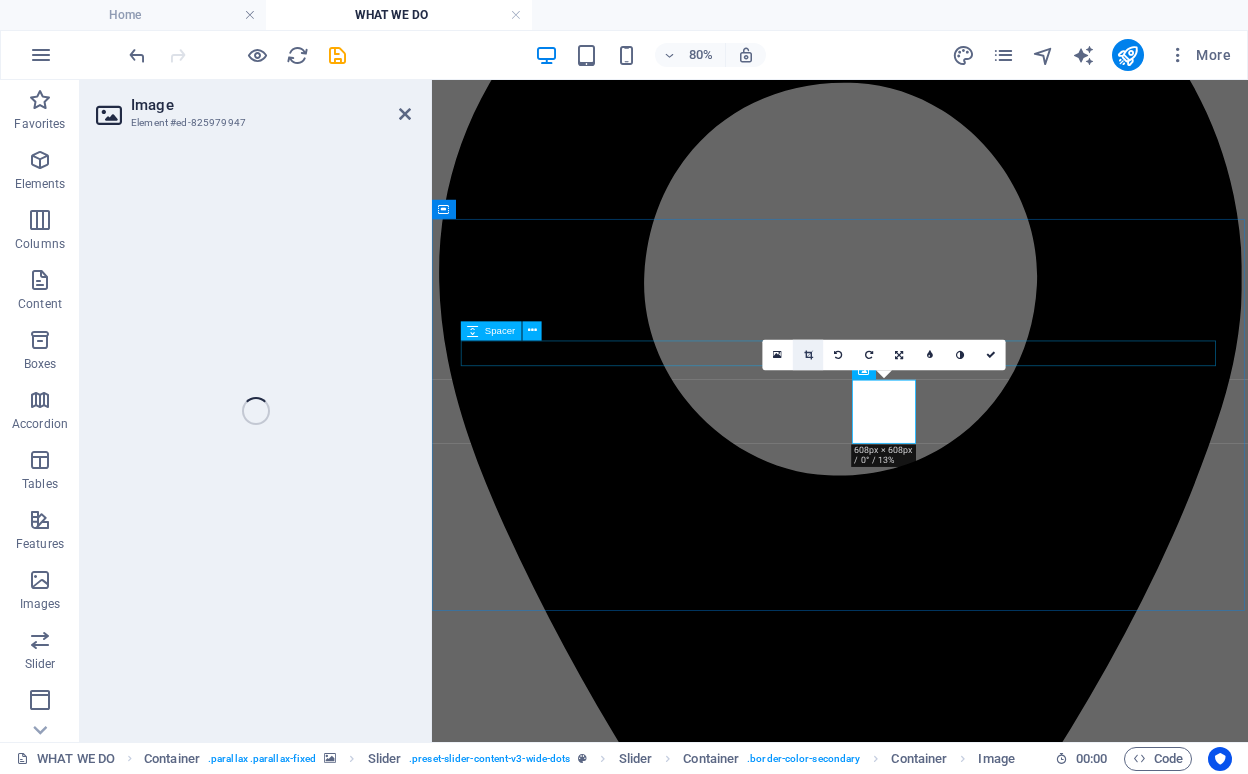 click at bounding box center [808, 355] 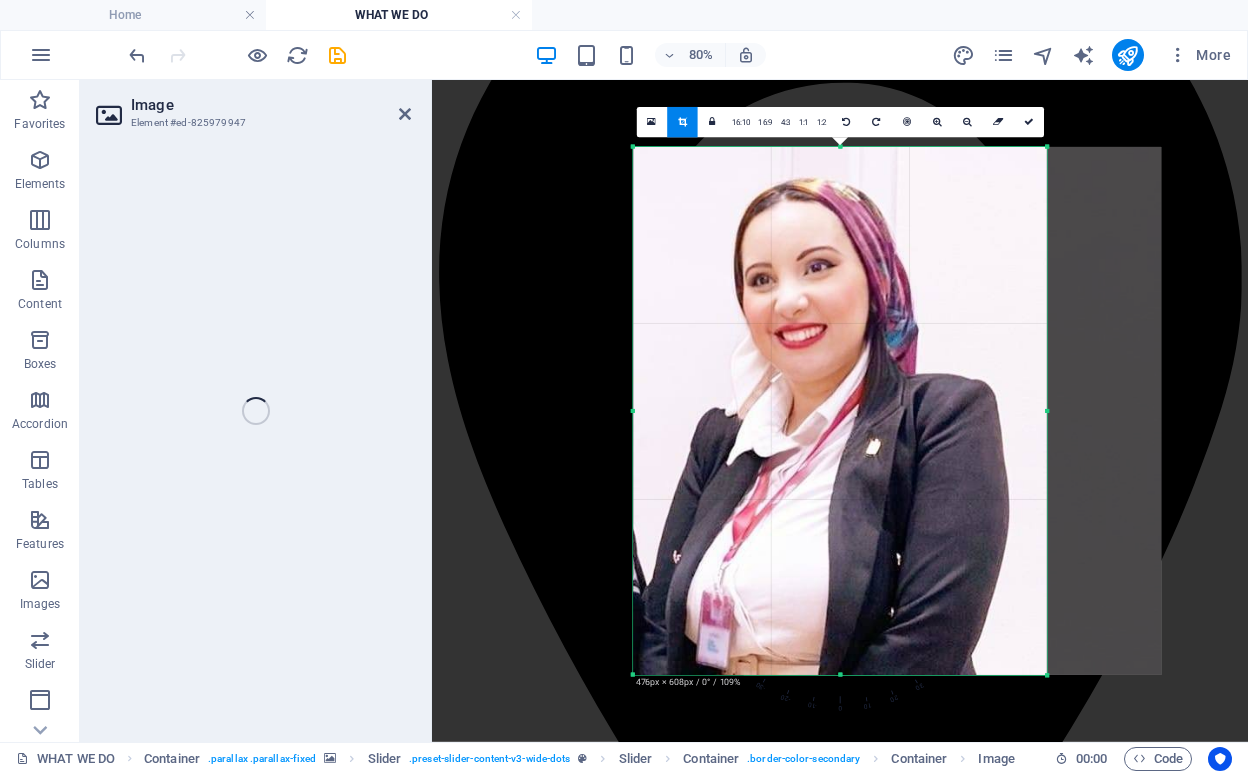 drag, startPoint x: 1104, startPoint y: 415, endPoint x: 952, endPoint y: 403, distance: 152.47295 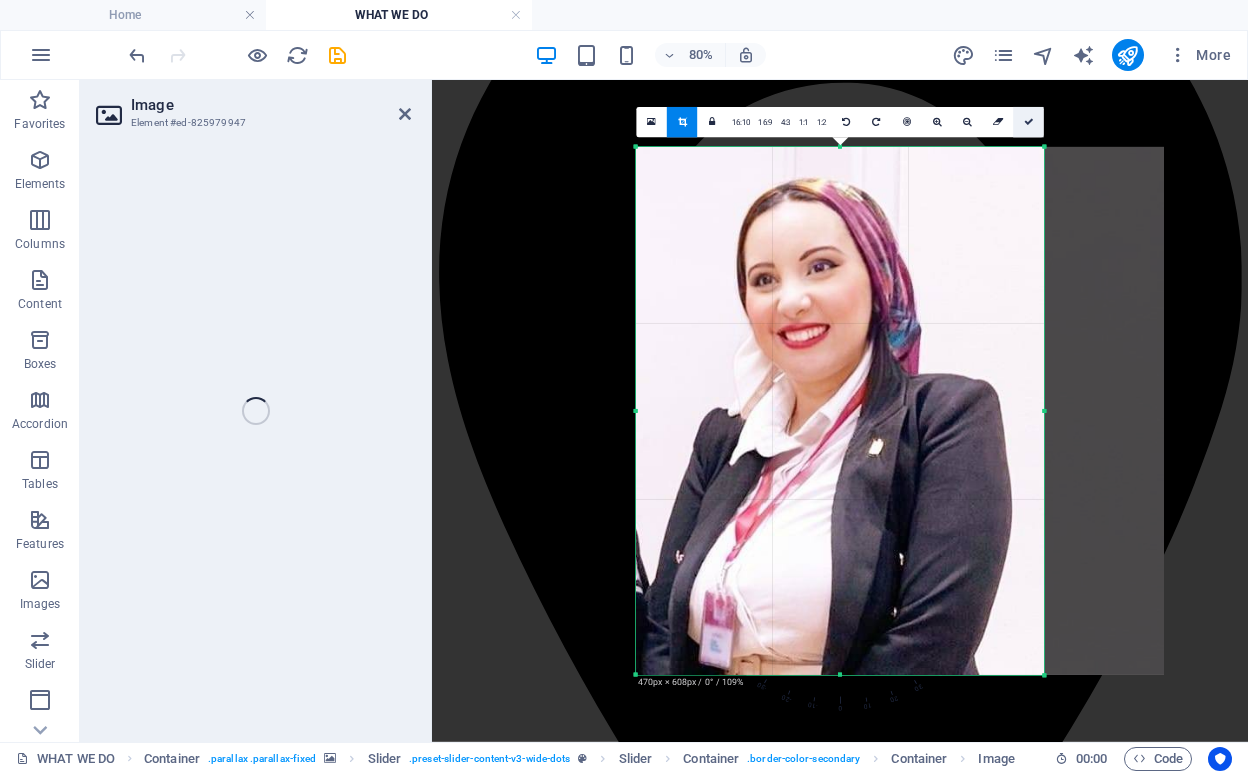 click at bounding box center (1029, 122) 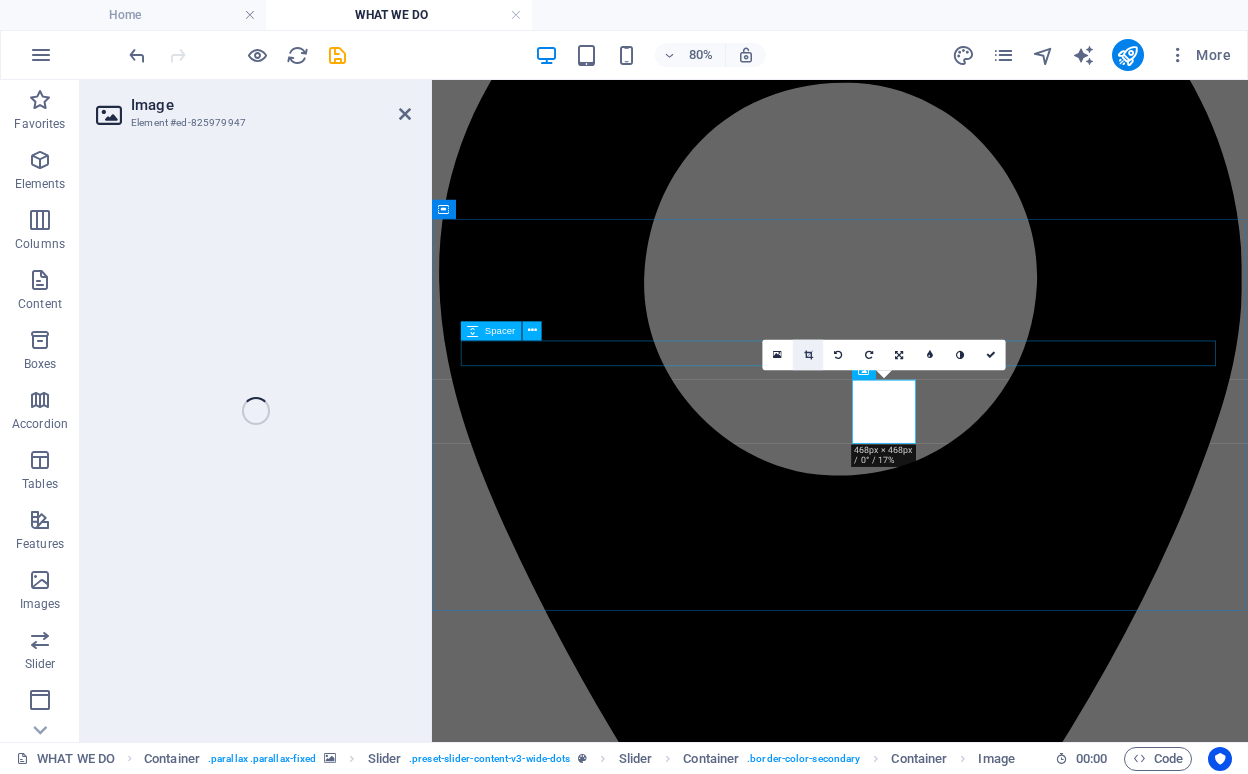 click at bounding box center [808, 355] 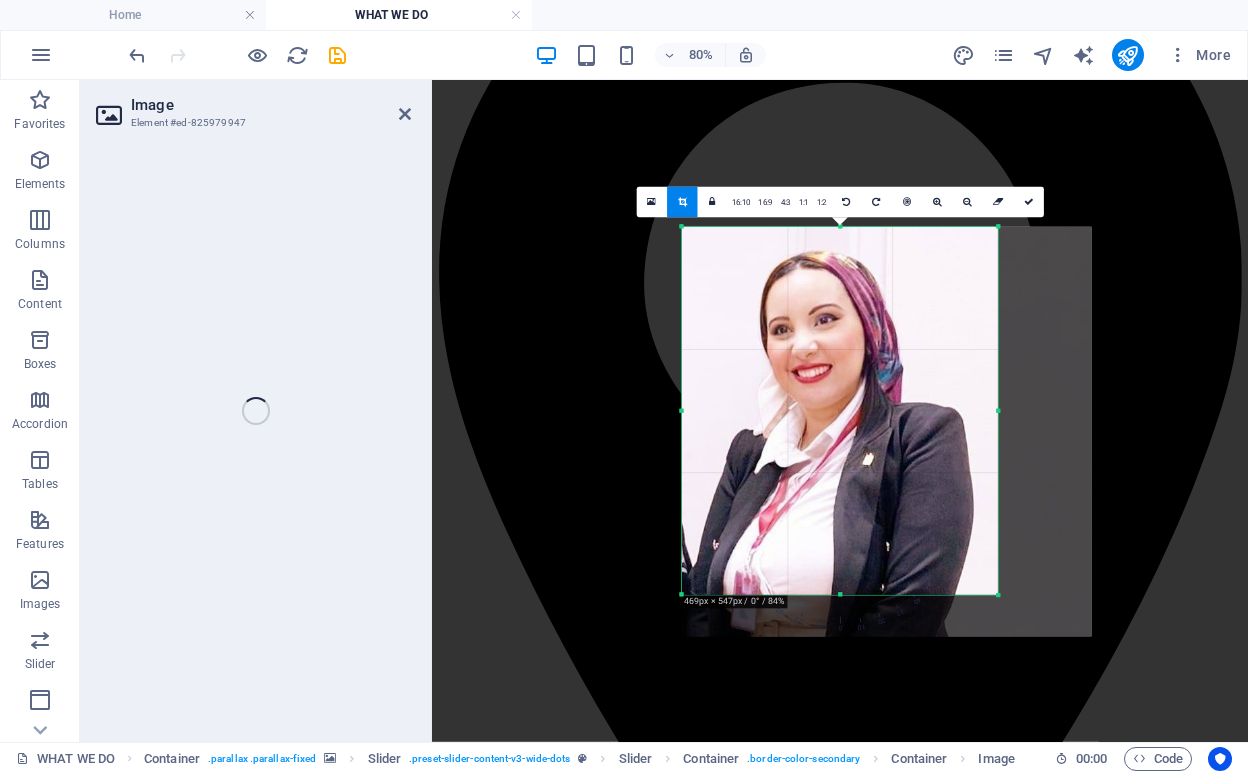 drag, startPoint x: 844, startPoint y: 617, endPoint x: 843, endPoint y: 568, distance: 49.010204 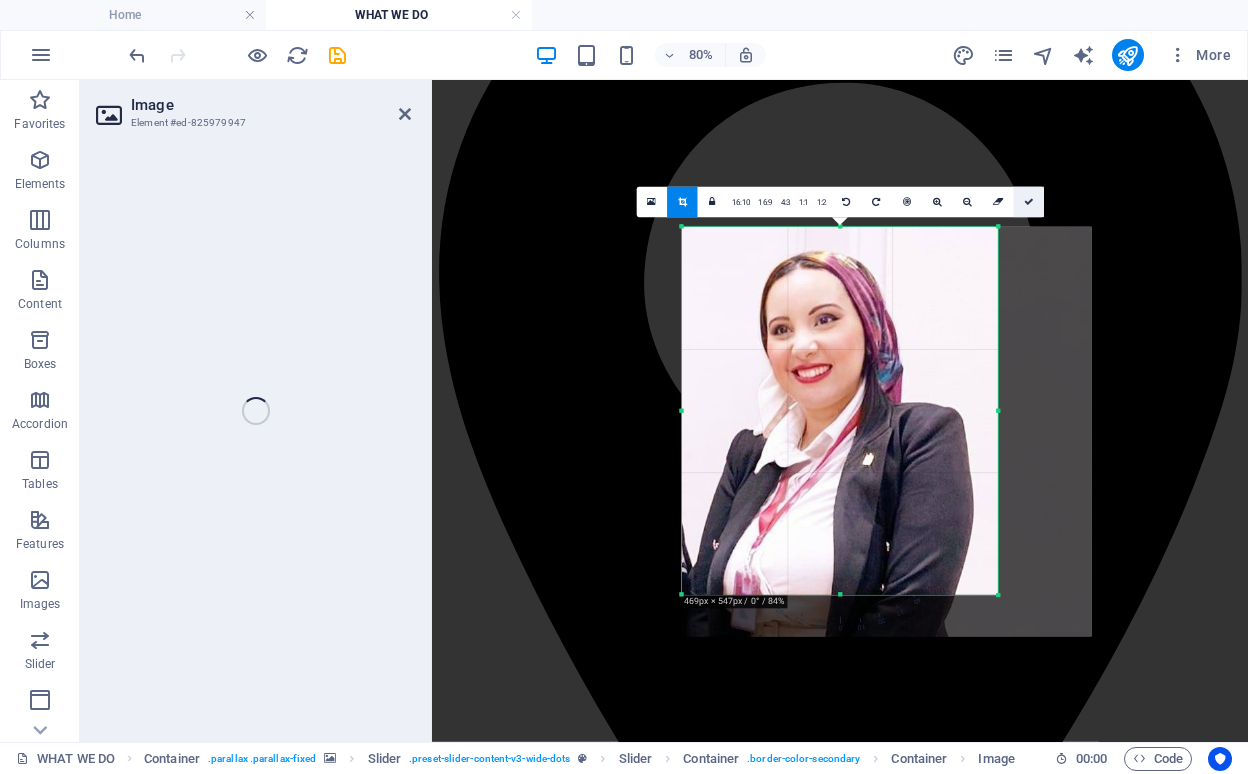 click at bounding box center (1029, 202) 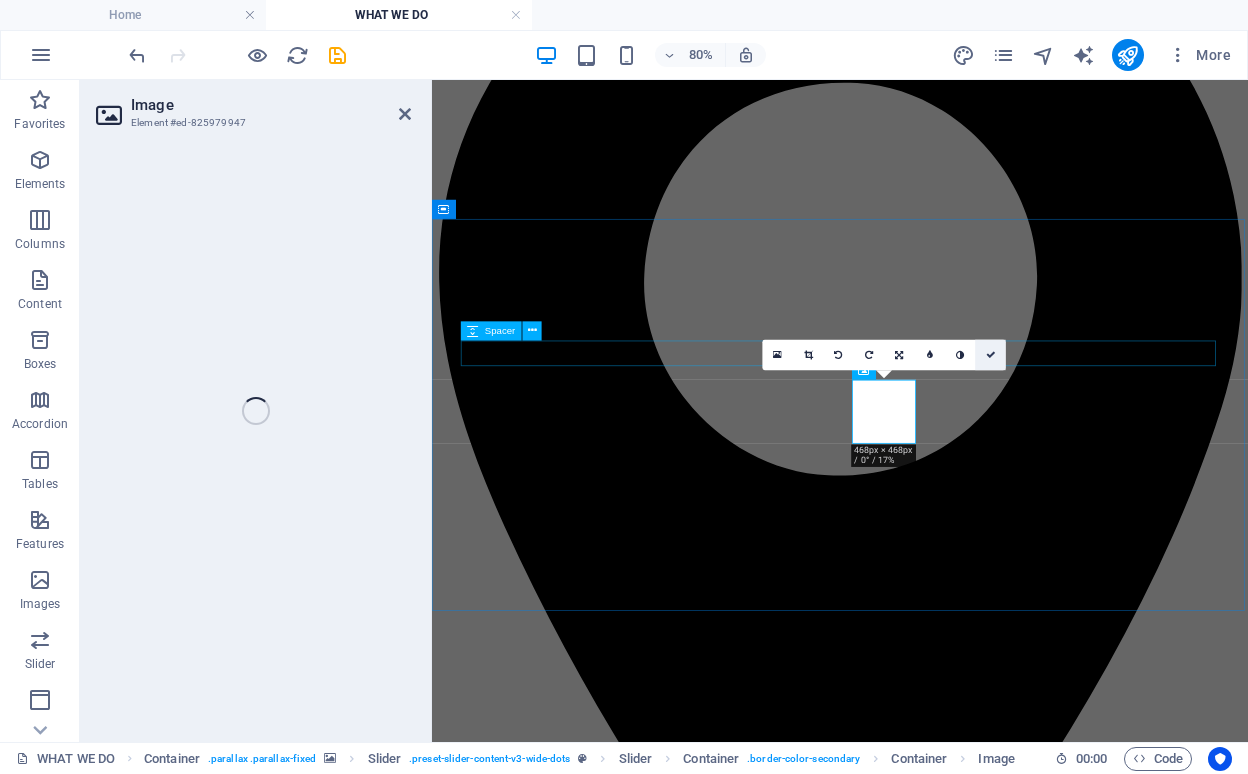 click at bounding box center [991, 355] 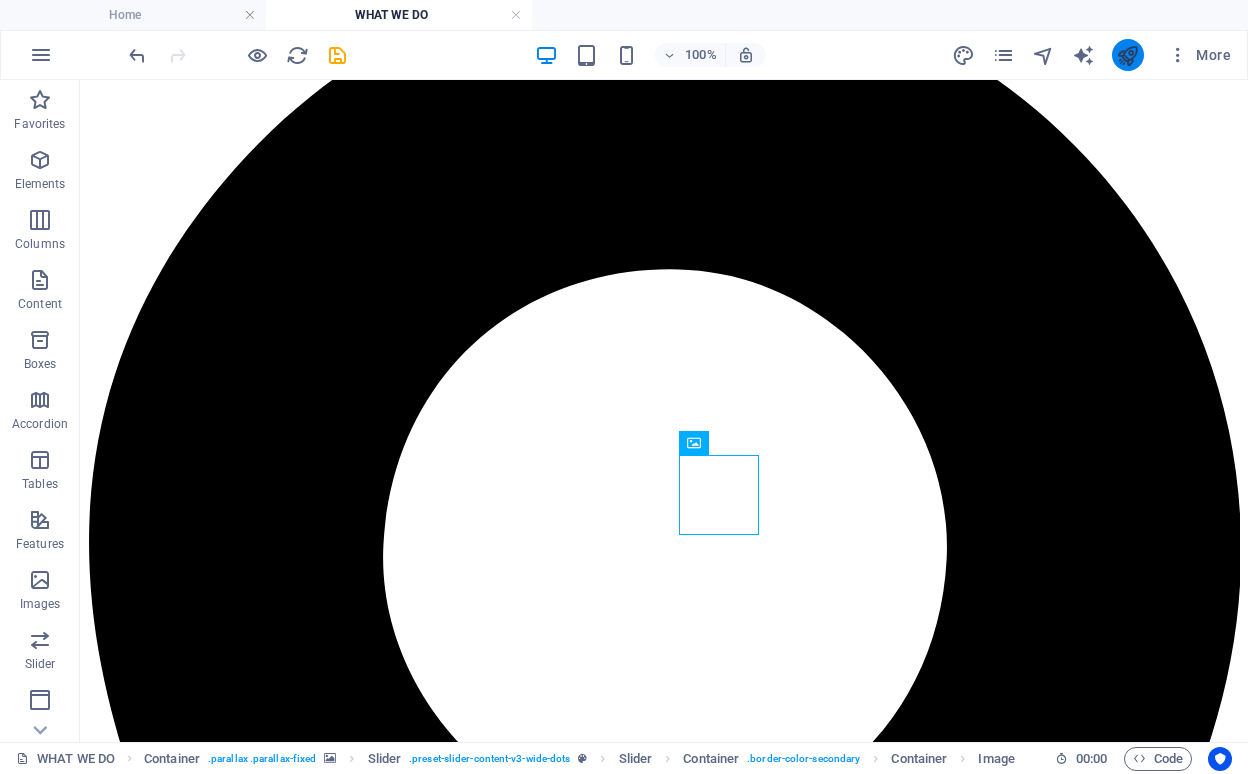 click at bounding box center (1127, 55) 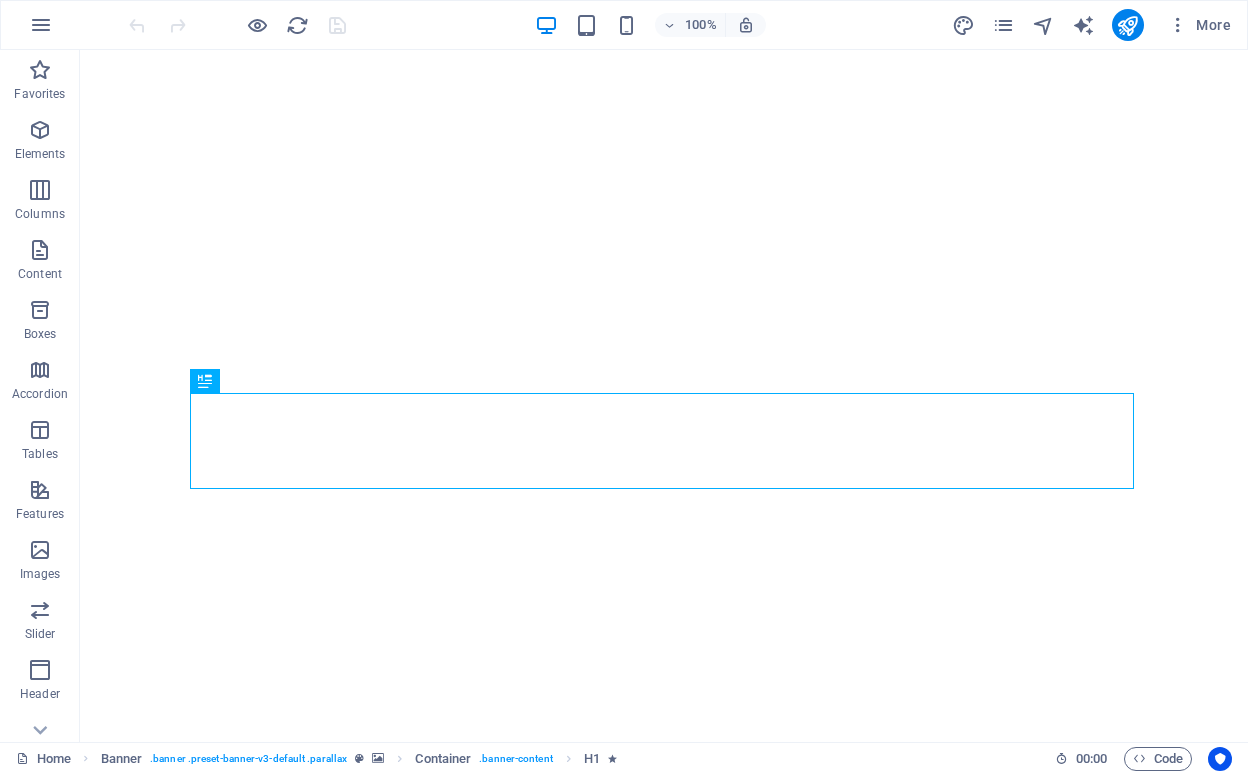 scroll, scrollTop: 0, scrollLeft: 0, axis: both 